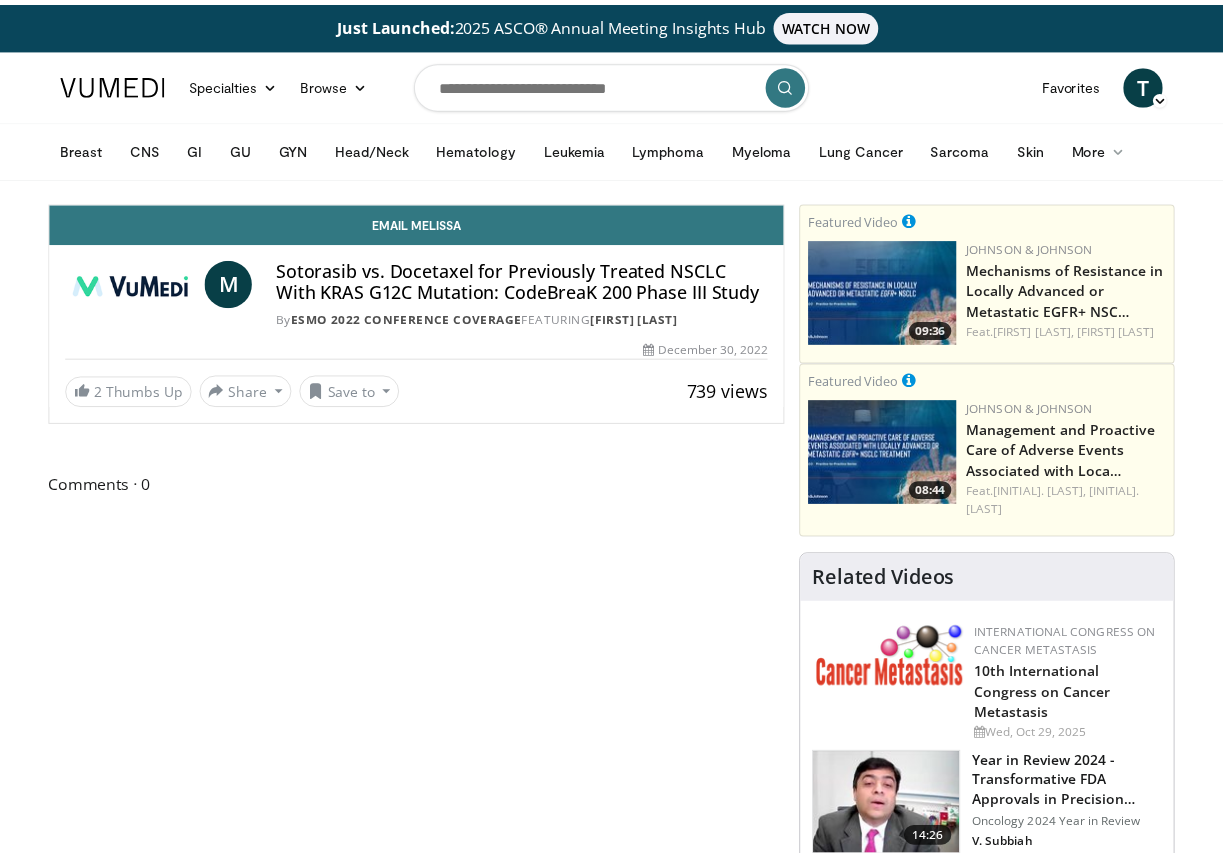 scroll, scrollTop: 0, scrollLeft: 0, axis: both 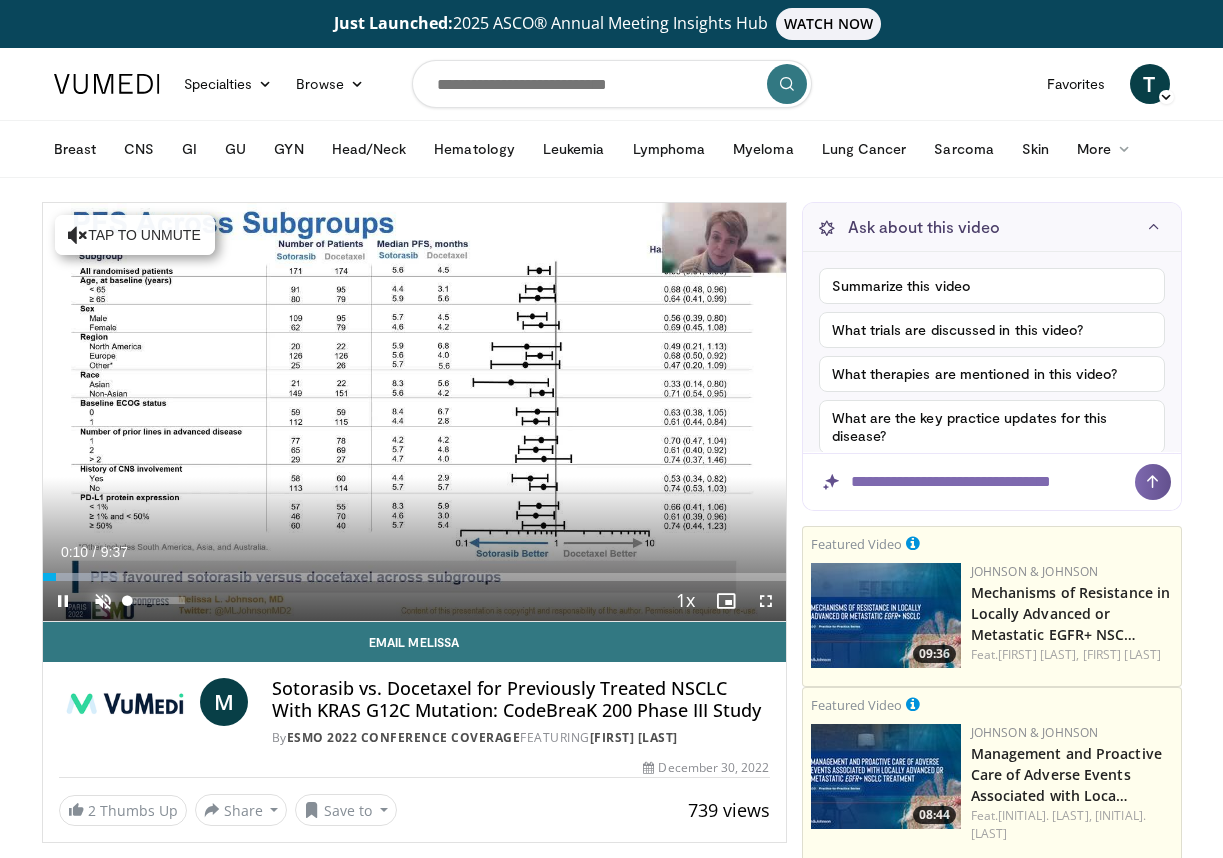 click at bounding box center (103, 601) 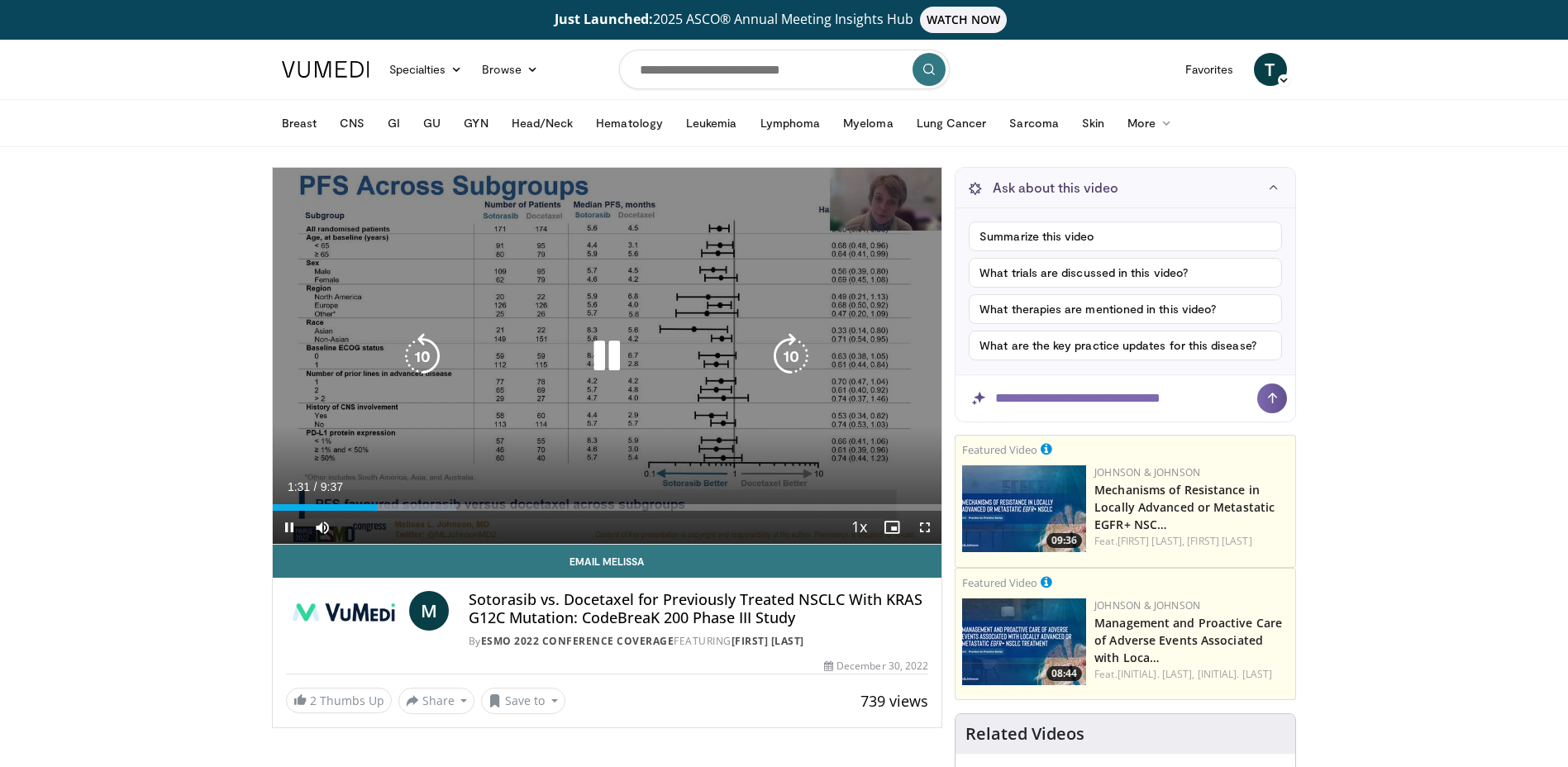 click on "10 seconds
Tap to unmute" at bounding box center (608, 355) 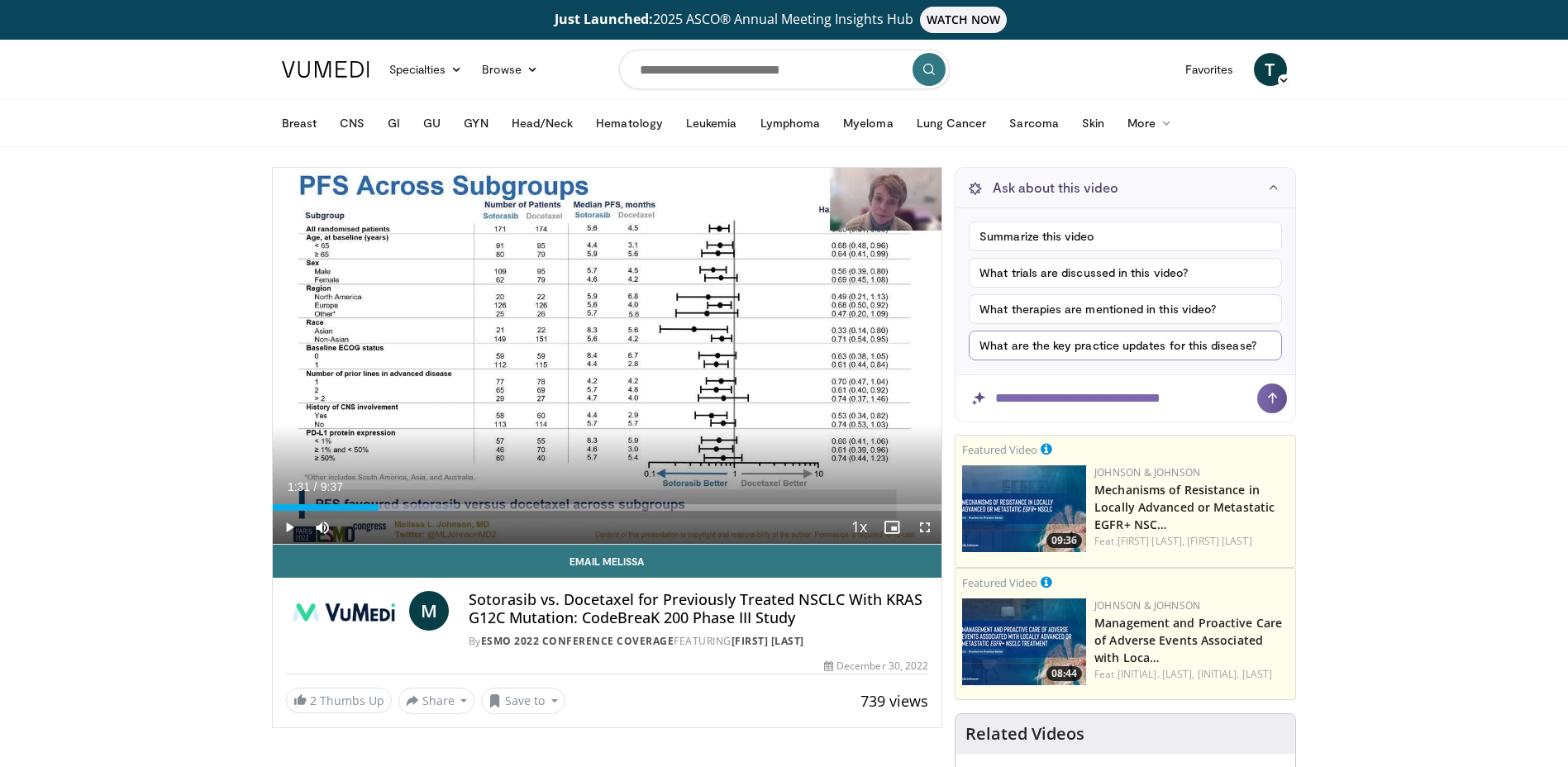click on "What are the key practice updates for this disease?" at bounding box center [1125, 345] 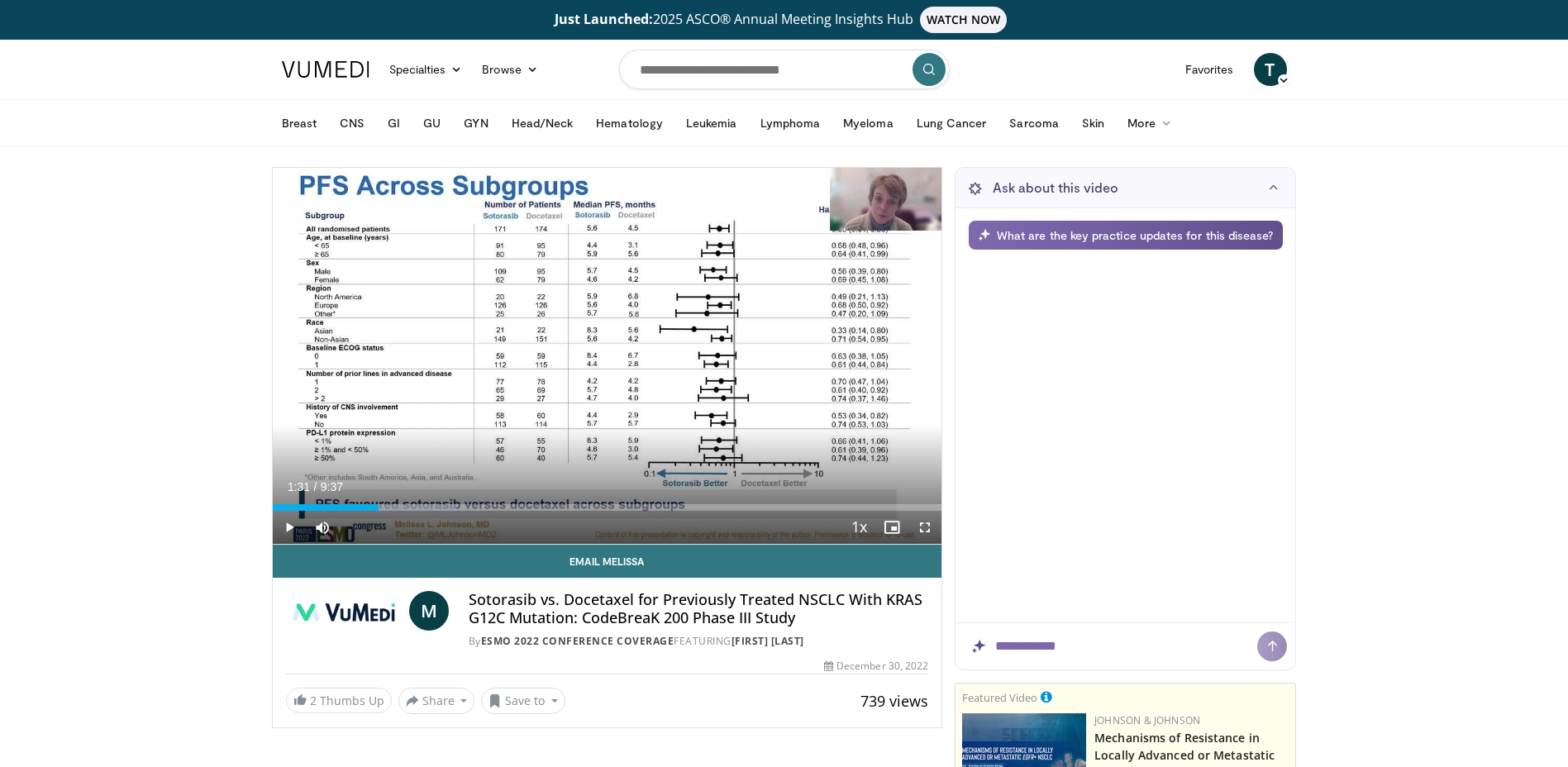 scroll, scrollTop: 0, scrollLeft: 0, axis: both 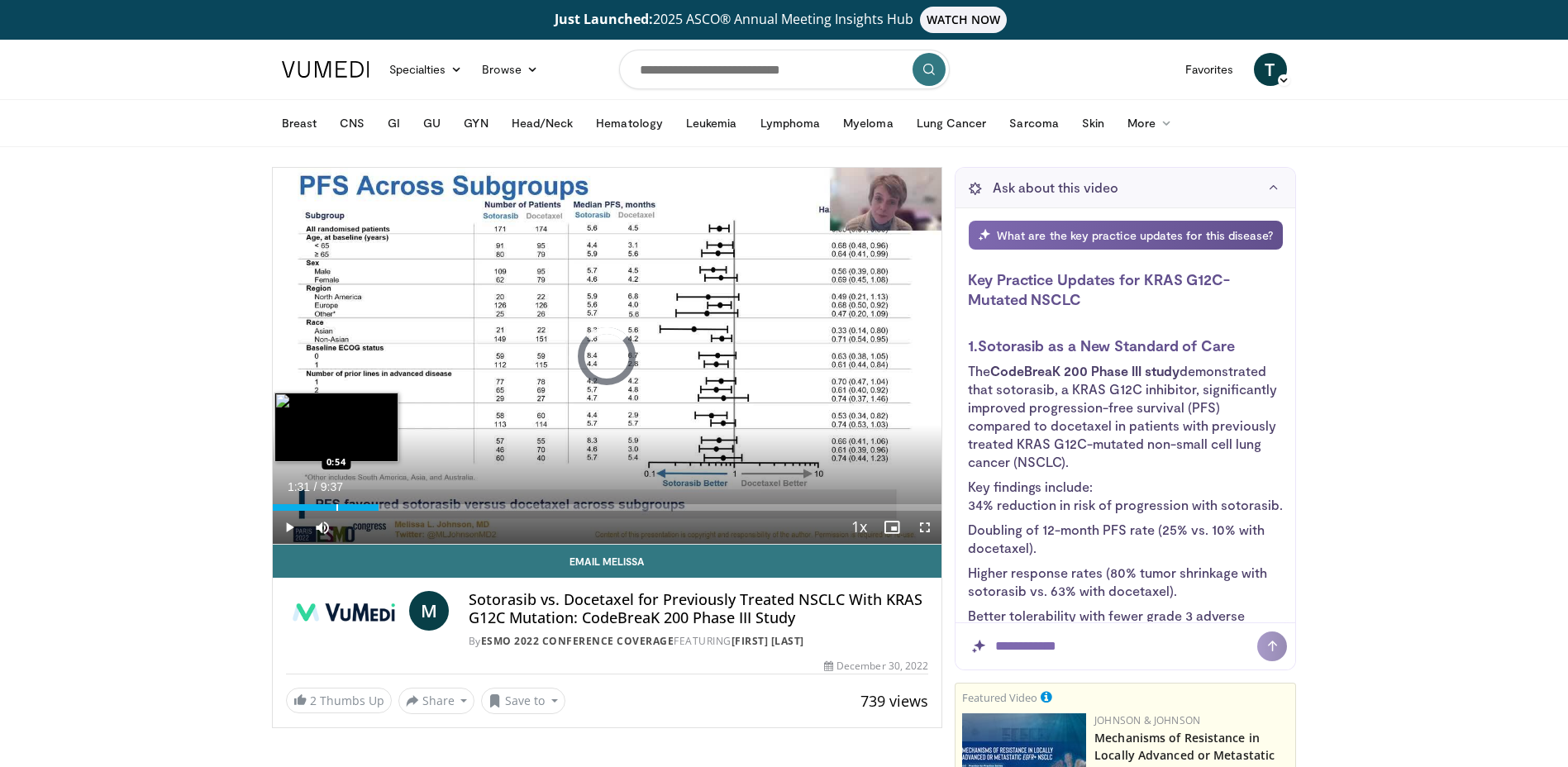 click on "Loaded :  0.00% 1:31 0:54" at bounding box center (608, 503) 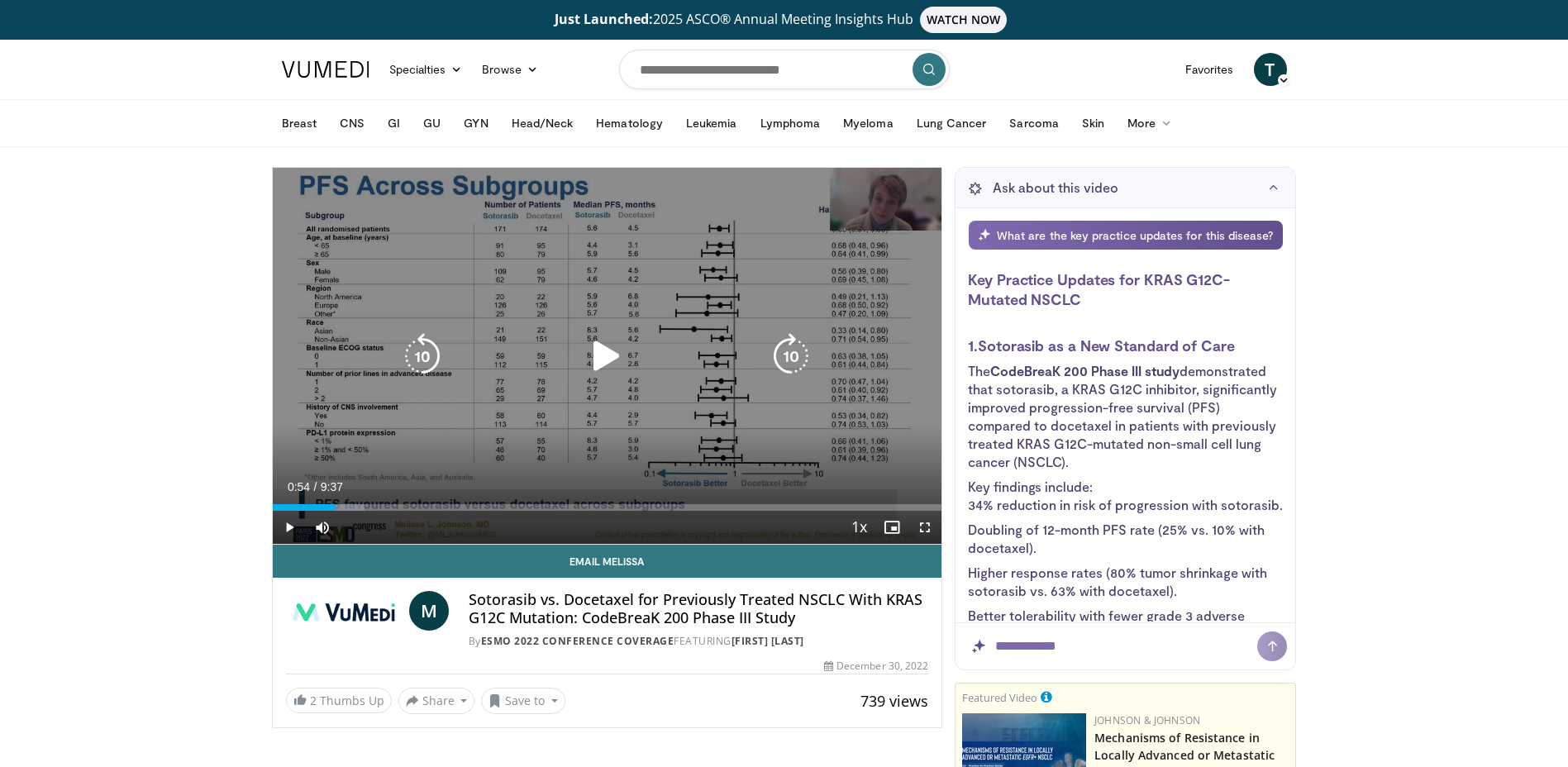 click at bounding box center [607, 356] 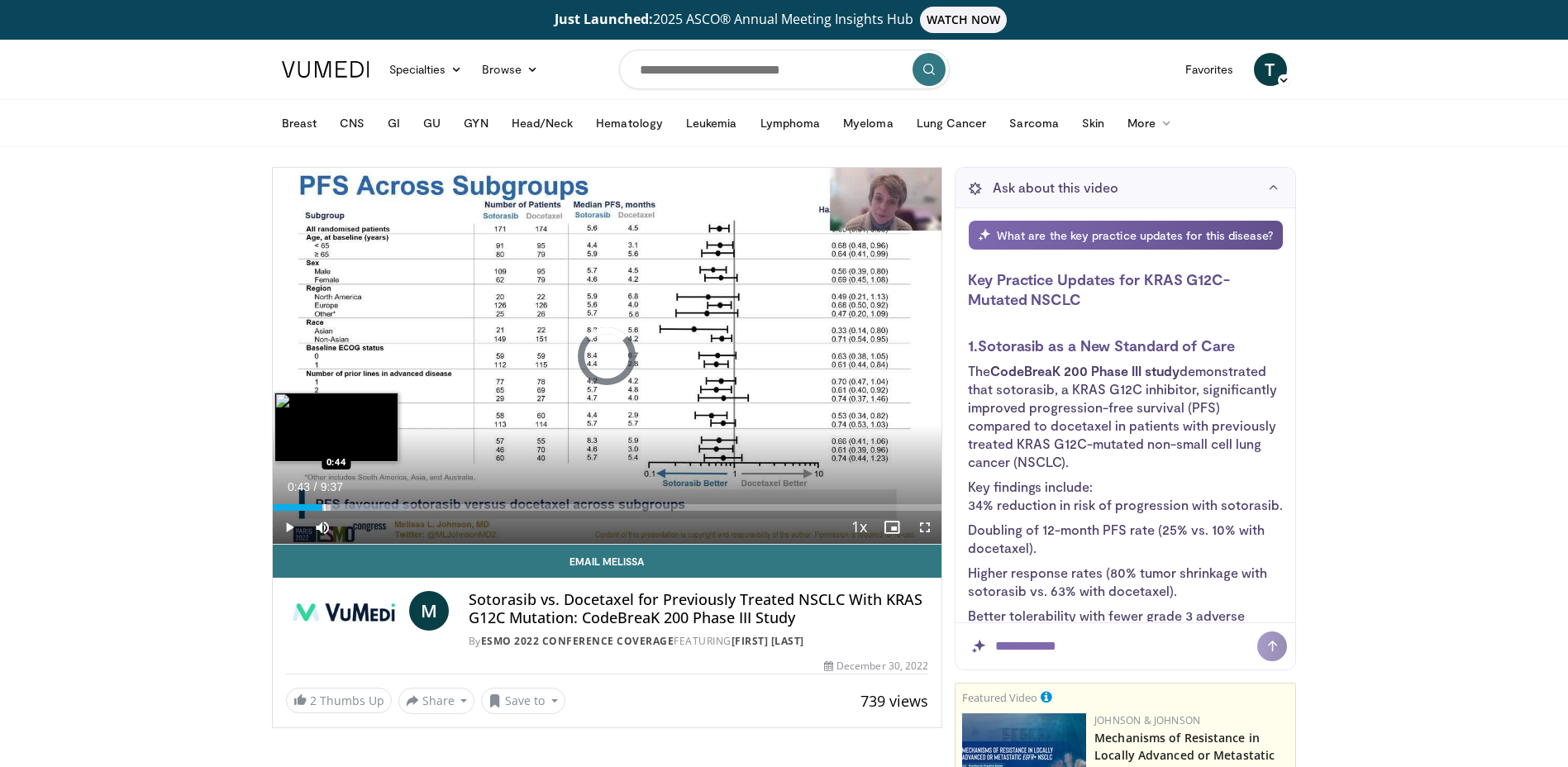 click at bounding box center (325, 507) 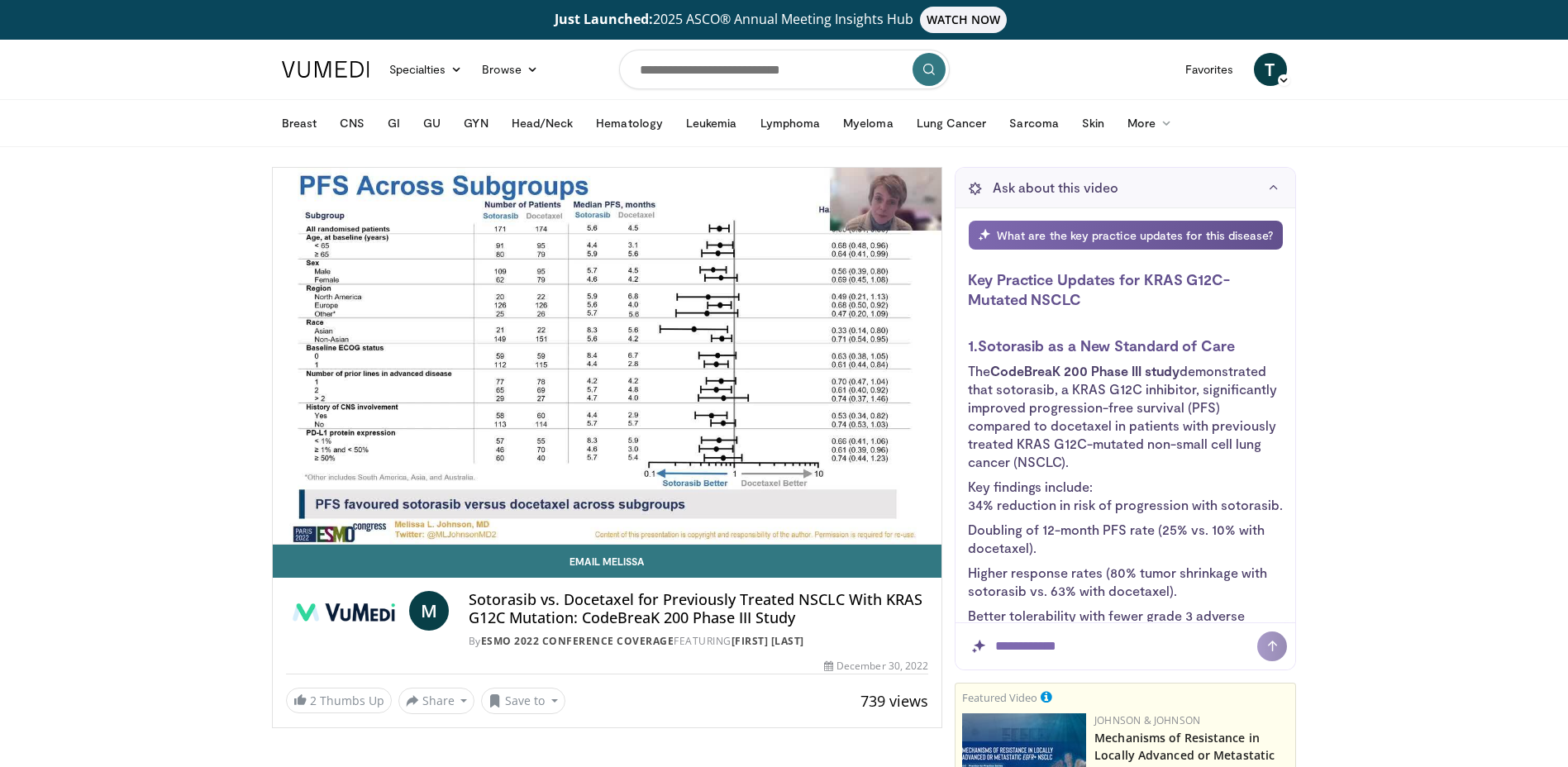 scroll, scrollTop: 160, scrollLeft: 0, axis: vertical 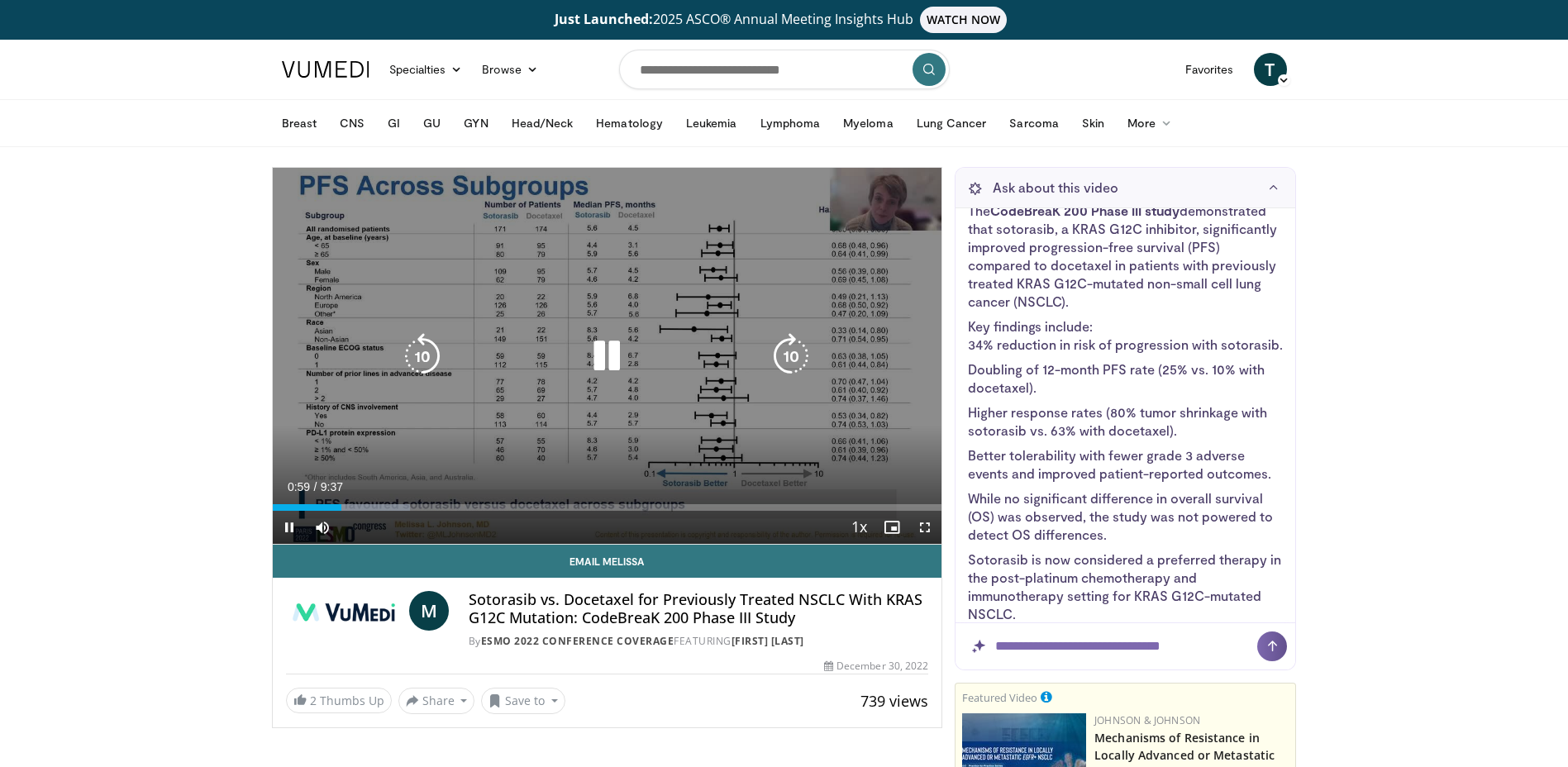 click at bounding box center [607, 356] 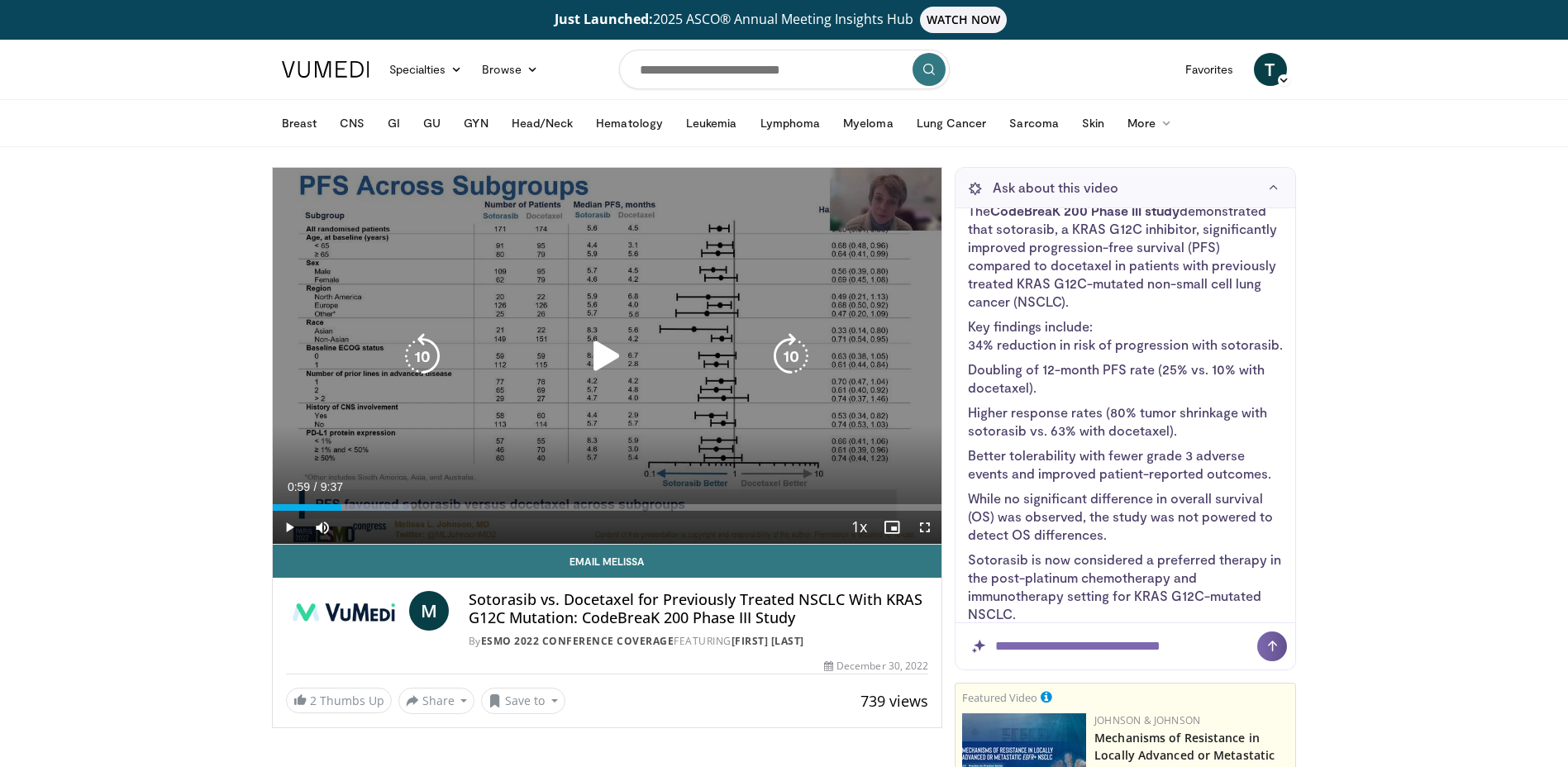 click at bounding box center (607, 356) 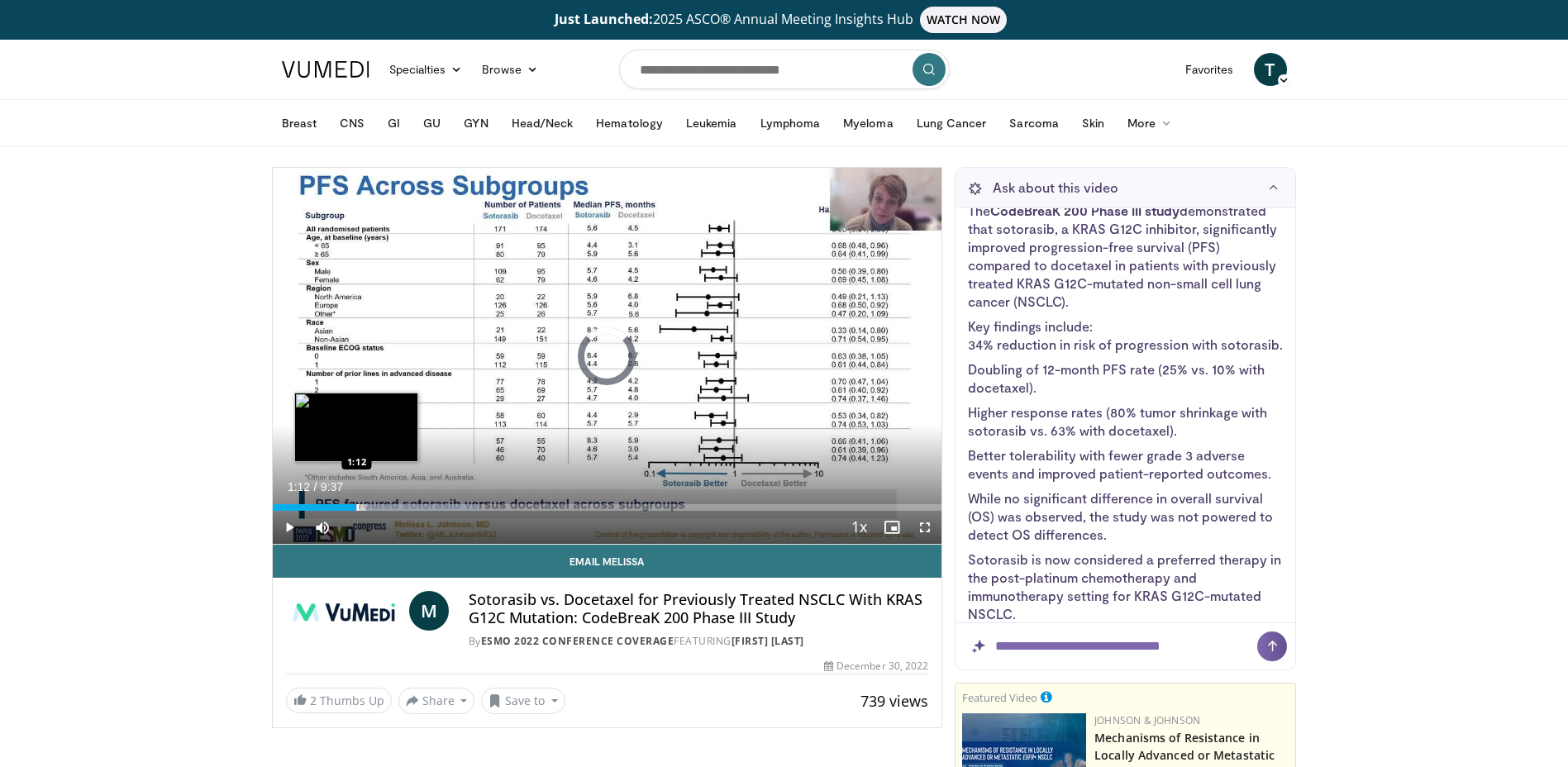 click at bounding box center (358, 507) 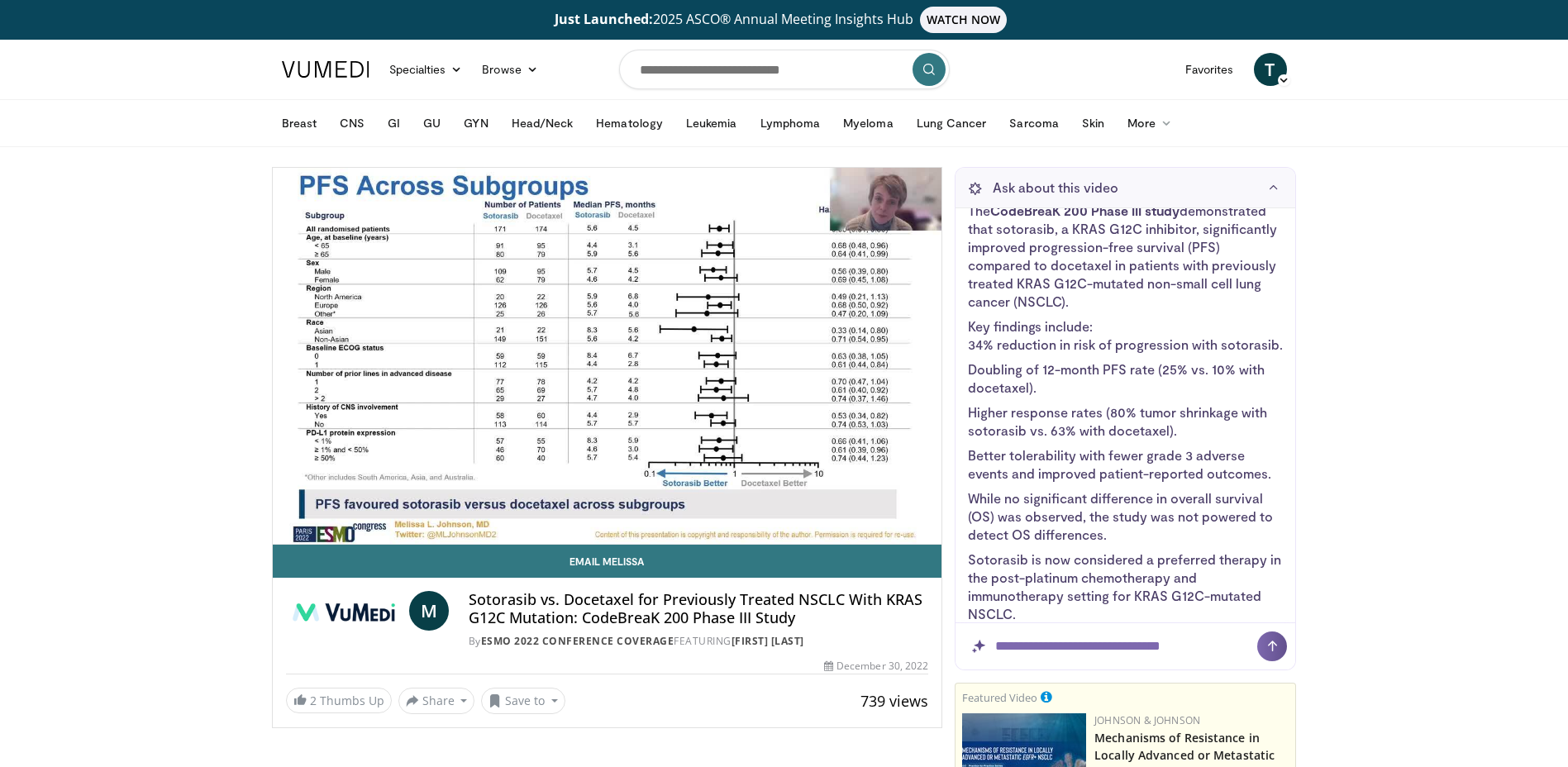 type 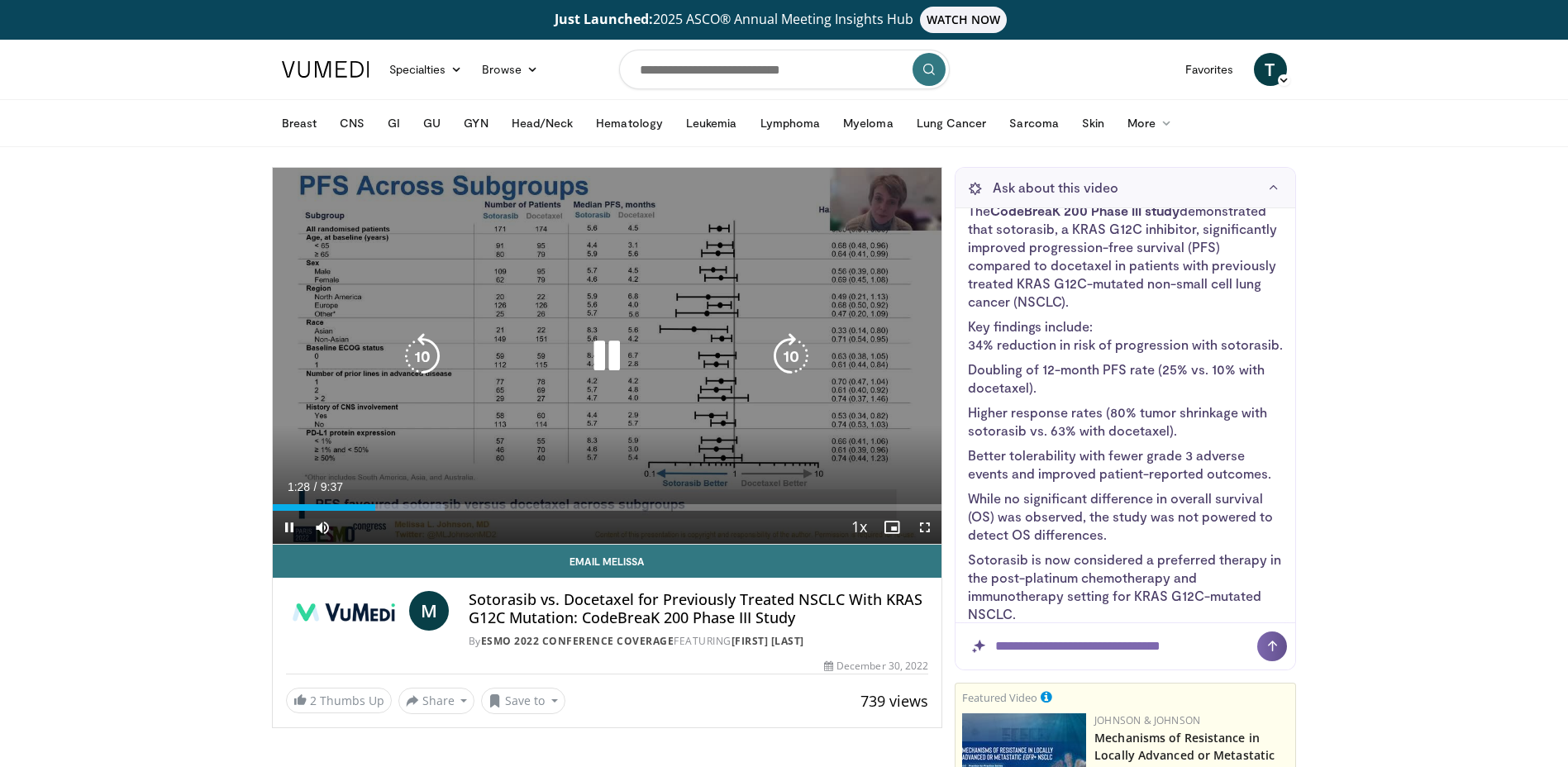click at bounding box center (422, 356) 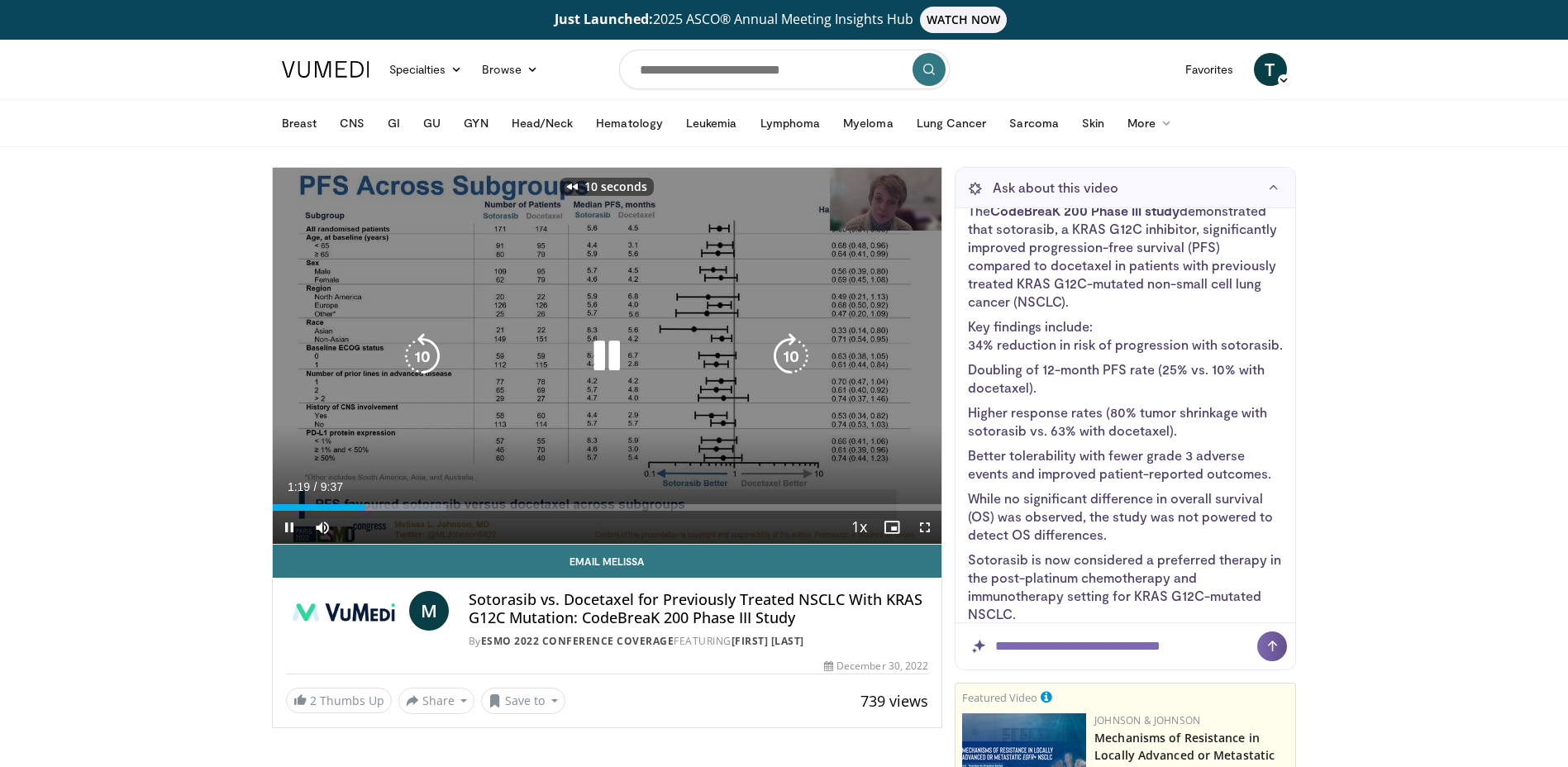 click on "10 seconds
Tap to unmute" at bounding box center (608, 355) 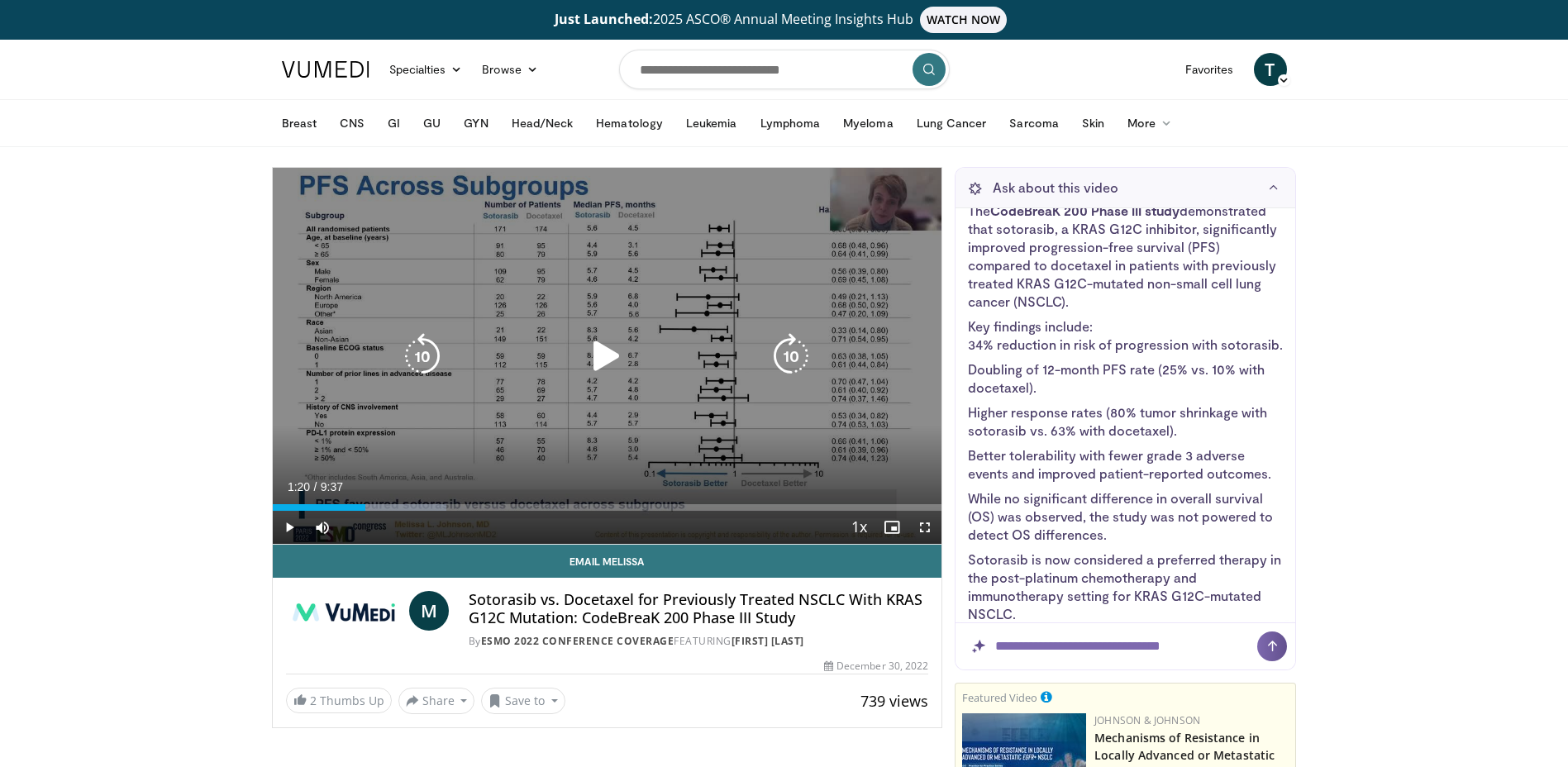 click at bounding box center [607, 356] 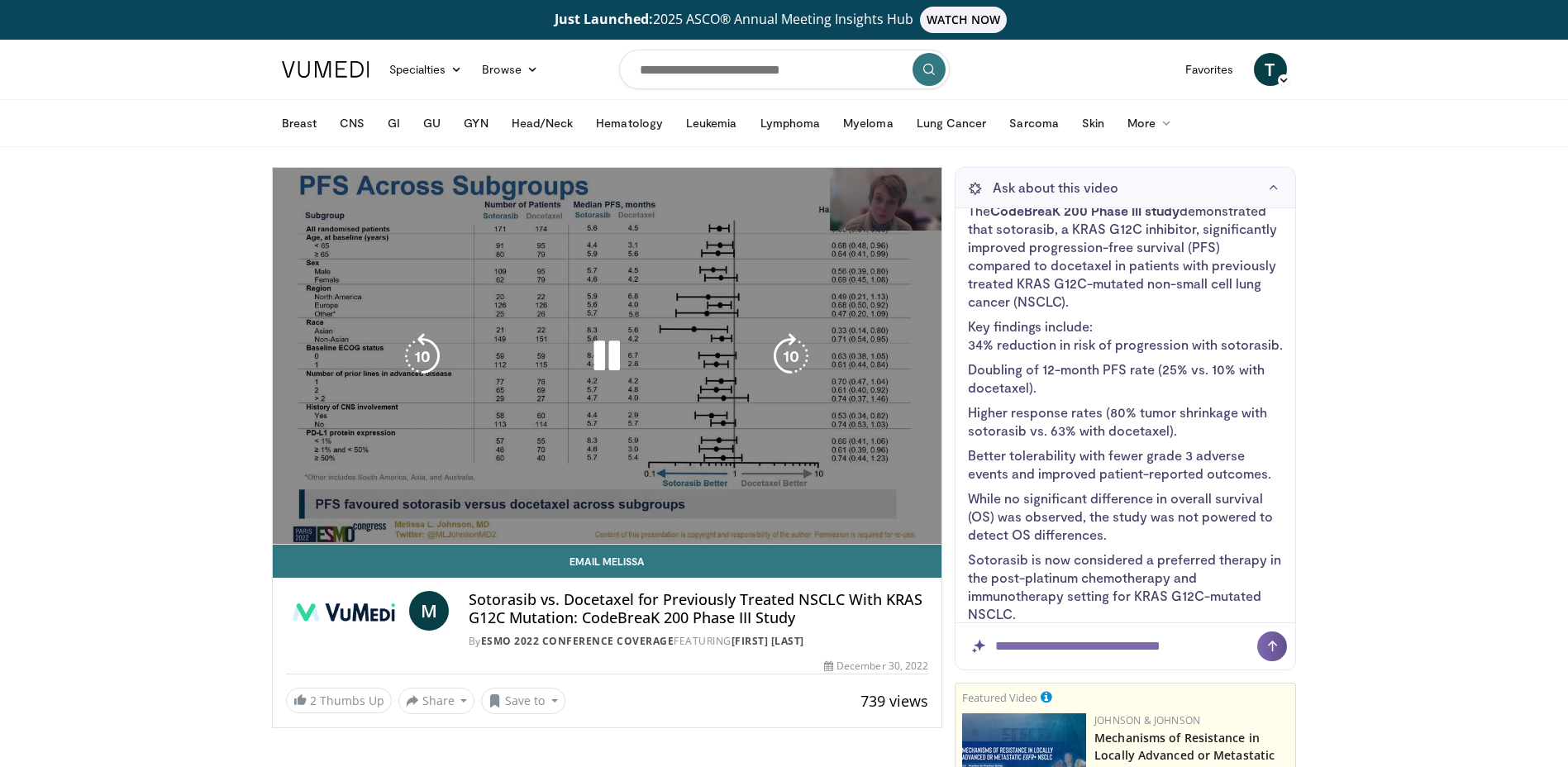 click on "10 seconds
Tap to unmute" at bounding box center [608, 355] 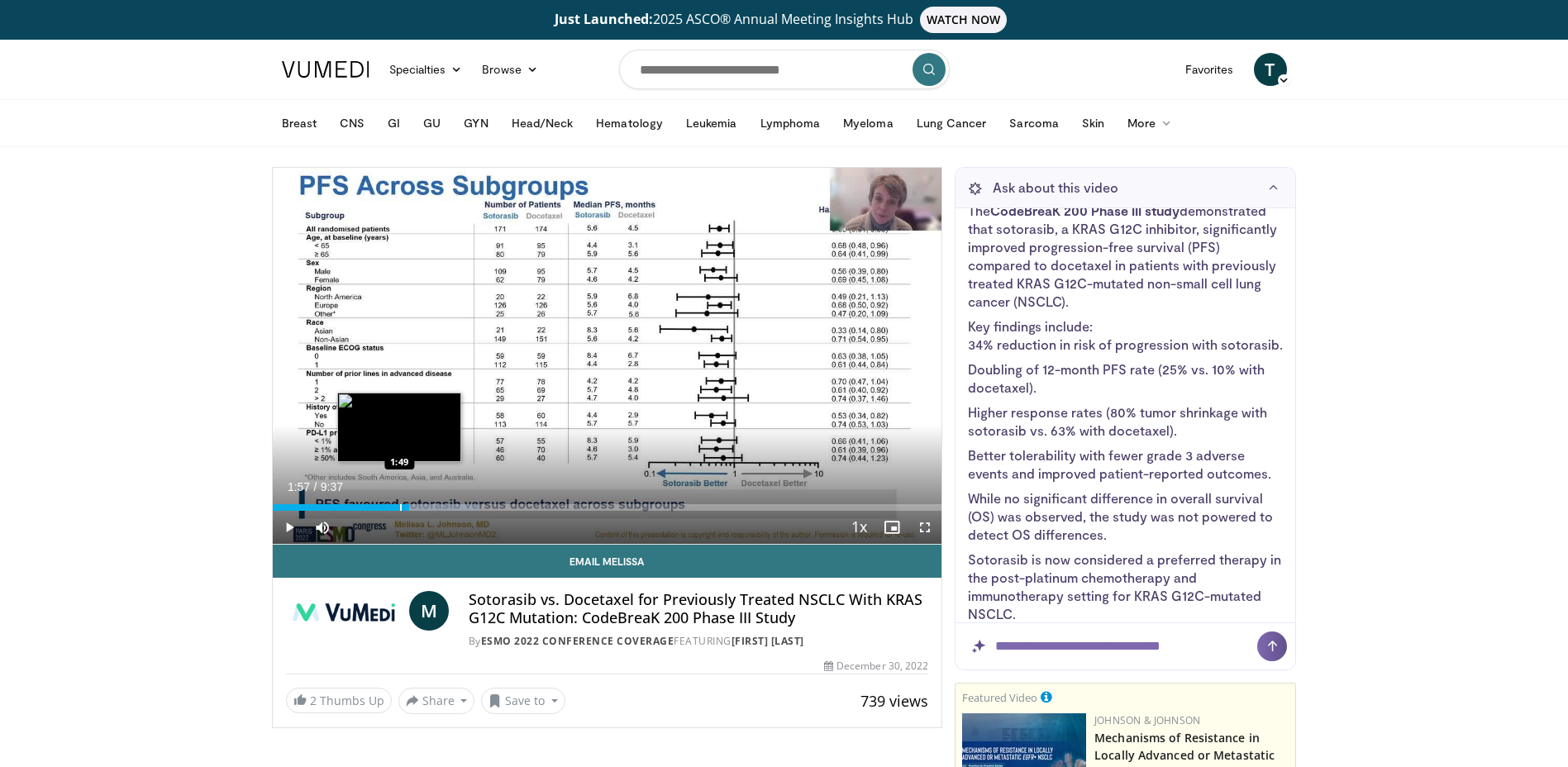 click at bounding box center [401, 507] 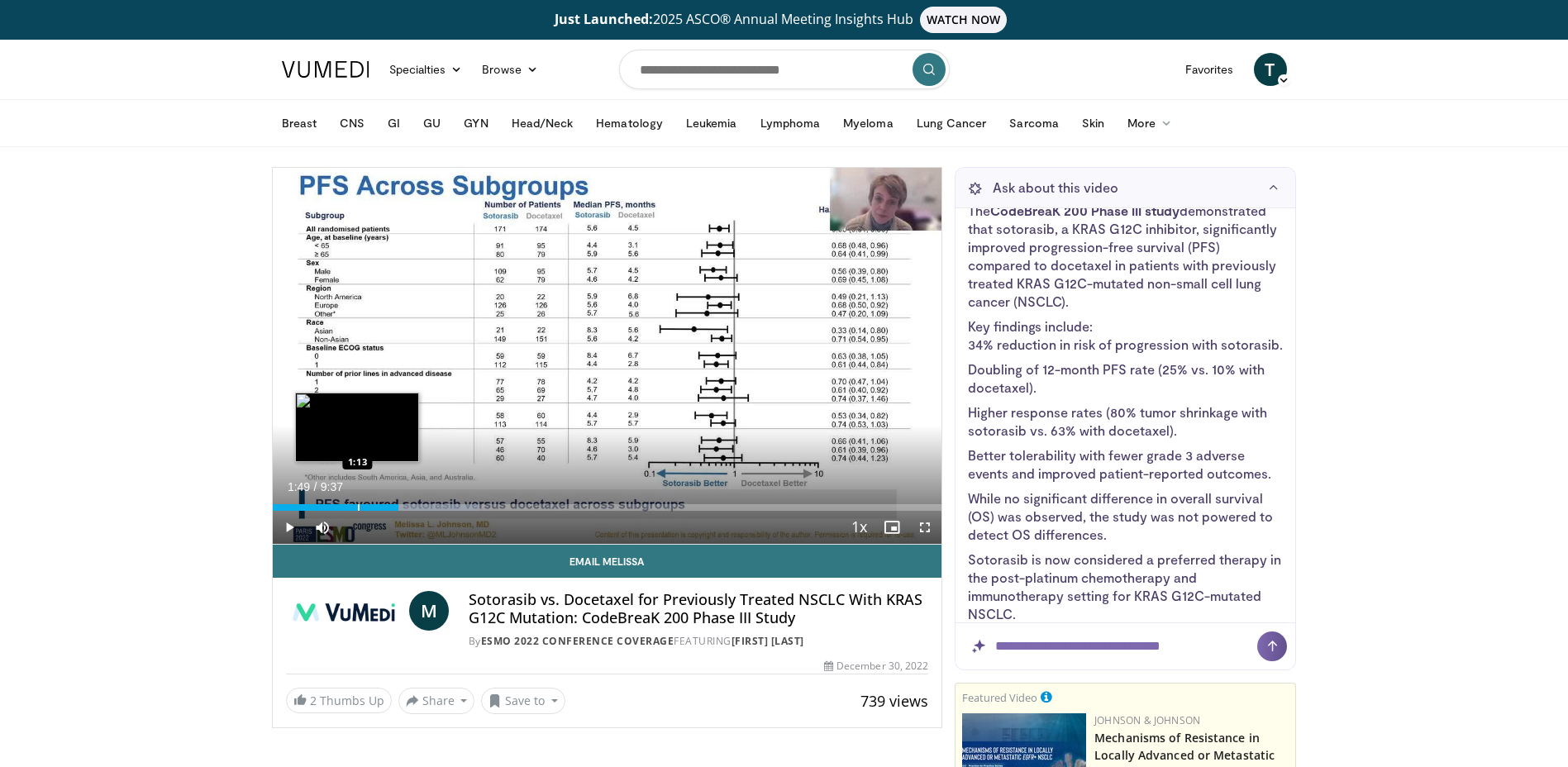 click on "Loaded :  30.90% 1:49 1:13" at bounding box center [608, 507] 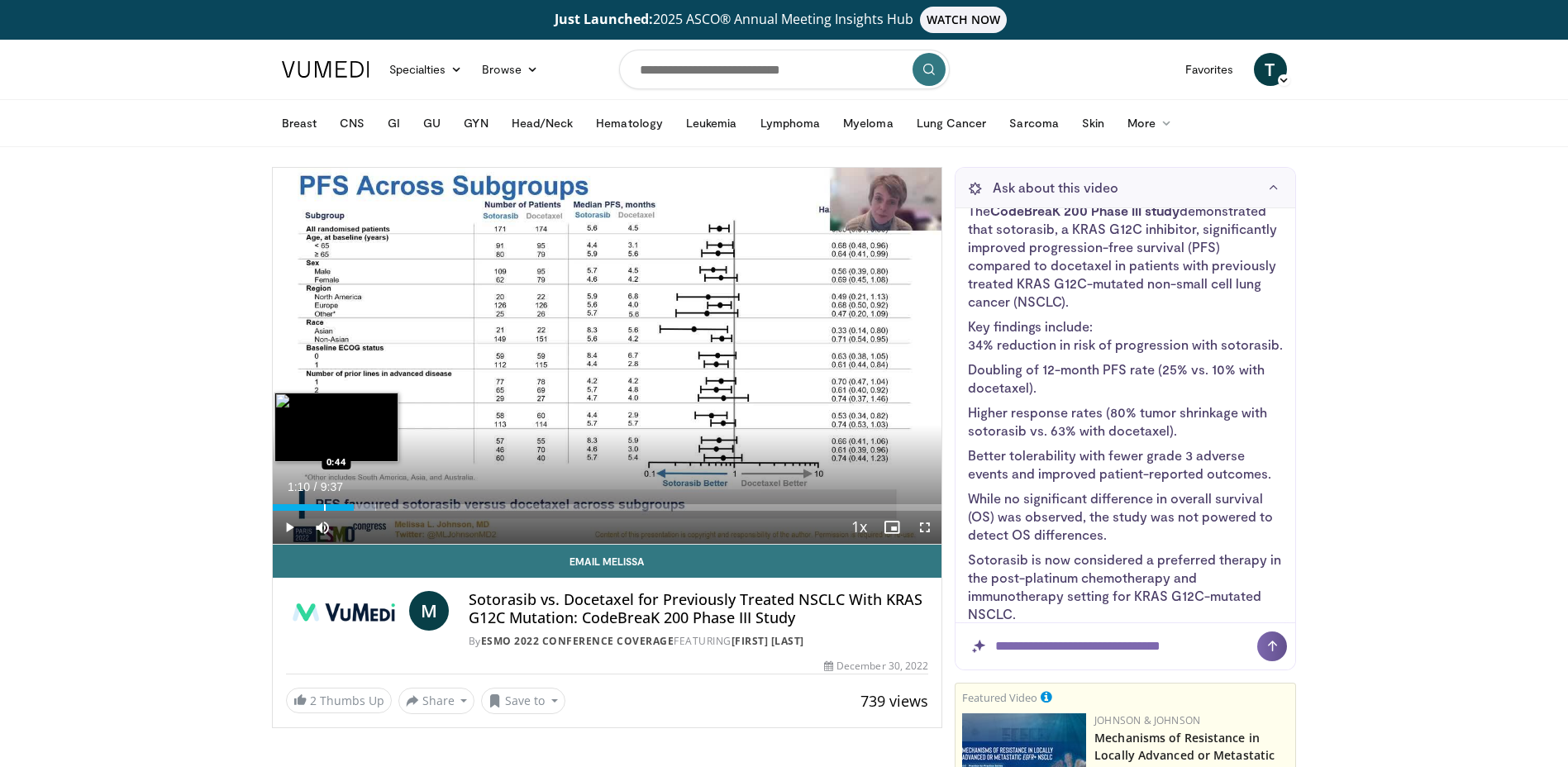 click at bounding box center (325, 507) 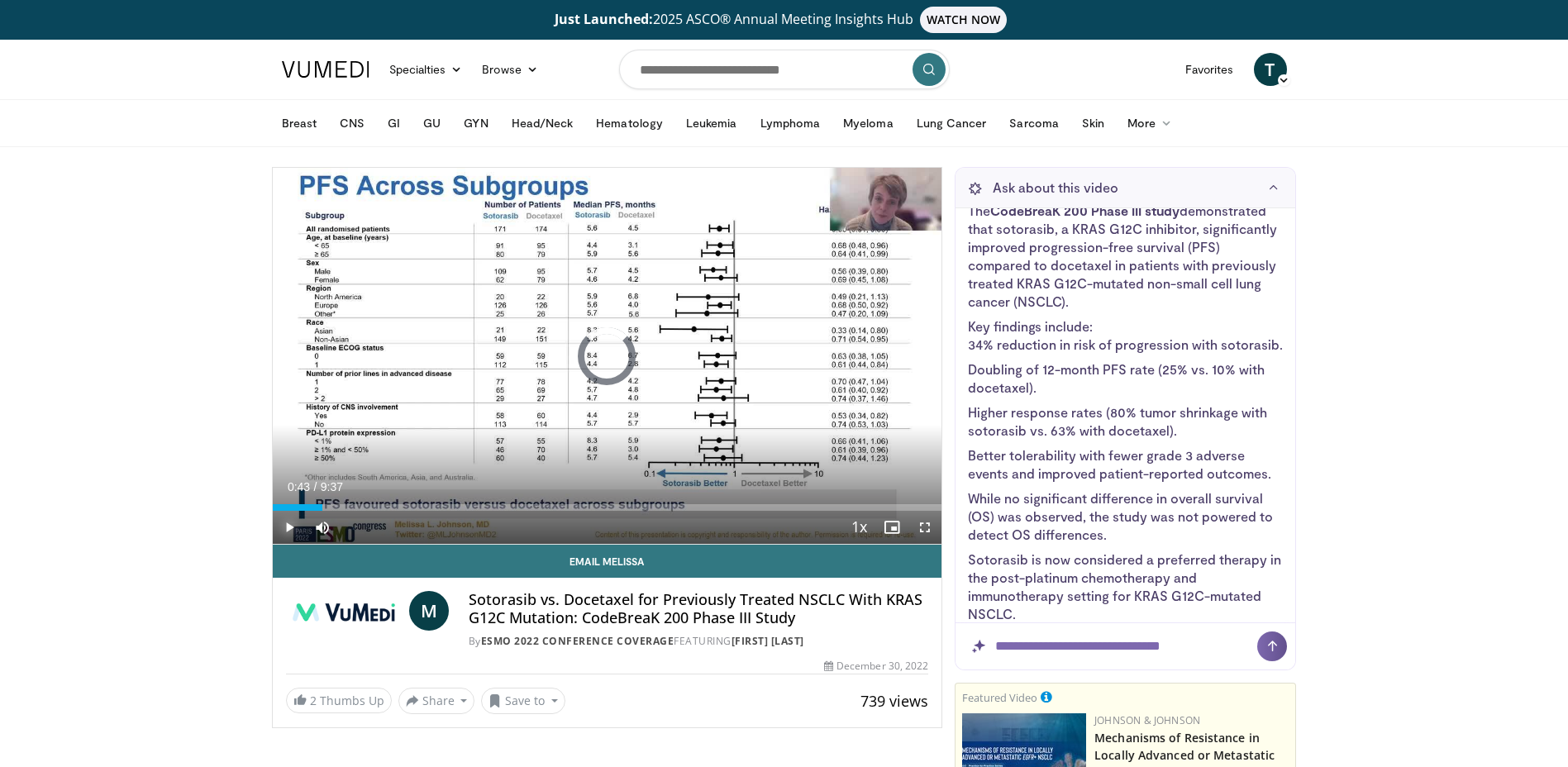click at bounding box center (289, 527) 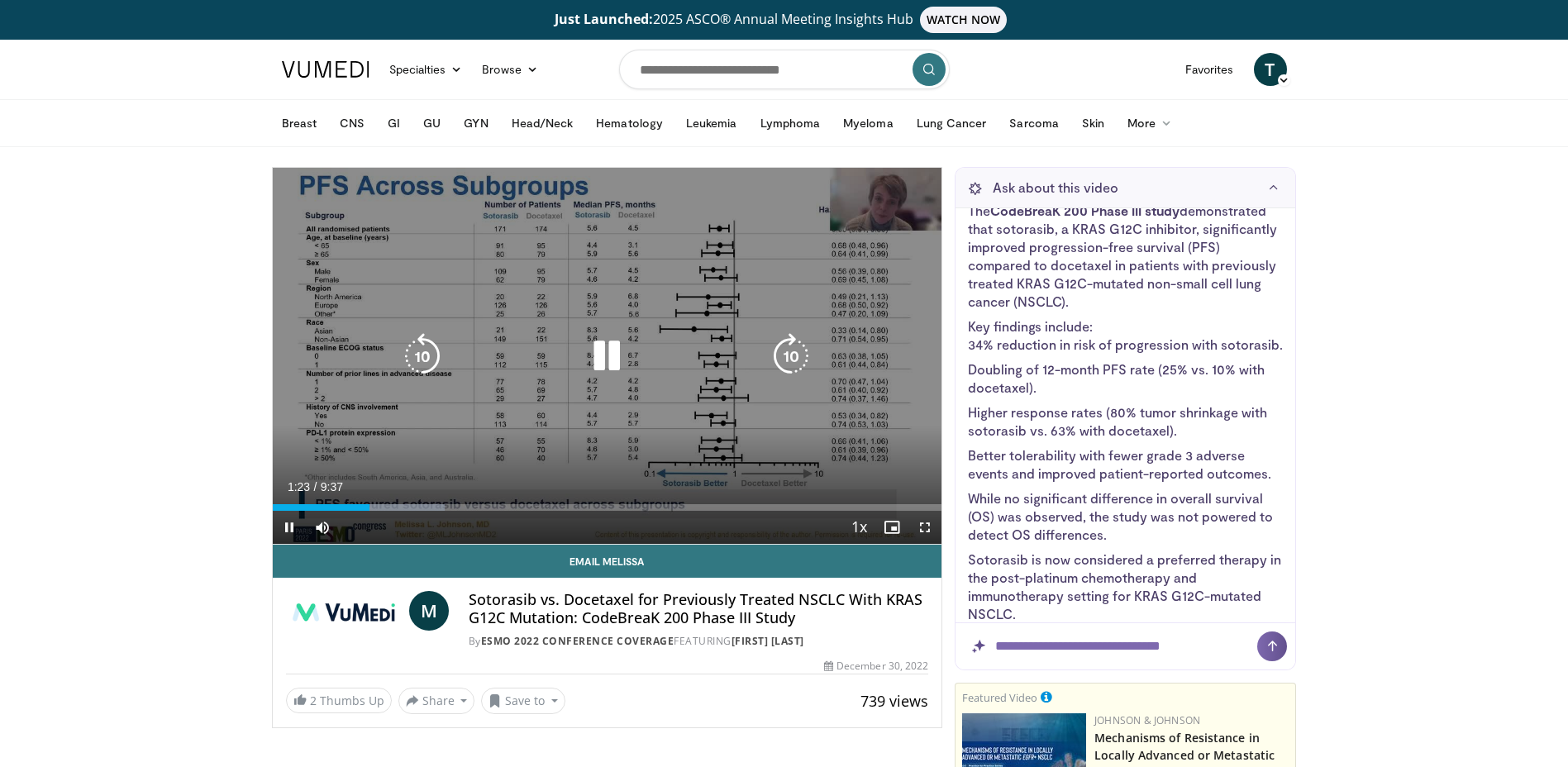 click on "10 seconds
Tap to unmute" at bounding box center [608, 355] 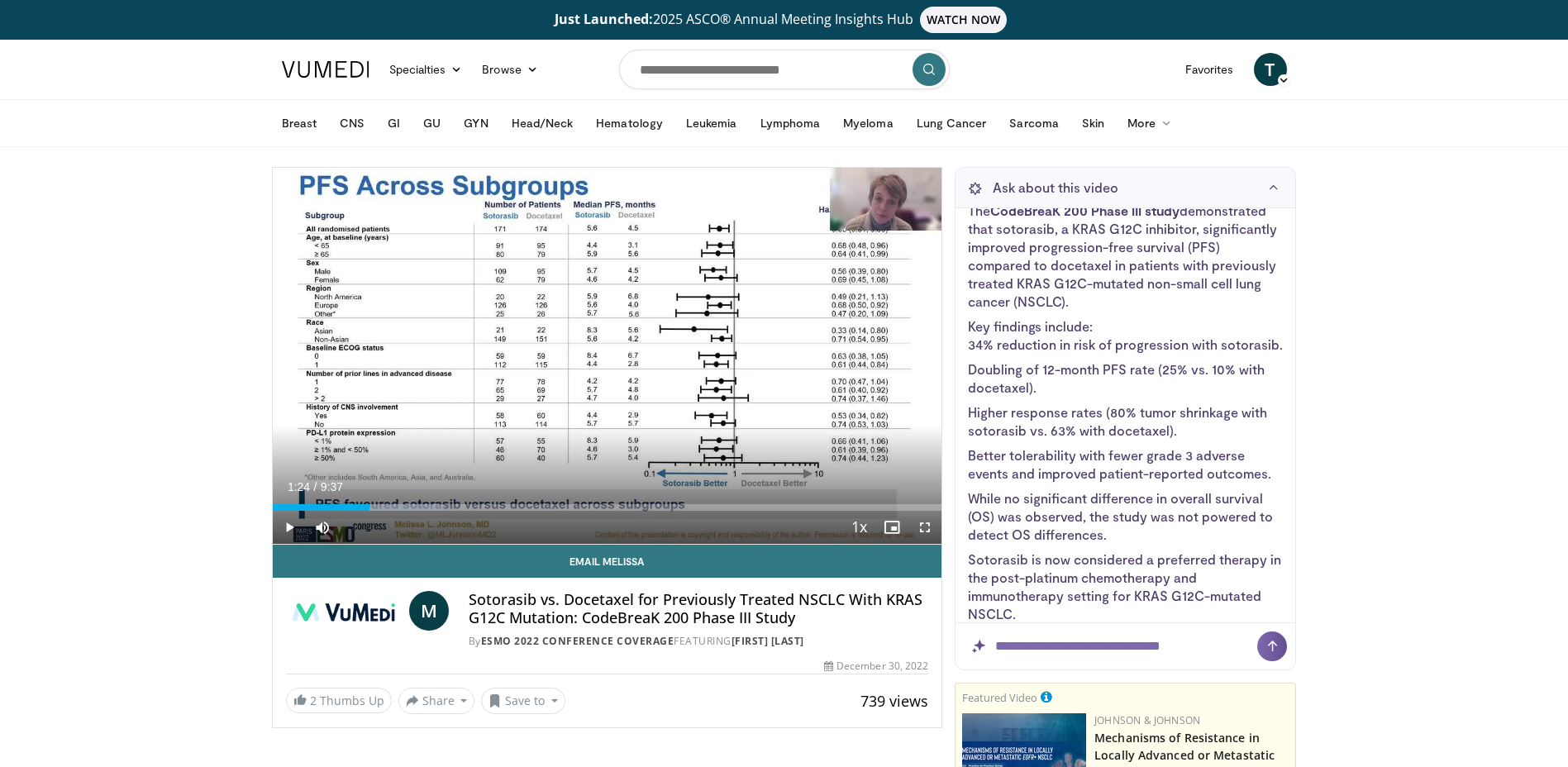 click on "Just Launched:  2025 ASCO® Annual Meeting Insights Hub WATCH NOW
Specialties
Adult & Family Medicine
Allergy, Asthma, Immunology
Anesthesiology
Cardiology
Dental
Dermatology
Endocrinology
Gastroenterology & Hepatology
General Surgery
Hematology & Oncology
Infectious Disease
Nephrology
Neurology
Neurosurgery
Obstetrics & Gynecology
Ophthalmology
Oral Maxillofacial
Orthopaedics
Otolaryngology
Pediatrics
Plastic Surgery" at bounding box center (784, 1744) 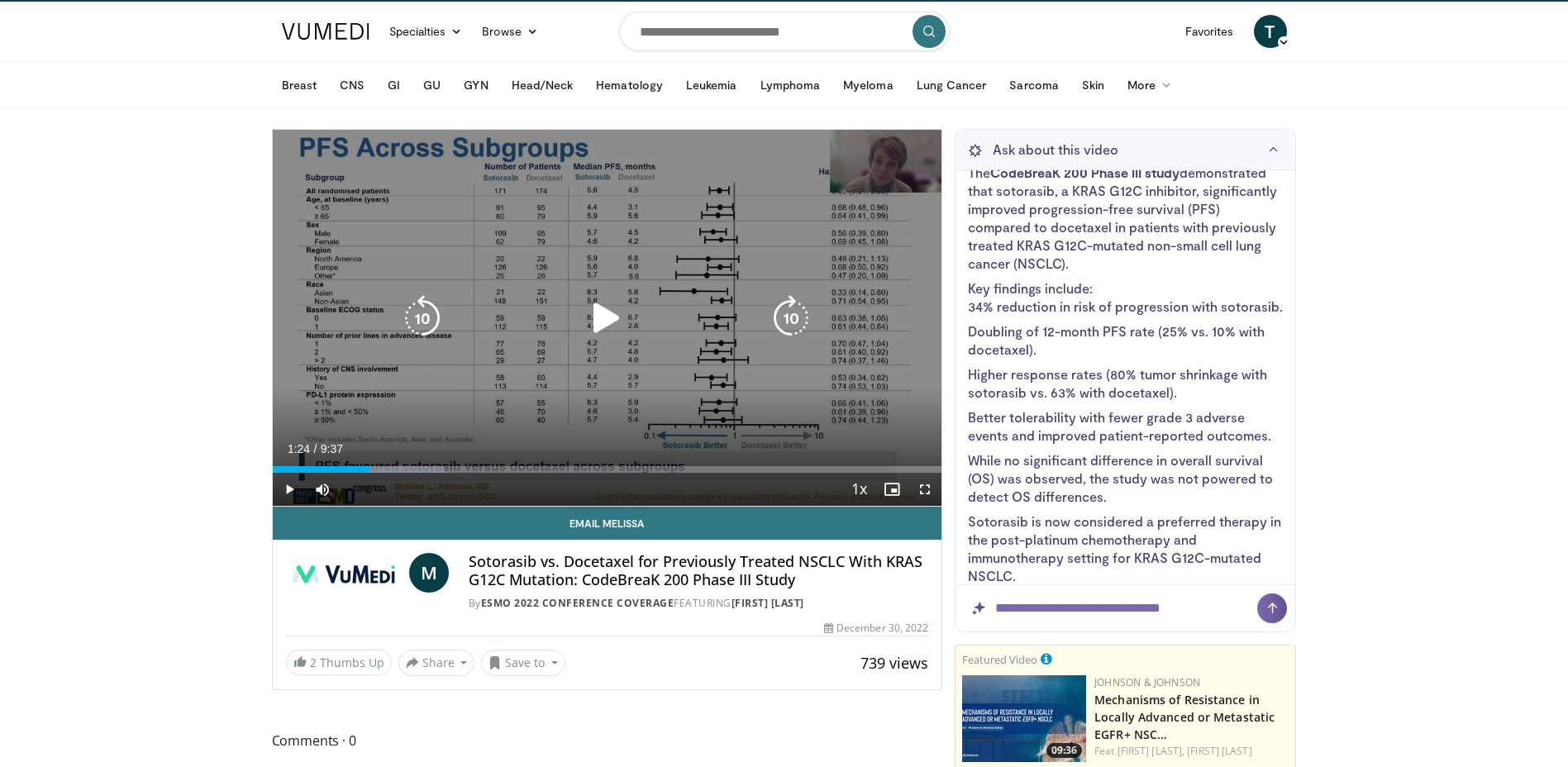 scroll, scrollTop: 0, scrollLeft: 0, axis: both 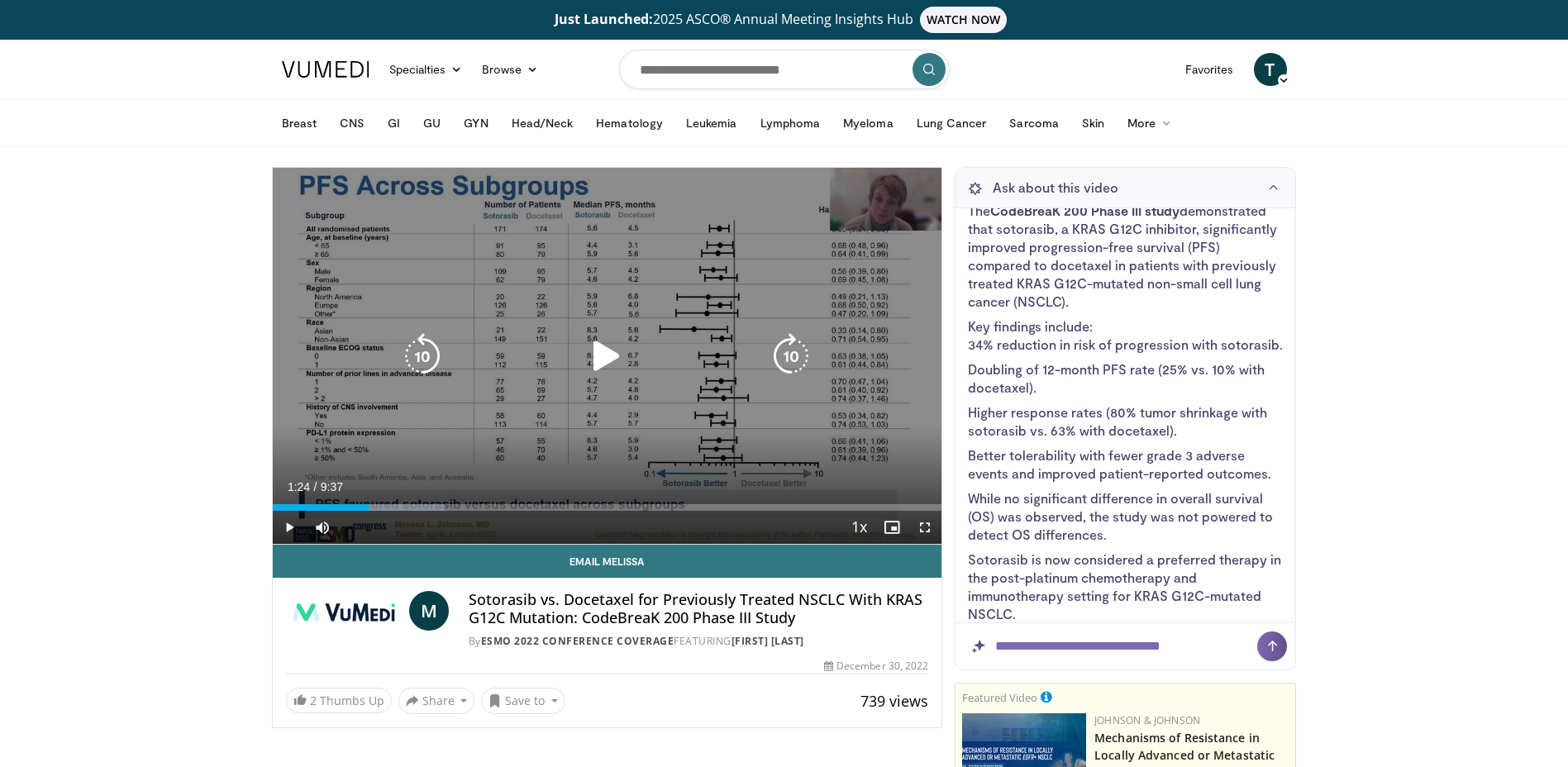 click at bounding box center (607, 356) 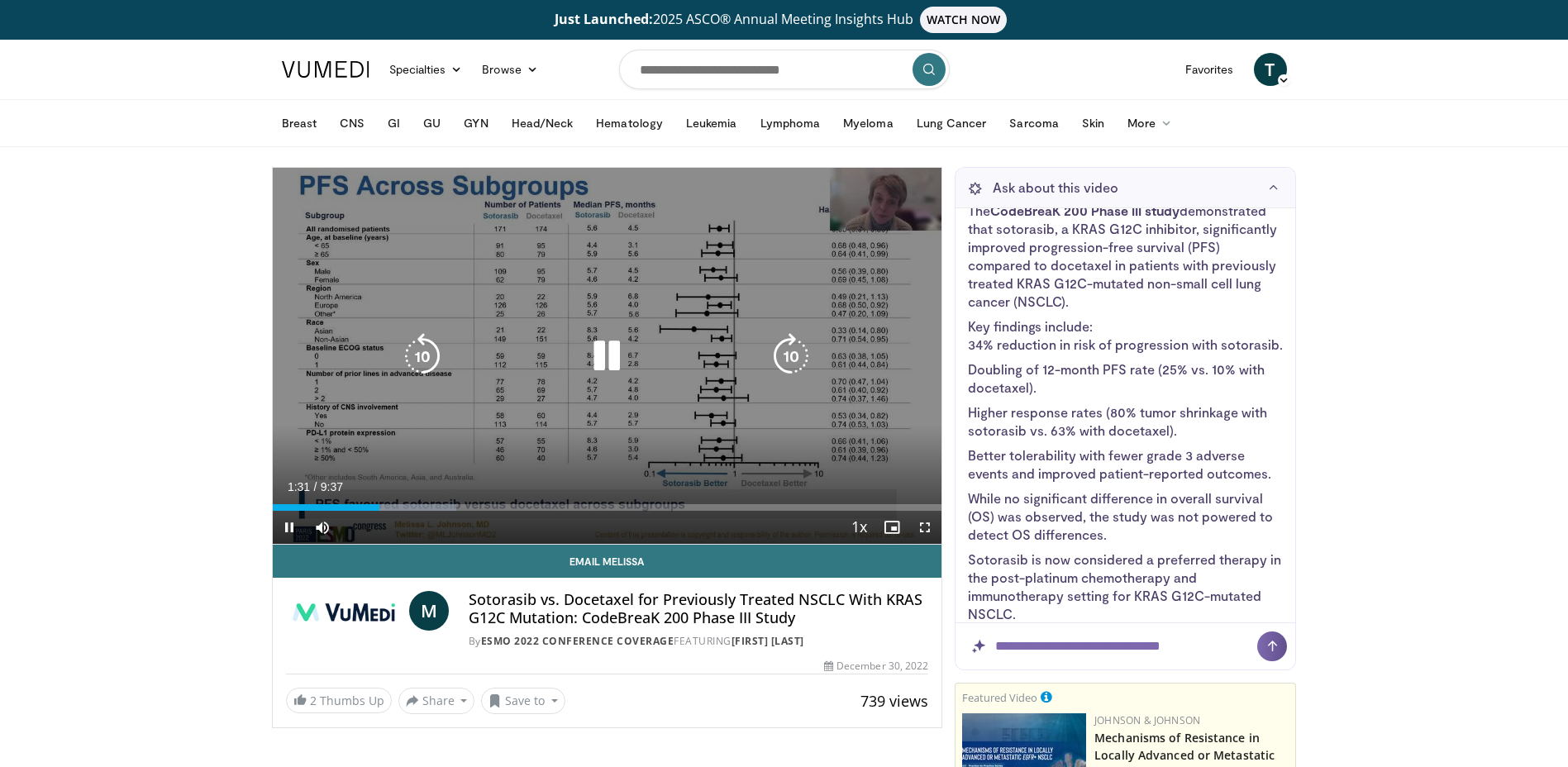 click at bounding box center [607, 356] 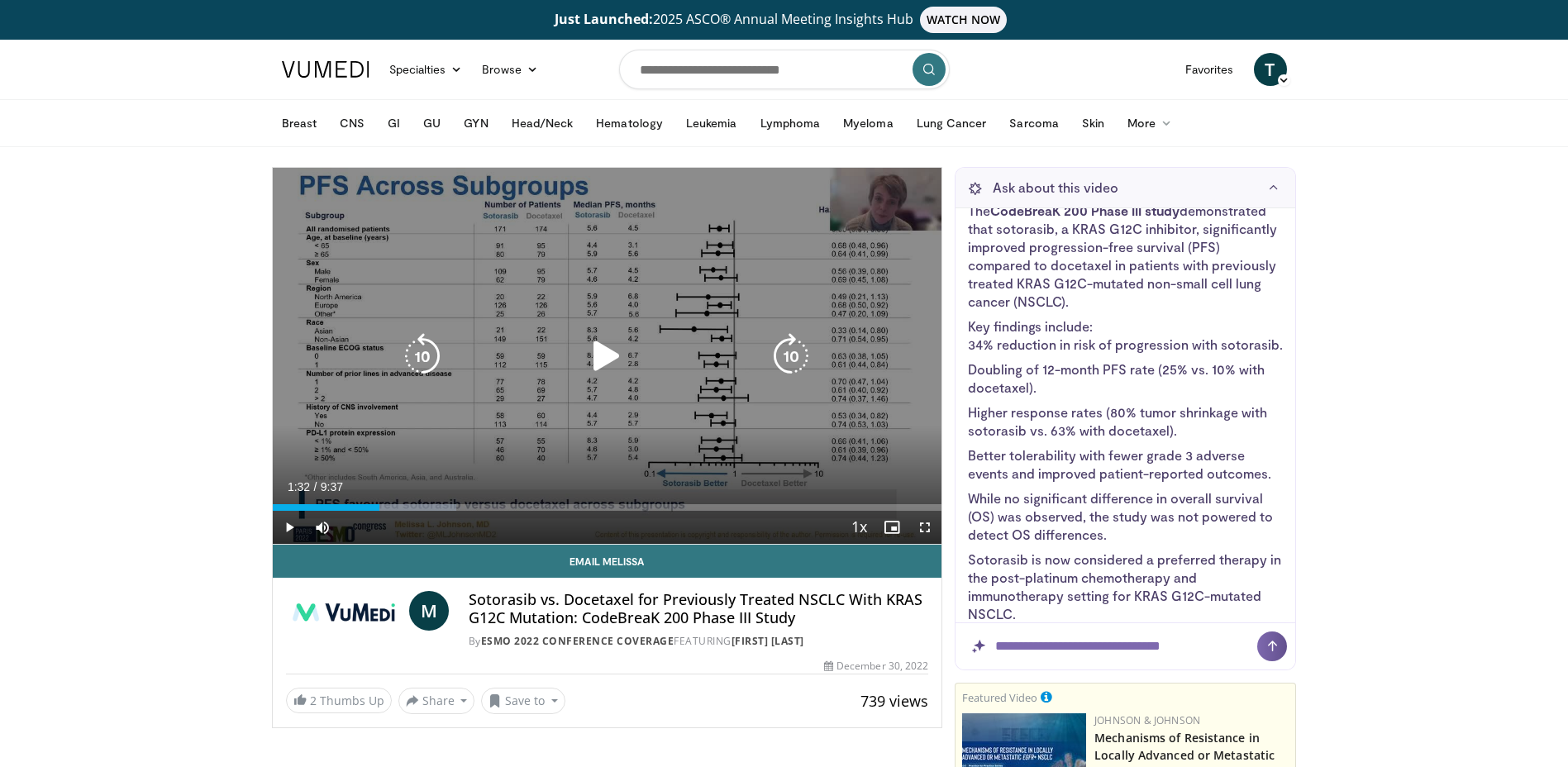 click at bounding box center (607, 356) 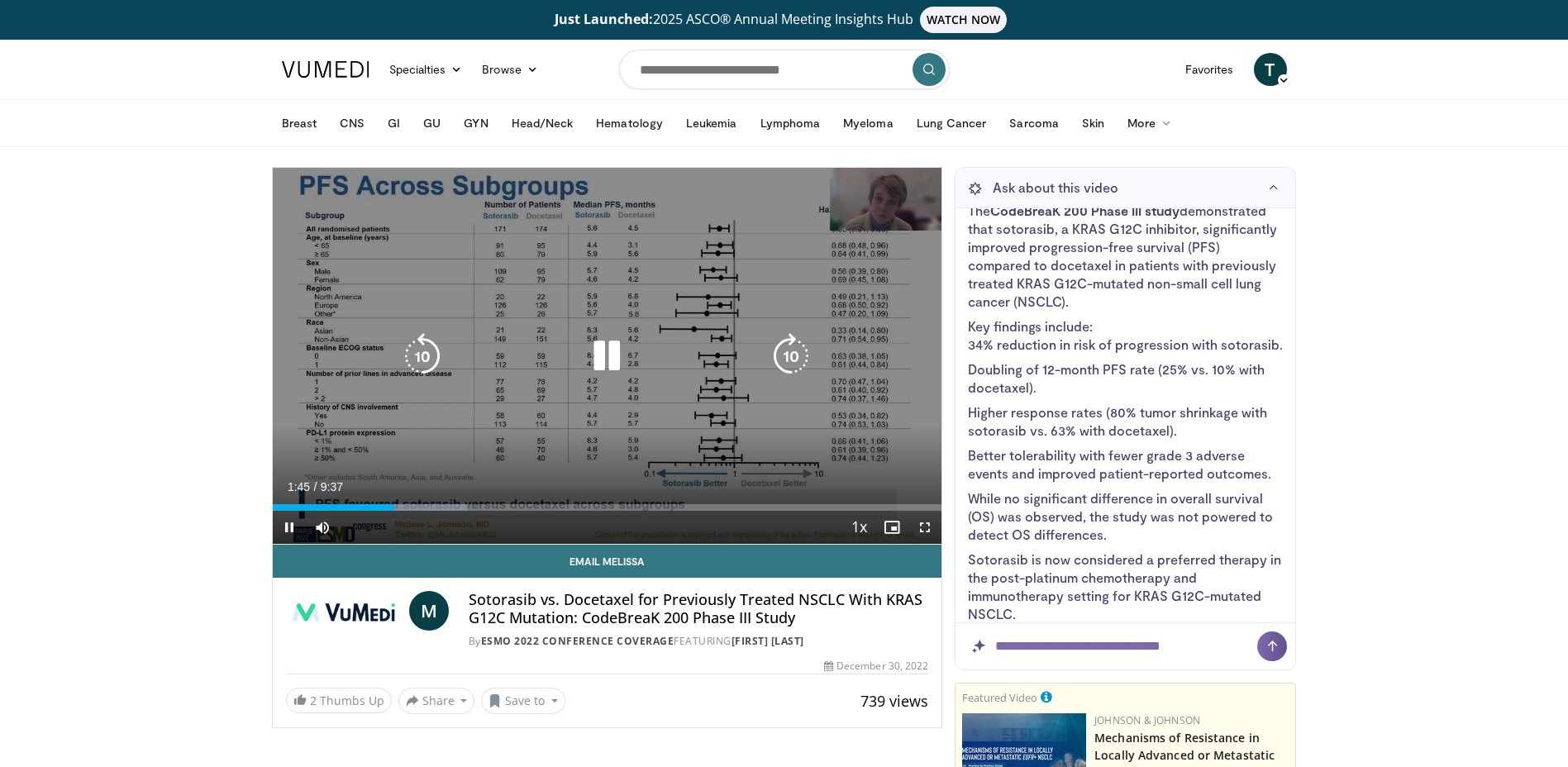 click at bounding box center (607, 356) 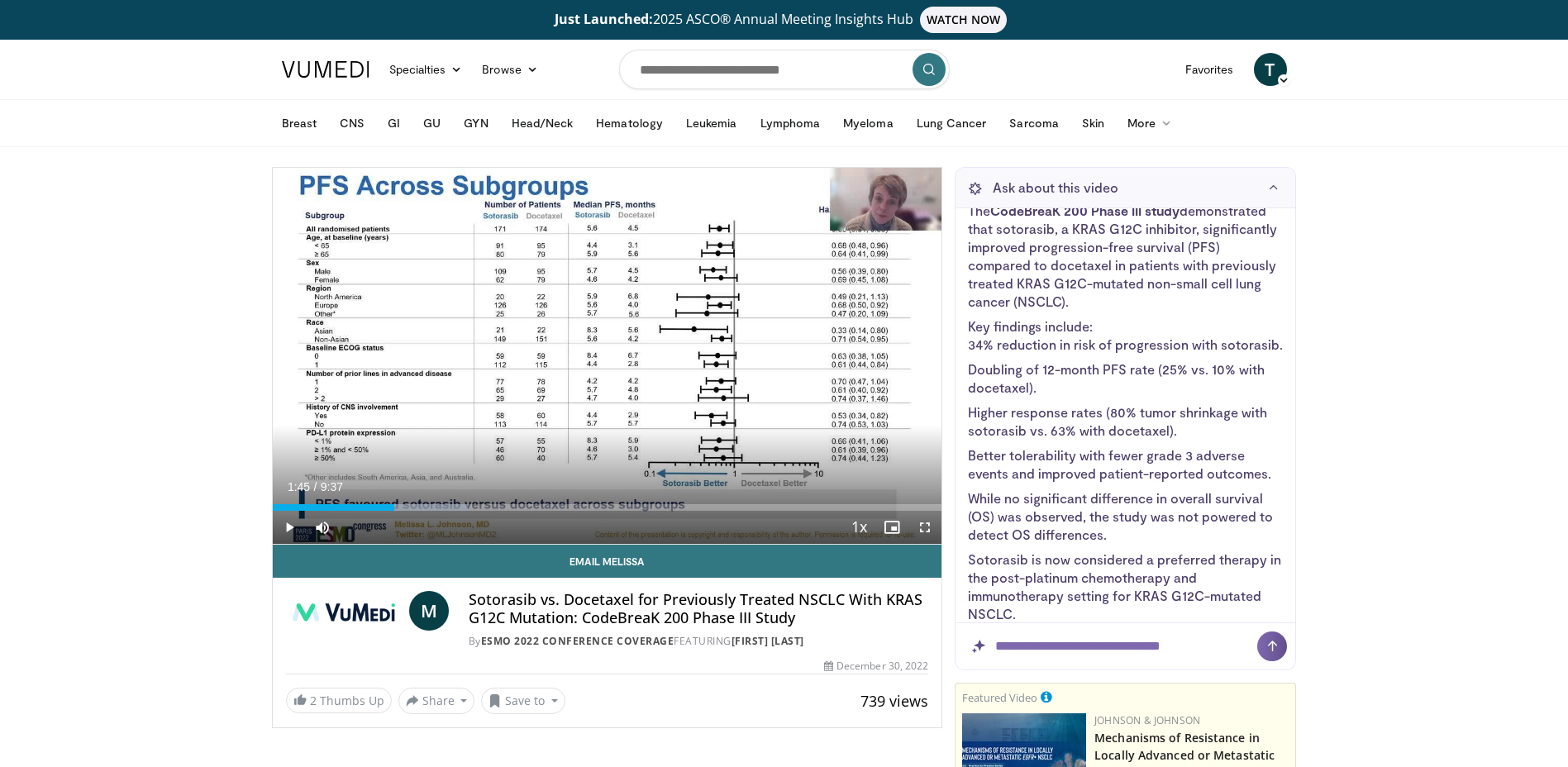 drag, startPoint x: 599, startPoint y: 354, endPoint x: 536, endPoint y: 361, distance: 63.3877 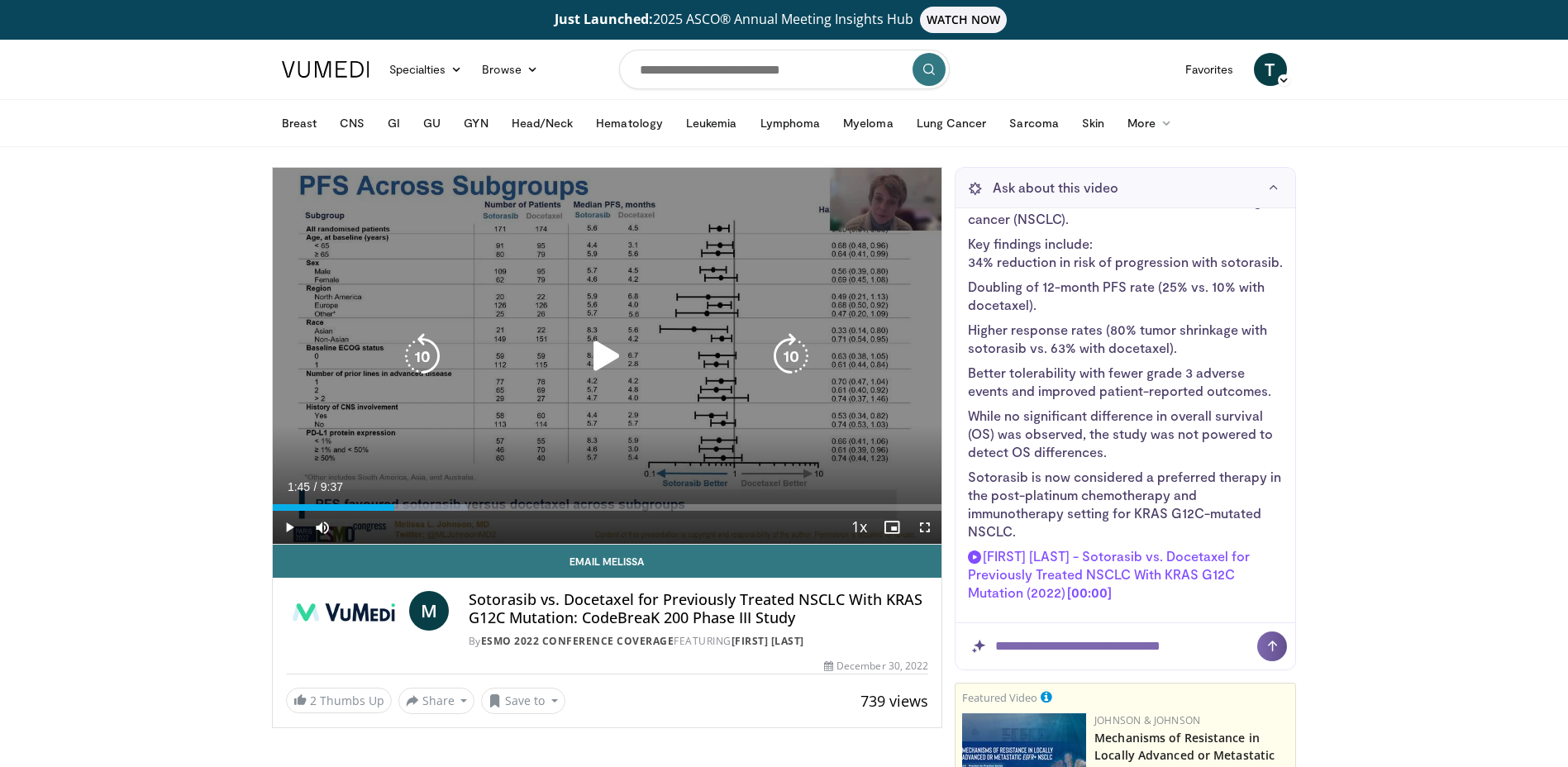 click at bounding box center [607, 356] 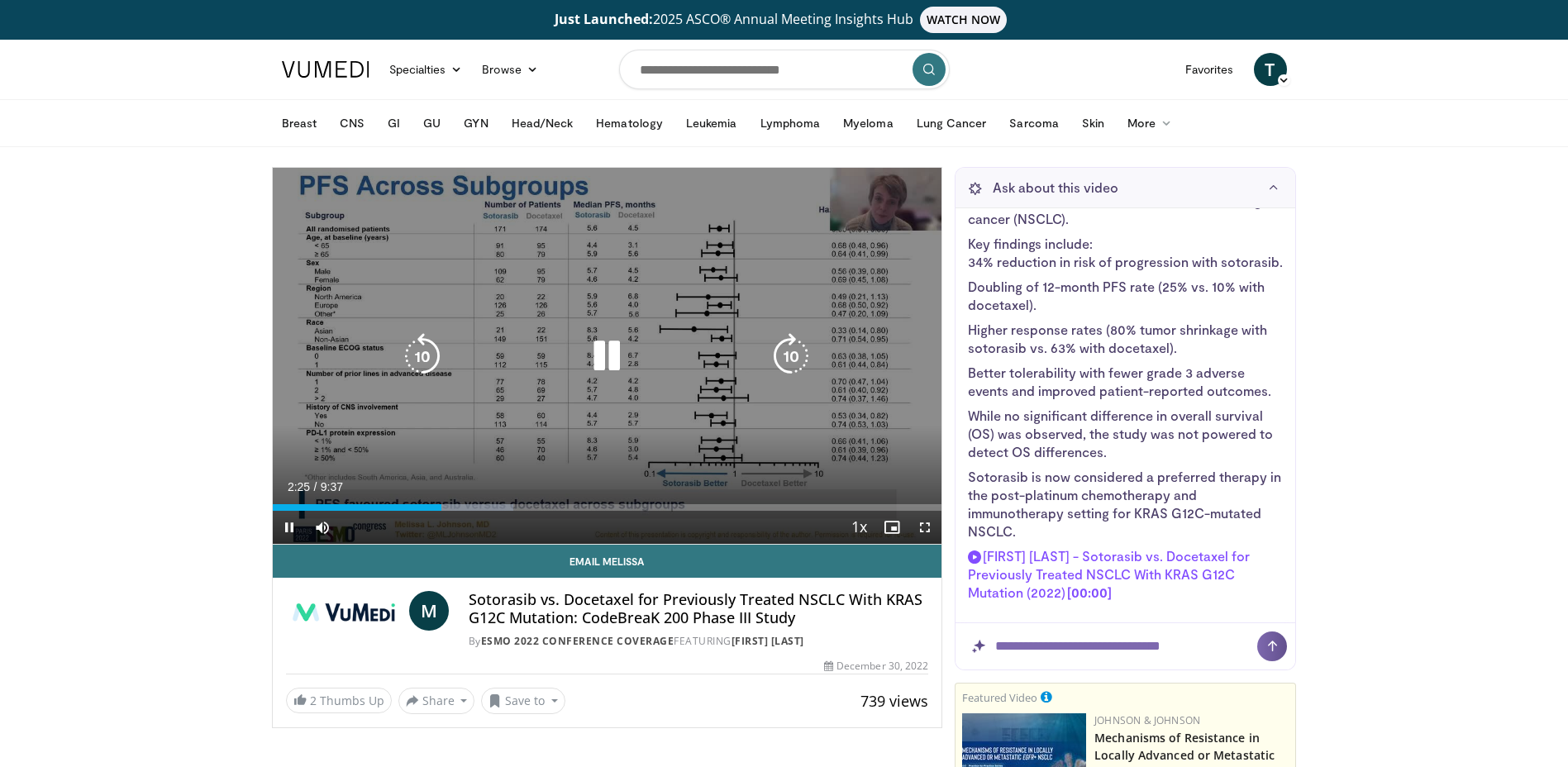 click on "10 seconds
Tap to unmute" at bounding box center (608, 355) 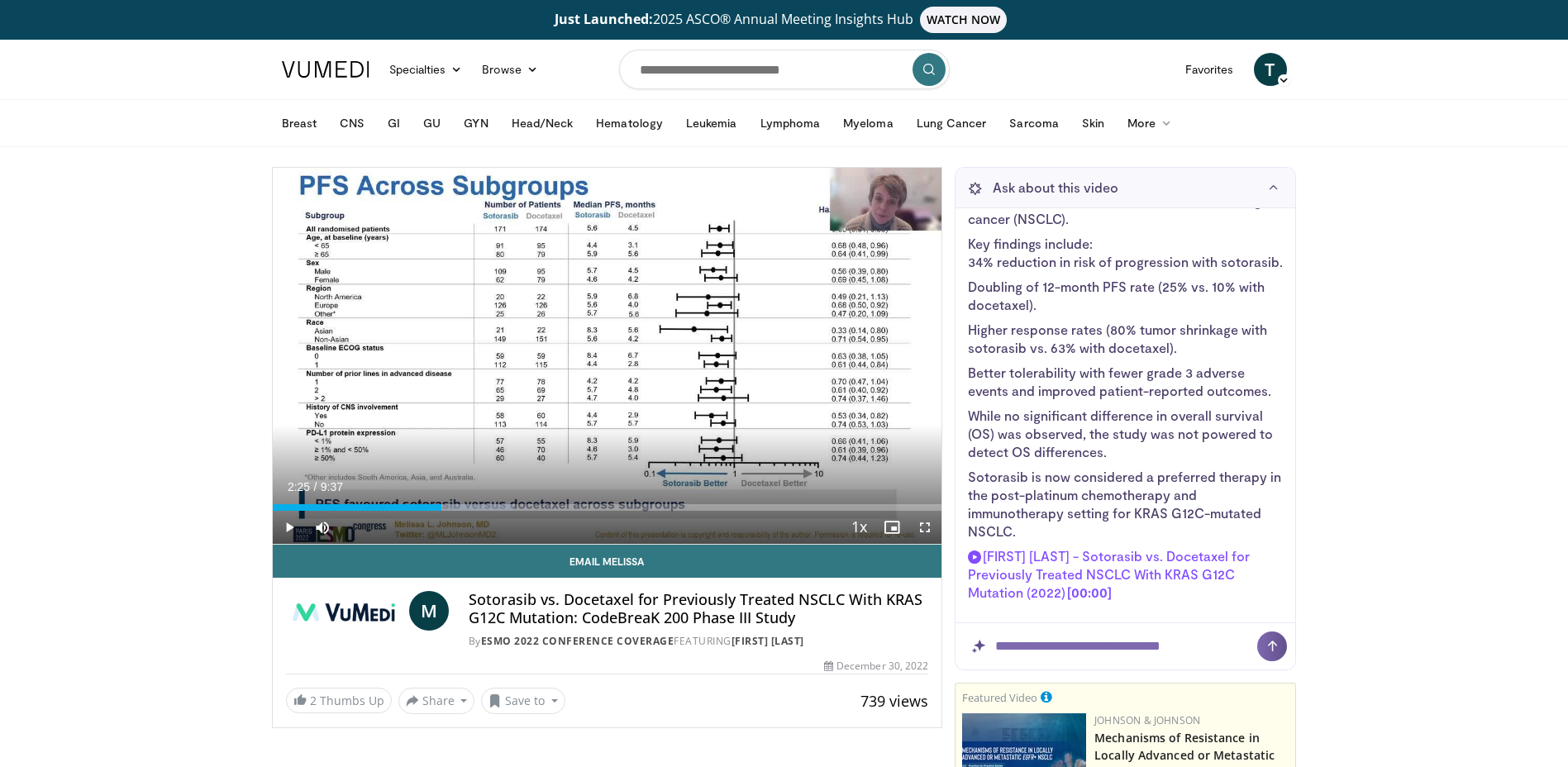 click at bounding box center [1274, 188] 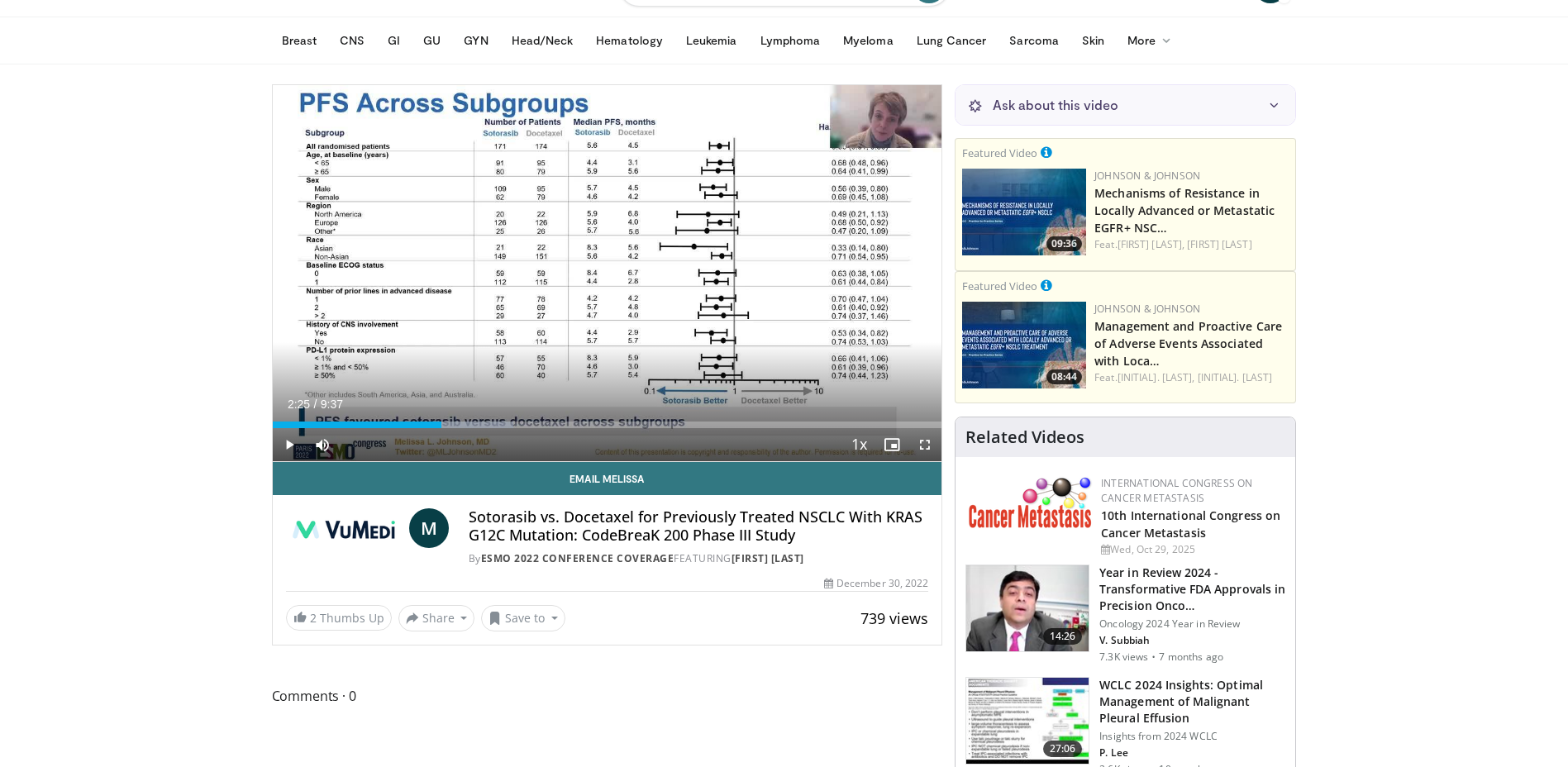 scroll, scrollTop: 0, scrollLeft: 0, axis: both 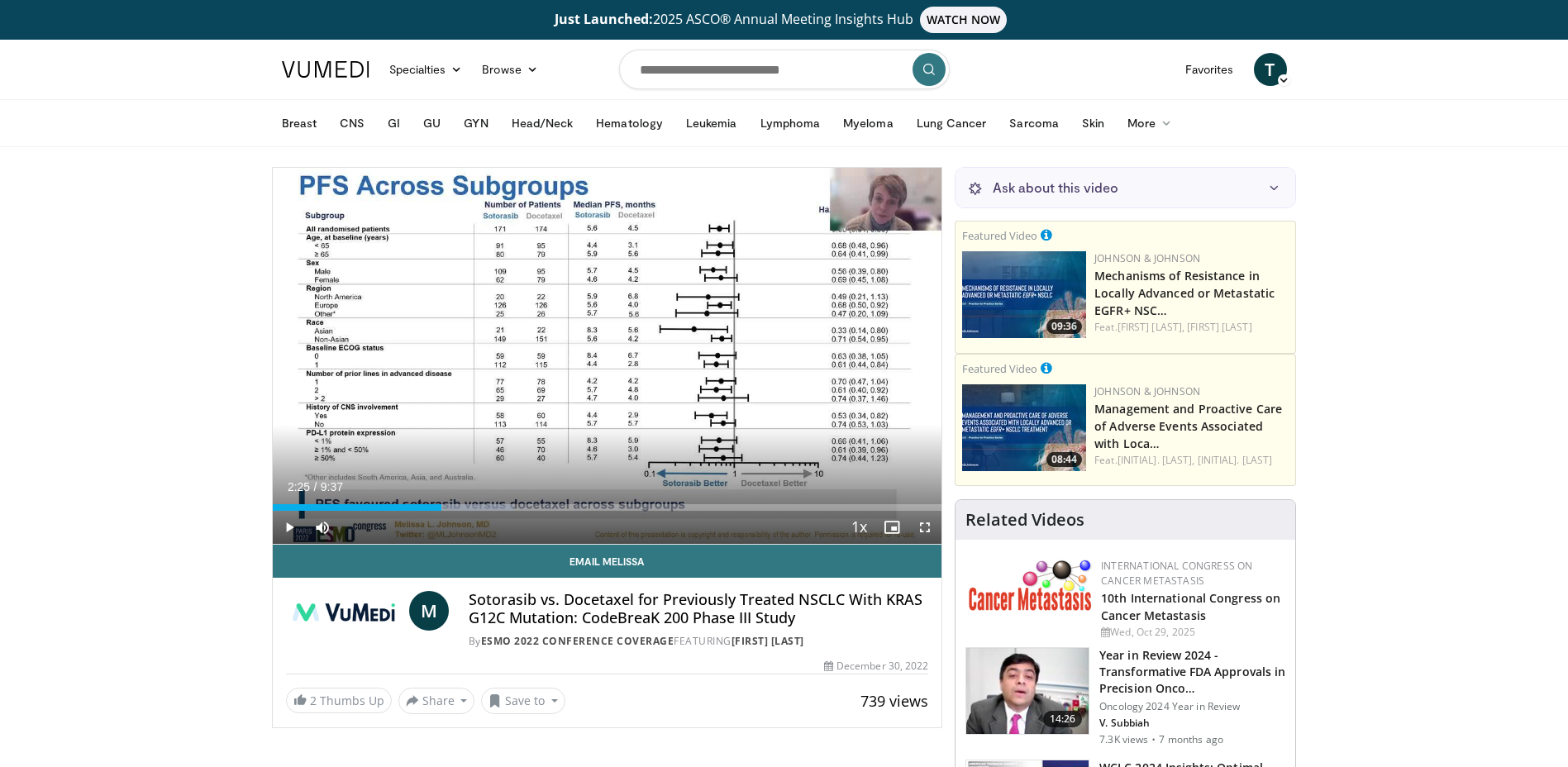 click on "Ask about this video" at bounding box center [1043, 188] 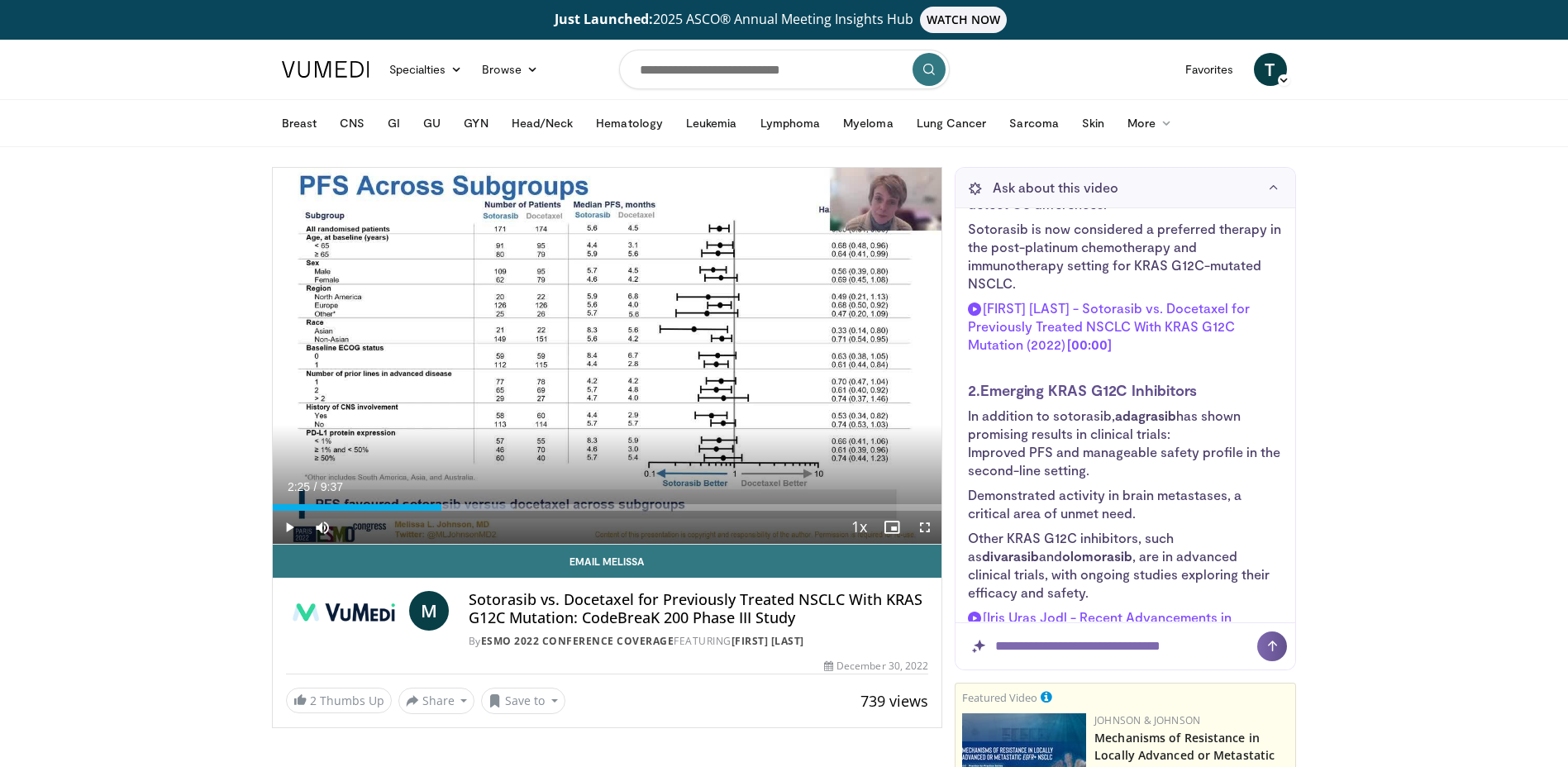 scroll, scrollTop: 904, scrollLeft: 0, axis: vertical 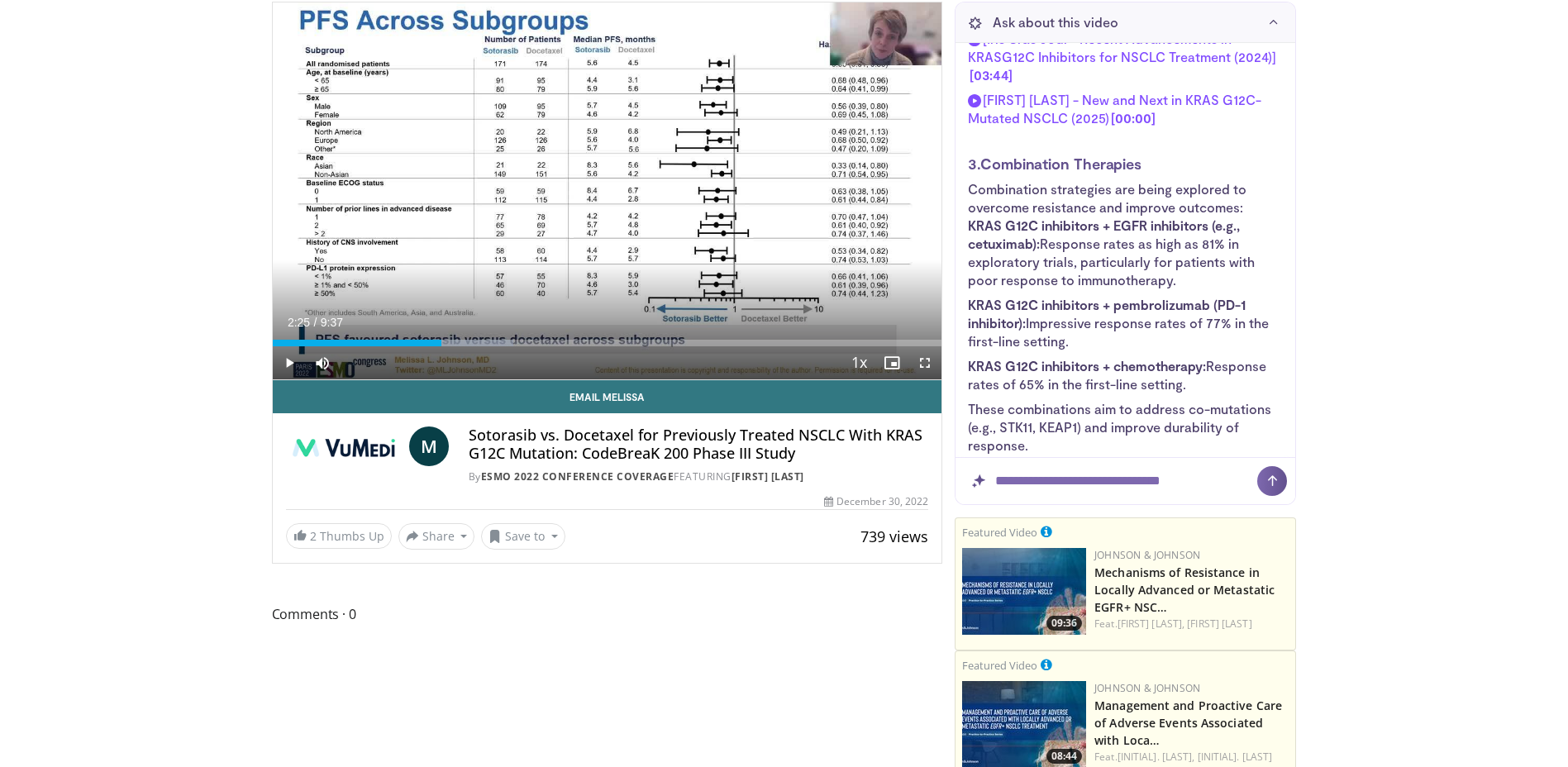 click at bounding box center [1272, 481] 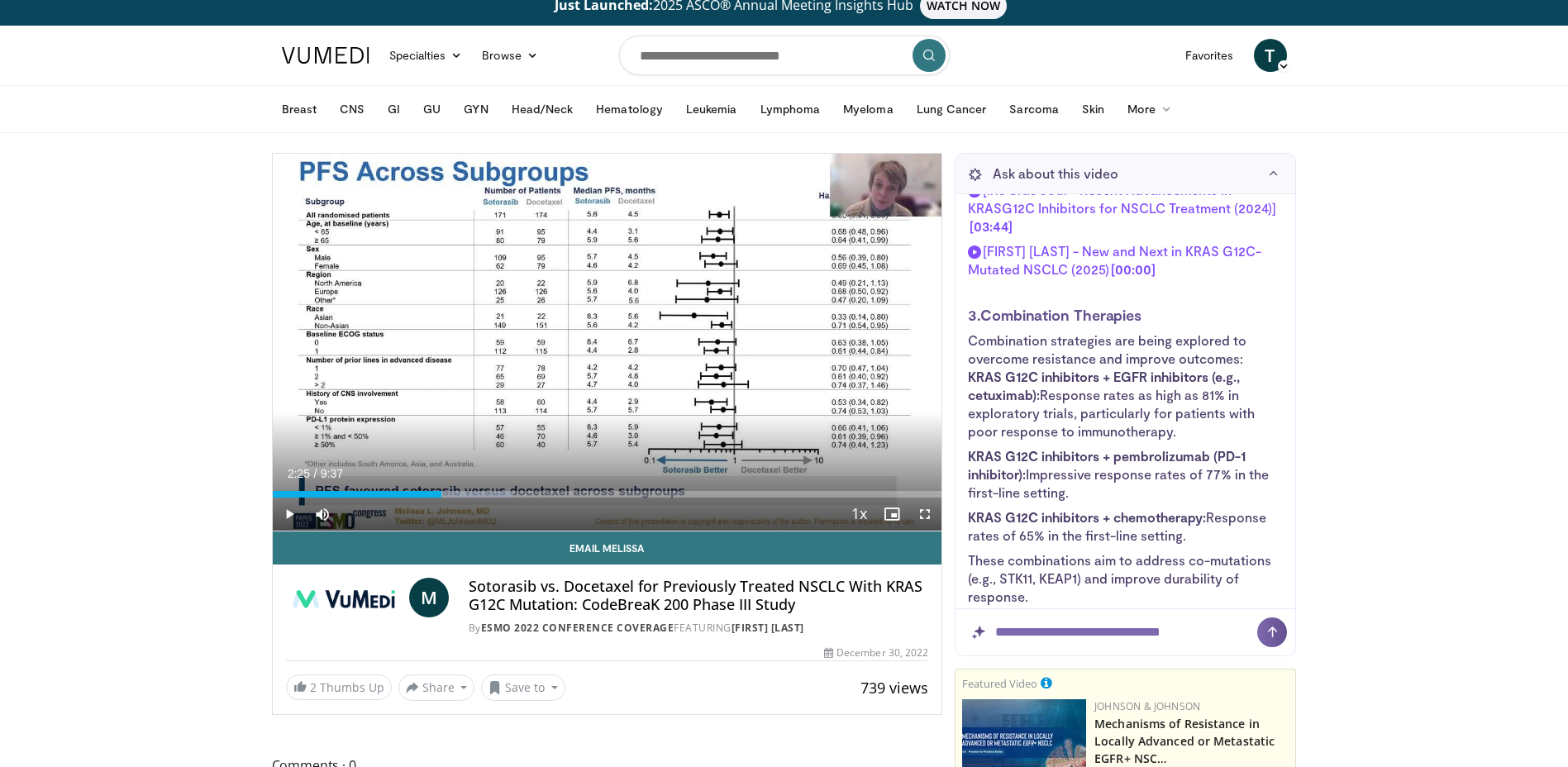 scroll, scrollTop: 0, scrollLeft: 0, axis: both 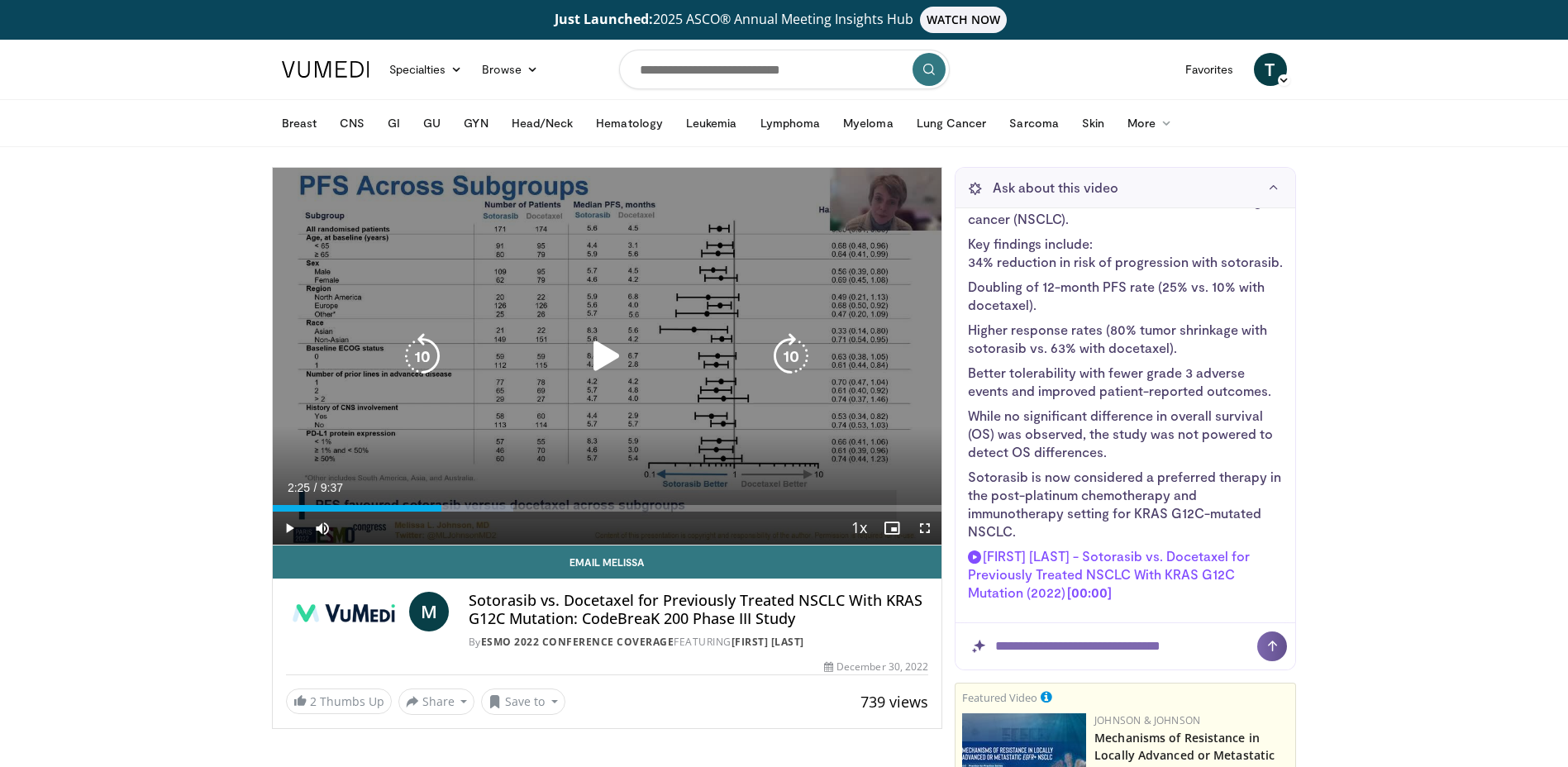 click at bounding box center [422, 356] 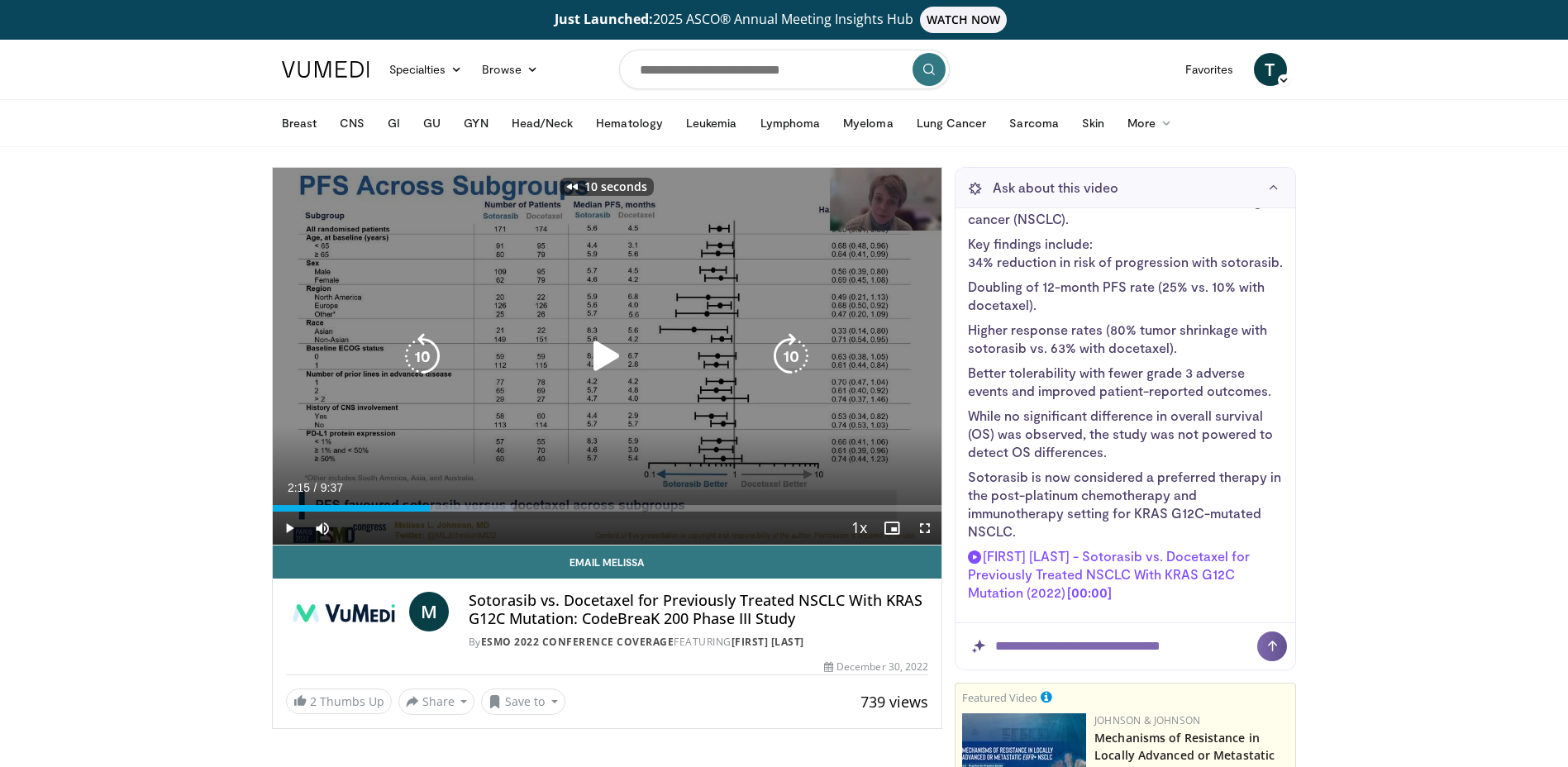 click at bounding box center (422, 356) 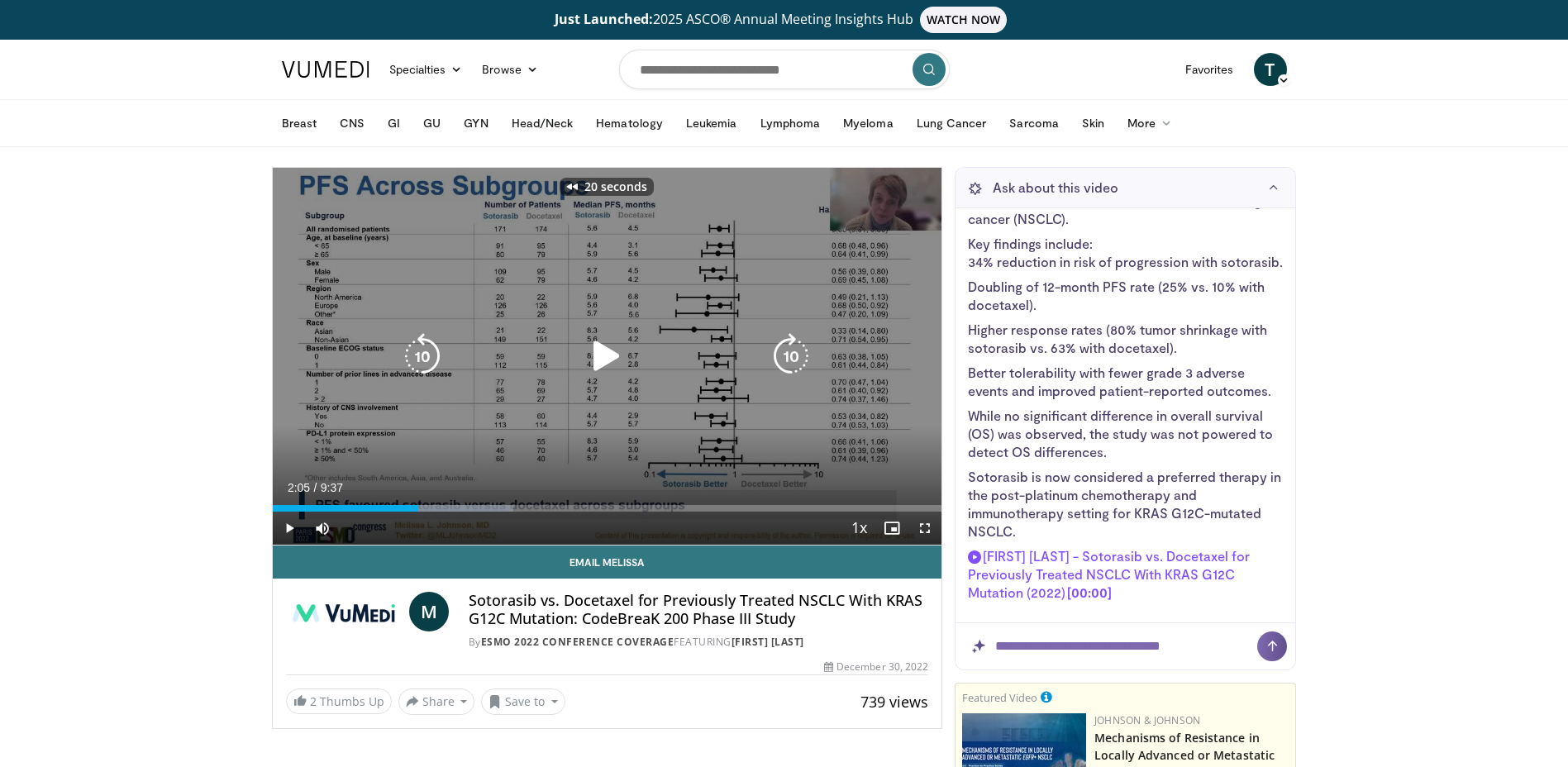 click at bounding box center [422, 356] 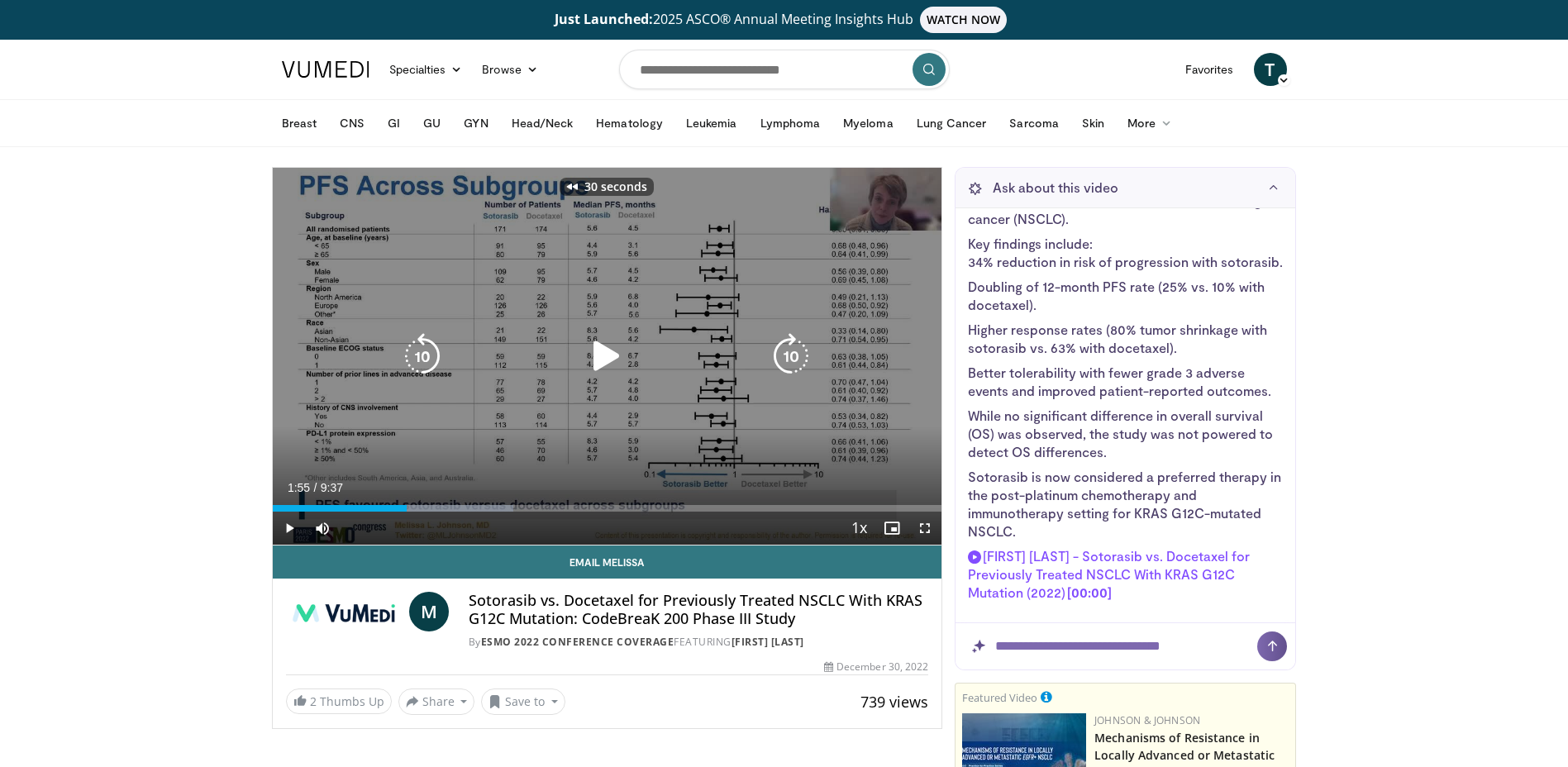 click at bounding box center [607, 356] 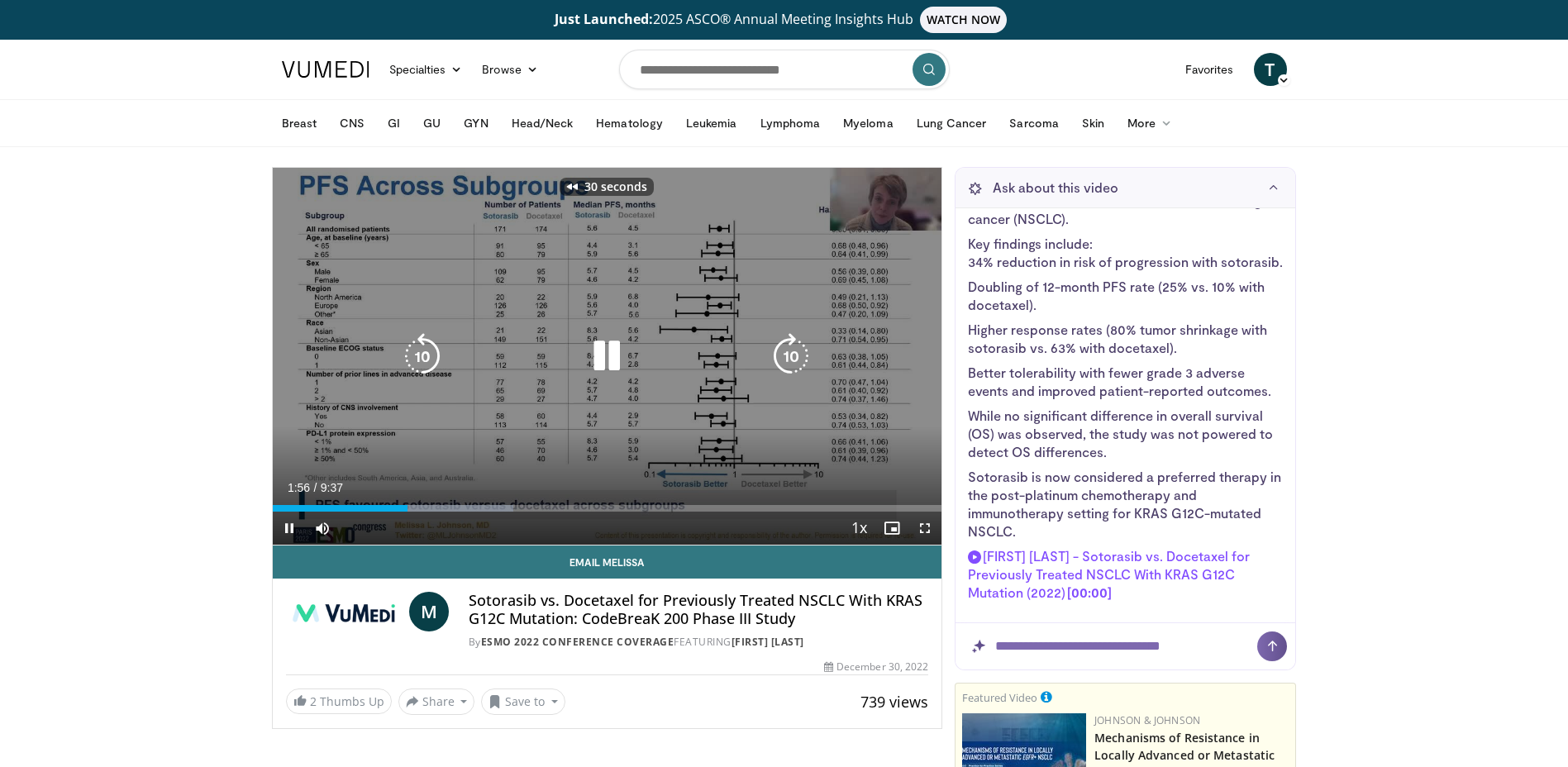 click at bounding box center (422, 356) 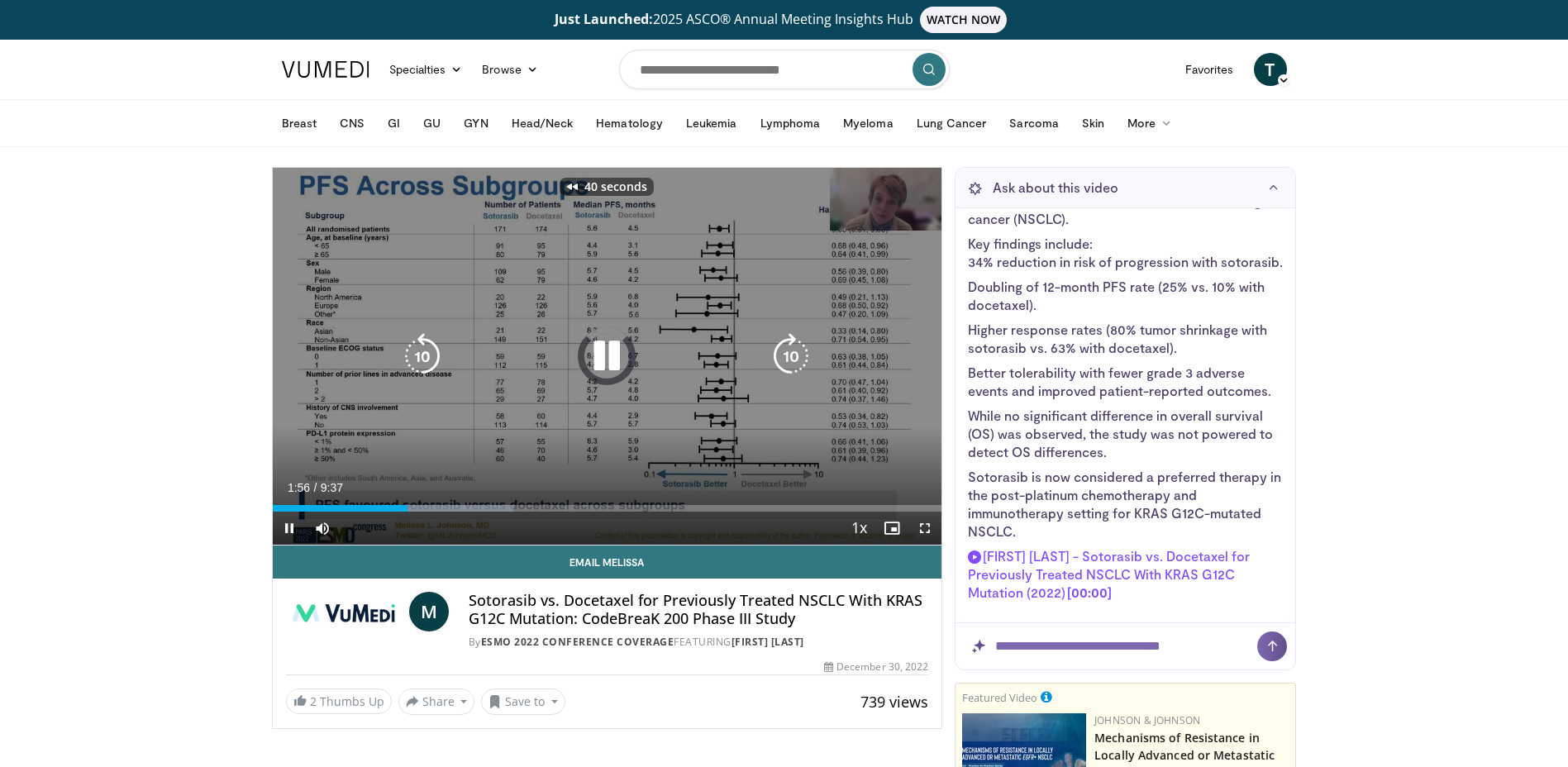 click at bounding box center (422, 356) 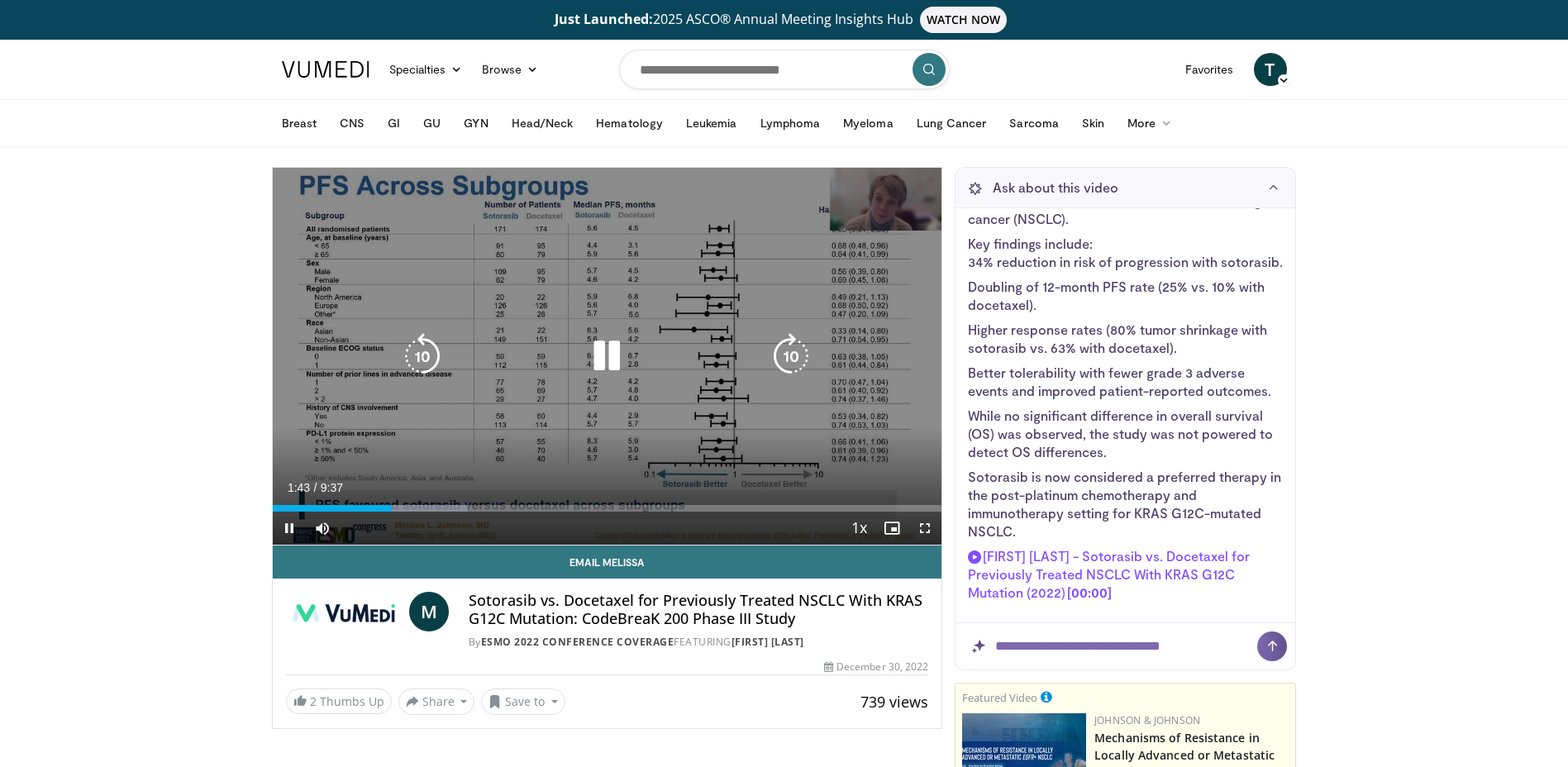 click at bounding box center (422, 356) 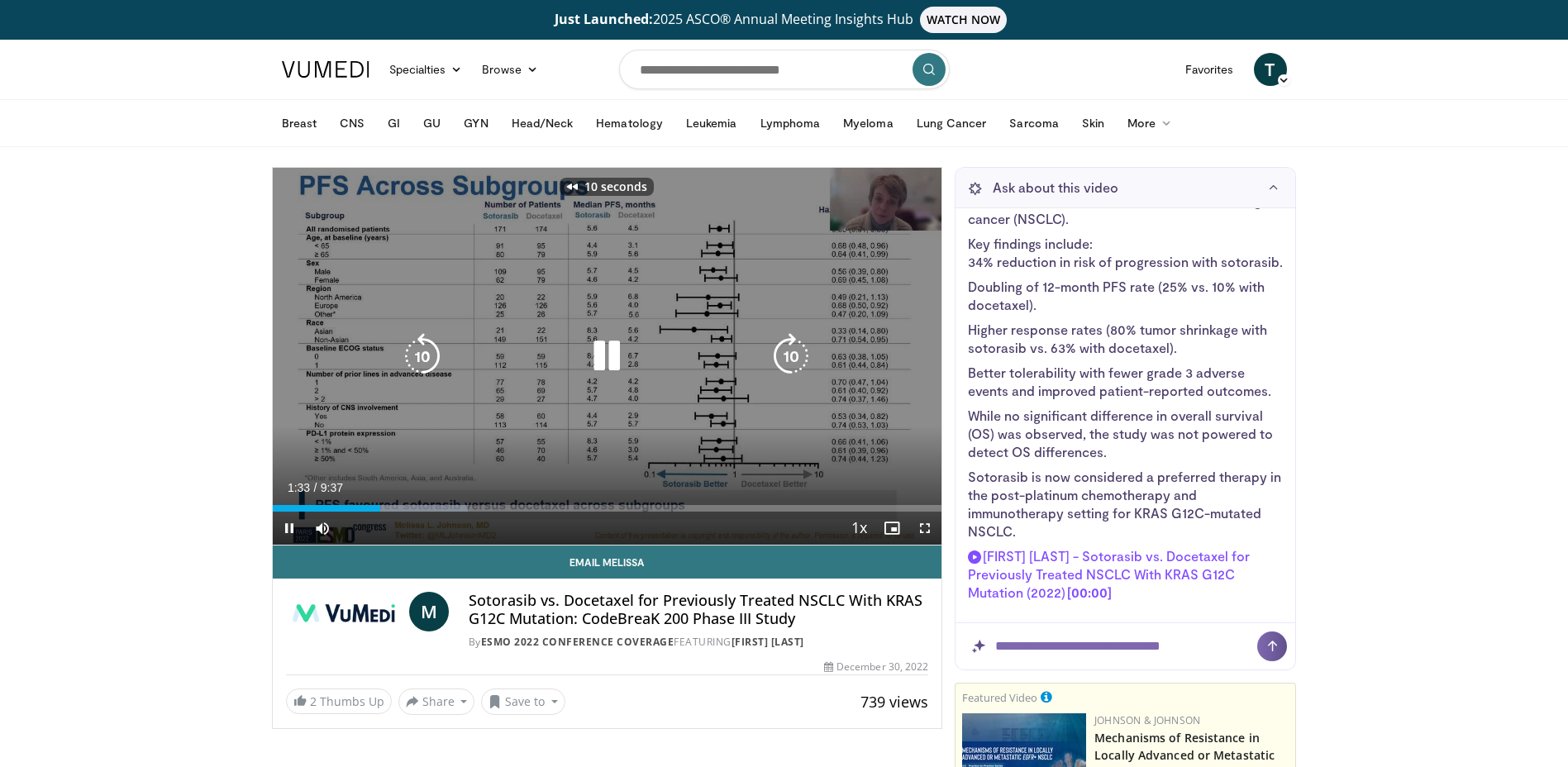 click at bounding box center [422, 356] 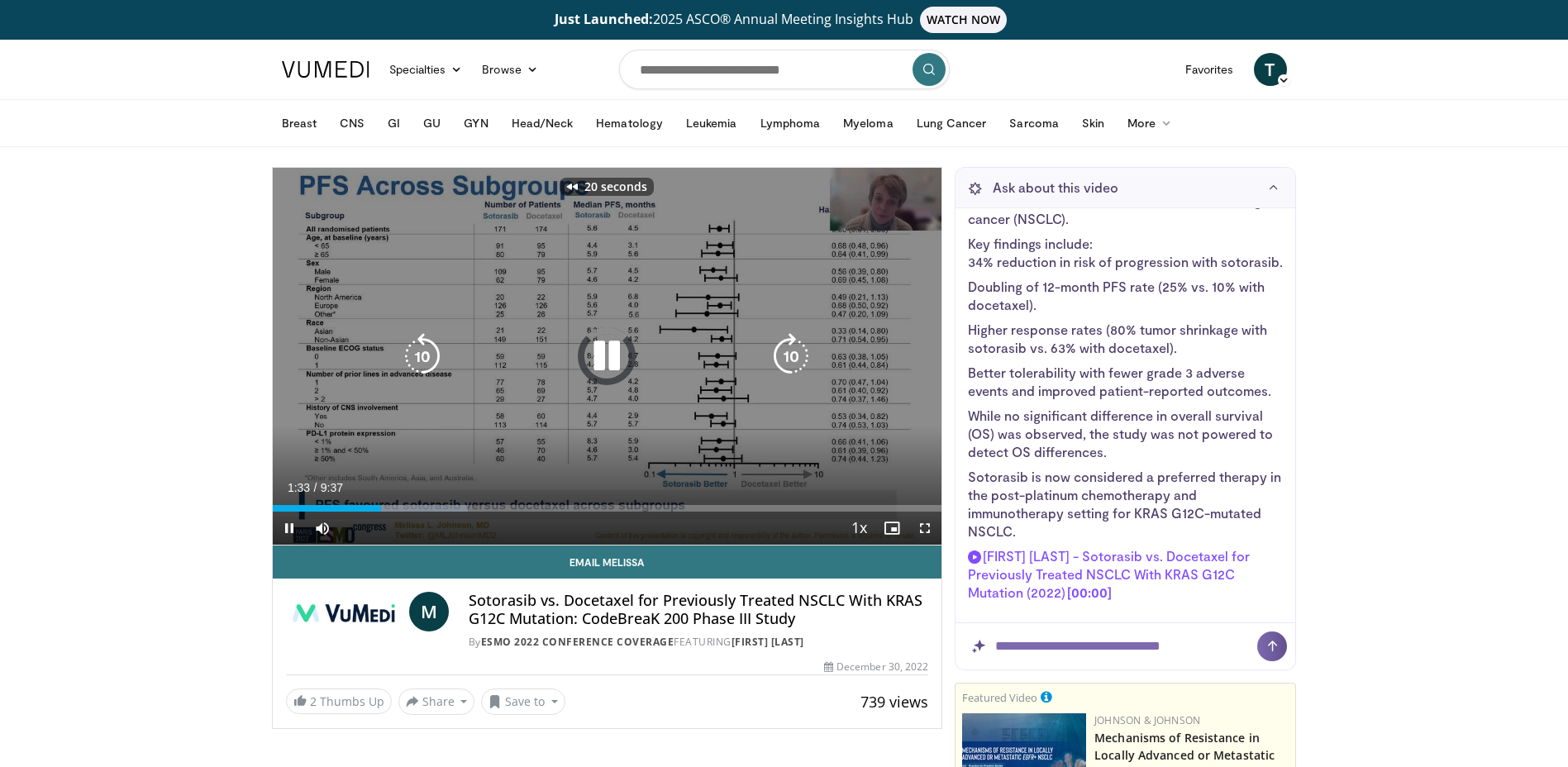 click at bounding box center [422, 356] 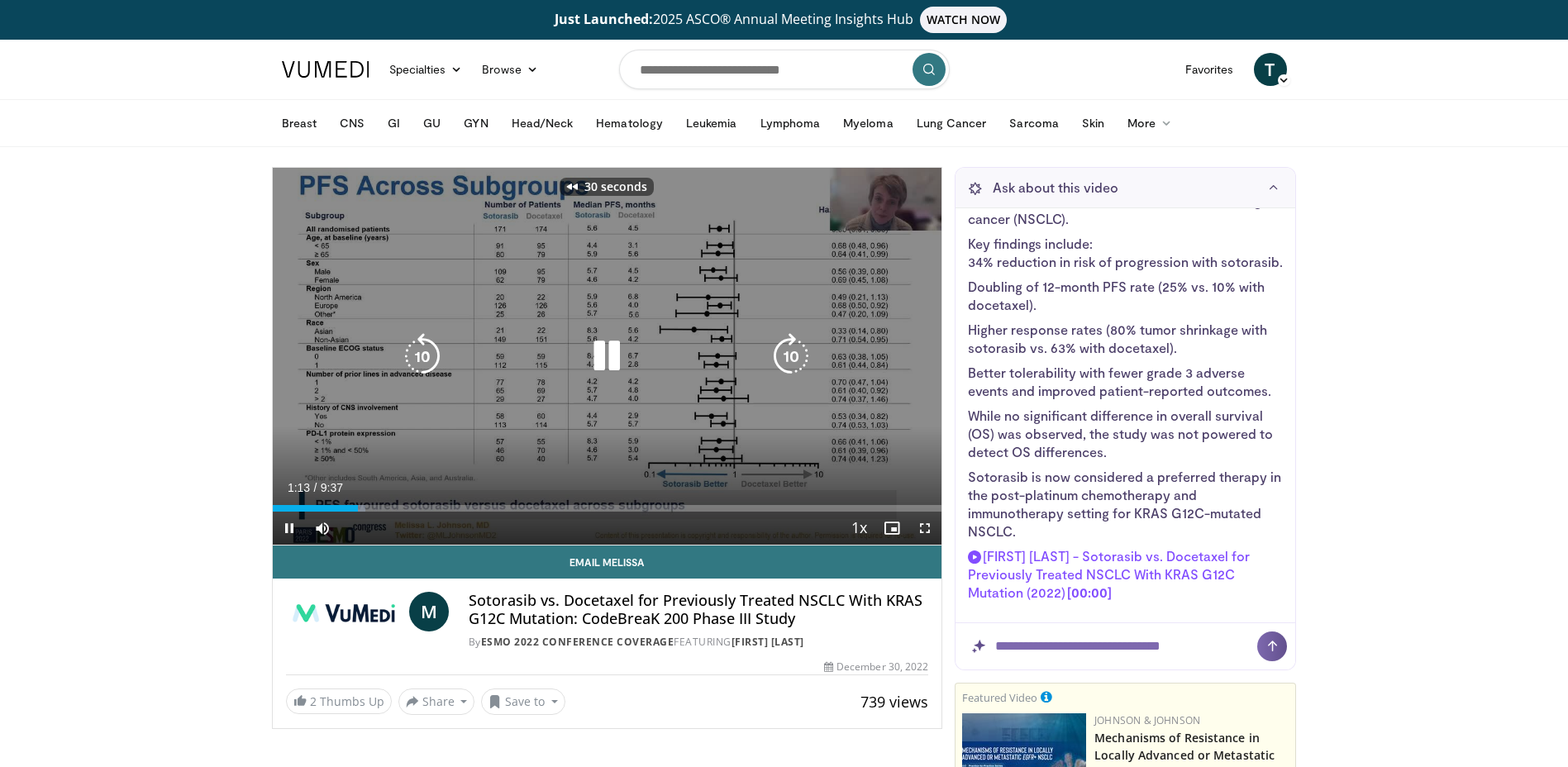 click at bounding box center [422, 356] 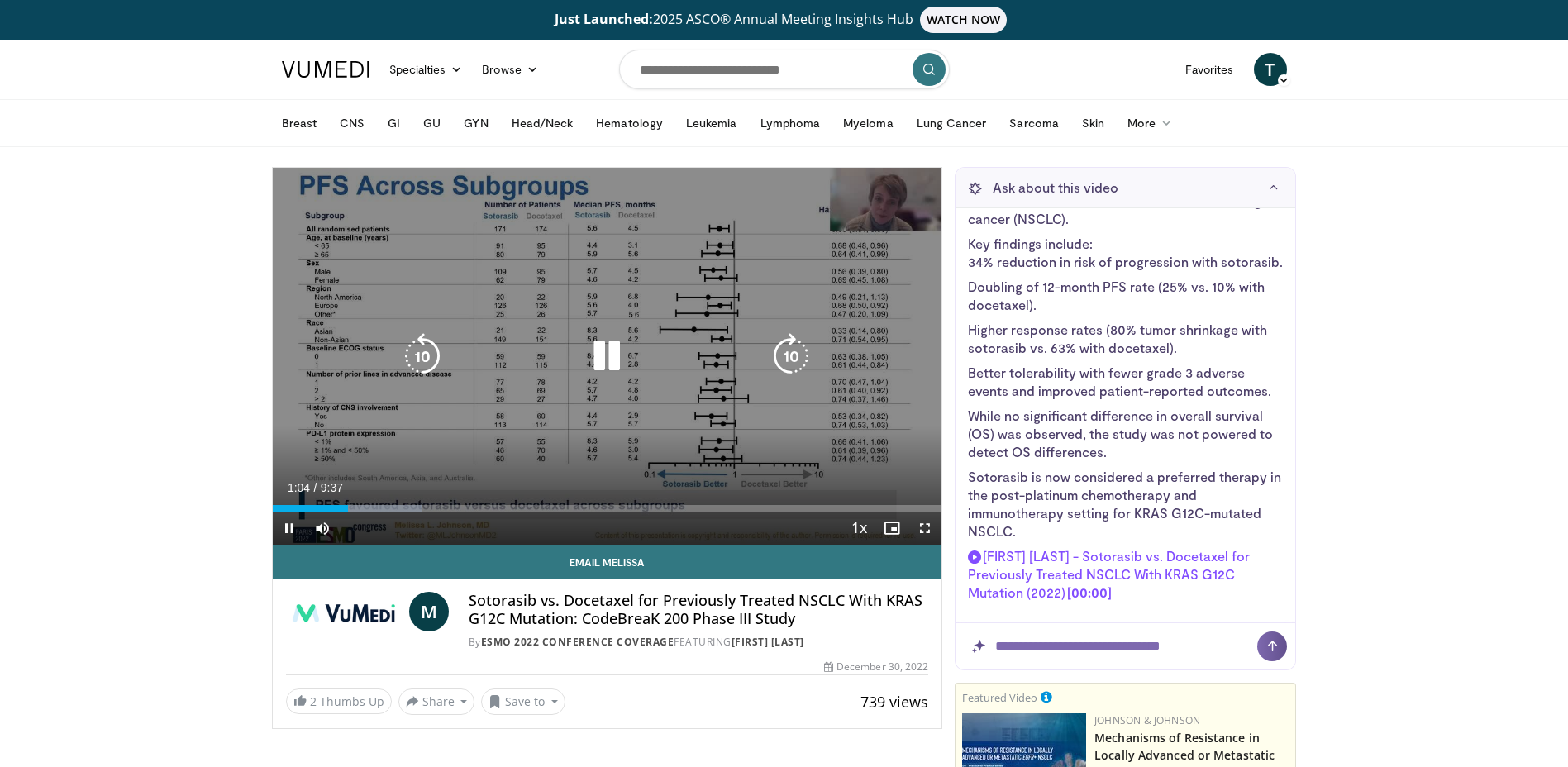 click at bounding box center (422, 356) 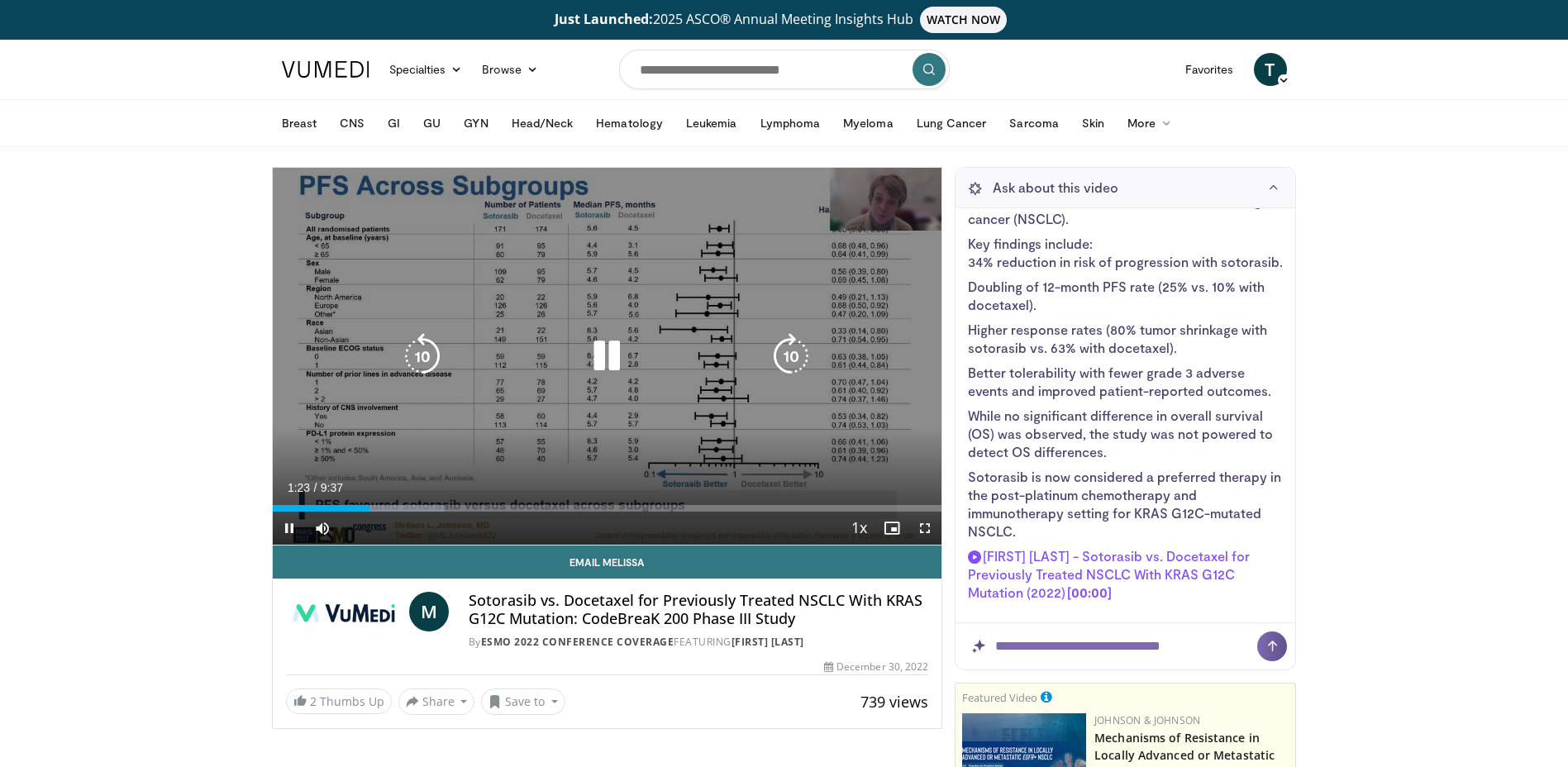click at bounding box center [607, 356] 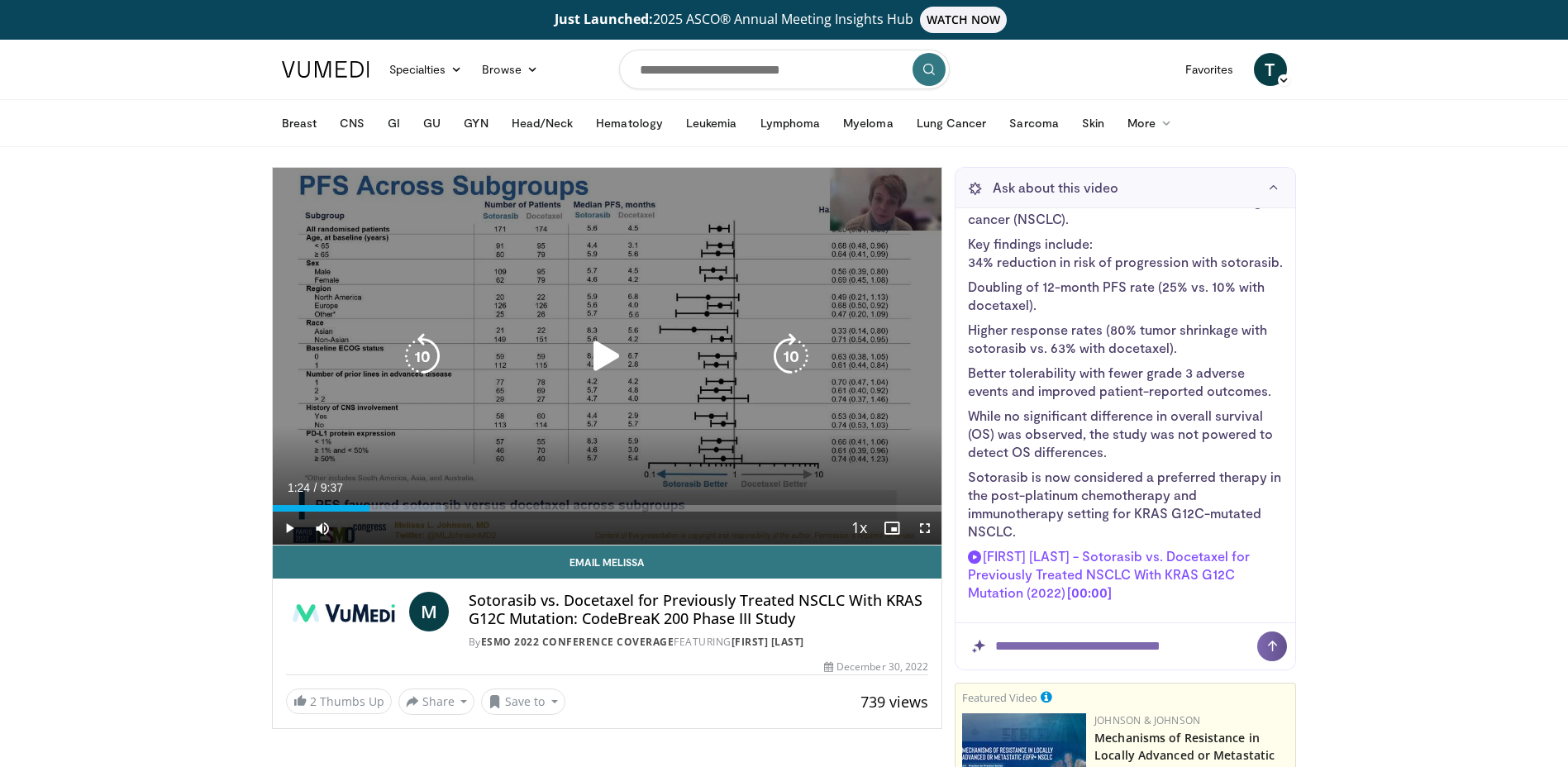 click at bounding box center (422, 356) 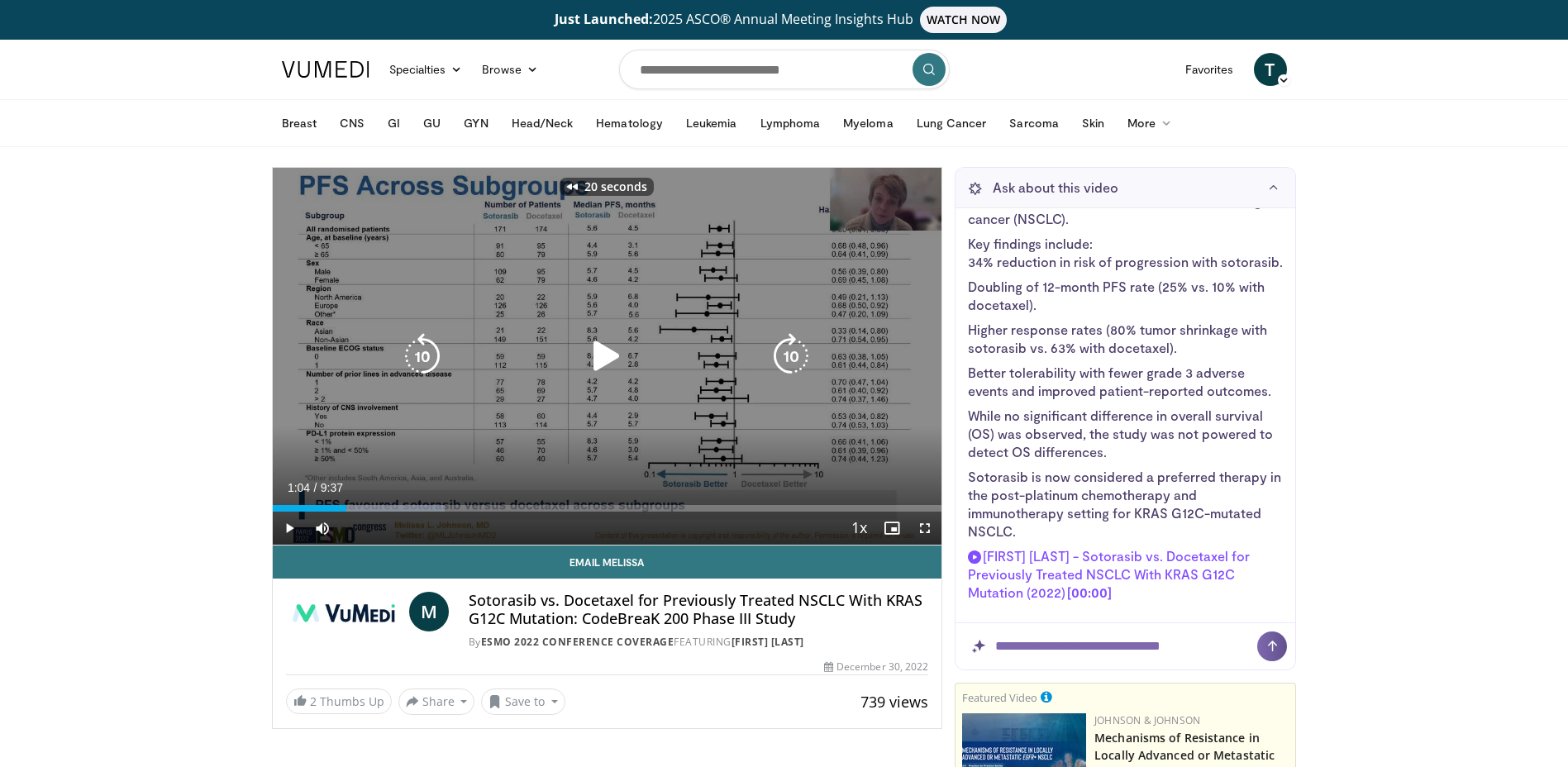 click at bounding box center (422, 356) 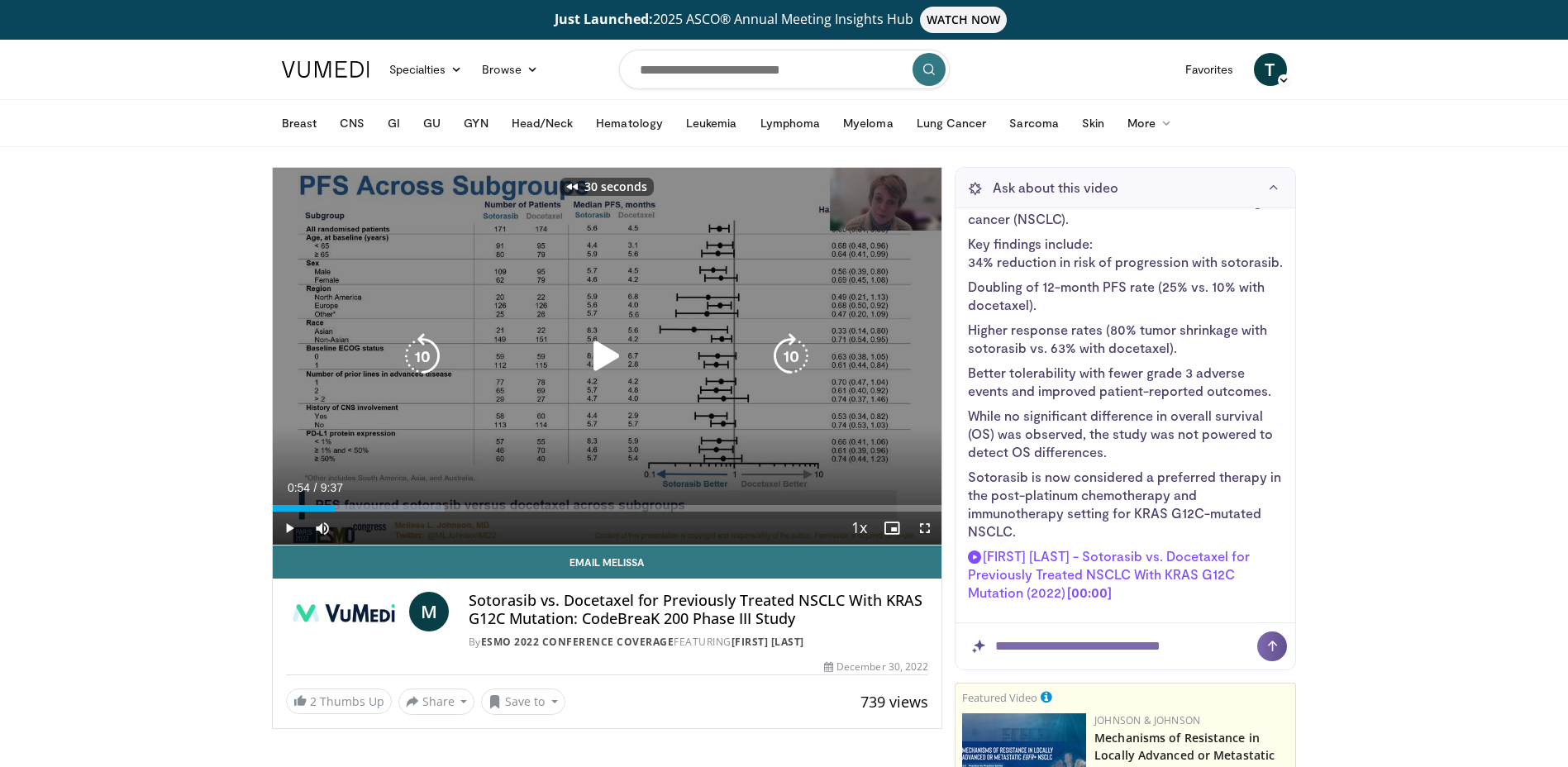 click at bounding box center (422, 356) 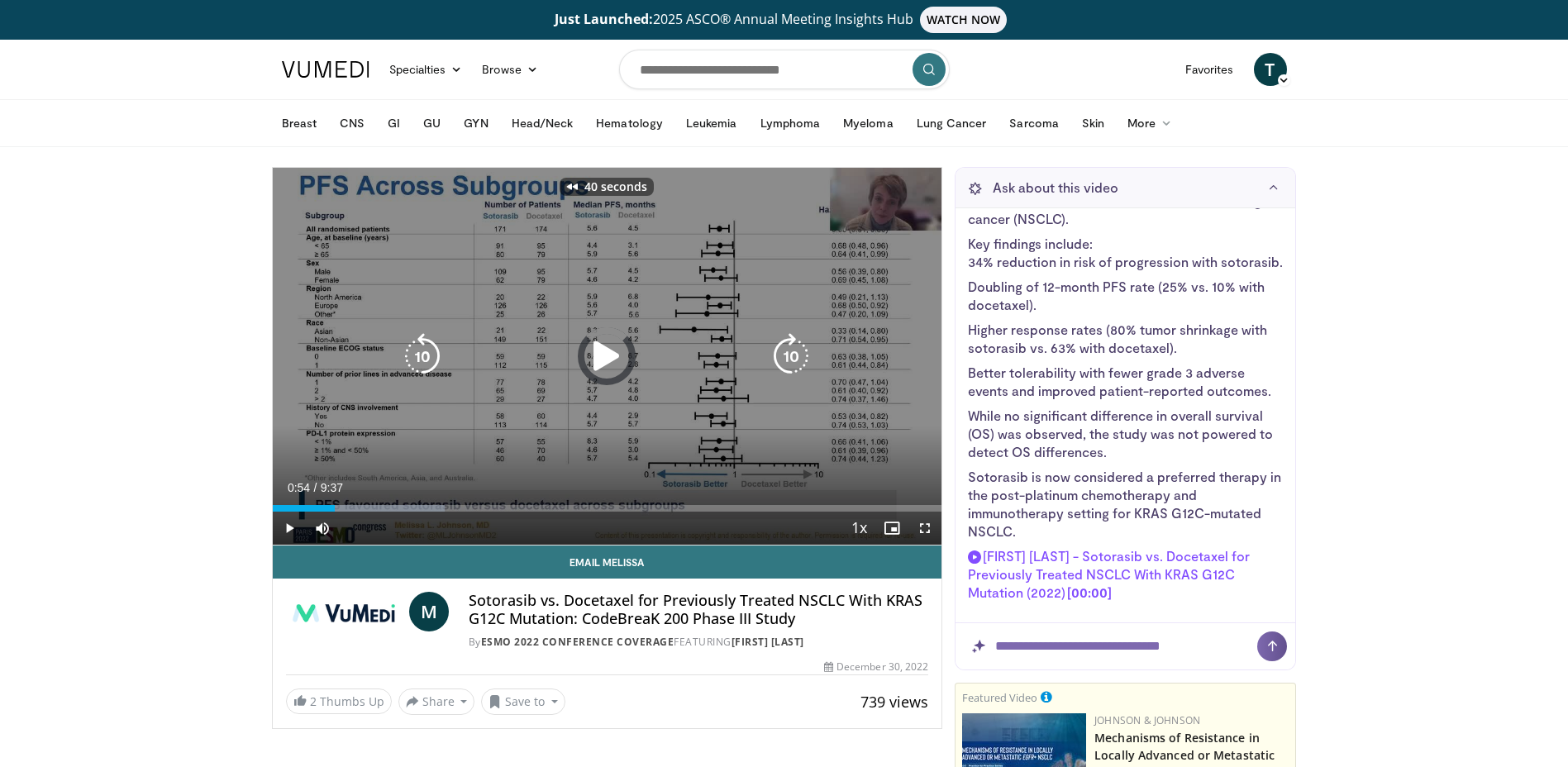 click at bounding box center [422, 356] 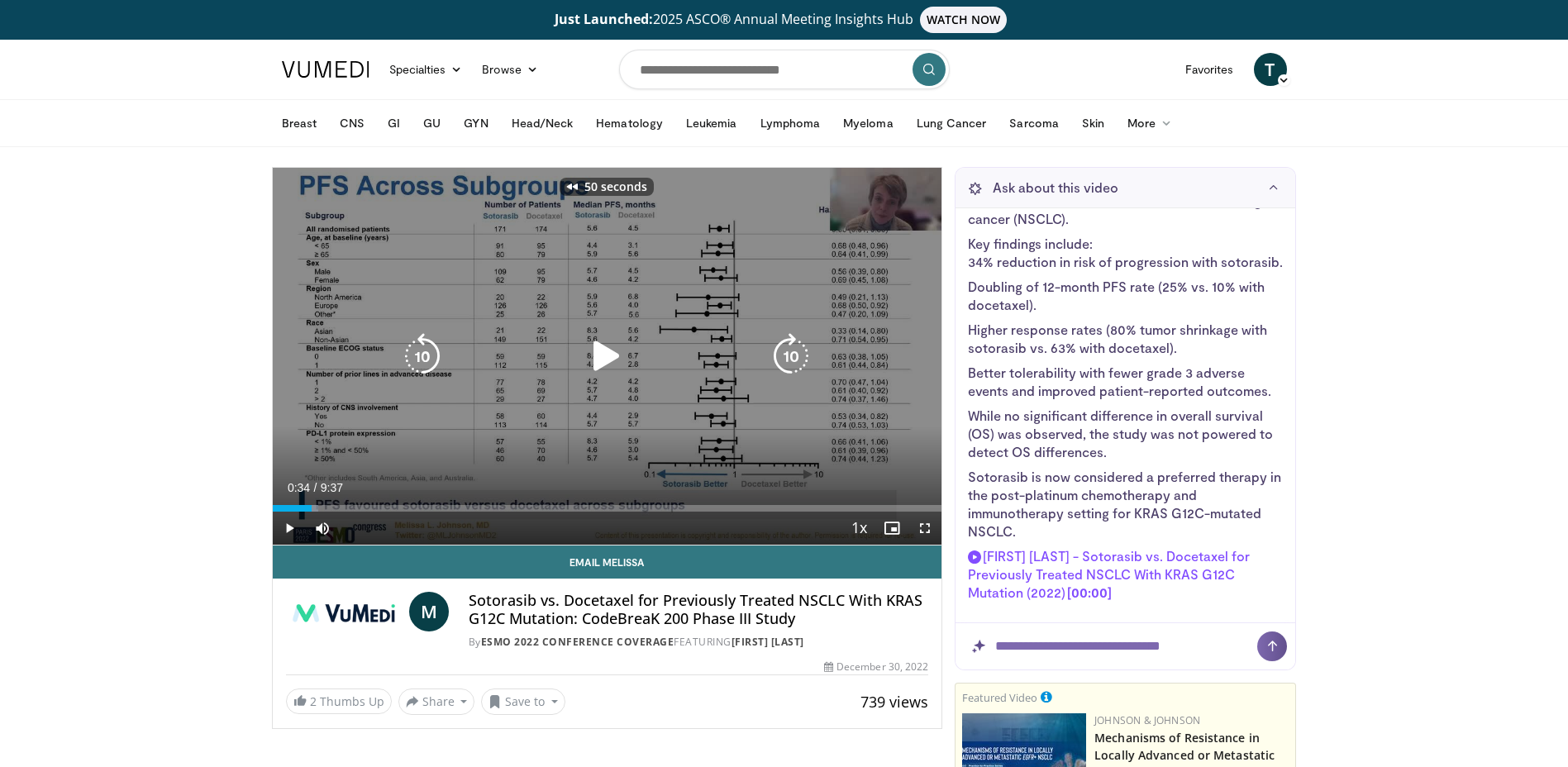 click at bounding box center [422, 356] 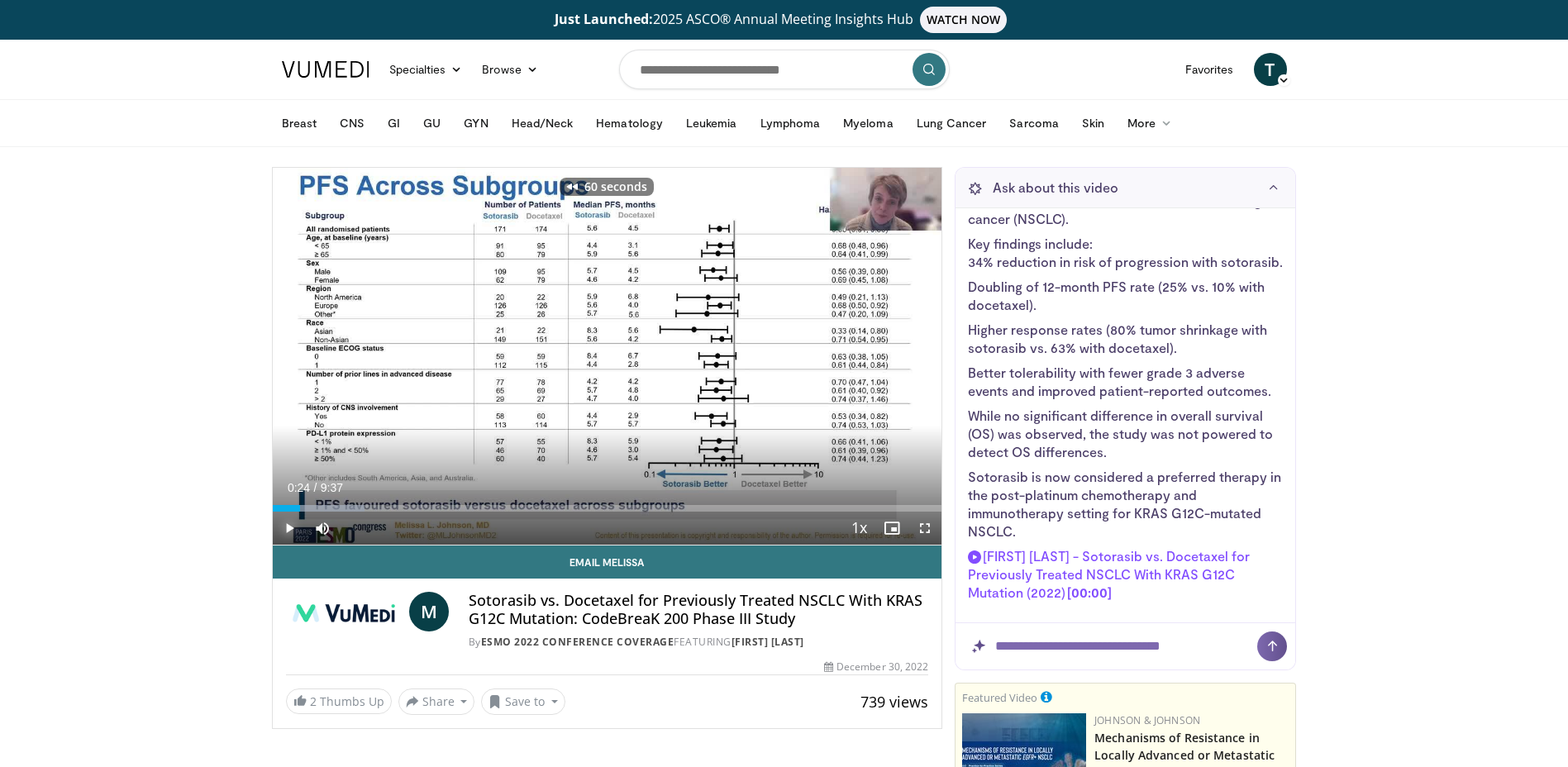 click at bounding box center [289, 528] 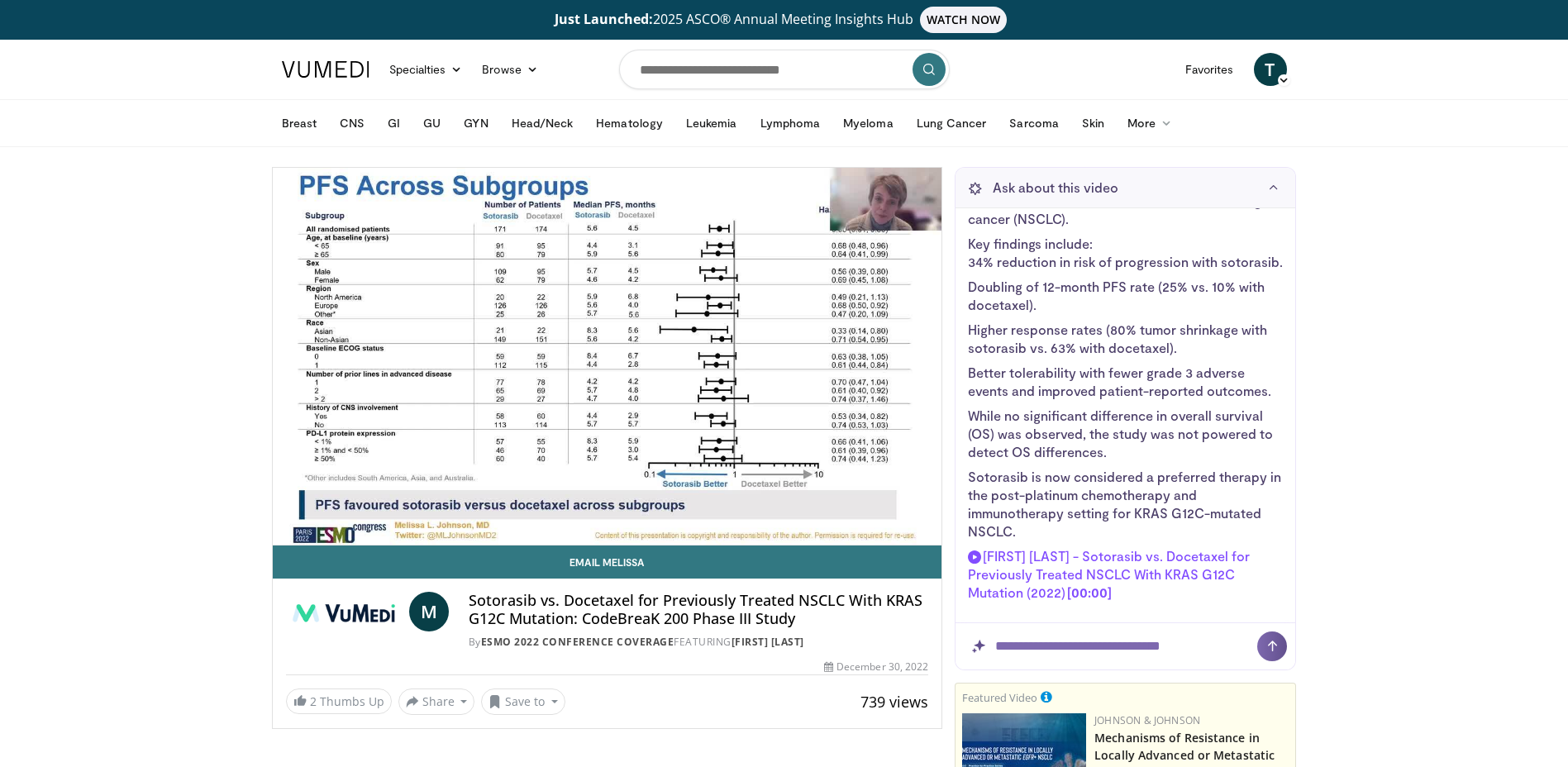 click on "60 seconds
Tap to unmute" at bounding box center [608, 356] 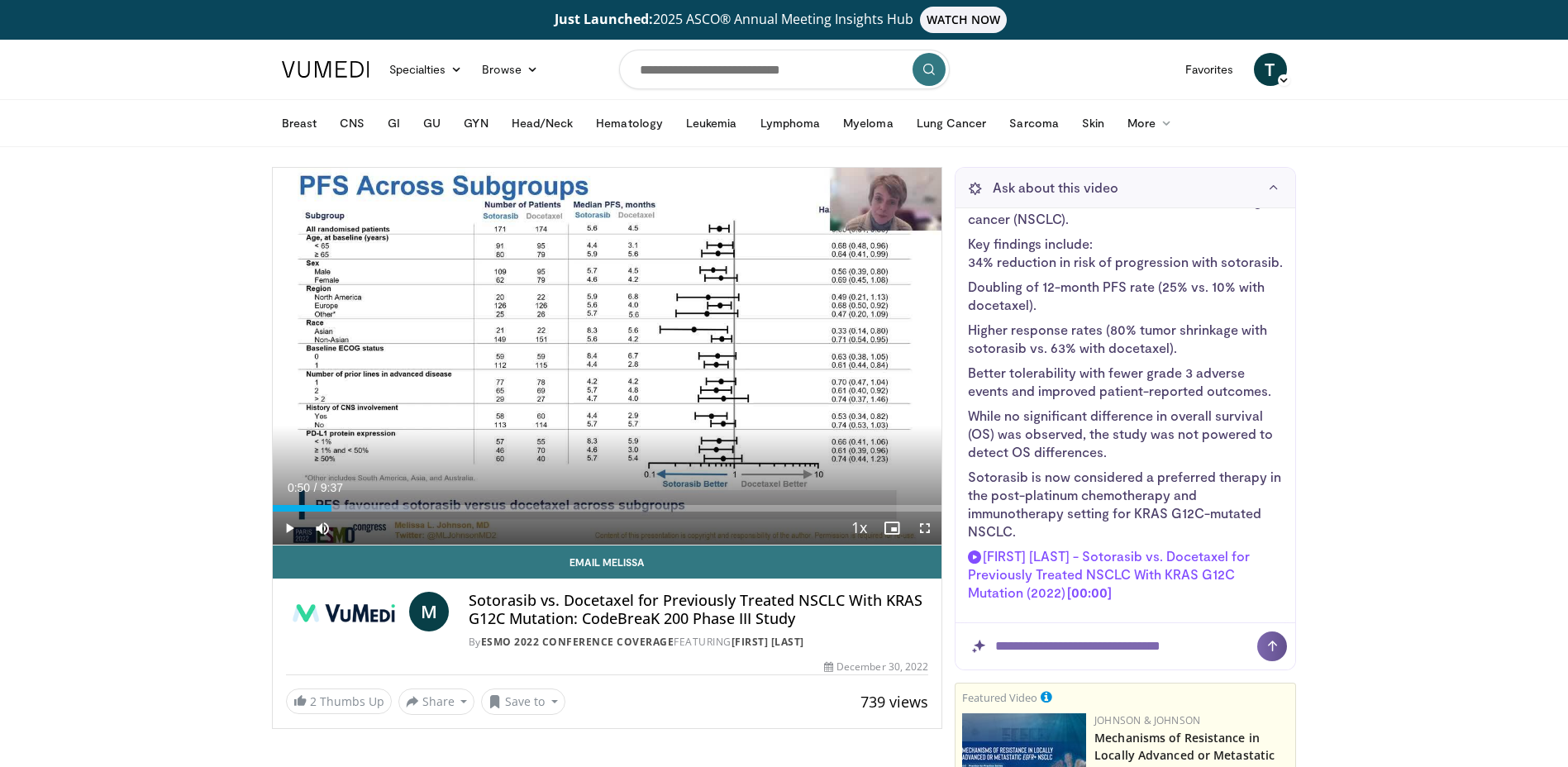 click on "60 seconds
Tap to unmute" at bounding box center [608, 356] 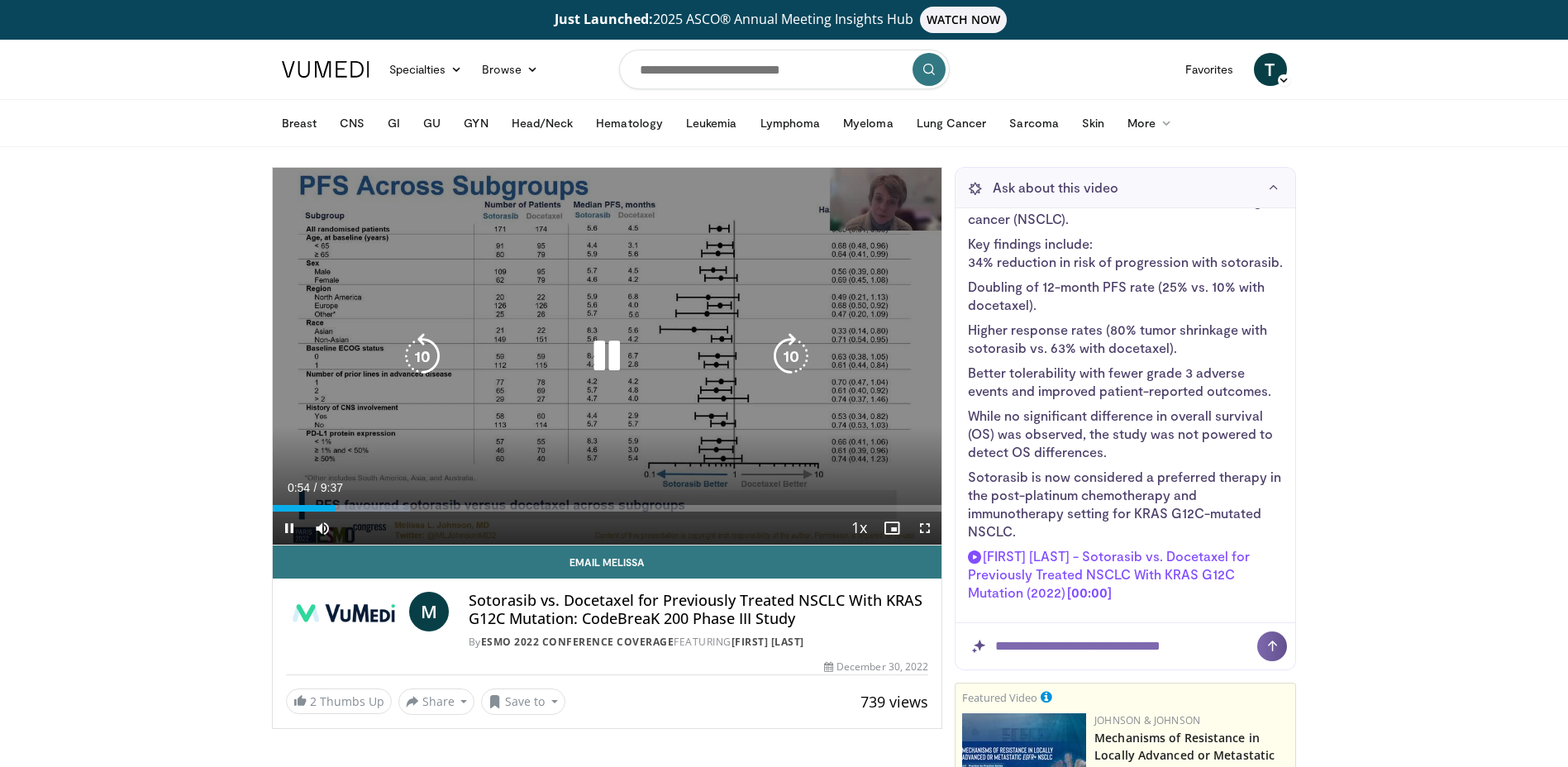 click at bounding box center [422, 356] 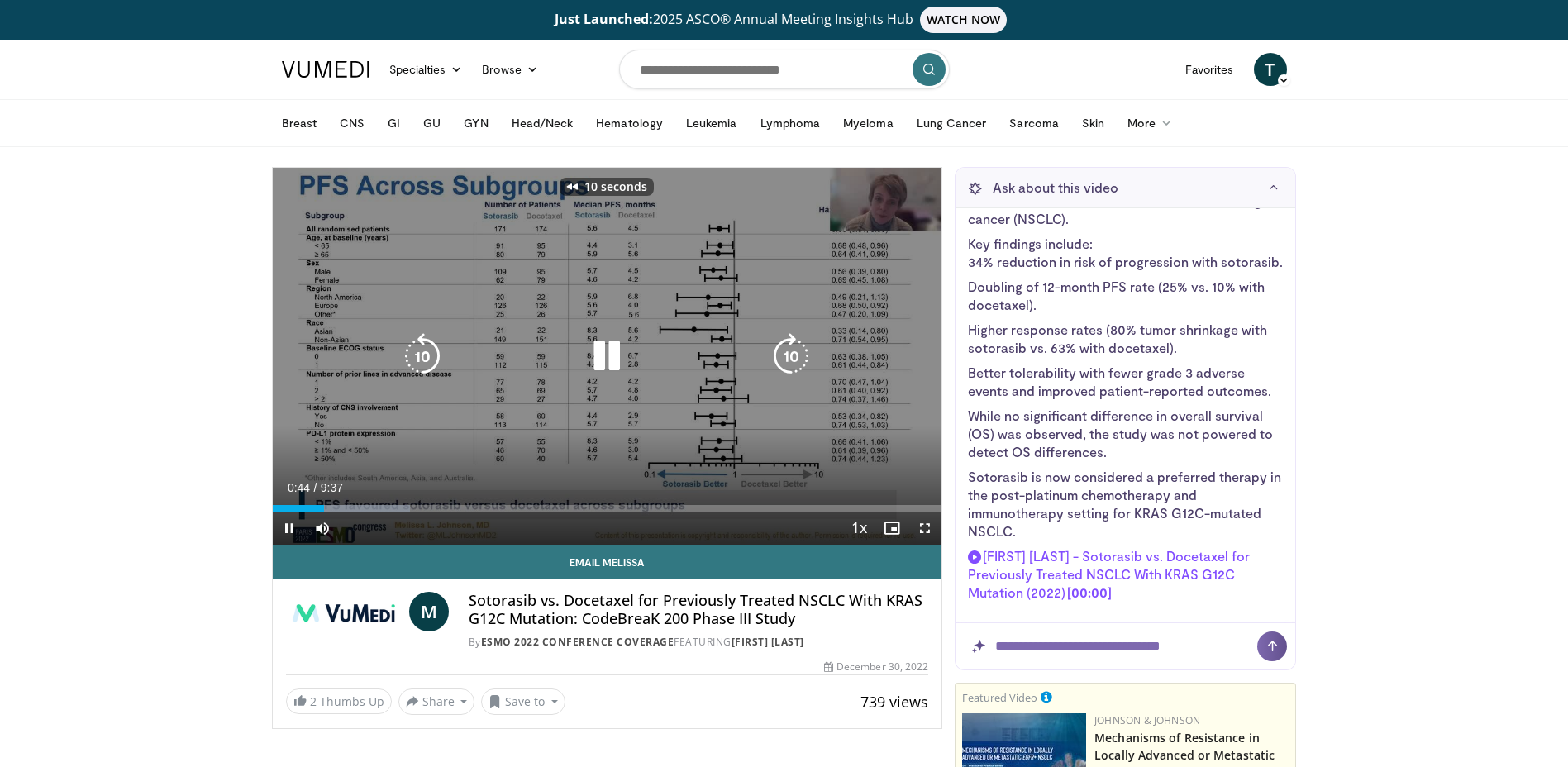 click at bounding box center (422, 356) 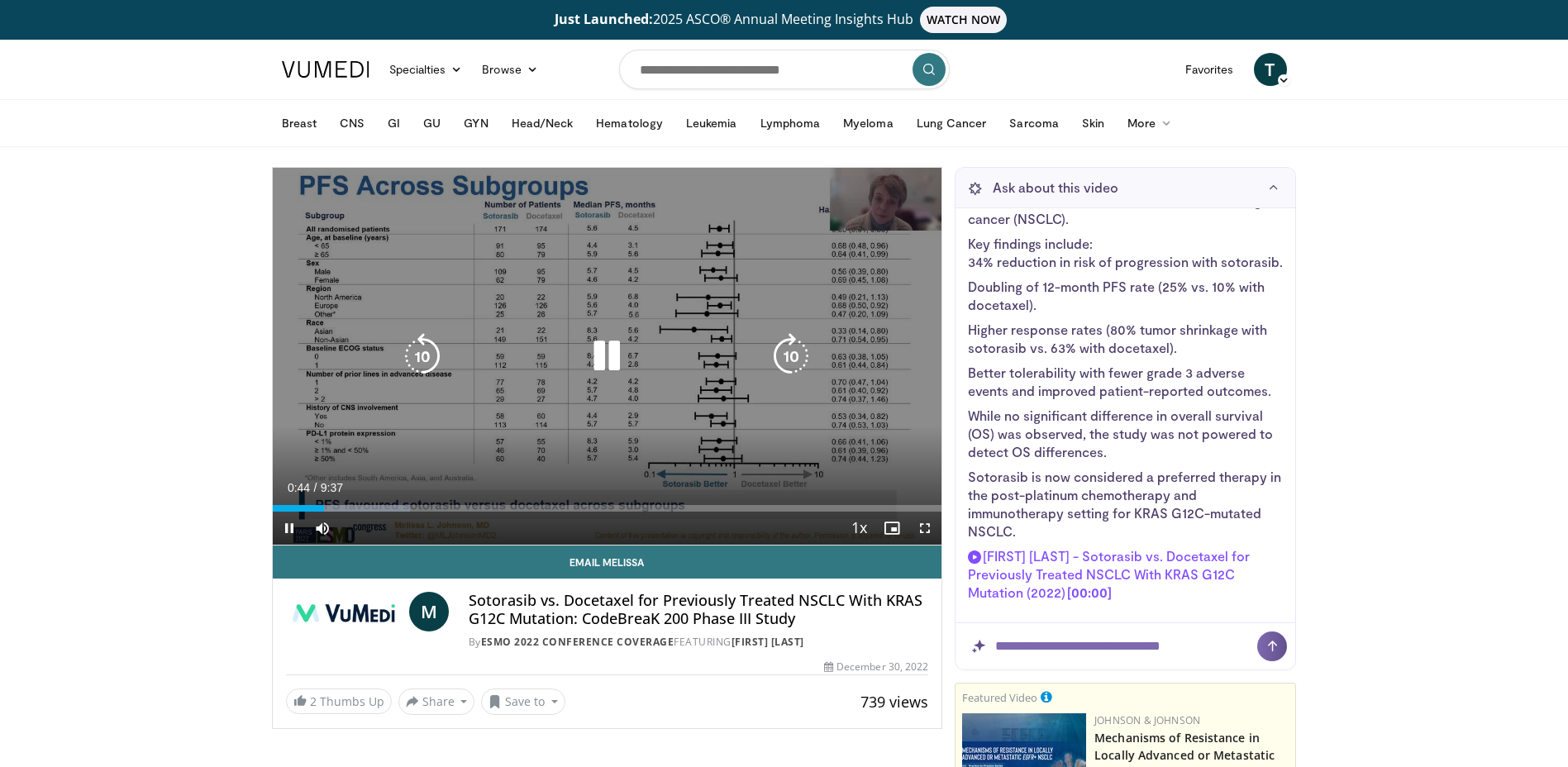 click at bounding box center (607, 356) 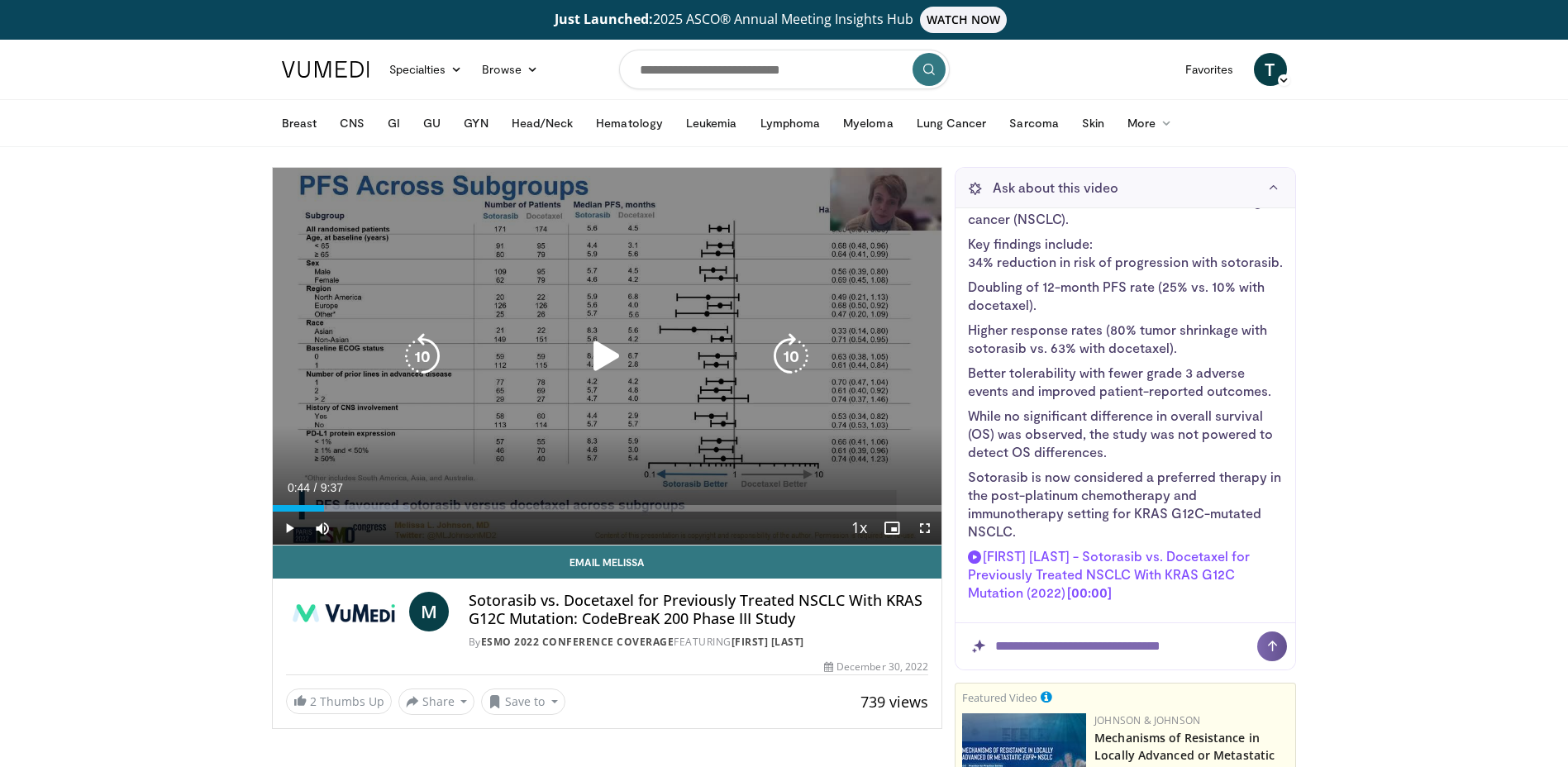 click at bounding box center (607, 356) 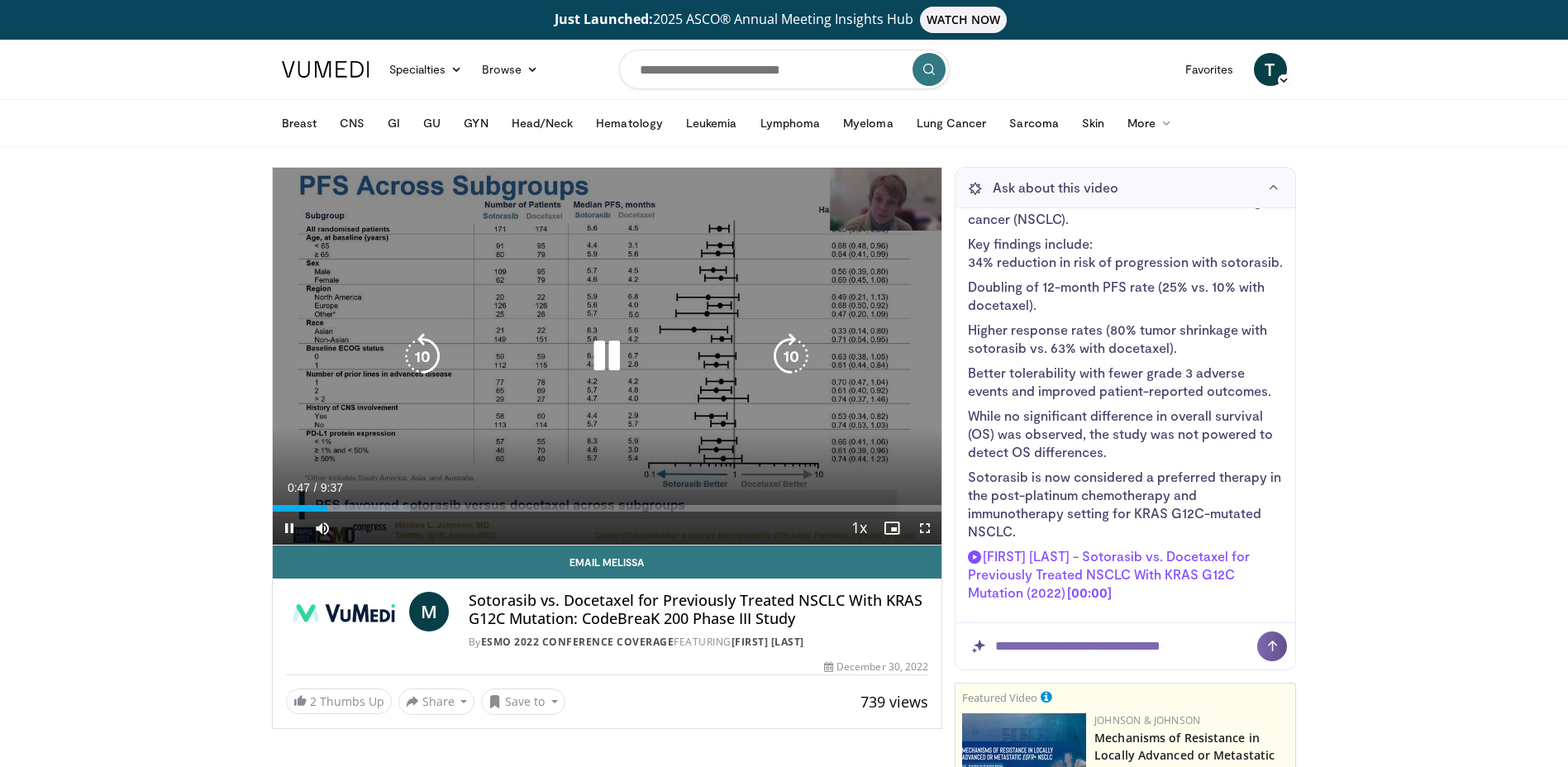 click at bounding box center [607, 356] 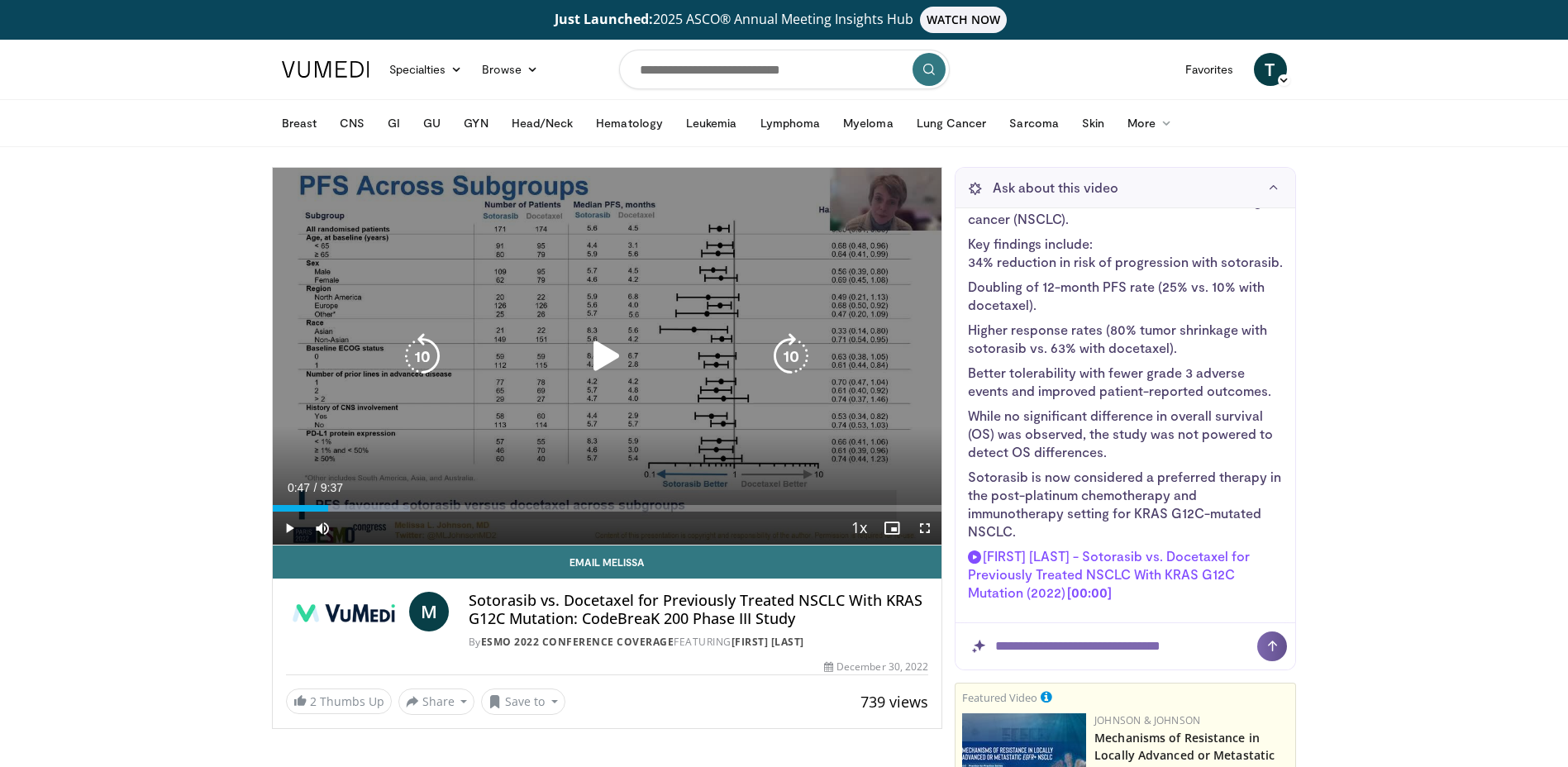 click at bounding box center [607, 356] 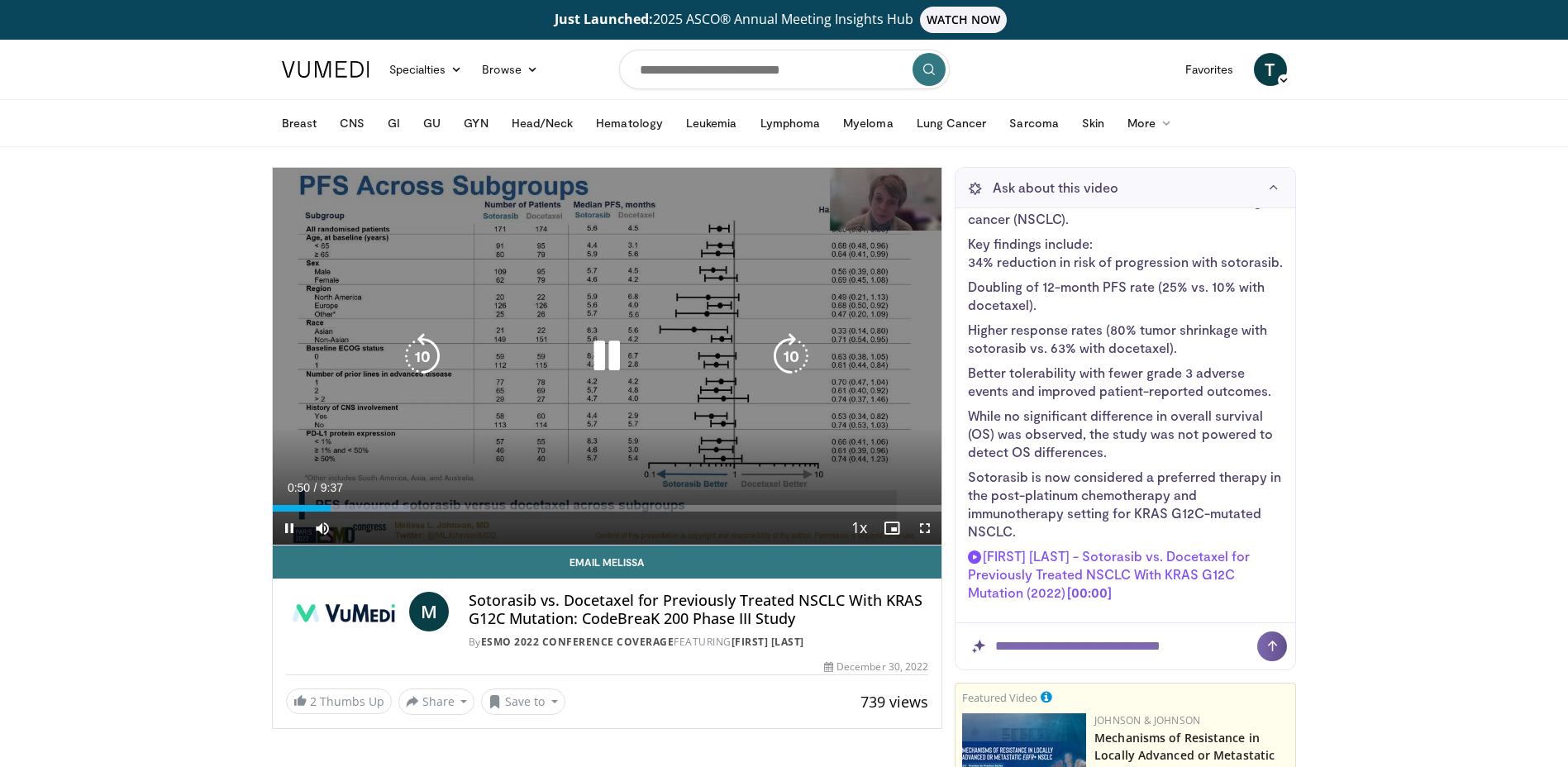 click at bounding box center (422, 356) 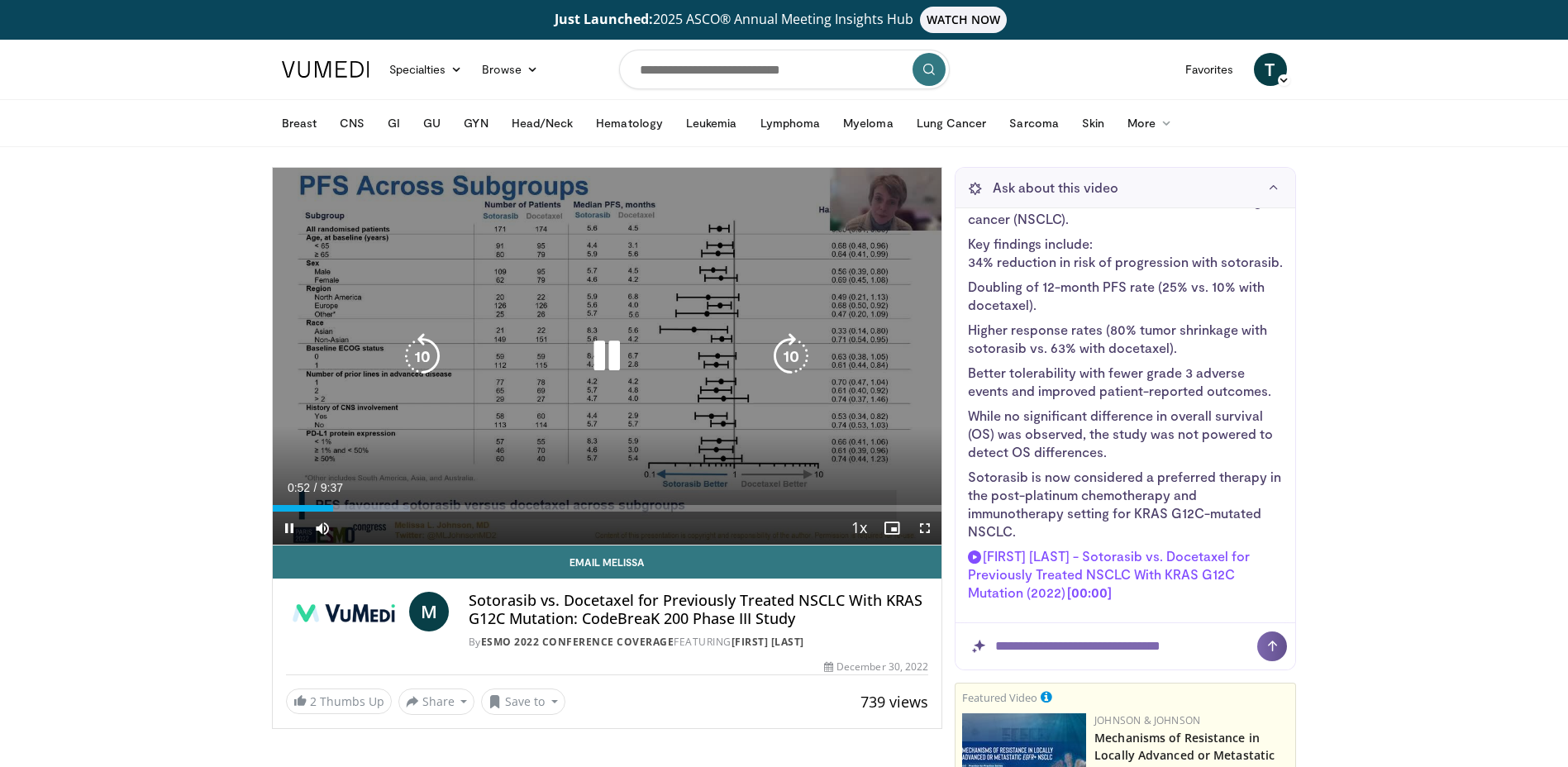 click at bounding box center (607, 356) 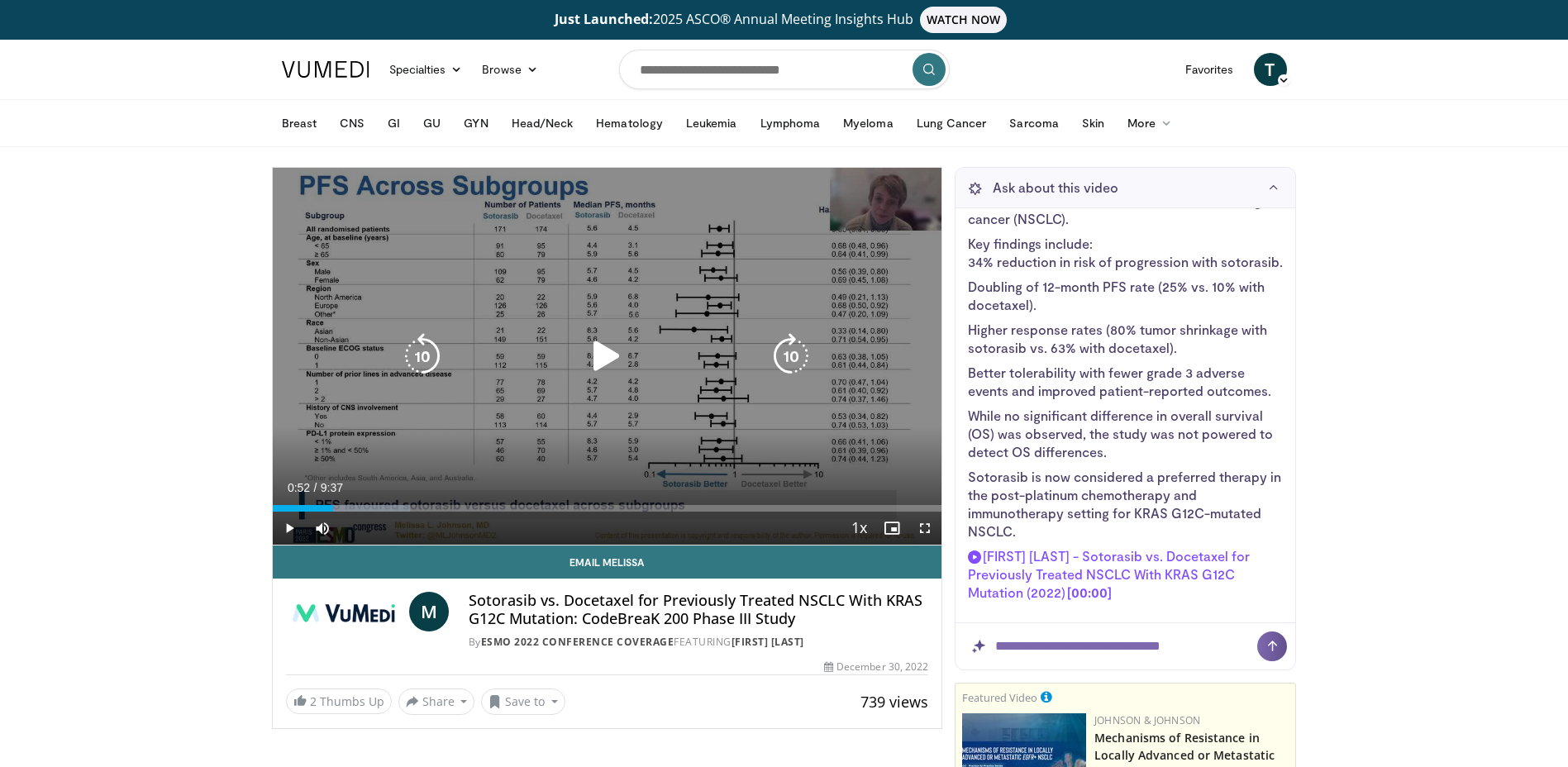 click at bounding box center (607, 356) 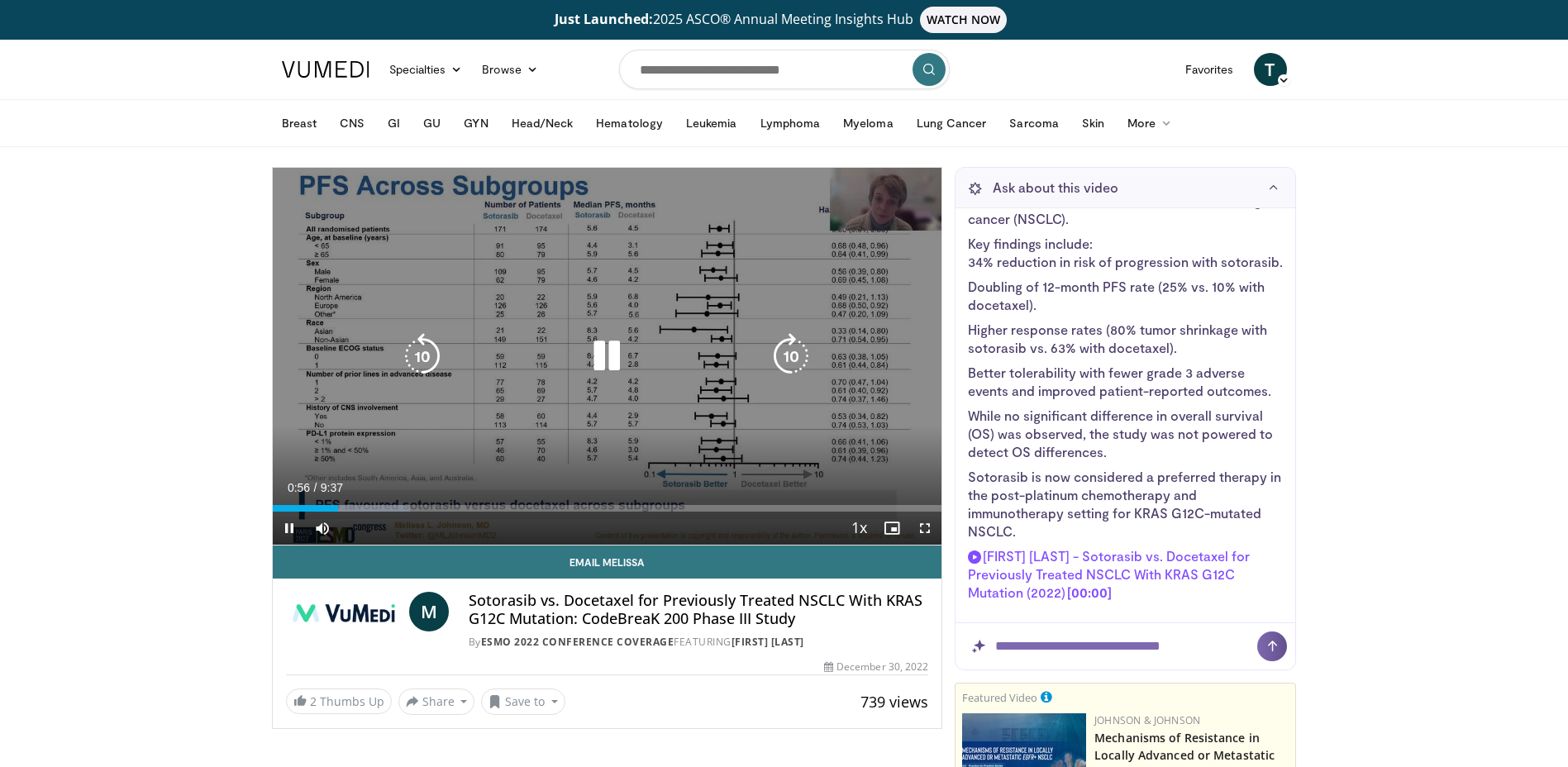 click at bounding box center [607, 356] 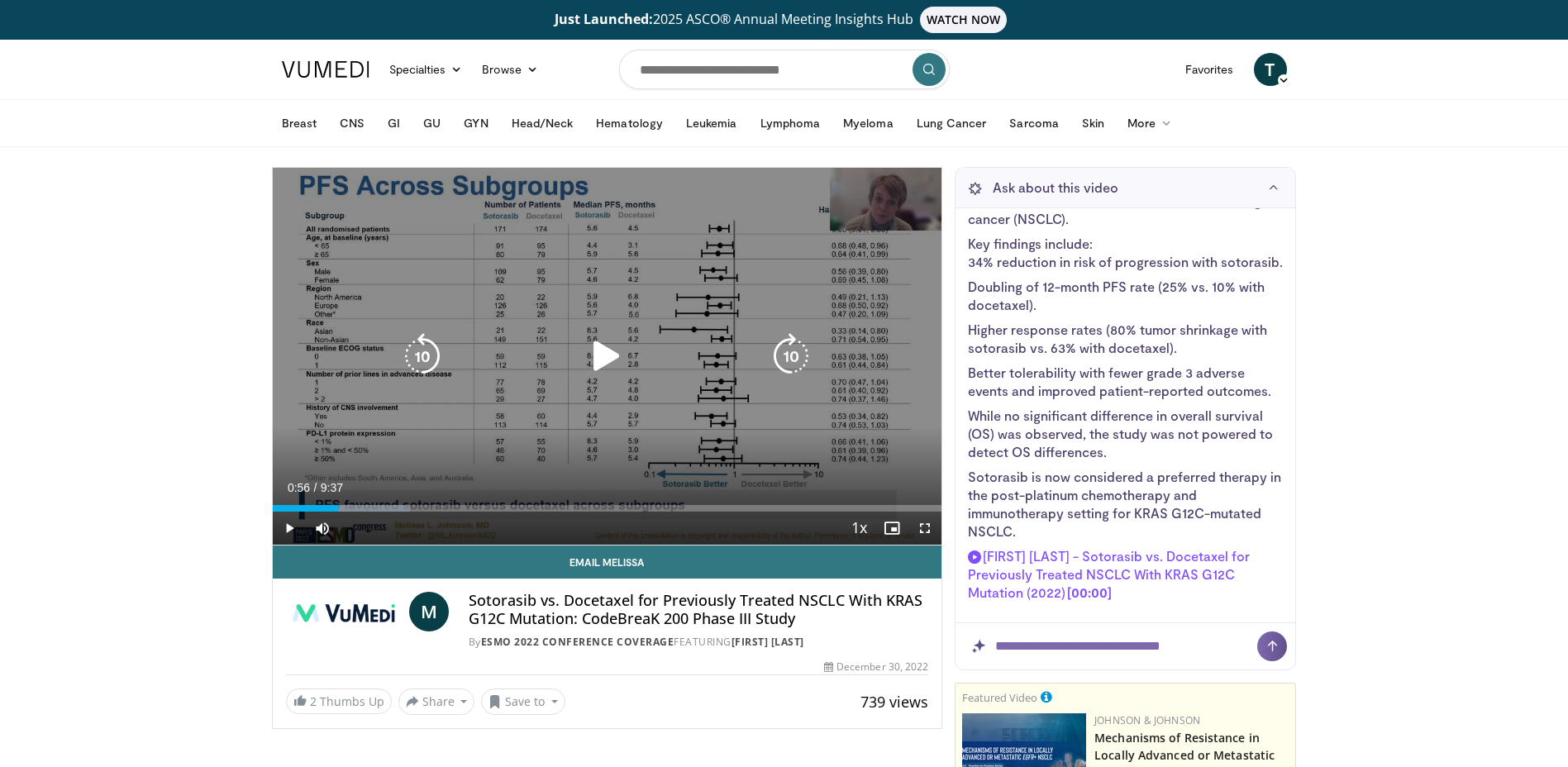 click at bounding box center [607, 356] 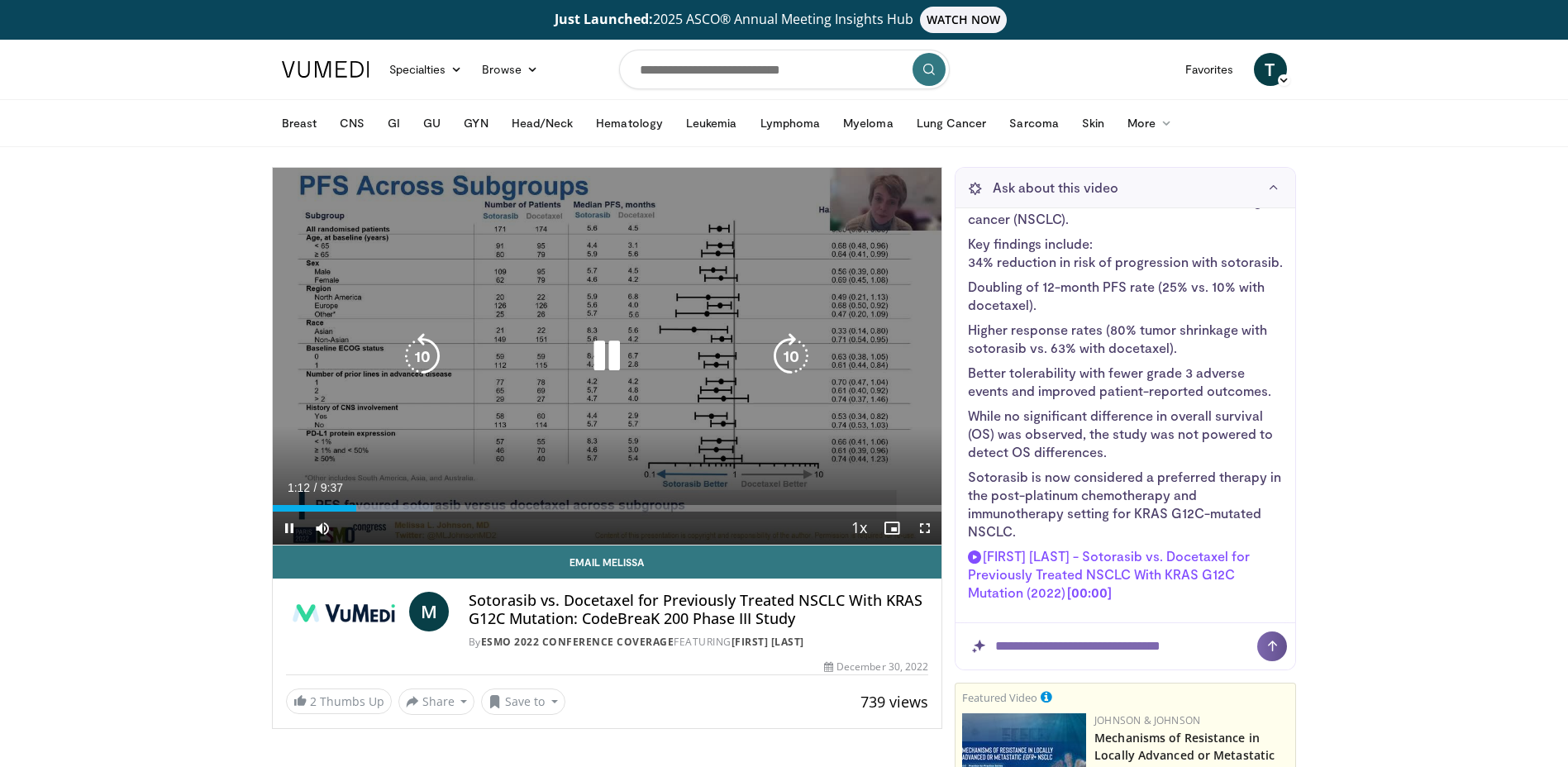 click at bounding box center [607, 356] 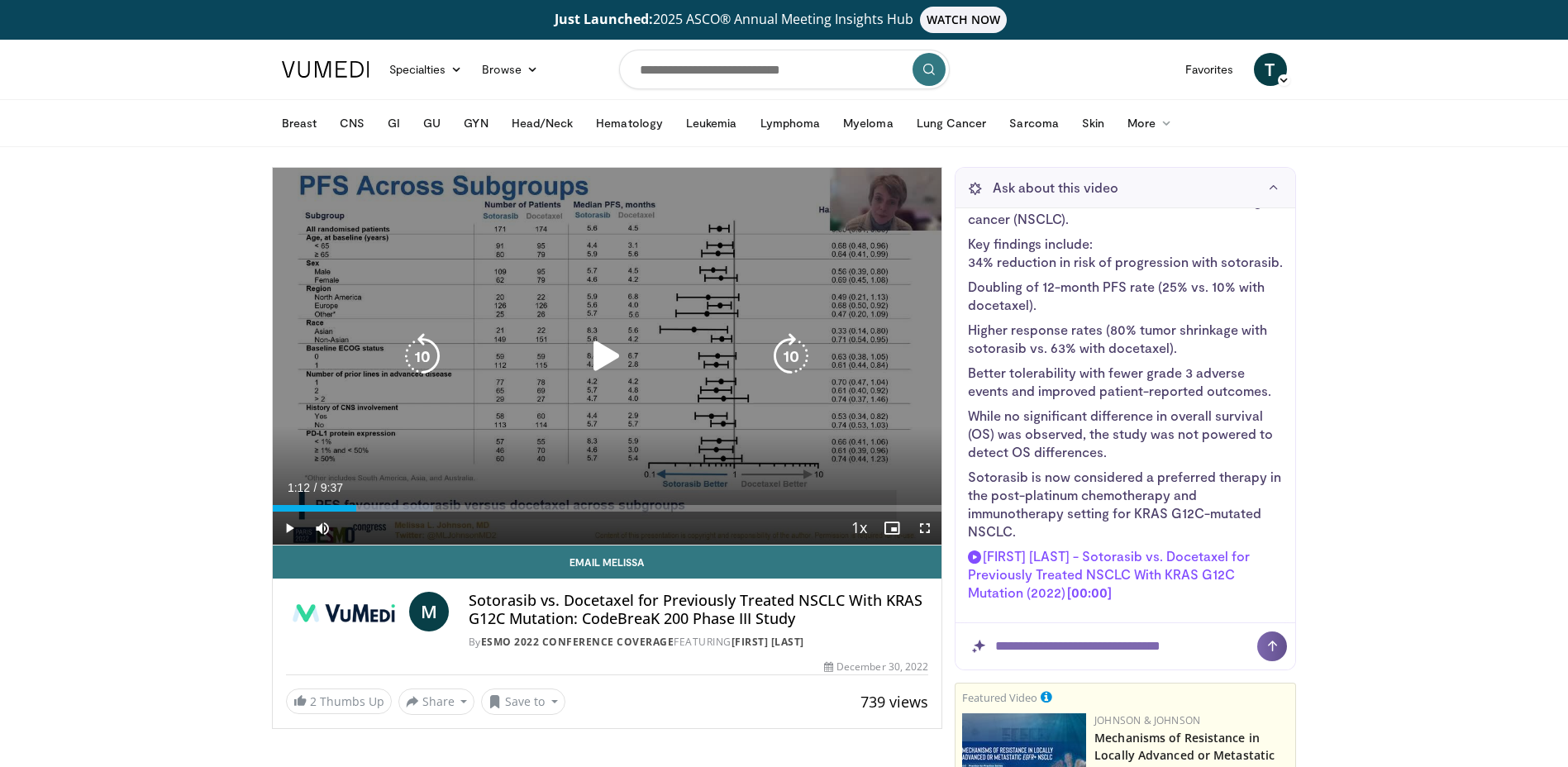 drag, startPoint x: 430, startPoint y: 357, endPoint x: 457, endPoint y: 355, distance: 27.07397 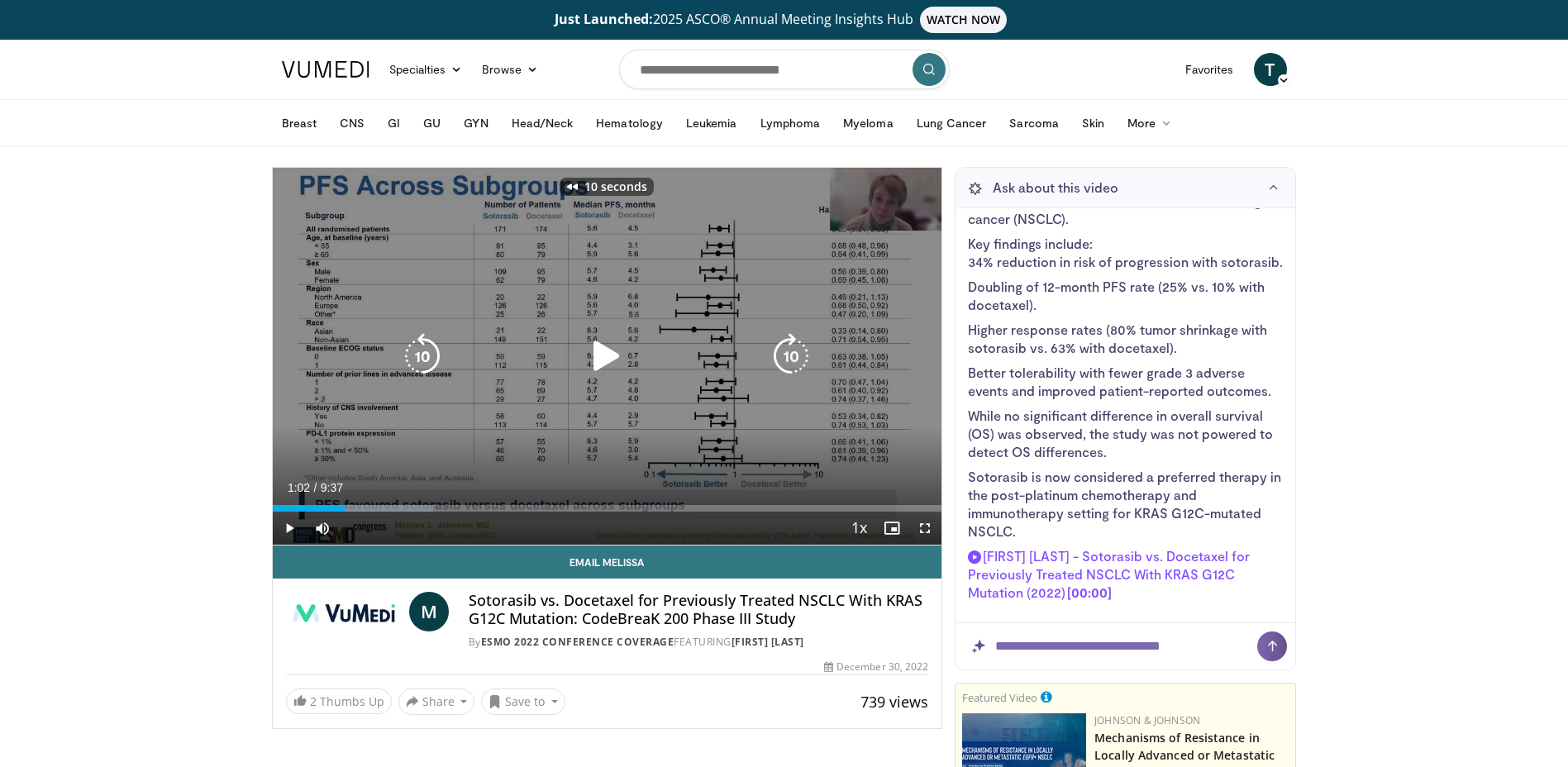 click at bounding box center [607, 356] 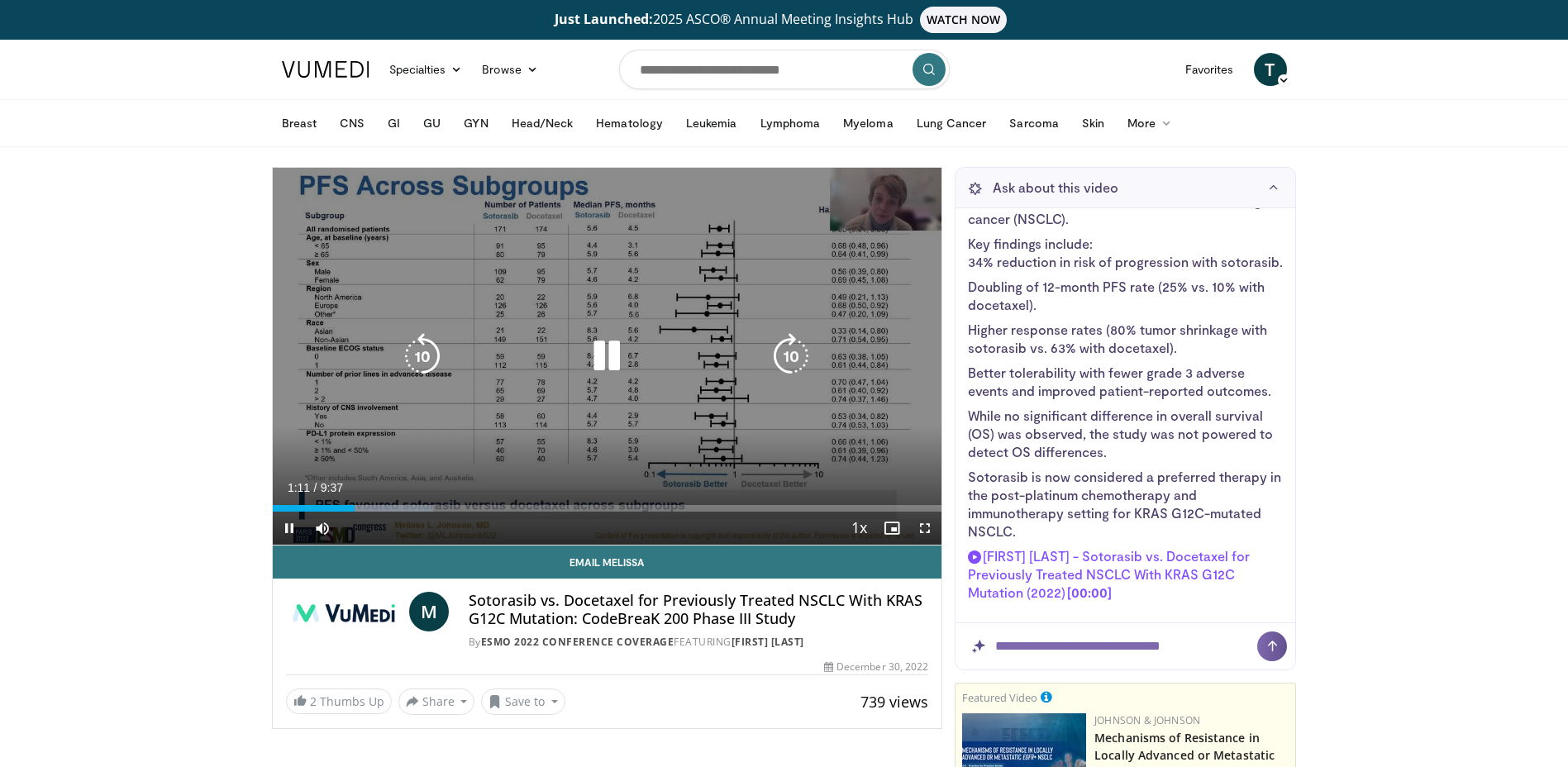 click at bounding box center [607, 356] 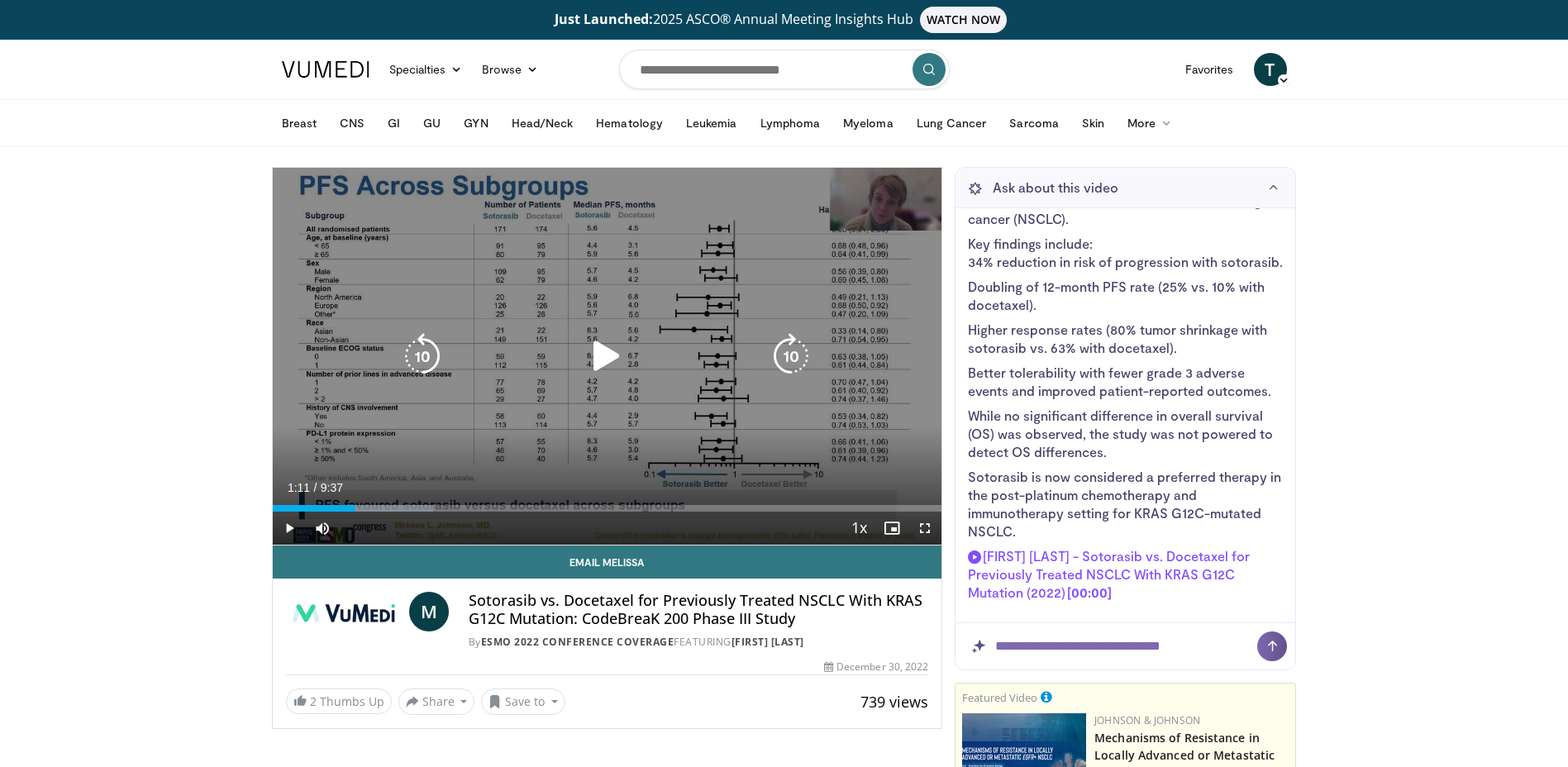 click at bounding box center [607, 356] 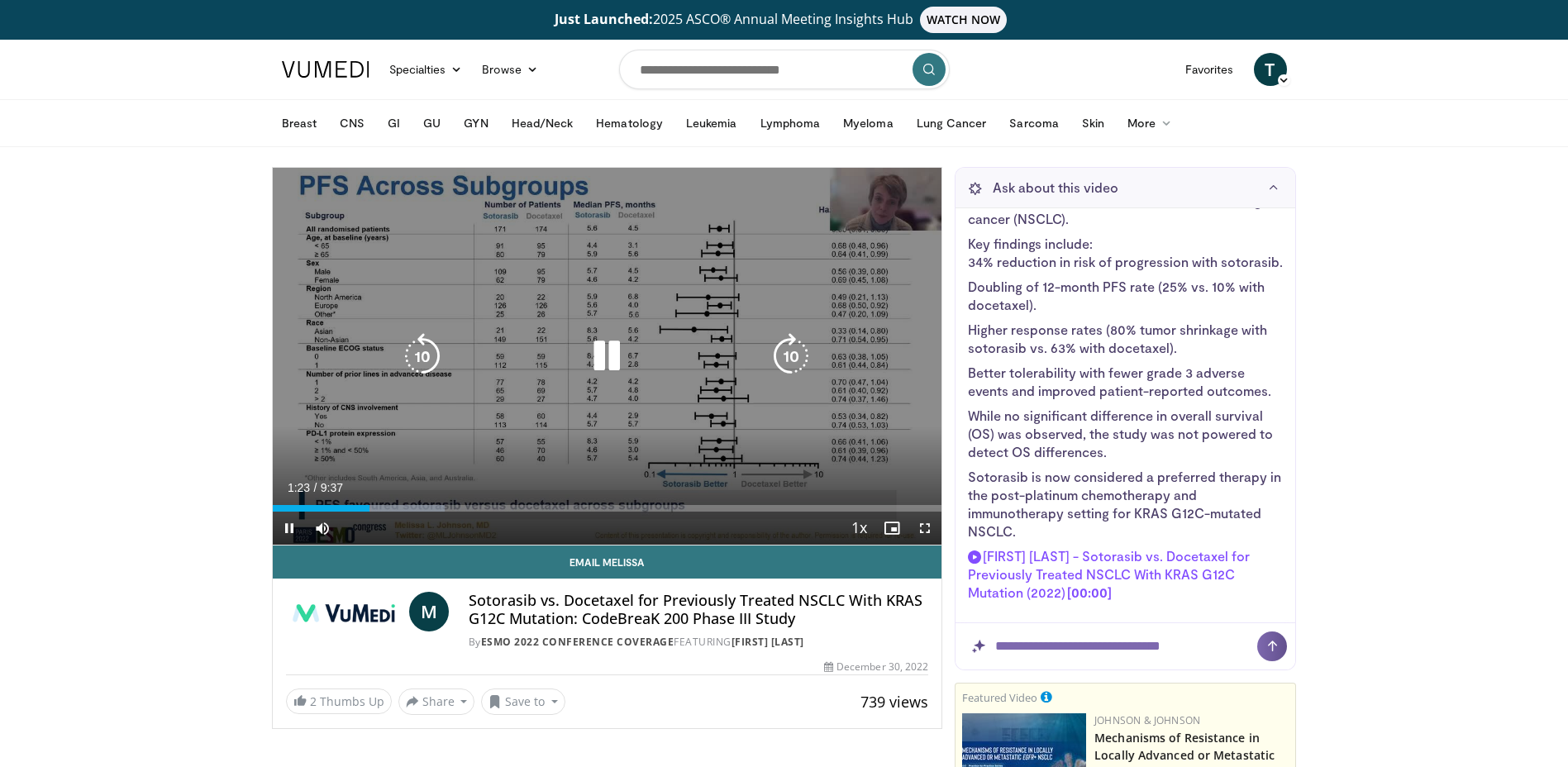 click at bounding box center [607, 356] 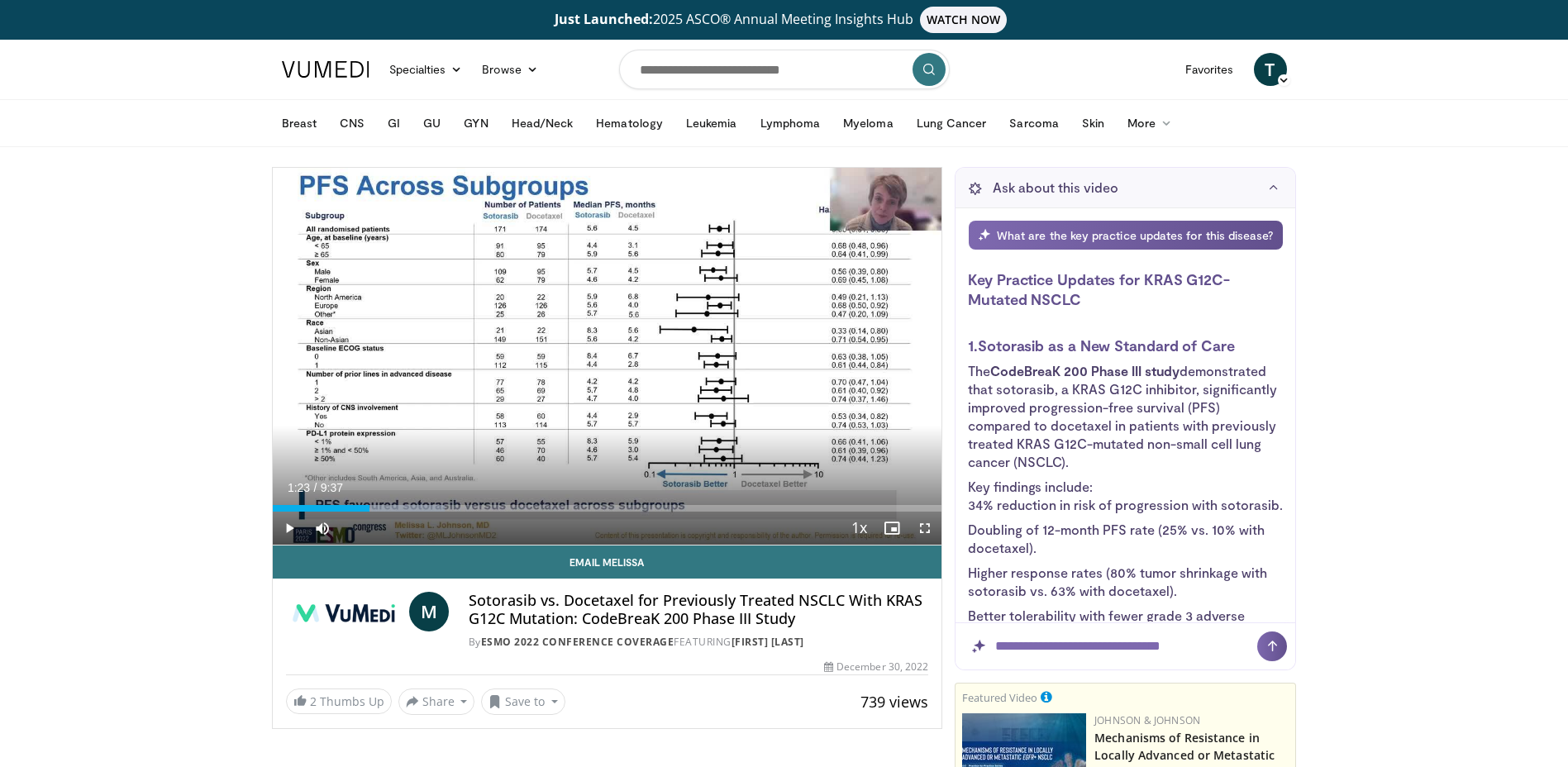 scroll, scrollTop: 0, scrollLeft: 0, axis: both 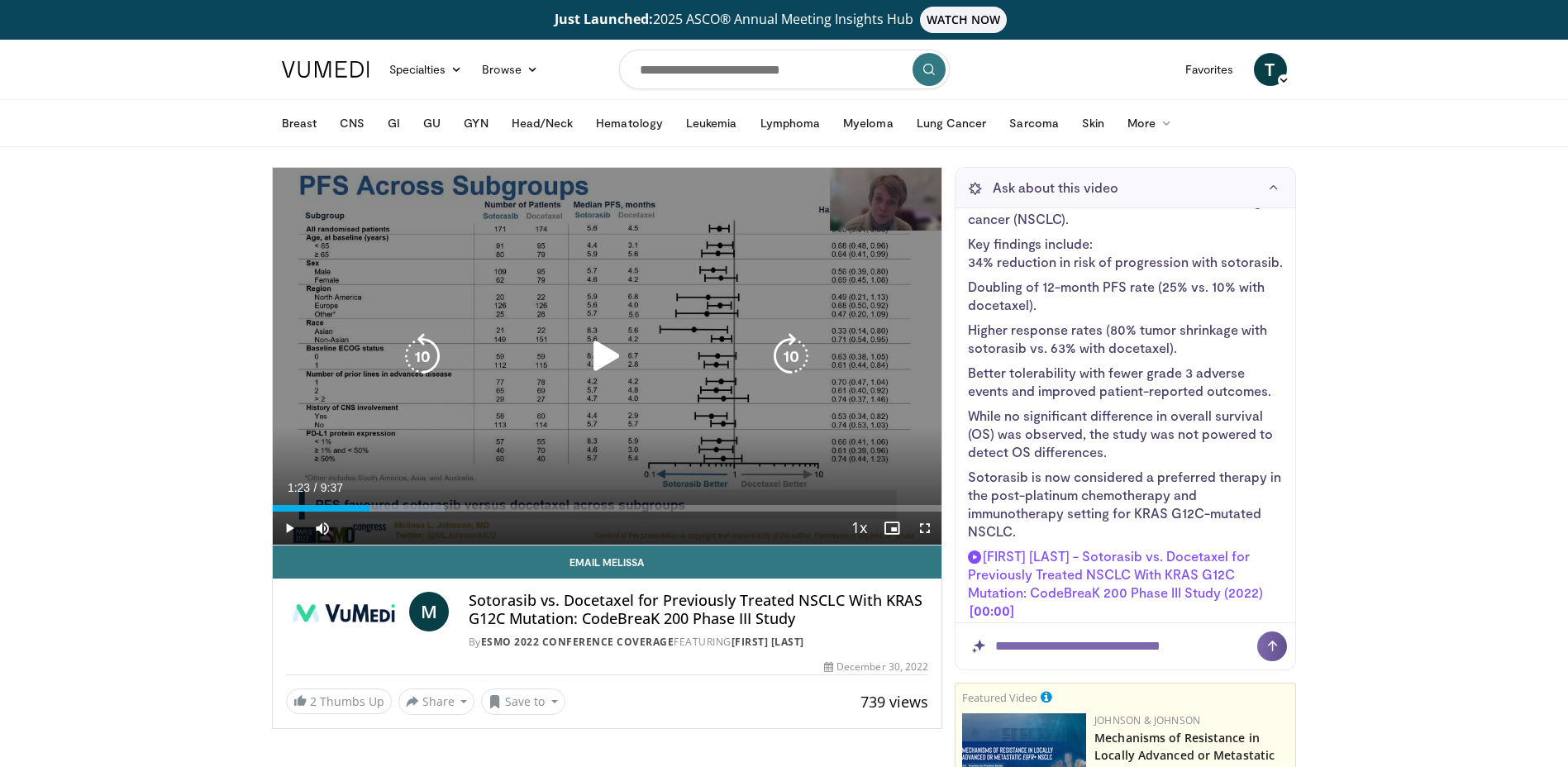 click at bounding box center (607, 356) 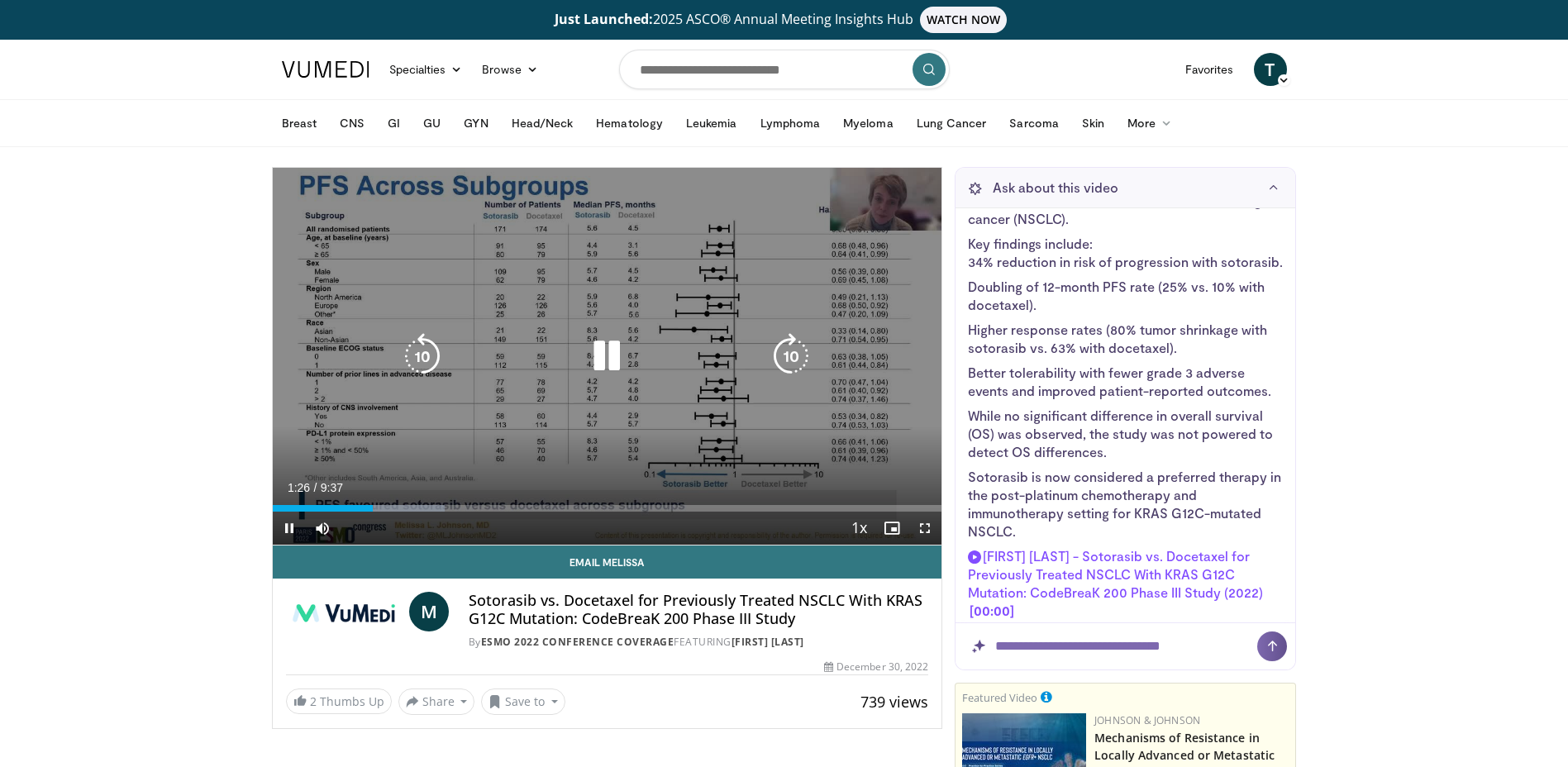 click at bounding box center (422, 356) 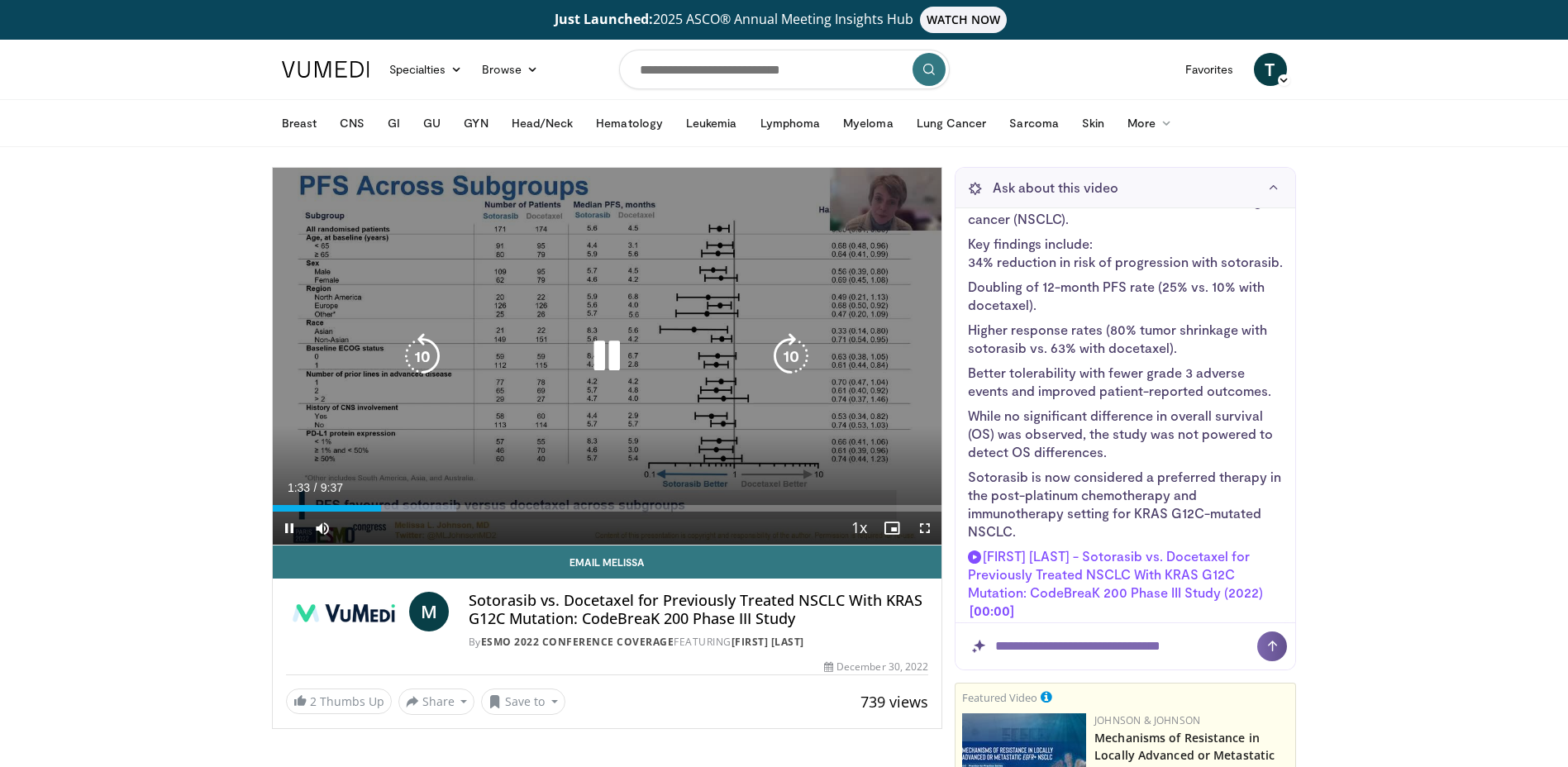 click at bounding box center (607, 356) 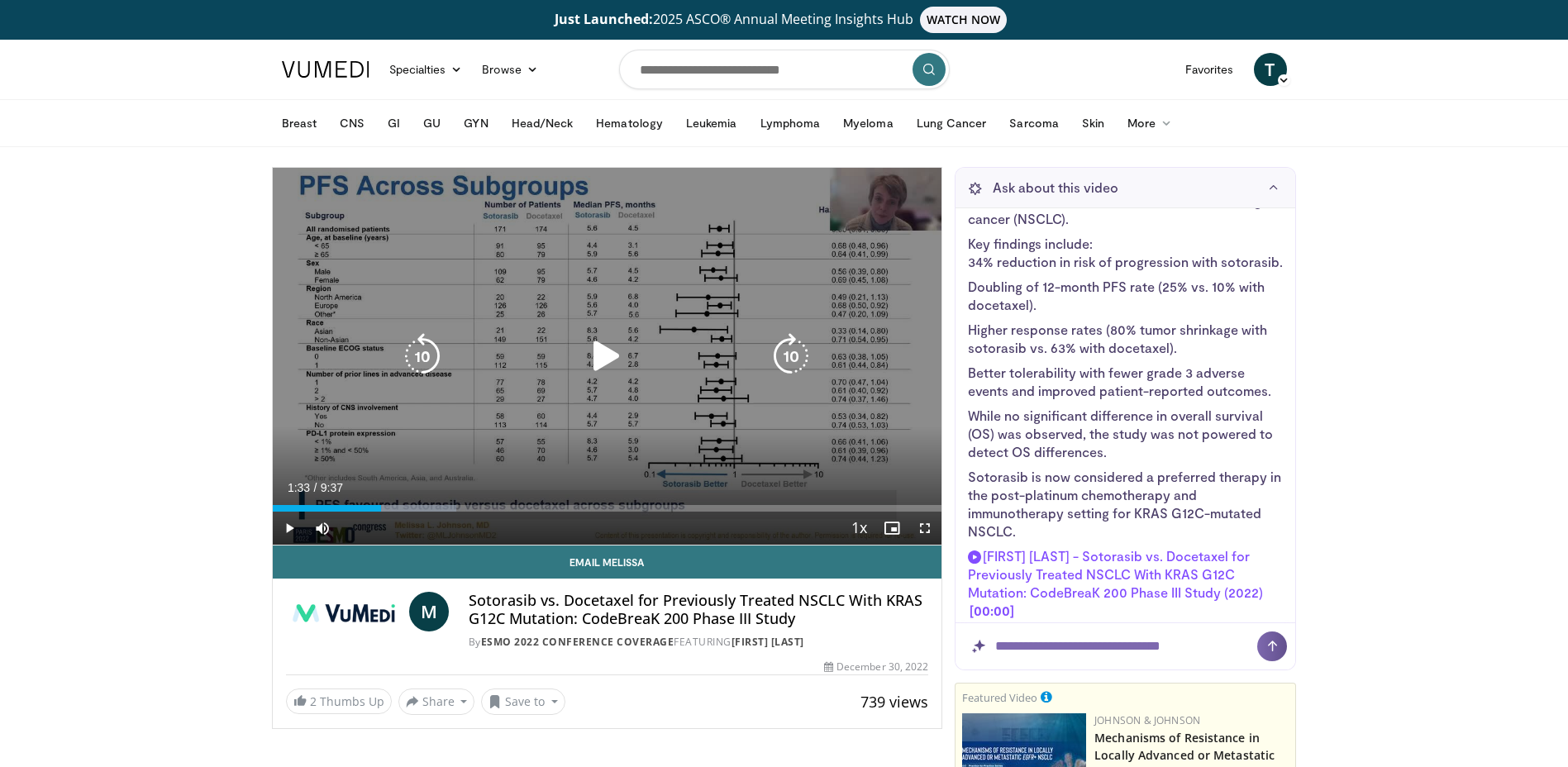 click at bounding box center [607, 356] 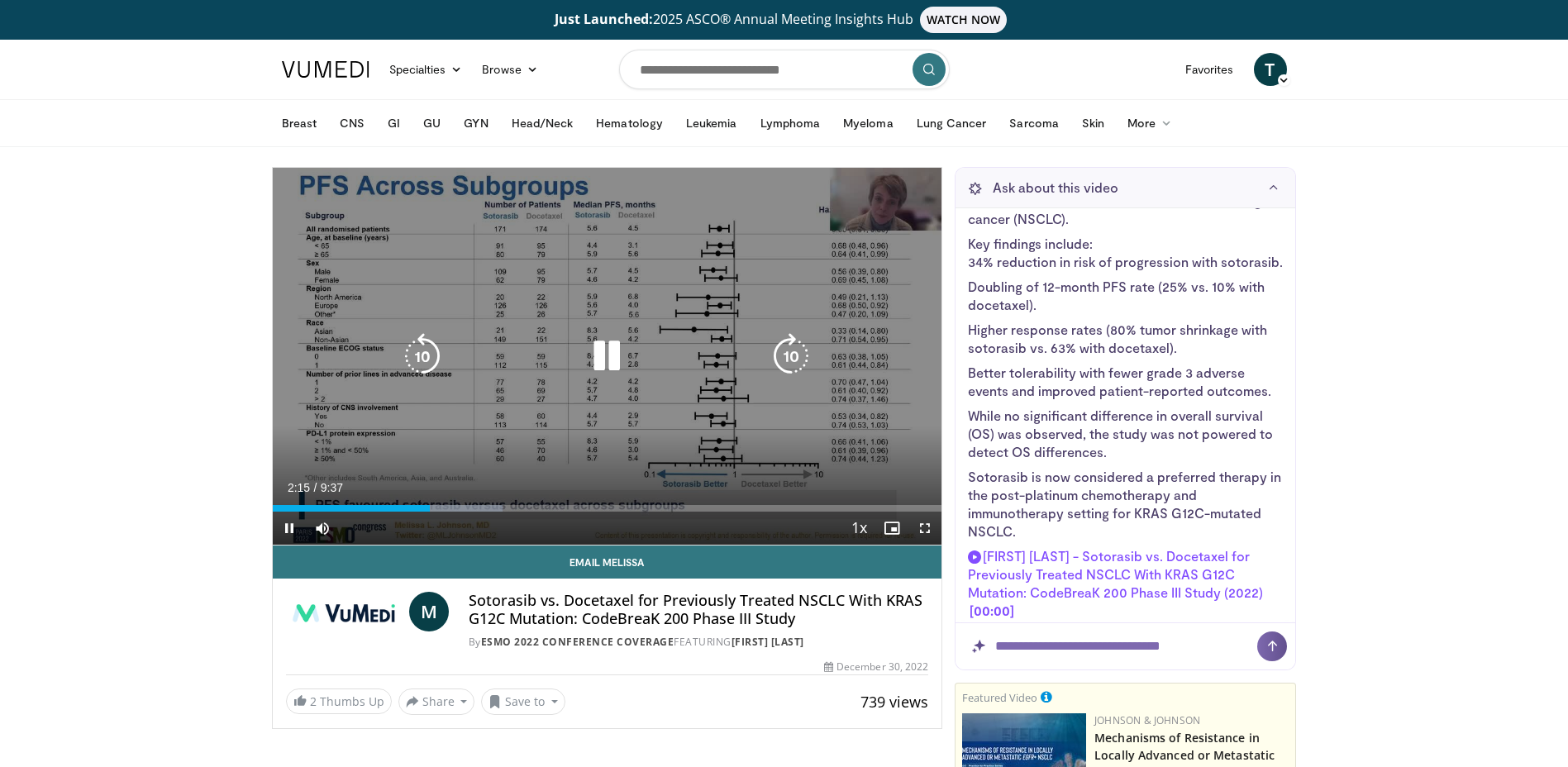 click at bounding box center (607, 356) 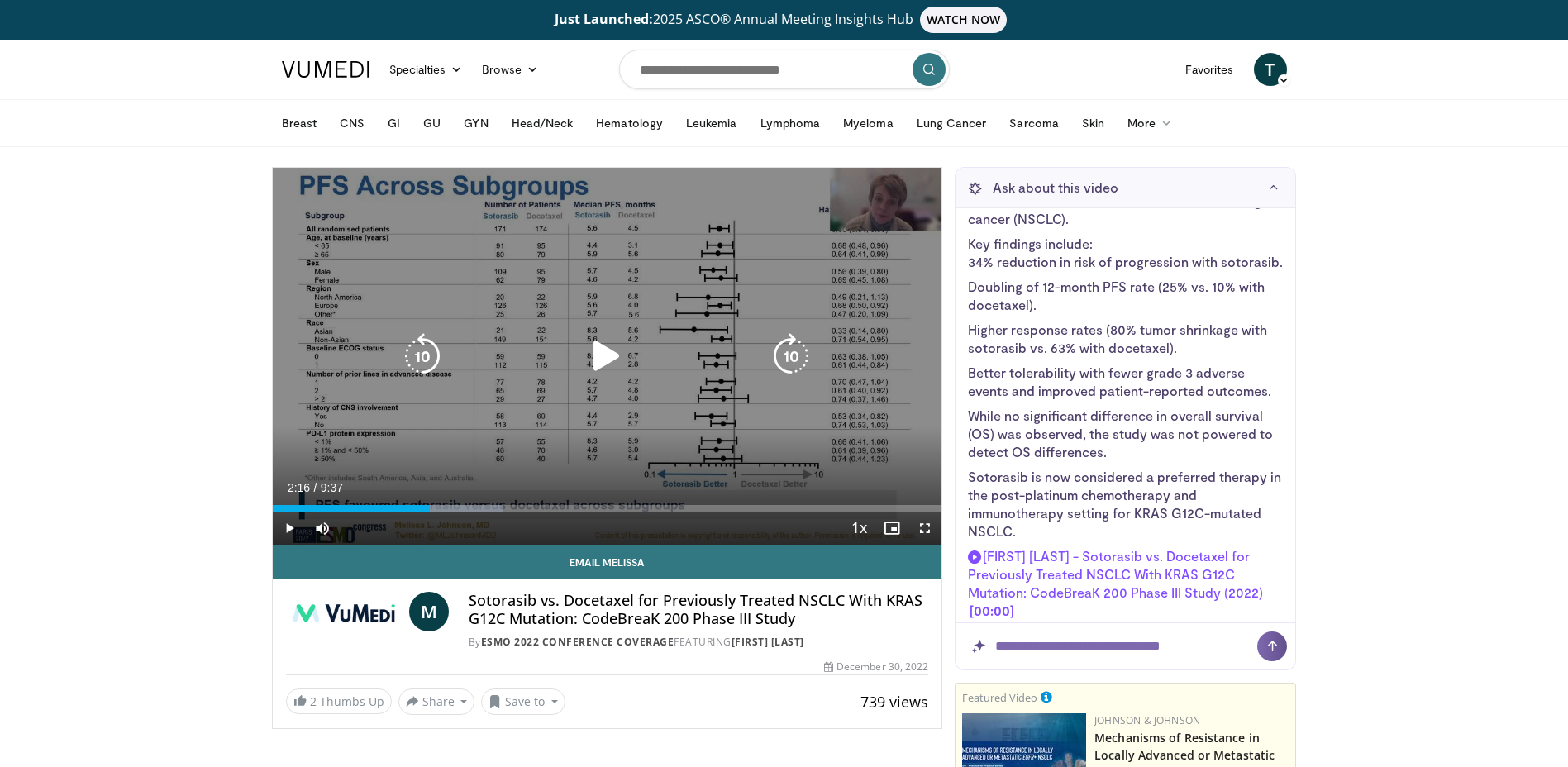 click at bounding box center [607, 356] 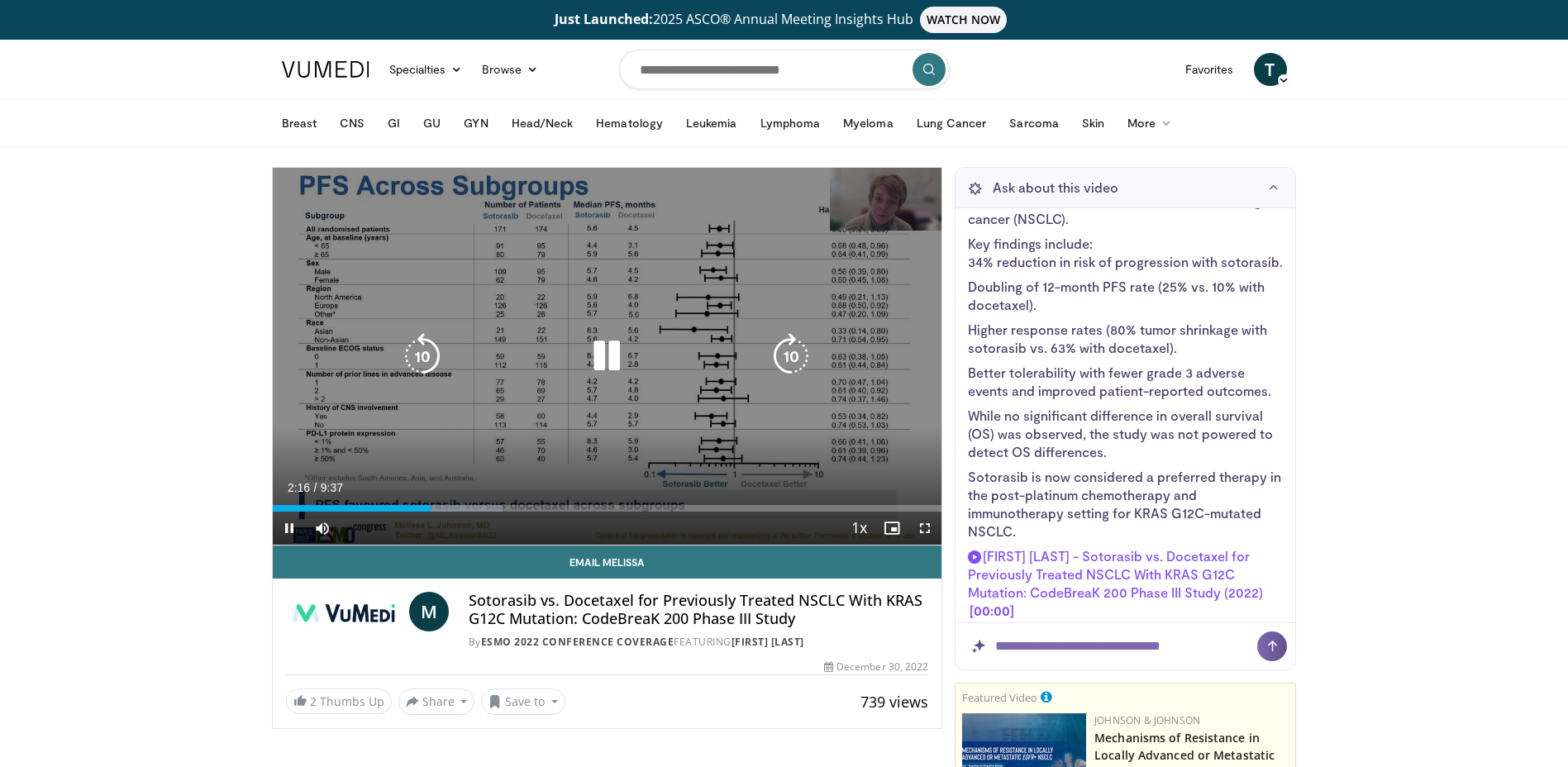 click at bounding box center [422, 356] 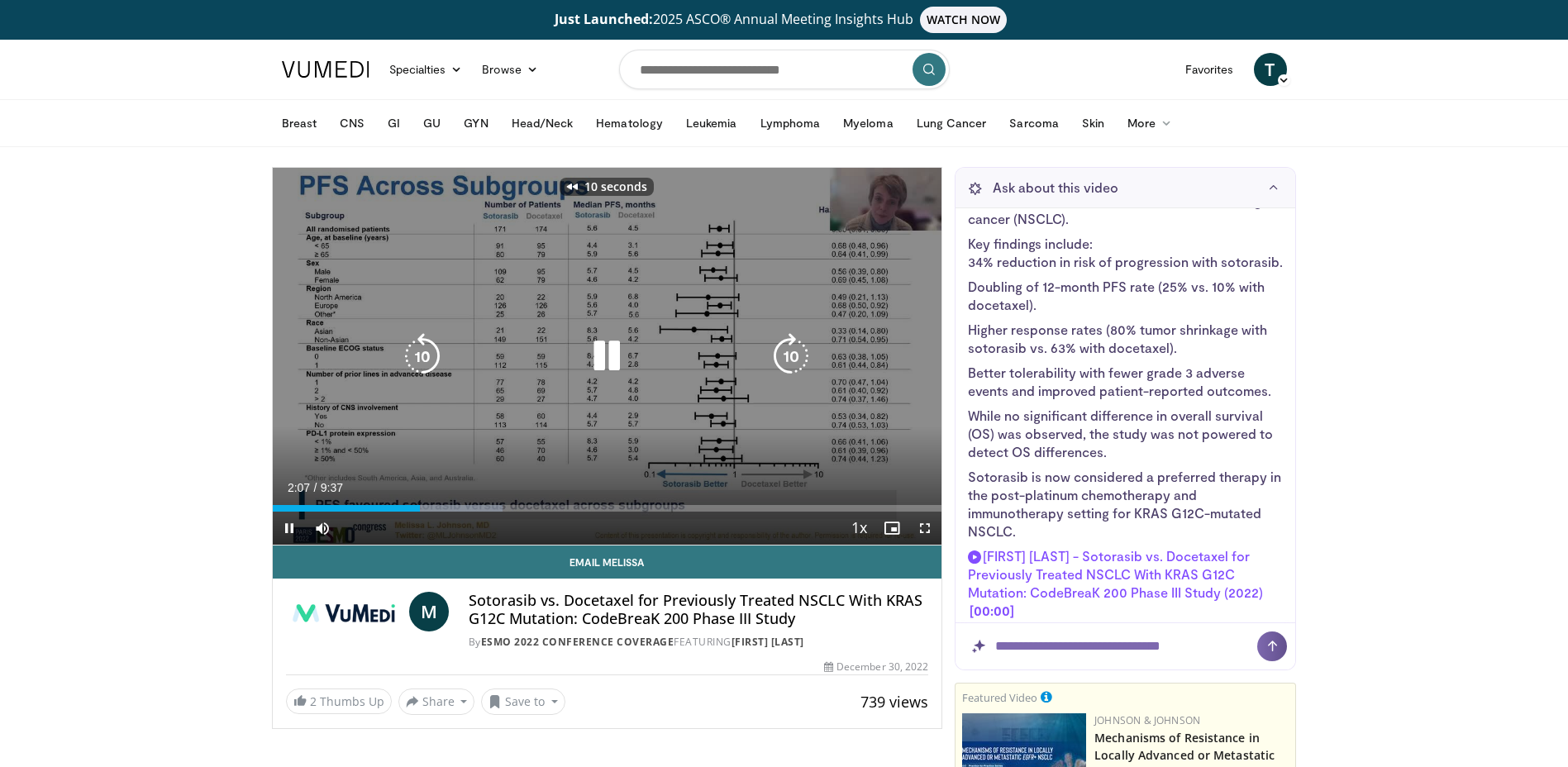click at bounding box center [422, 356] 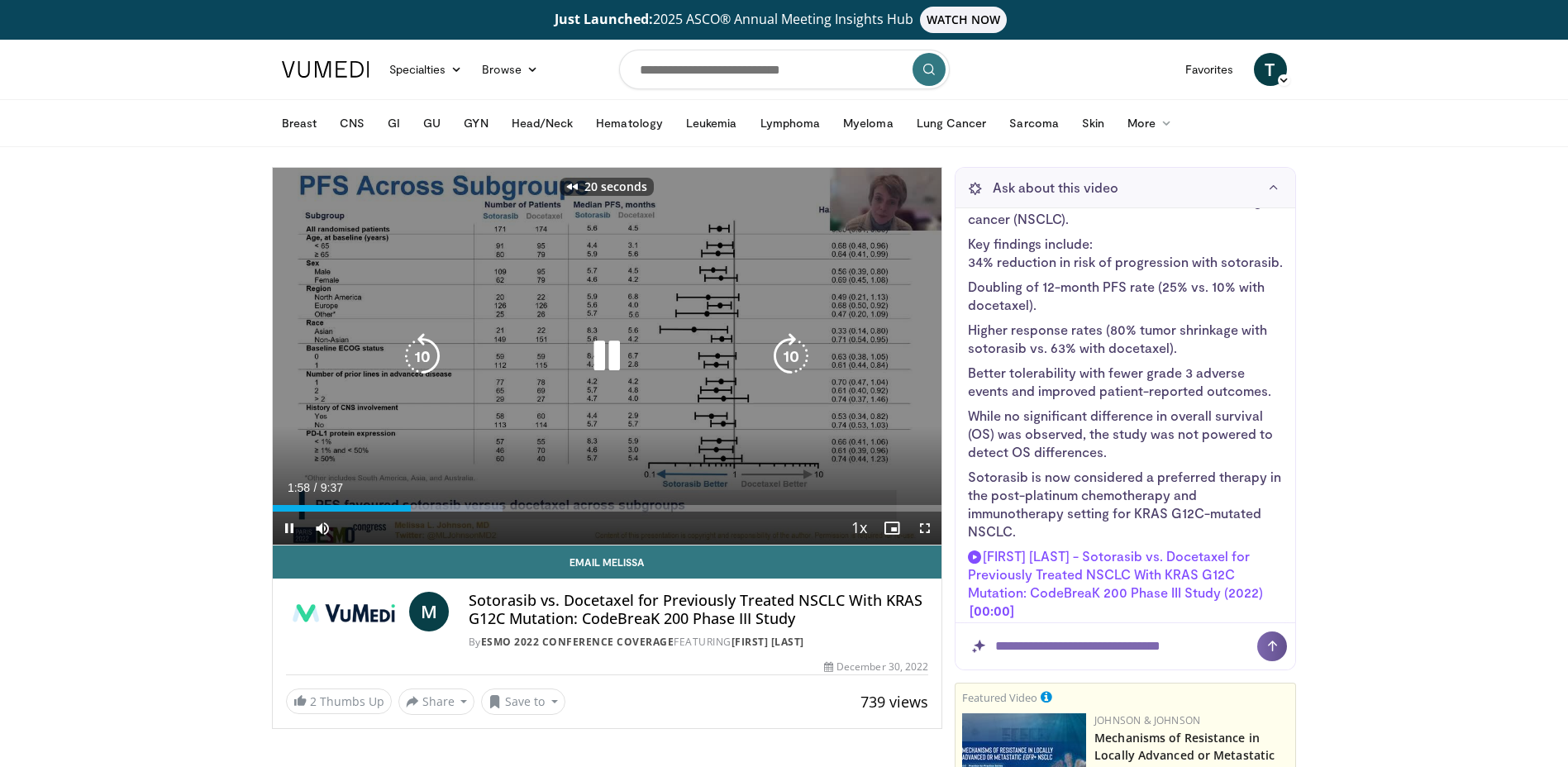 click at bounding box center [422, 356] 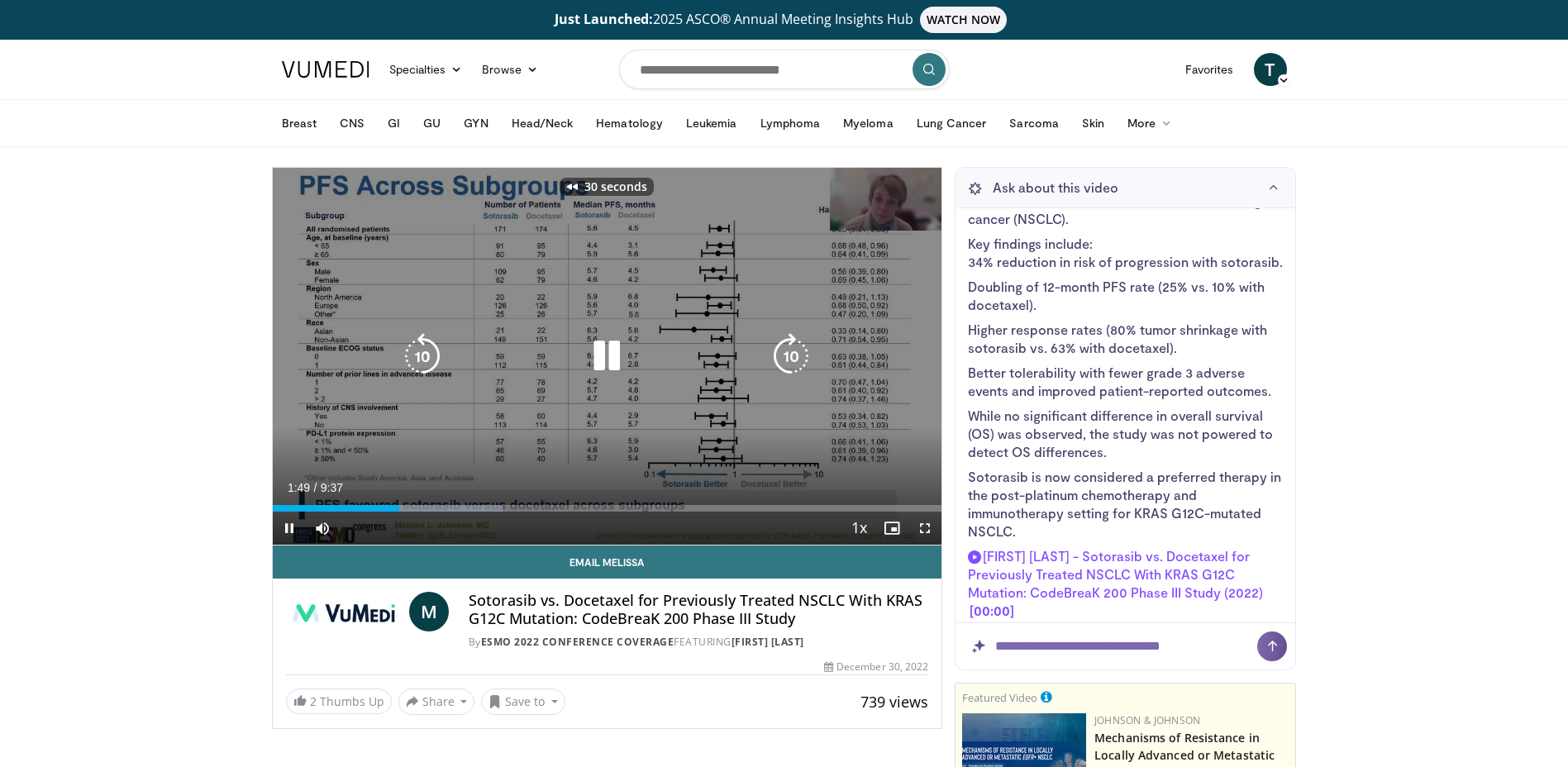click at bounding box center [422, 356] 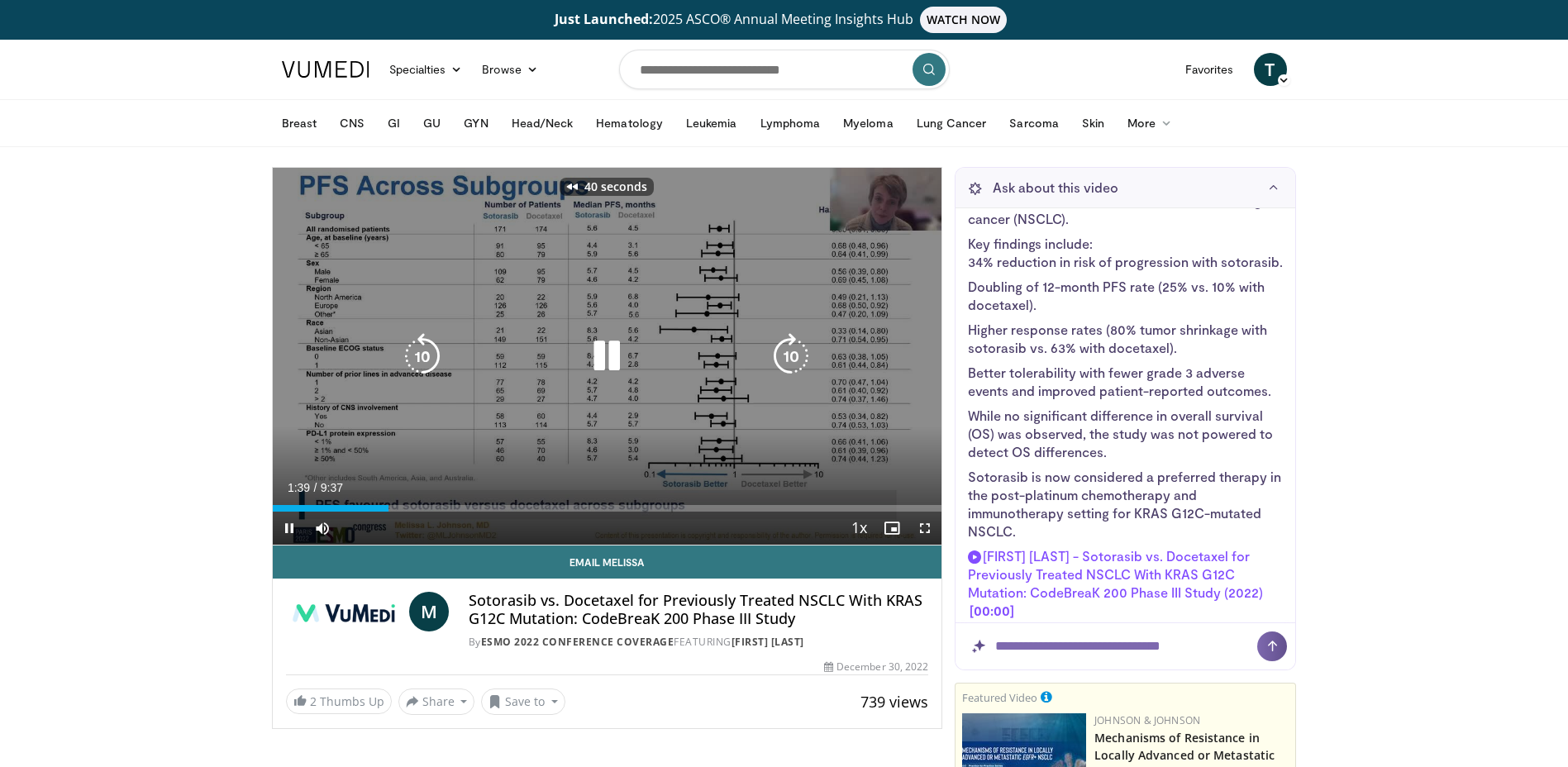 click at bounding box center [422, 356] 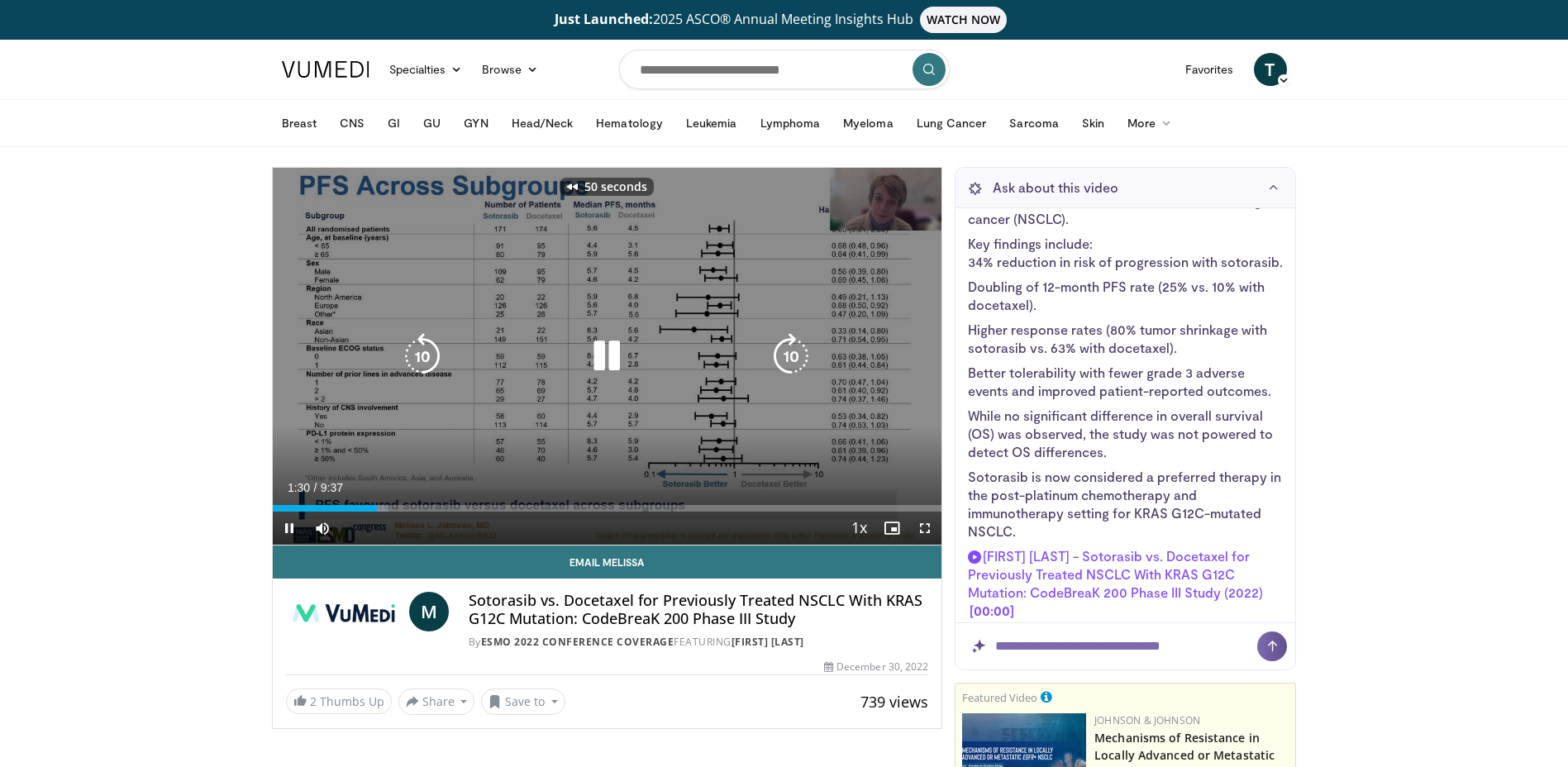 click at bounding box center [422, 356] 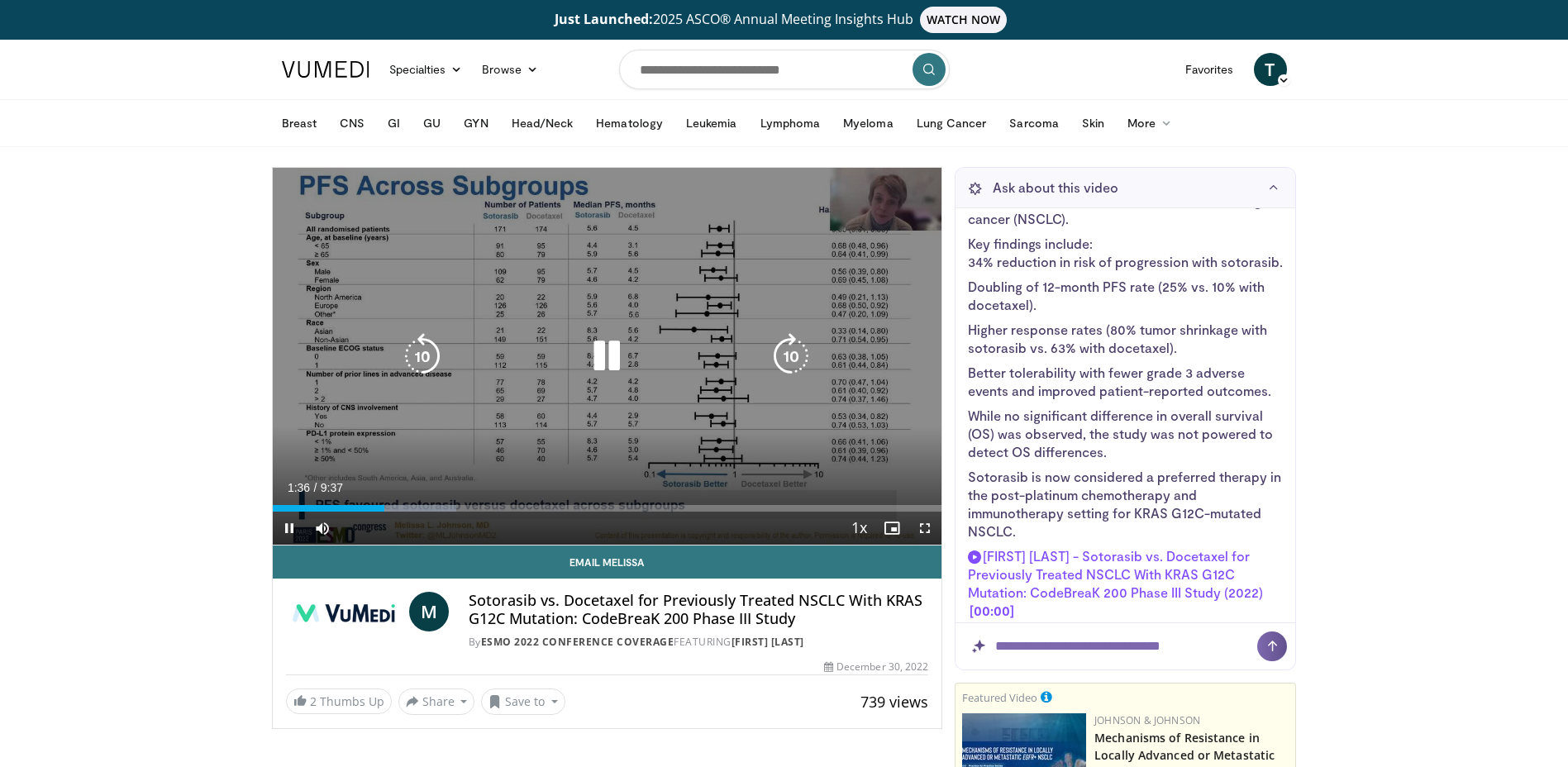 click at bounding box center [607, 356] 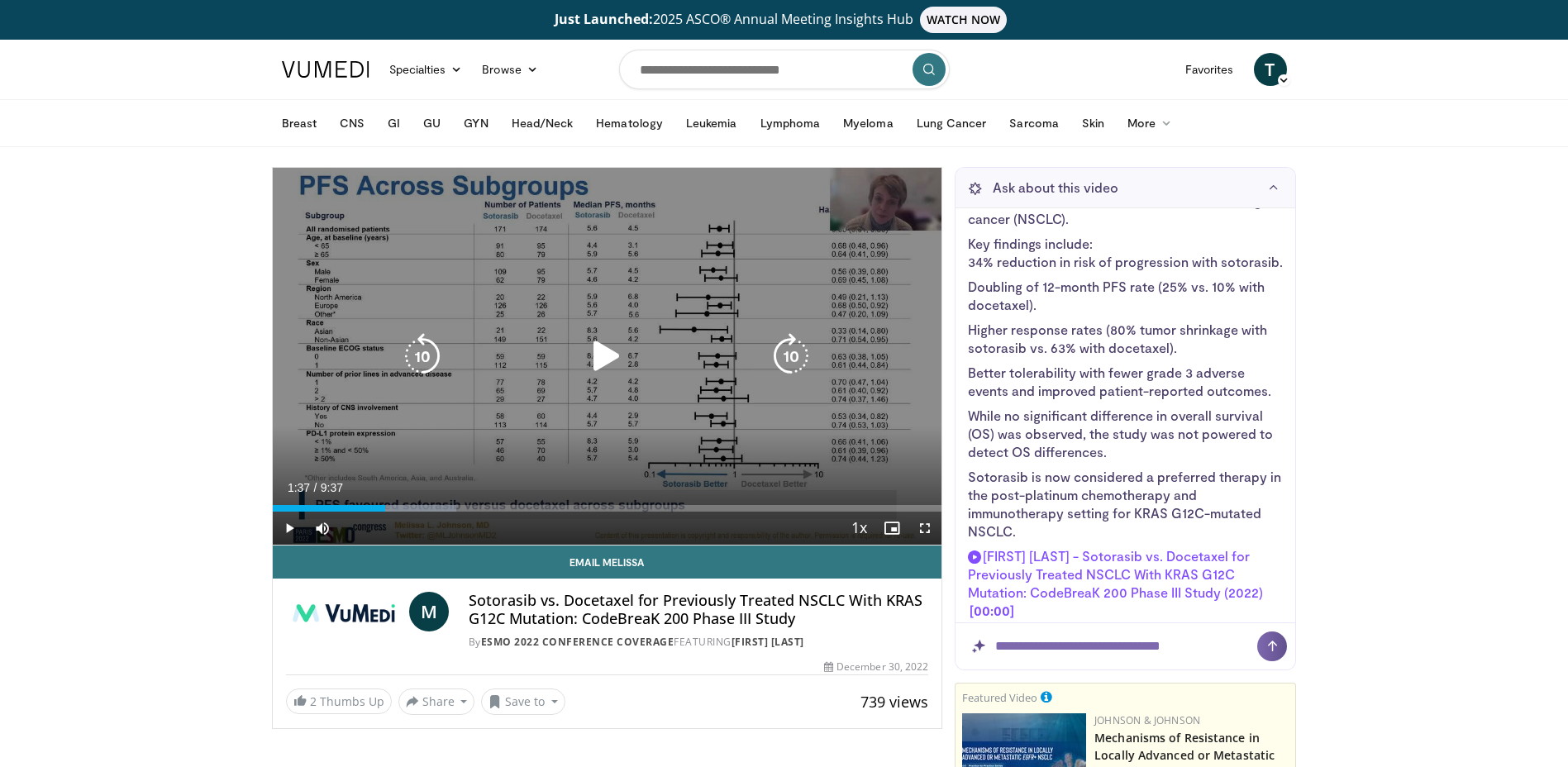 click at bounding box center (607, 356) 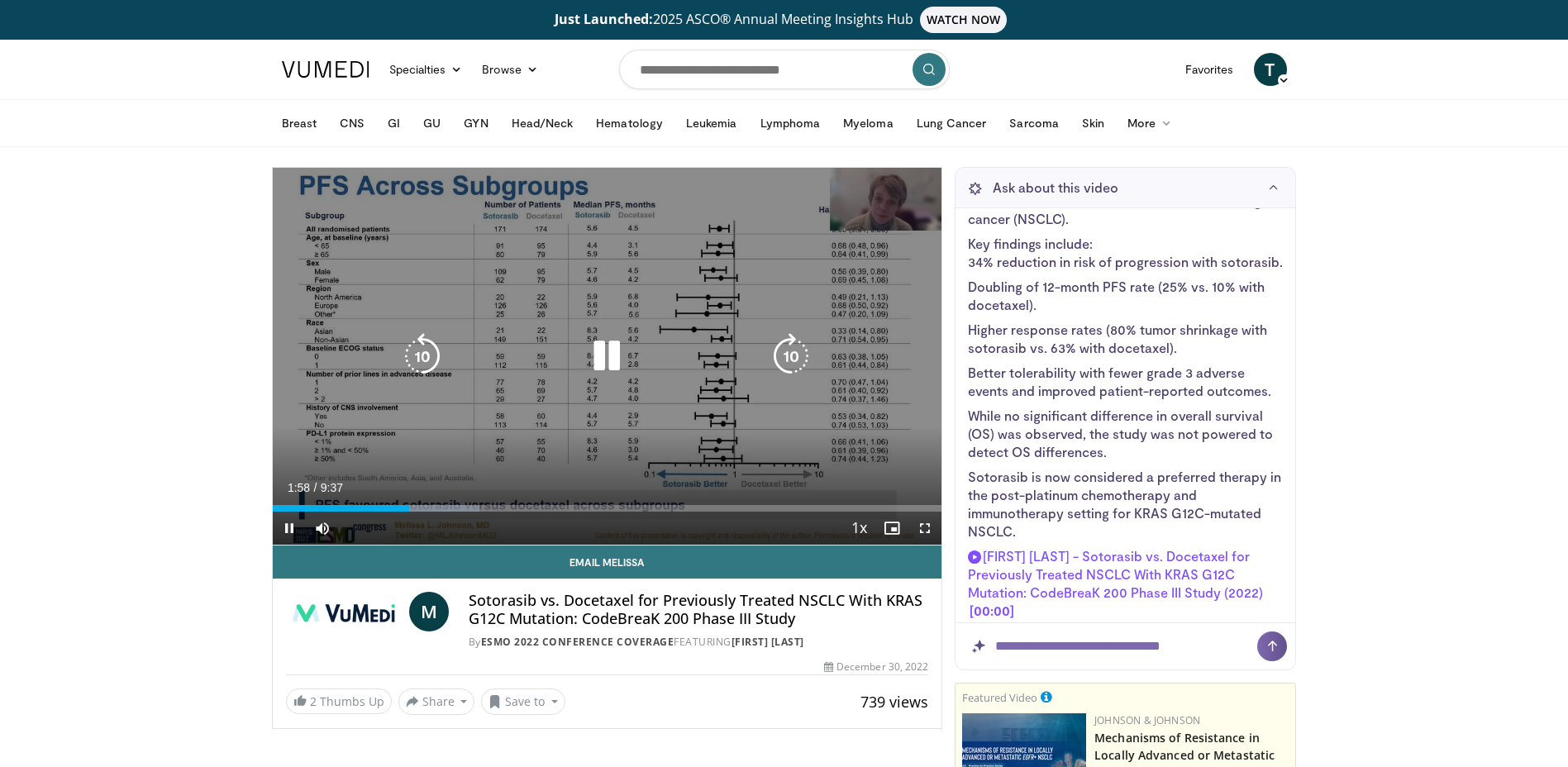 click at bounding box center [422, 356] 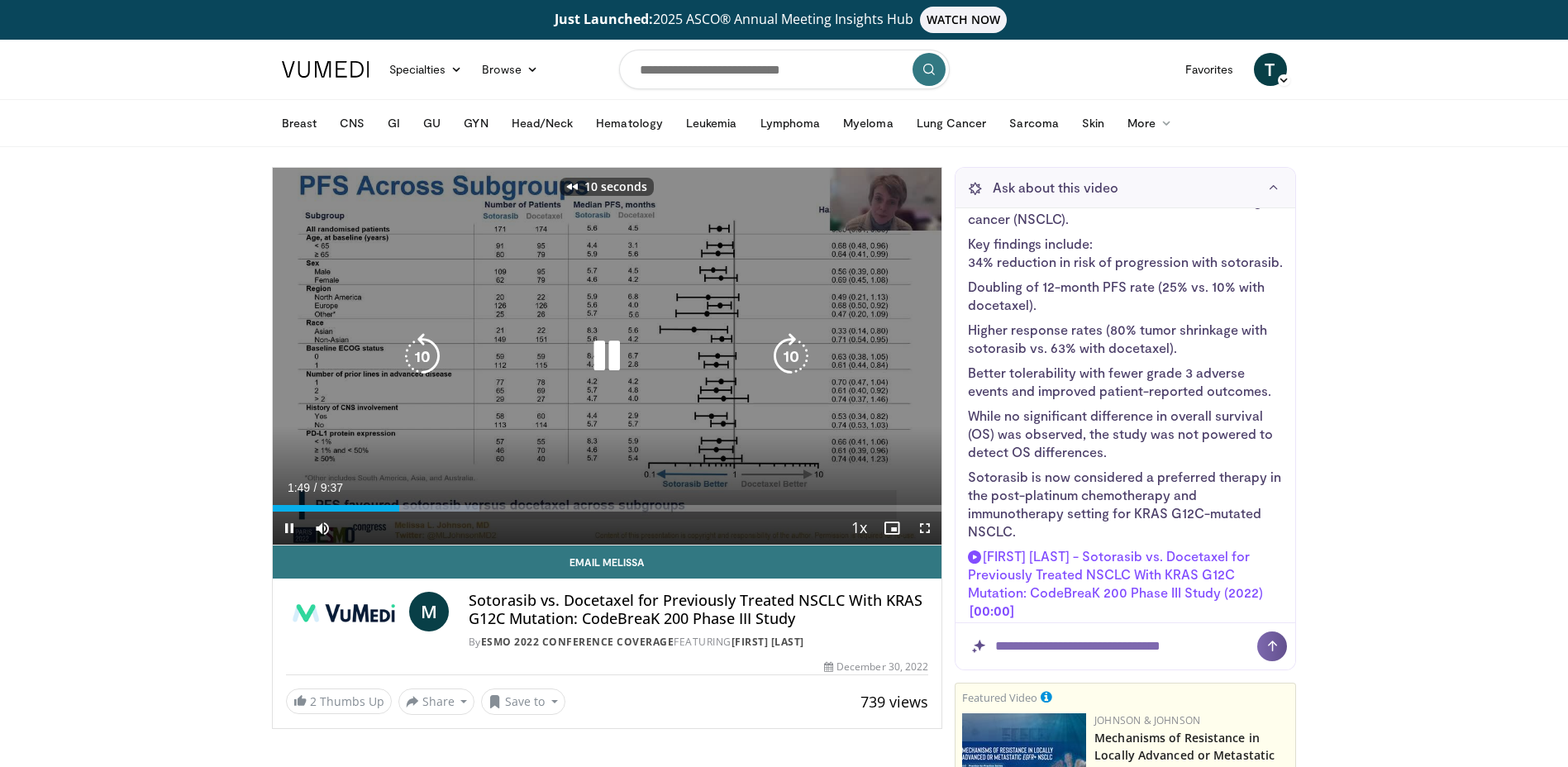 click at bounding box center (422, 356) 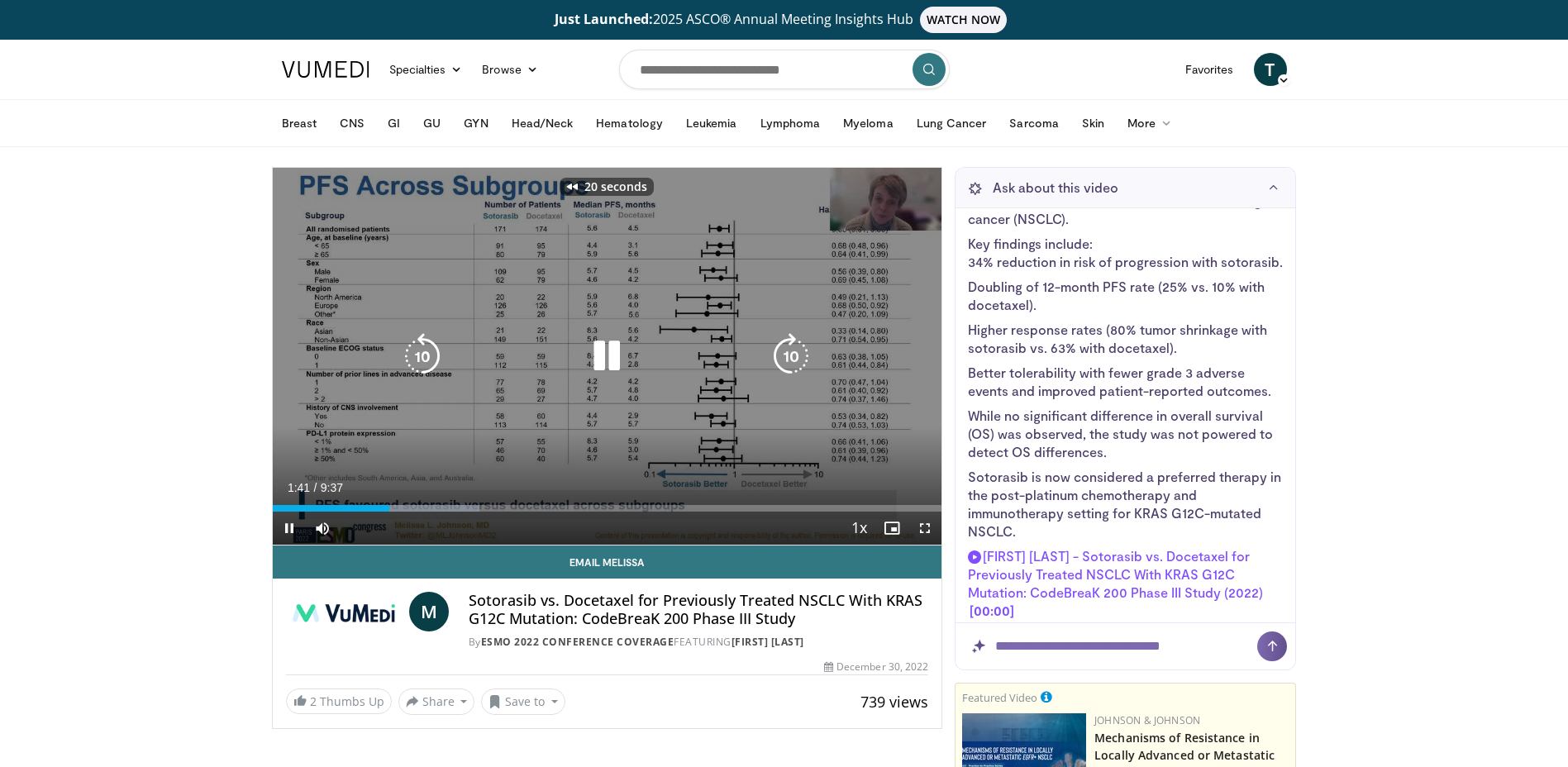 click at bounding box center [422, 356] 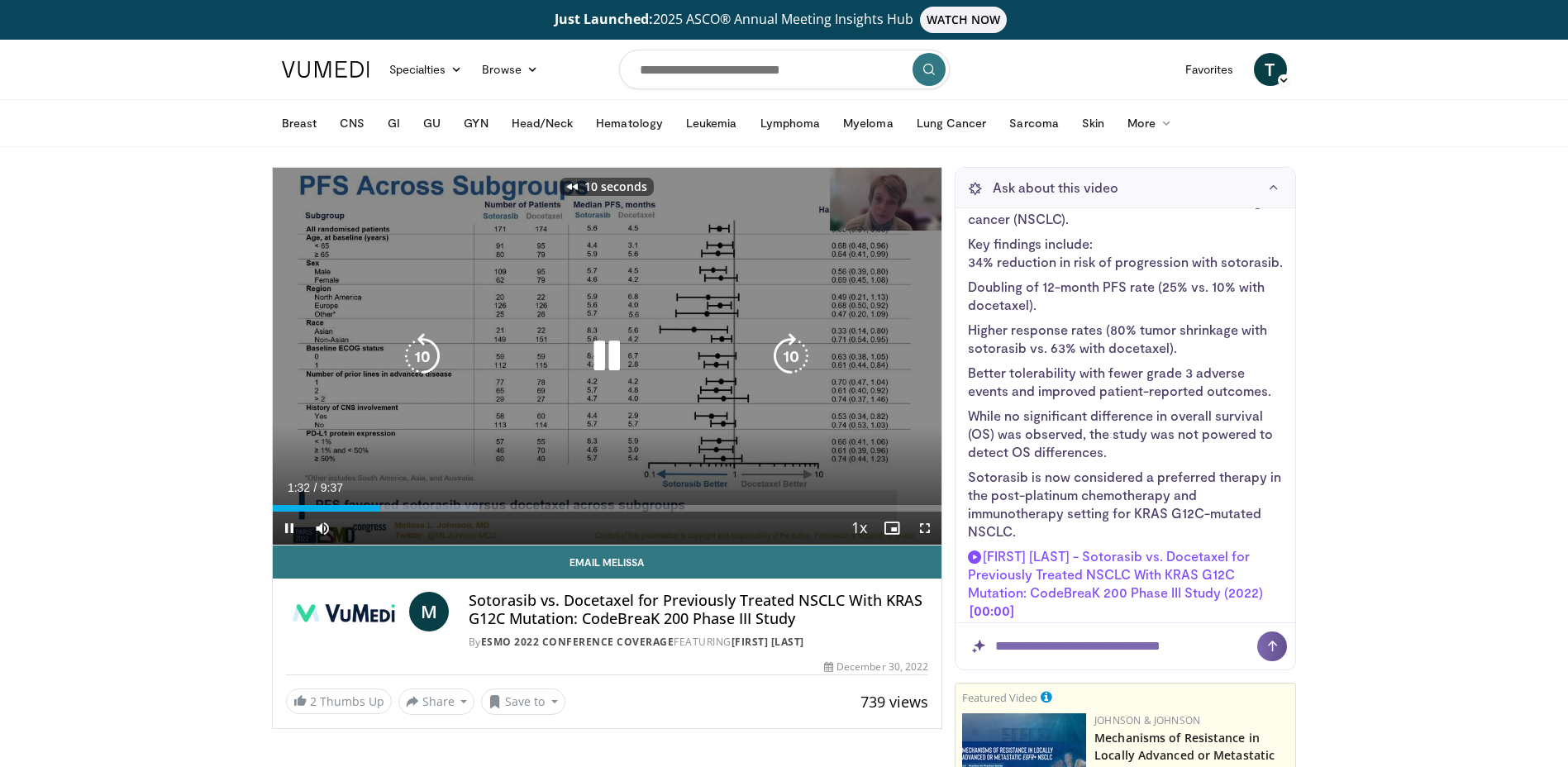 click at bounding box center [422, 356] 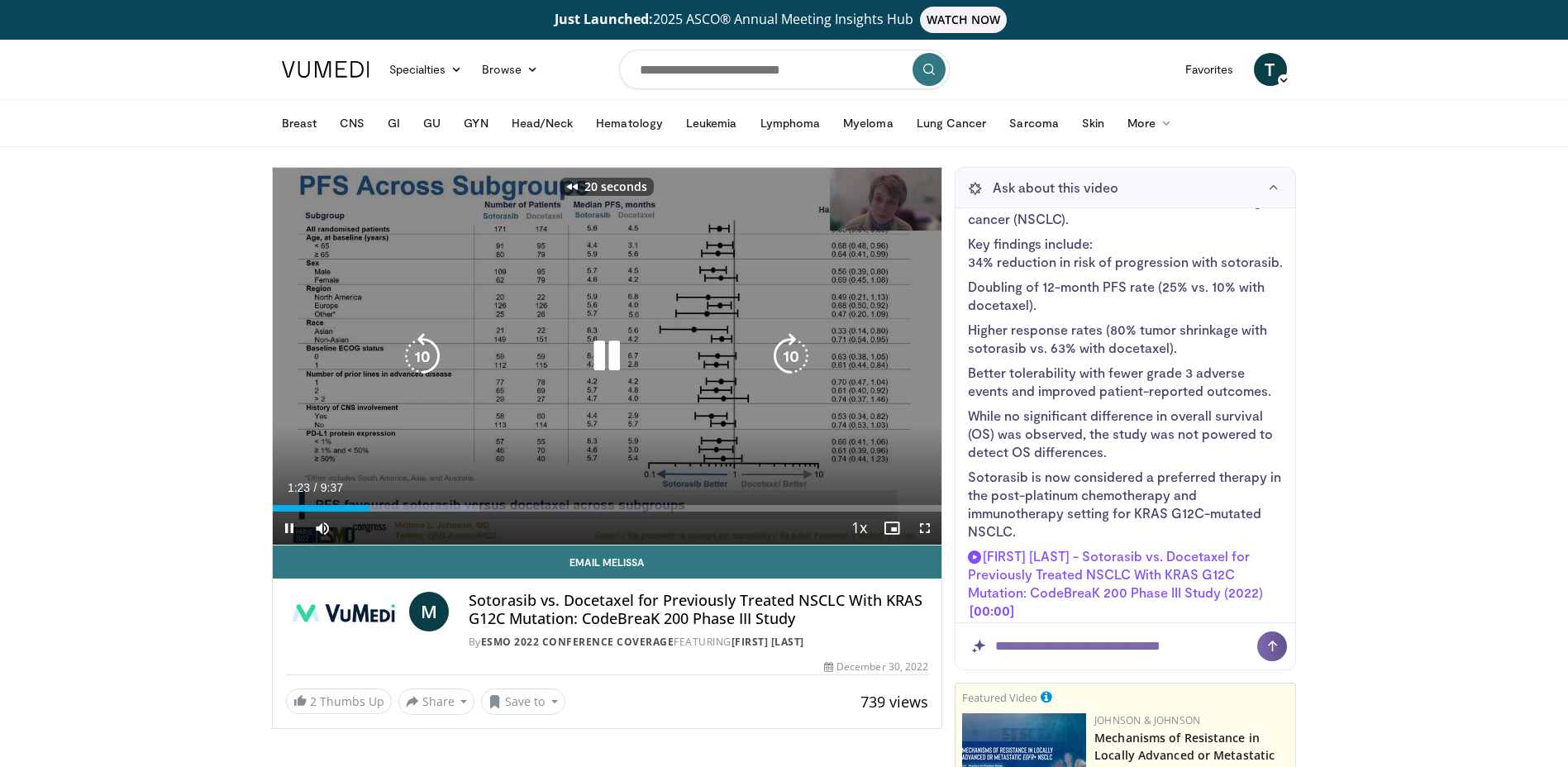 click at bounding box center [791, 356] 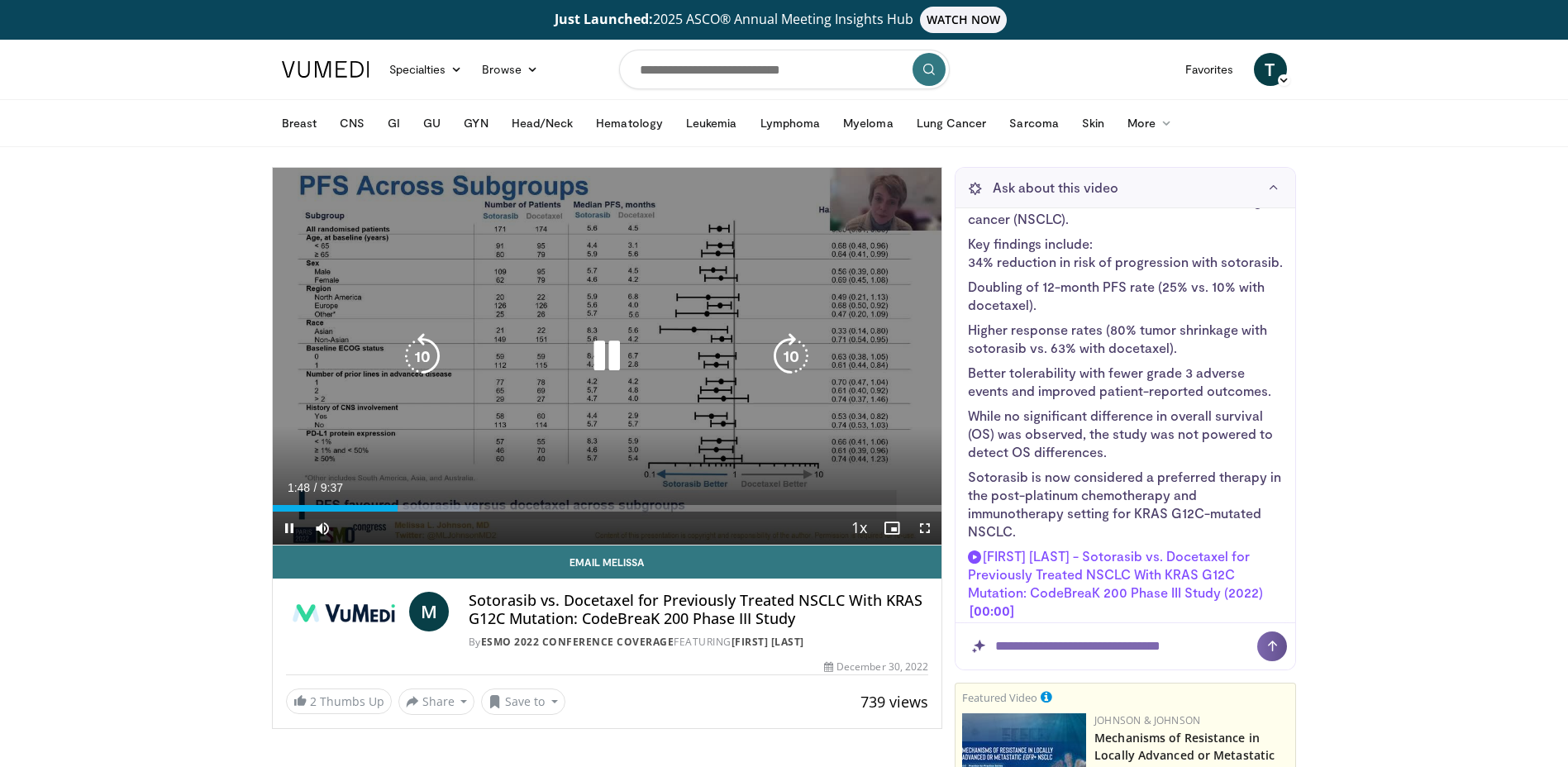 click at bounding box center (607, 356) 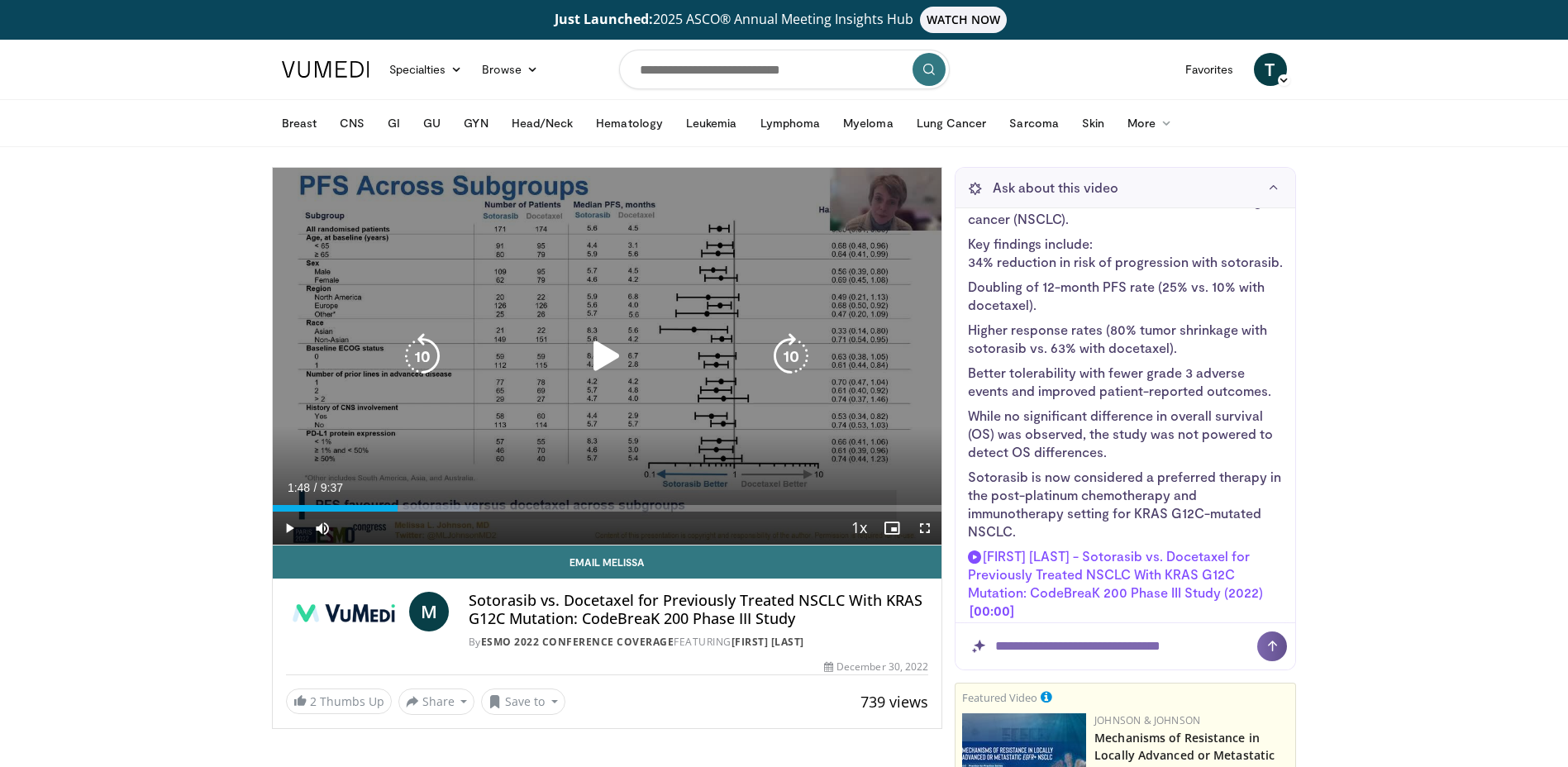 click at bounding box center (607, 356) 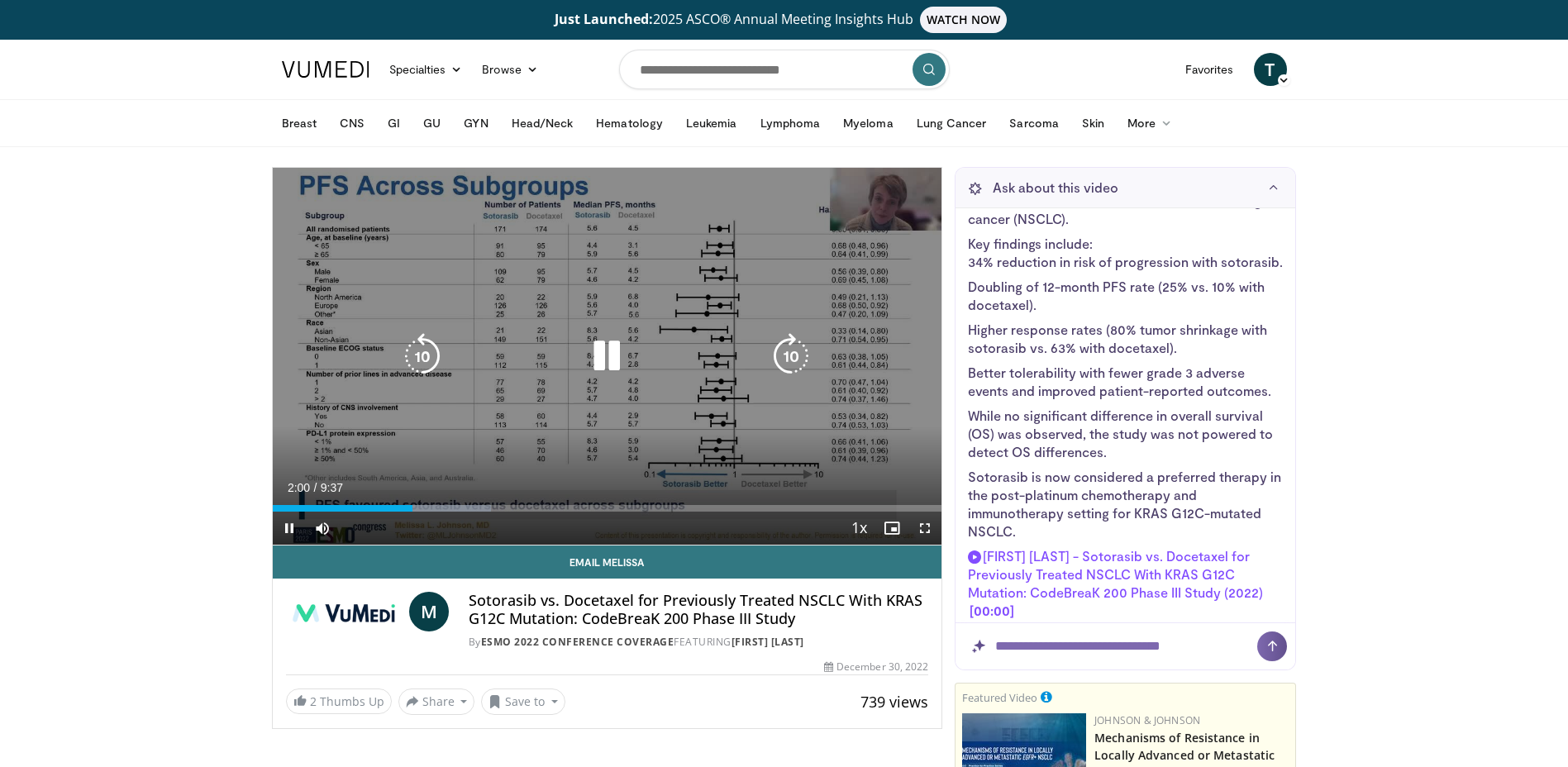 click at bounding box center [607, 356] 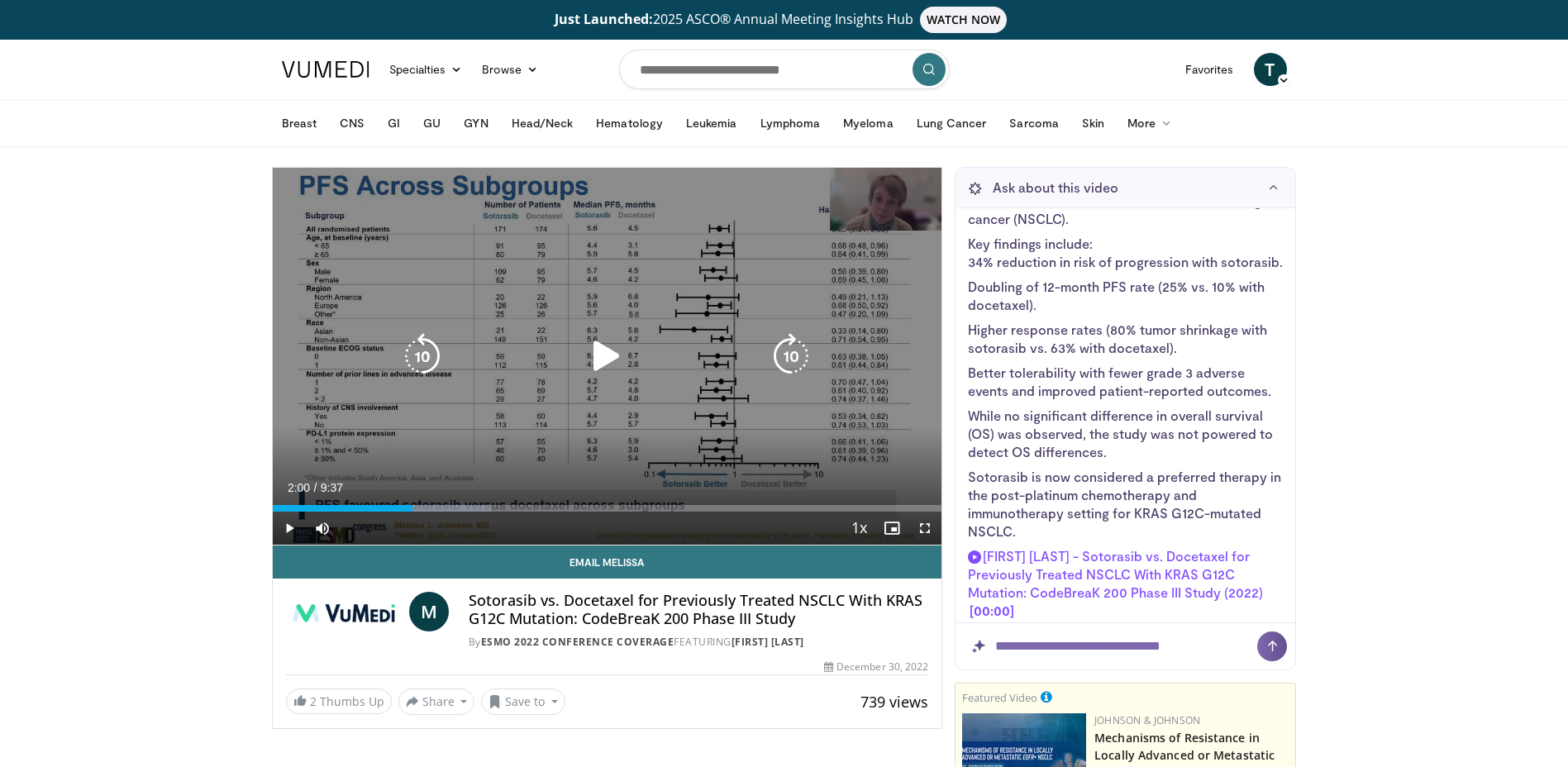 click at bounding box center [422, 356] 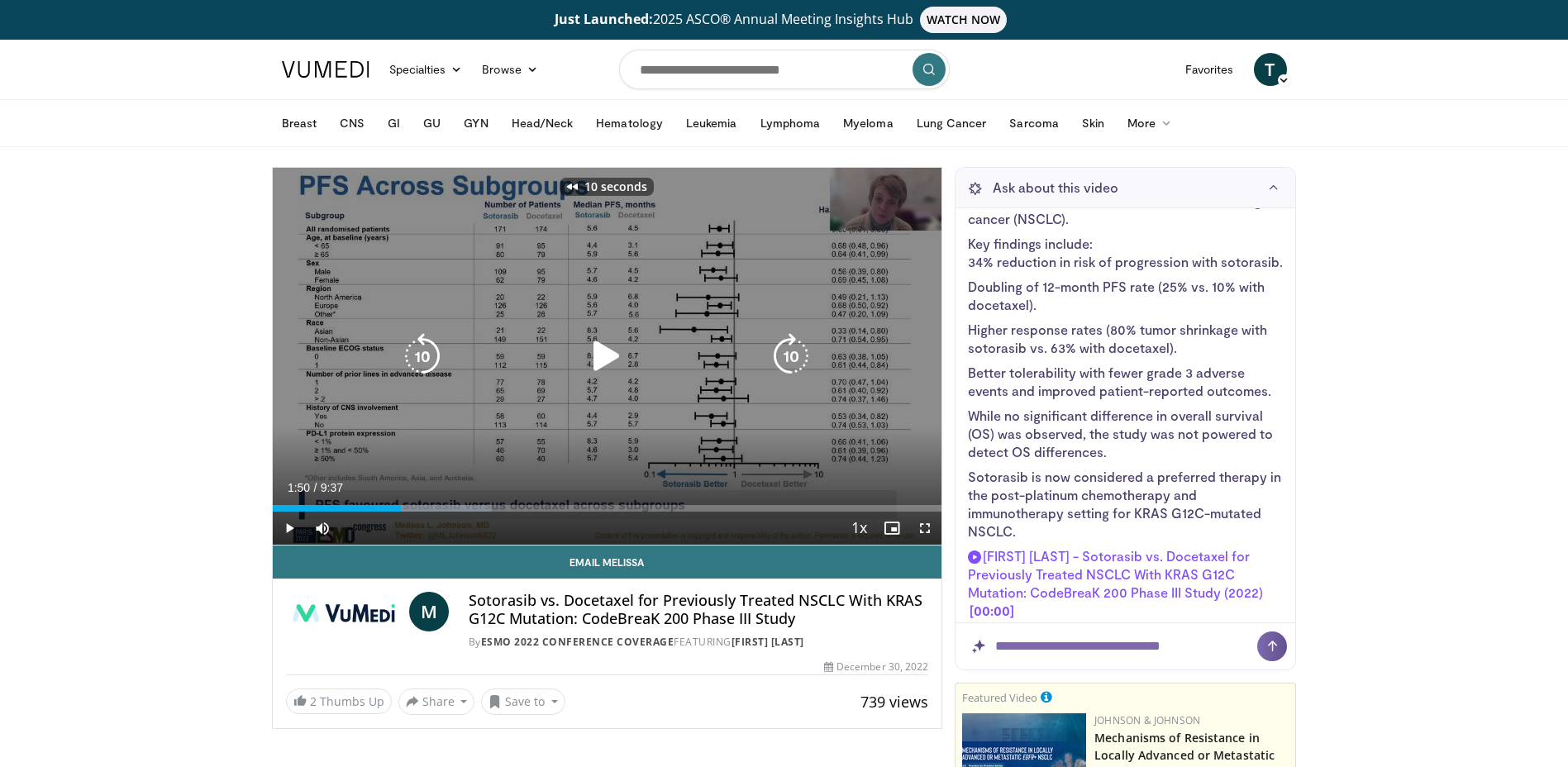click at bounding box center (607, 356) 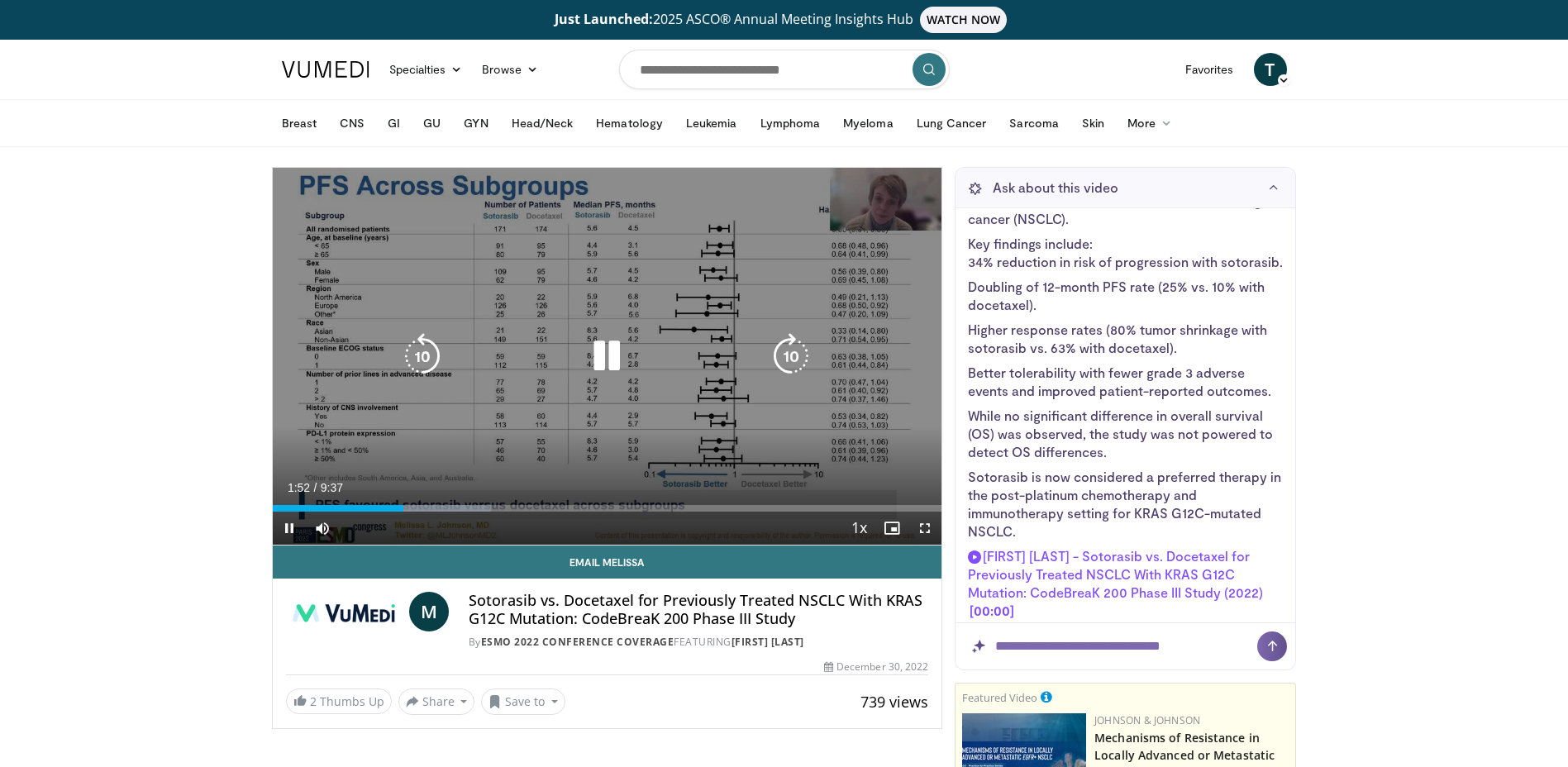 click on "10 seconds
Tap to unmute" at bounding box center [608, 356] 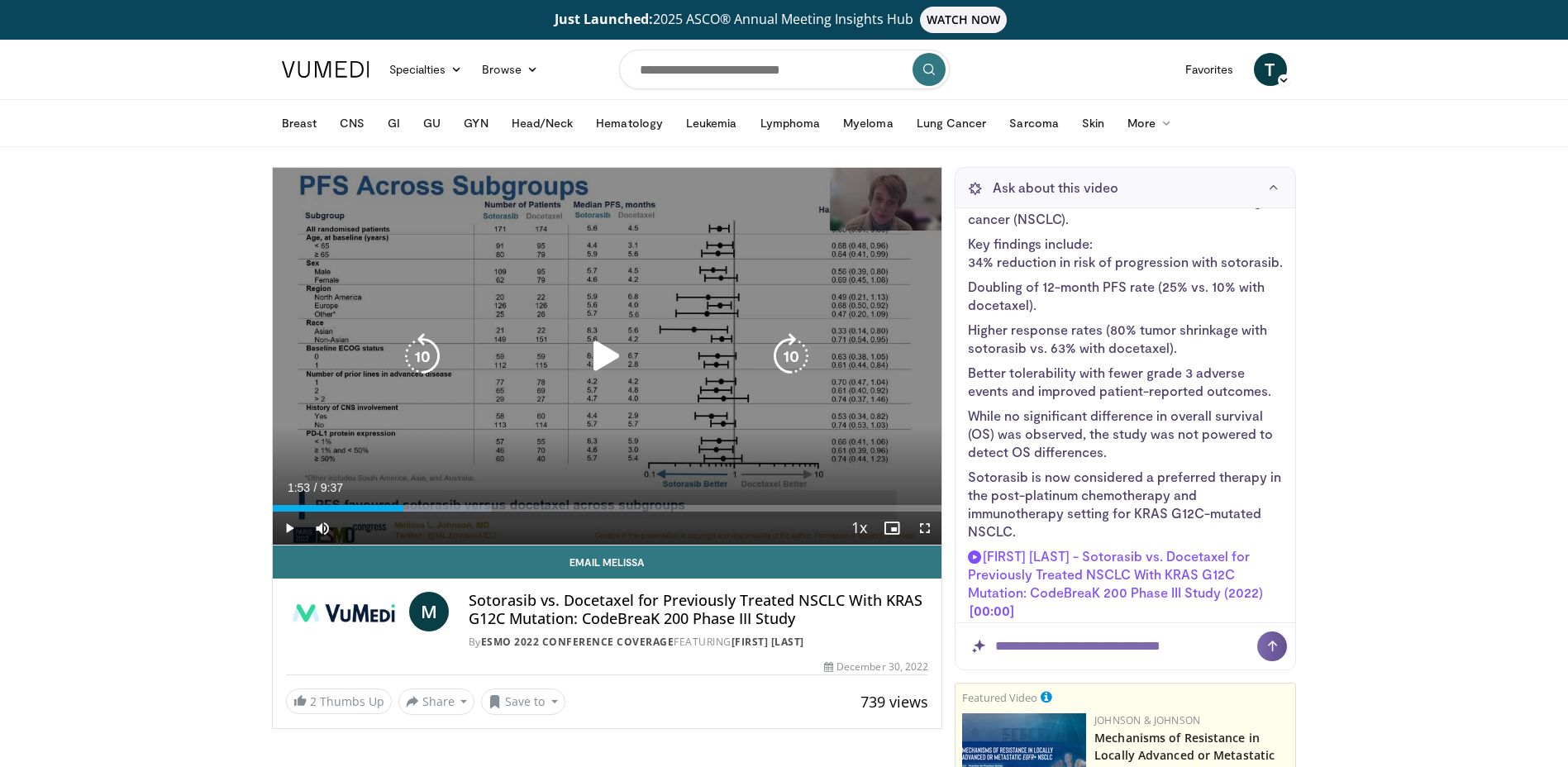 drag, startPoint x: 401, startPoint y: 367, endPoint x: 485, endPoint y: 431, distance: 105.60303 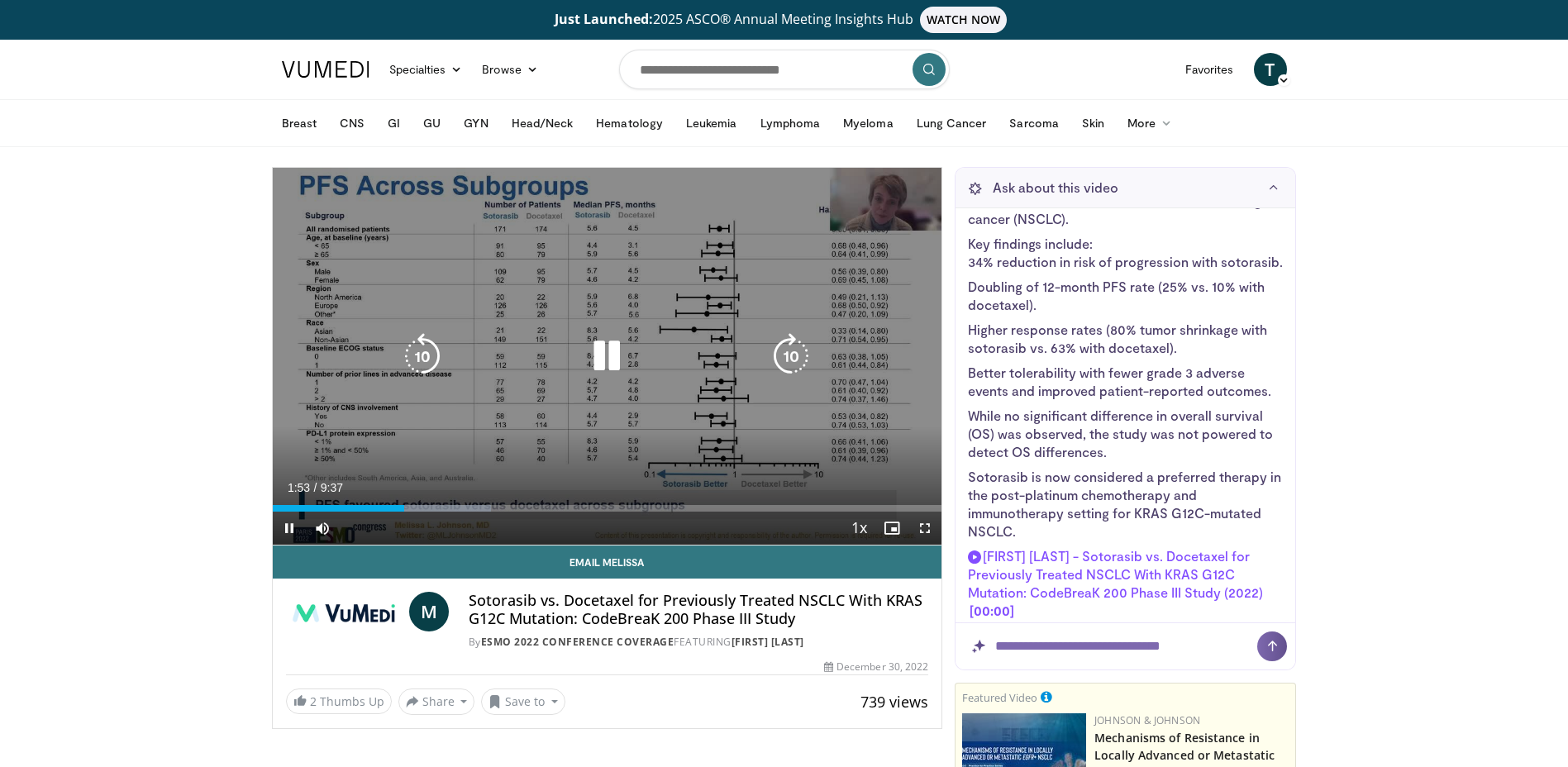click at bounding box center (422, 356) 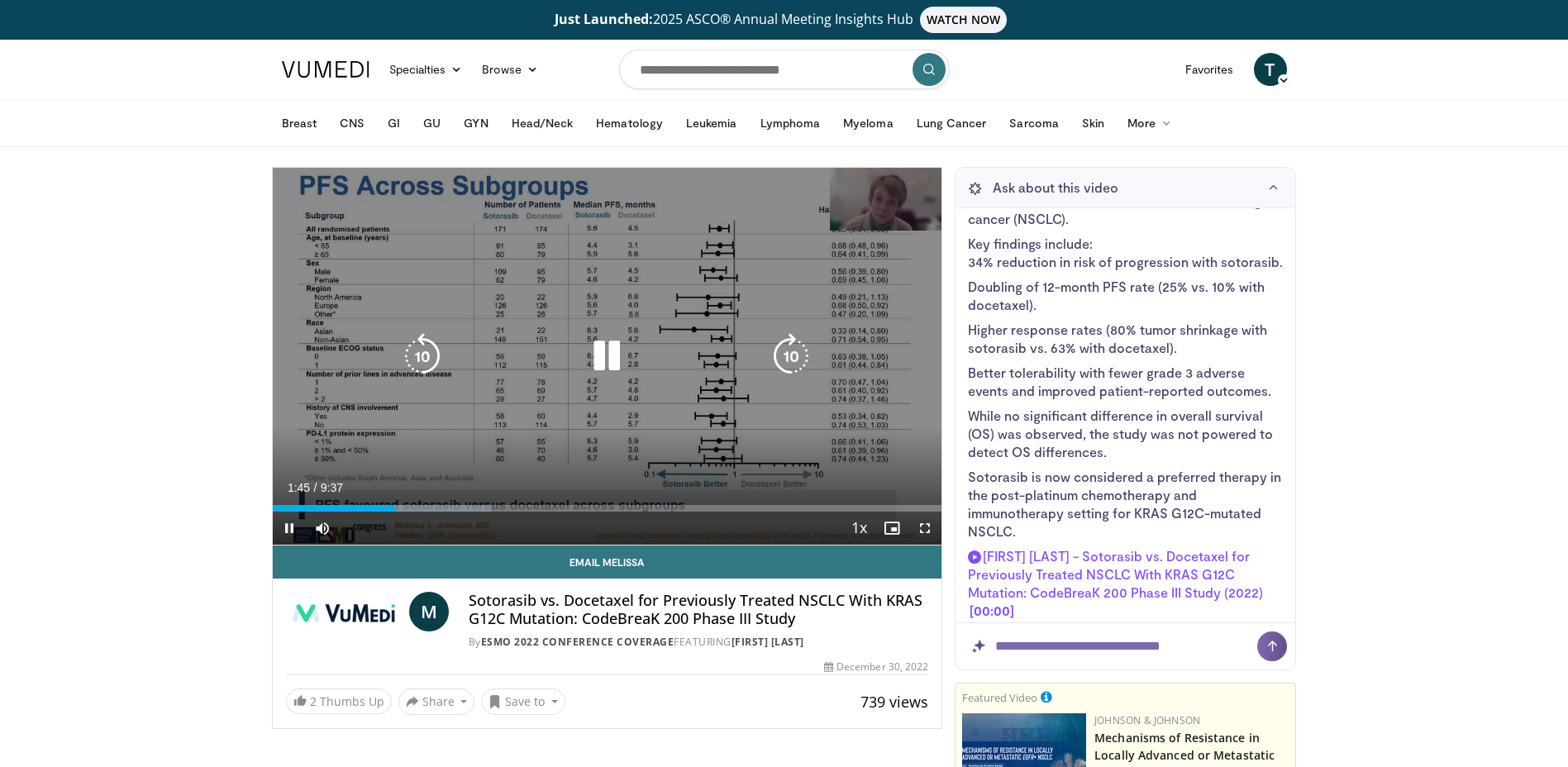 click at bounding box center (607, 356) 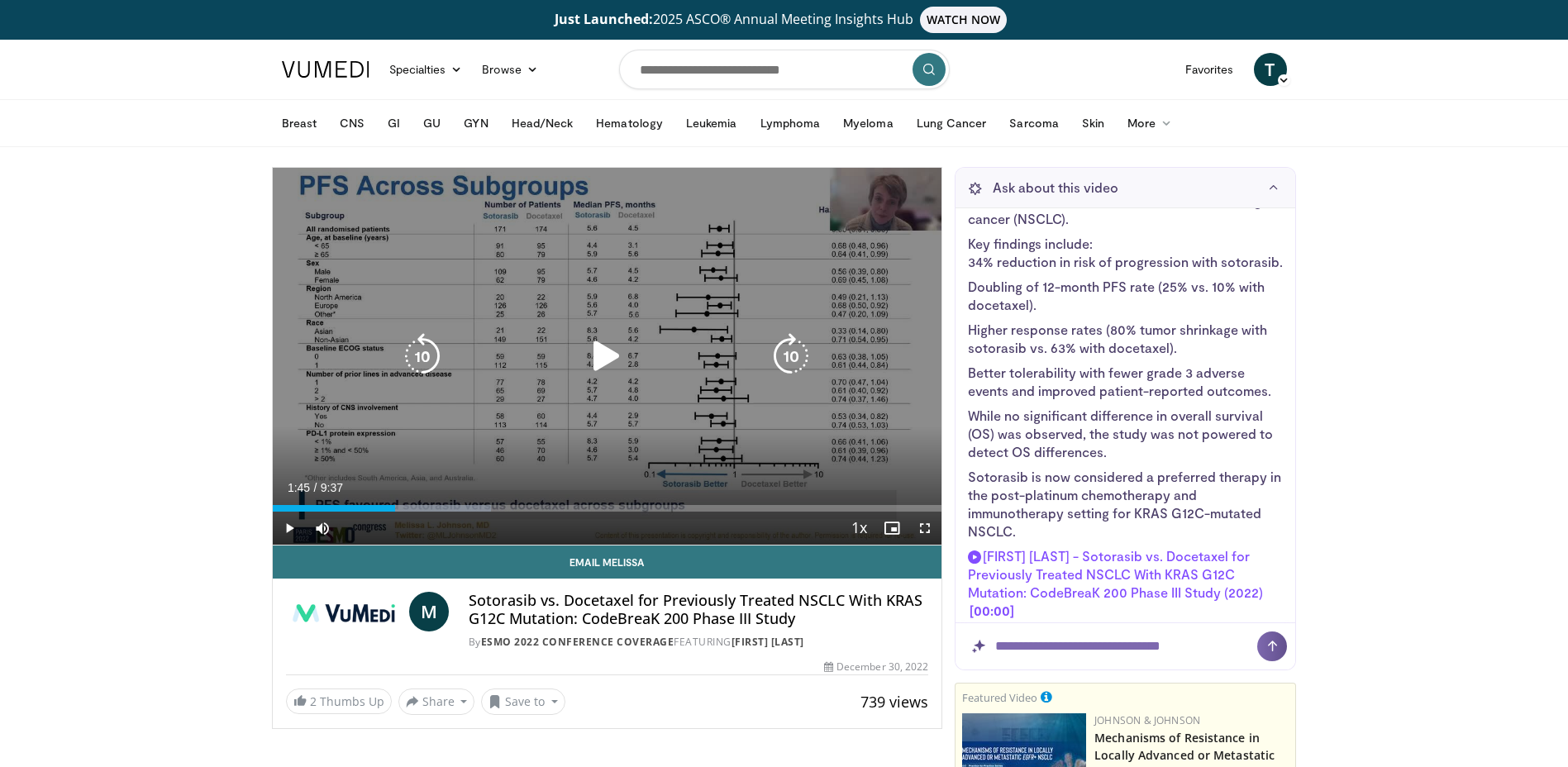 click at bounding box center [607, 356] 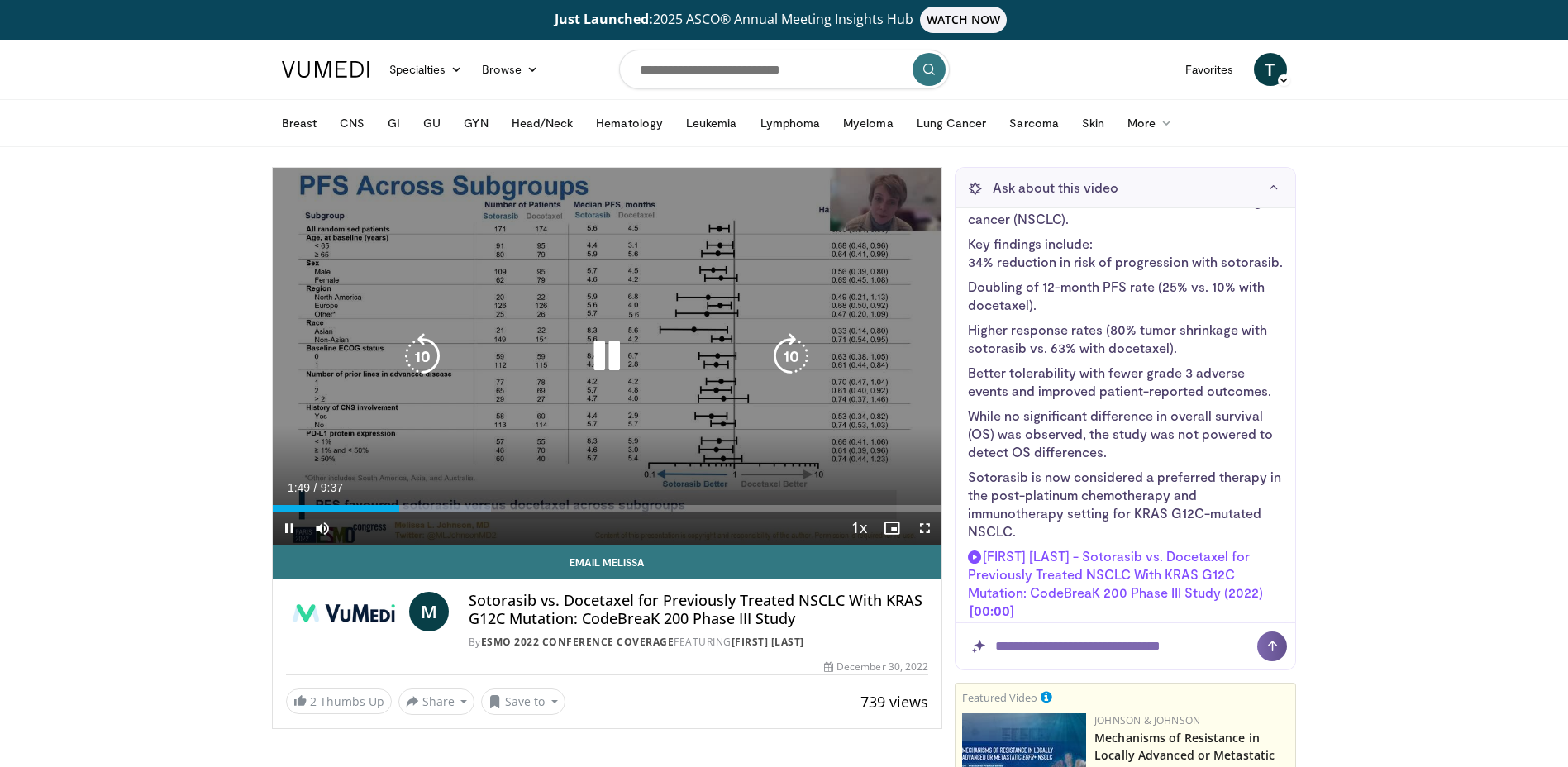 click at bounding box center (607, 356) 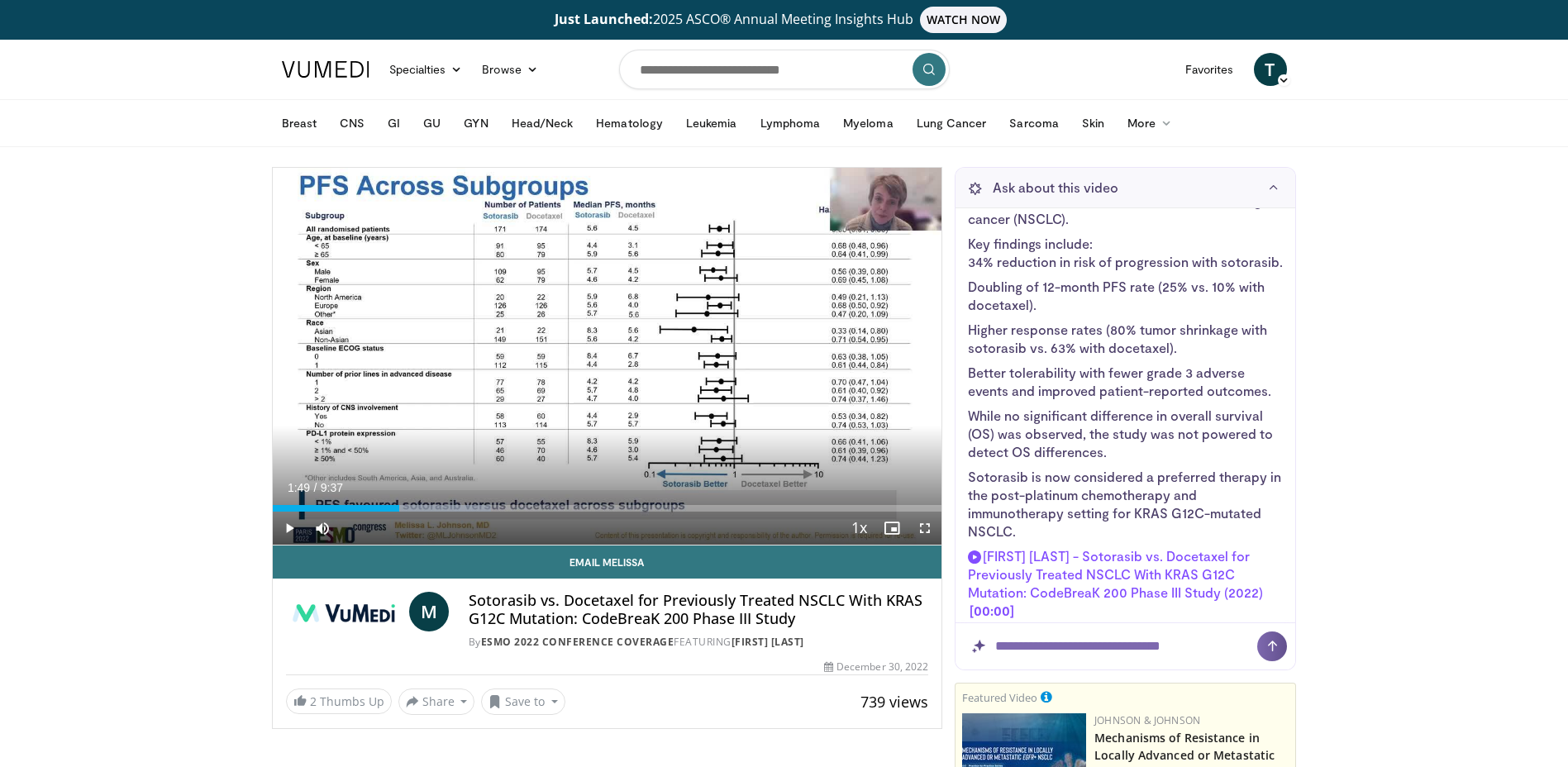 type 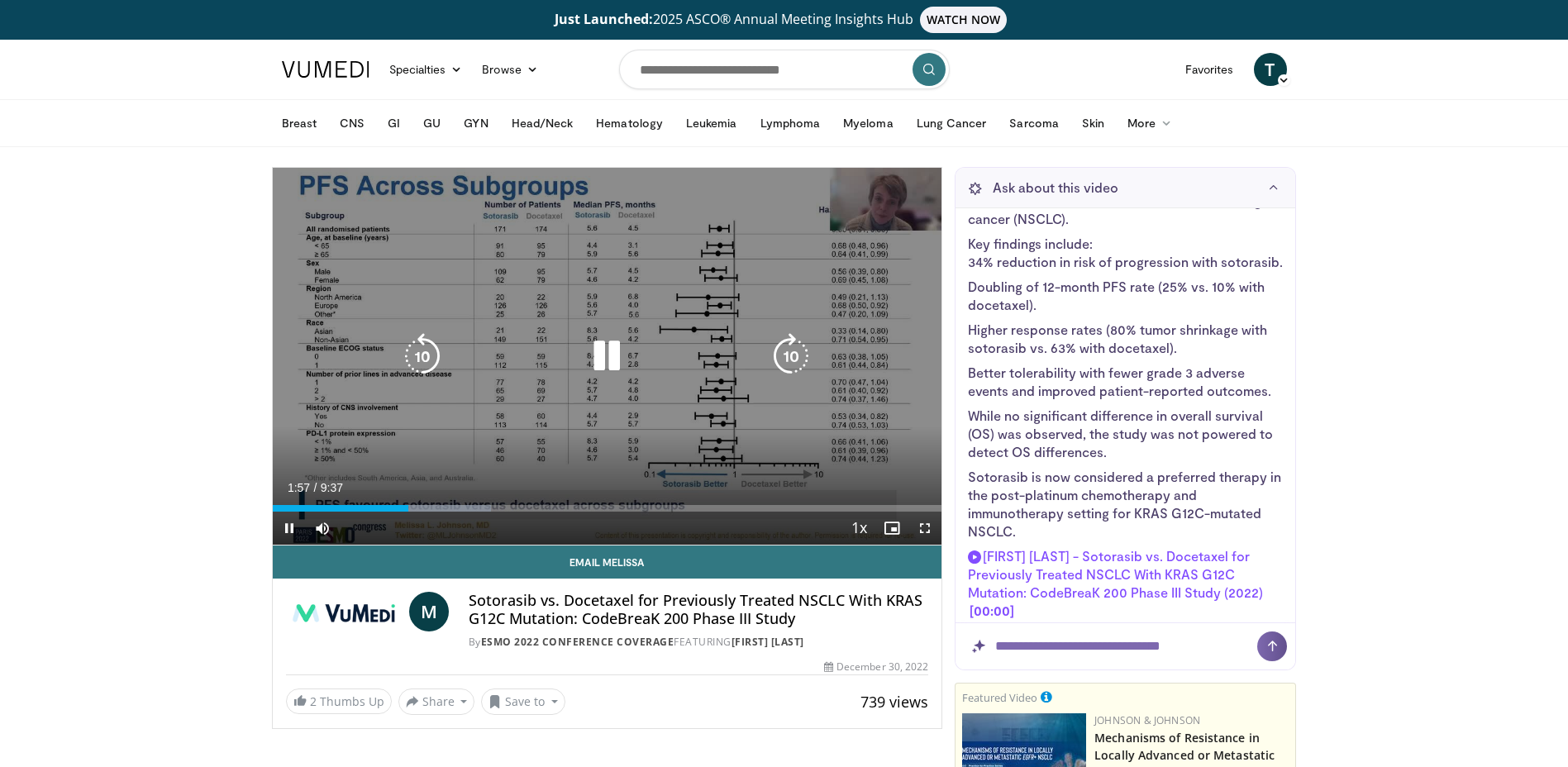 click at bounding box center [422, 356] 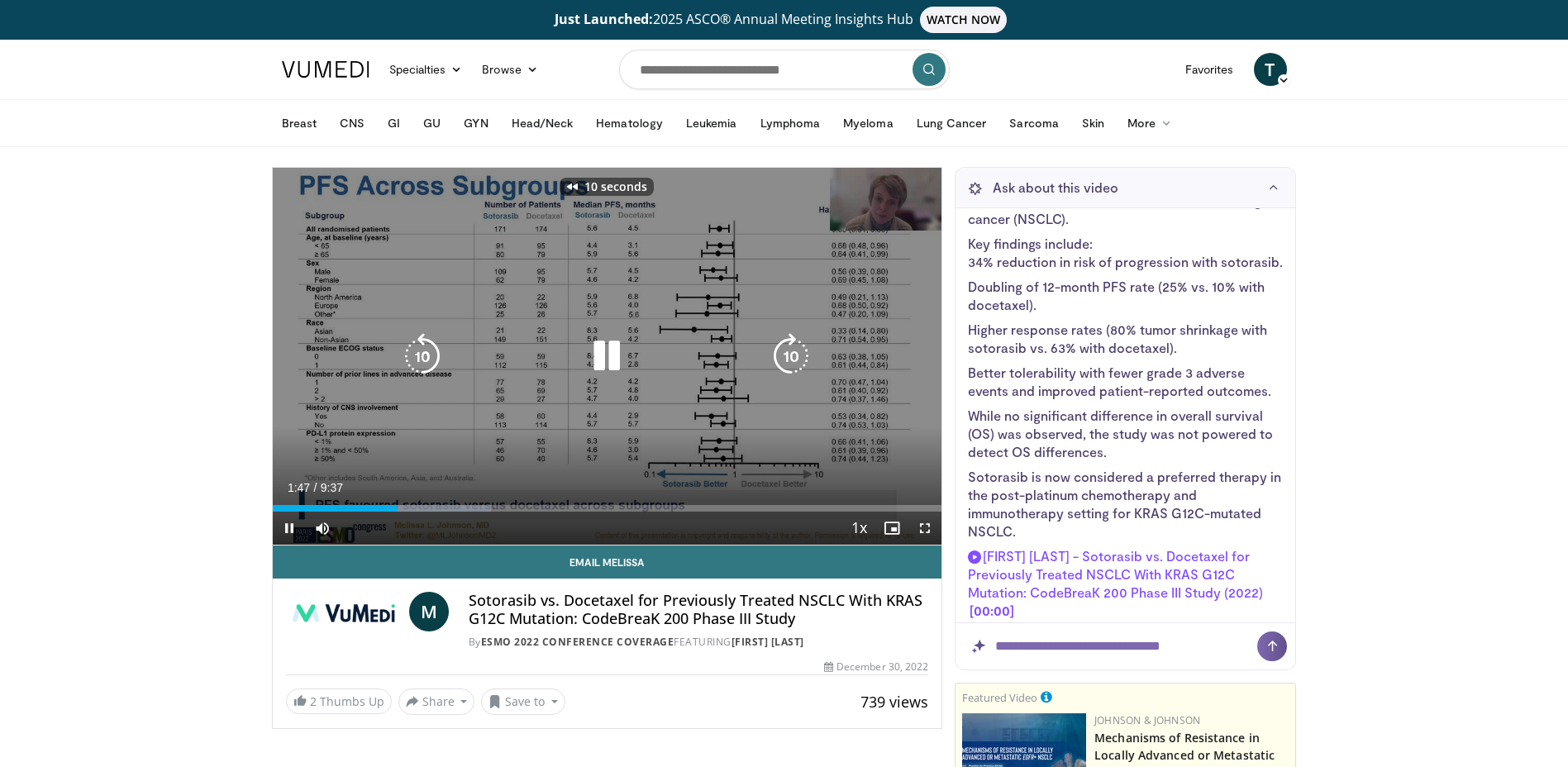 click at bounding box center [422, 356] 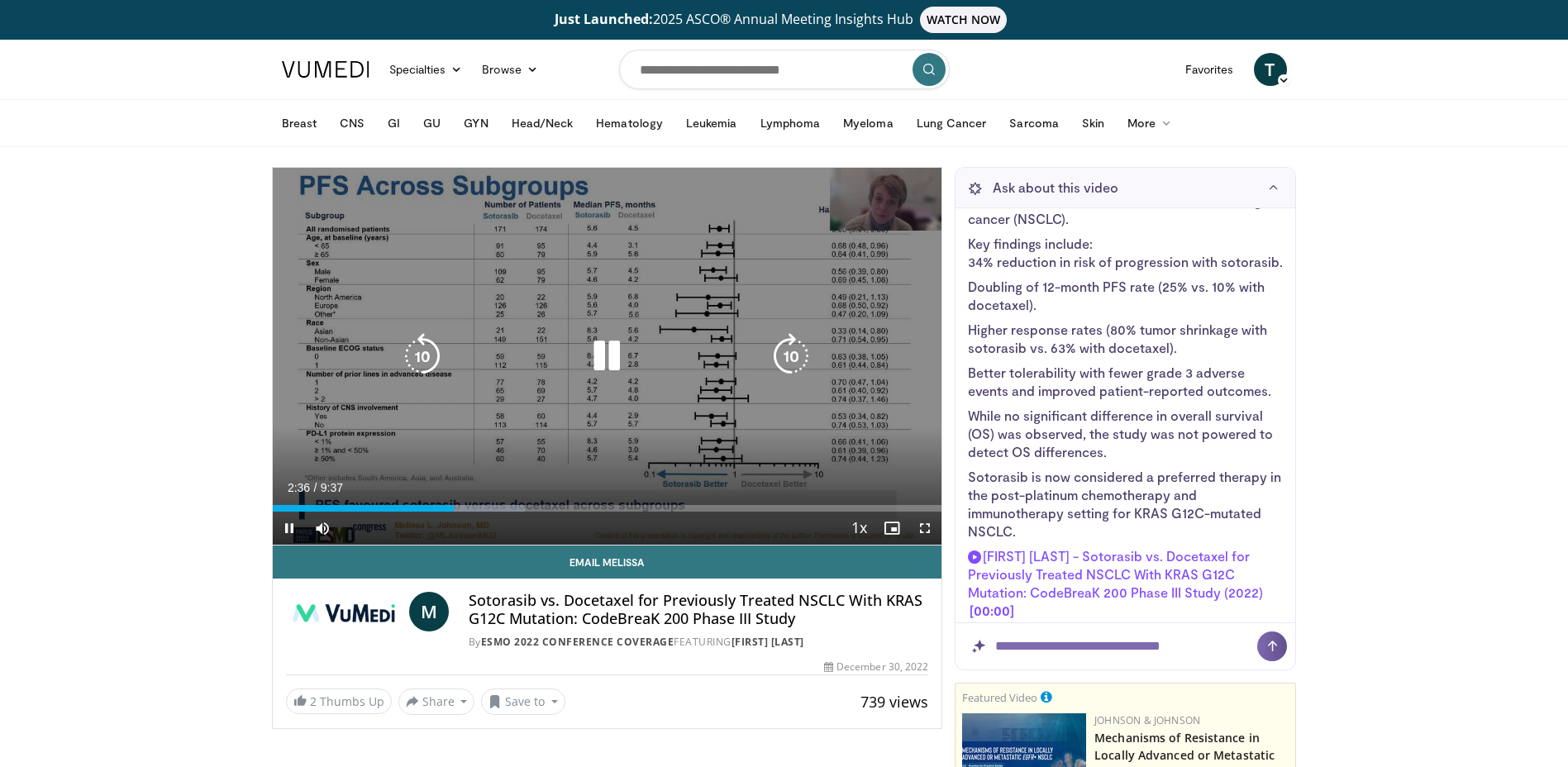 click at bounding box center [422, 356] 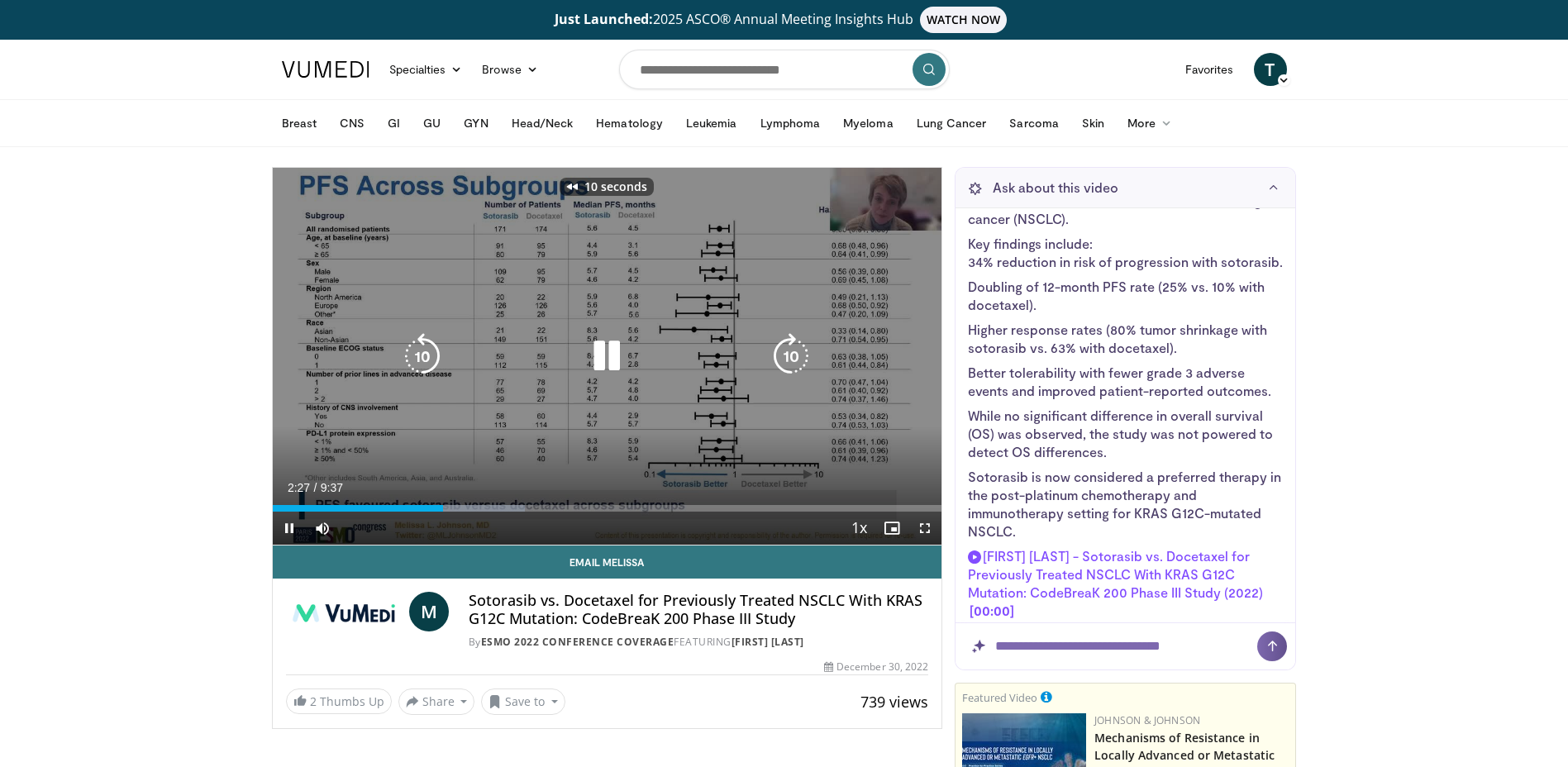 click at bounding box center [422, 356] 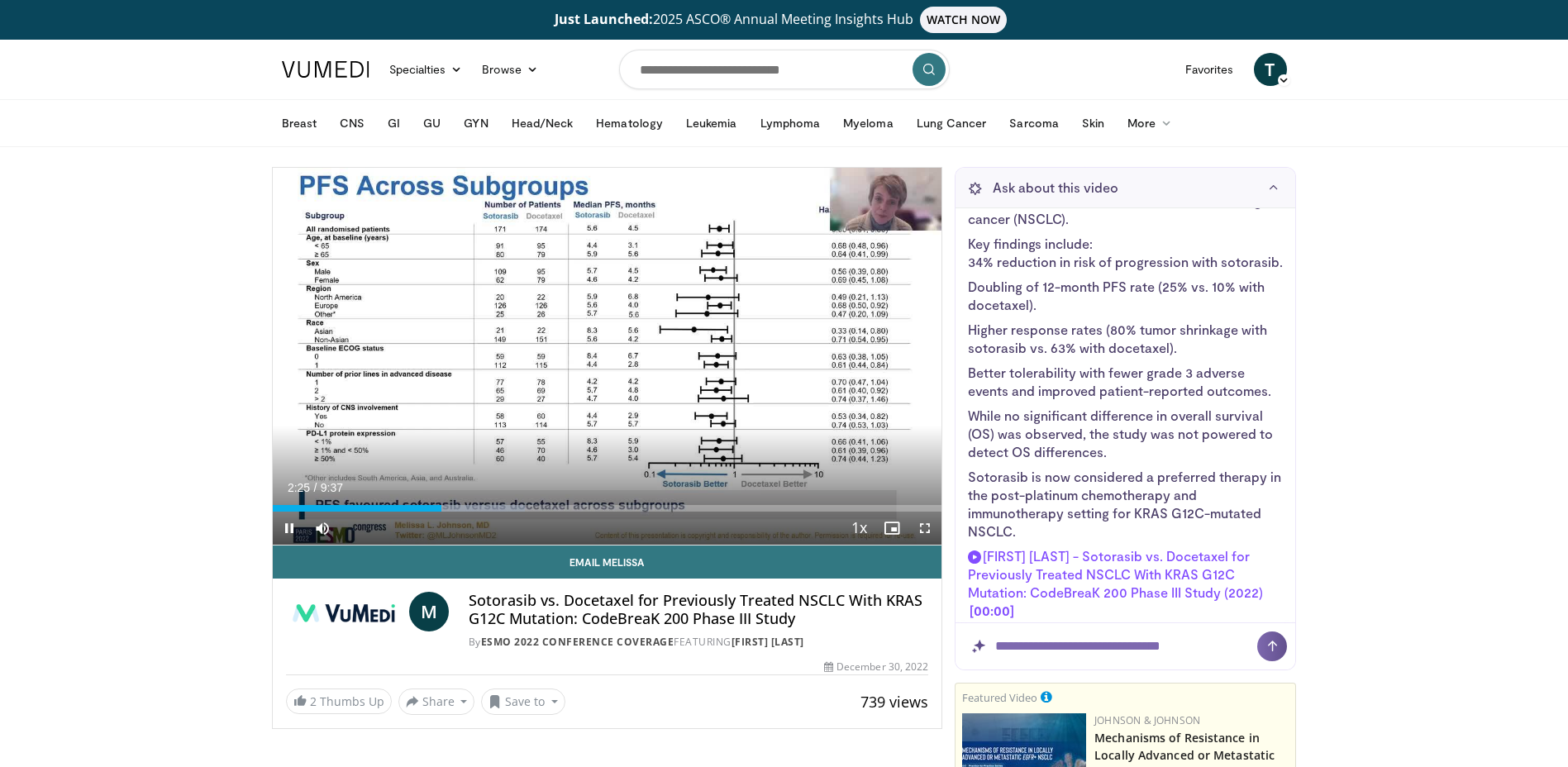 click on "20 seconds
Tap to unmute" at bounding box center (608, 356) 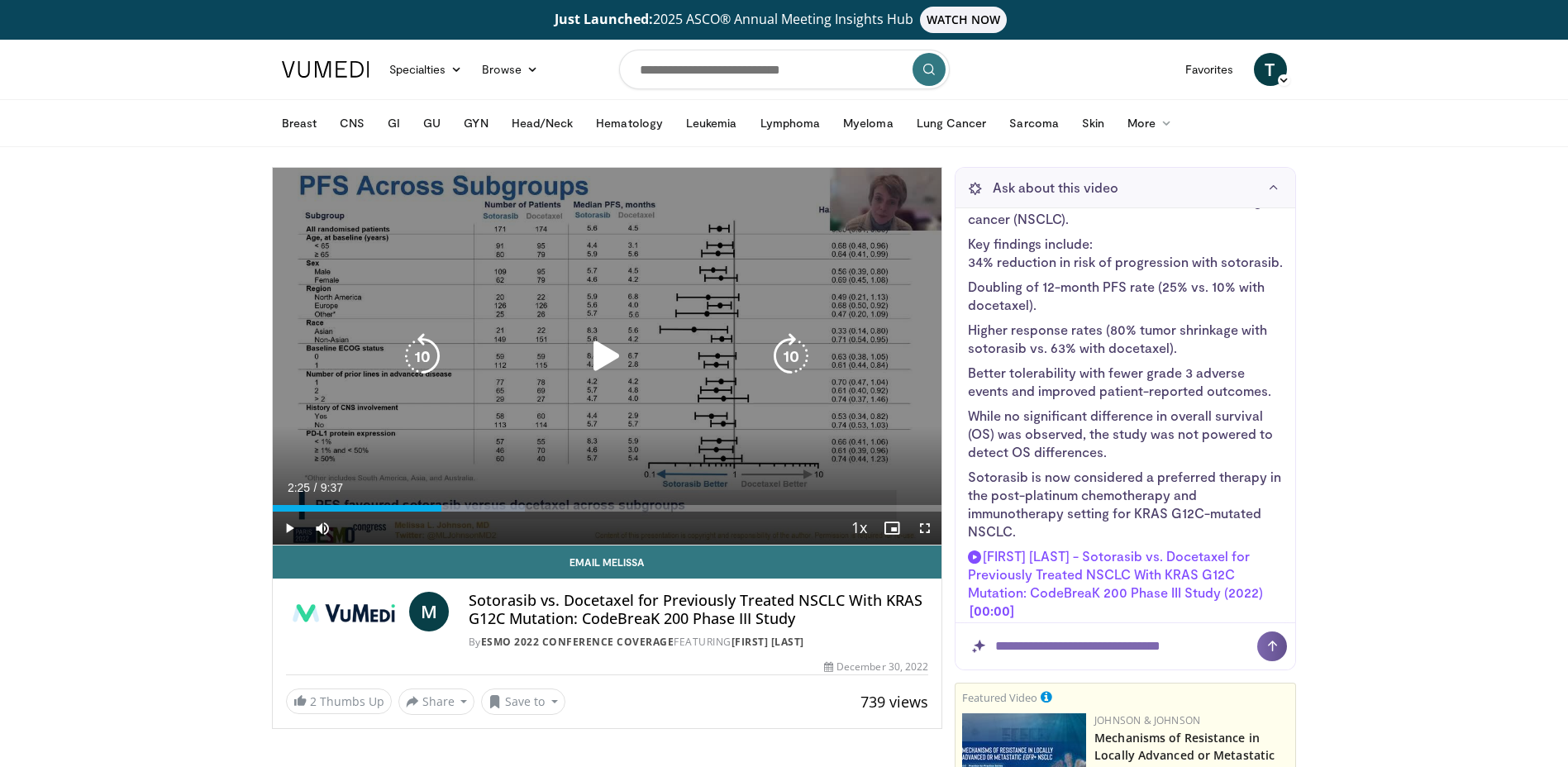 click at bounding box center (422, 356) 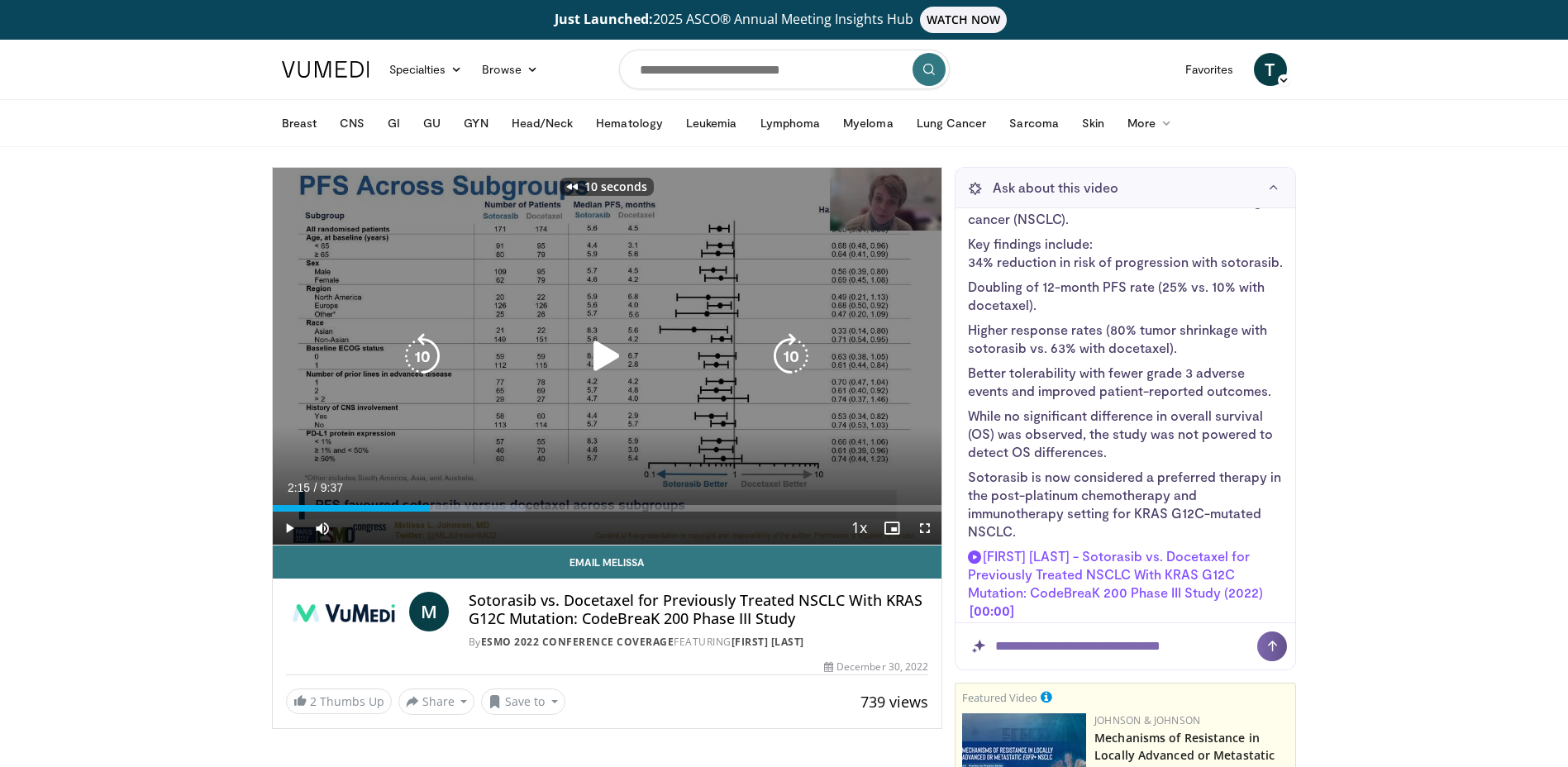click at bounding box center (422, 356) 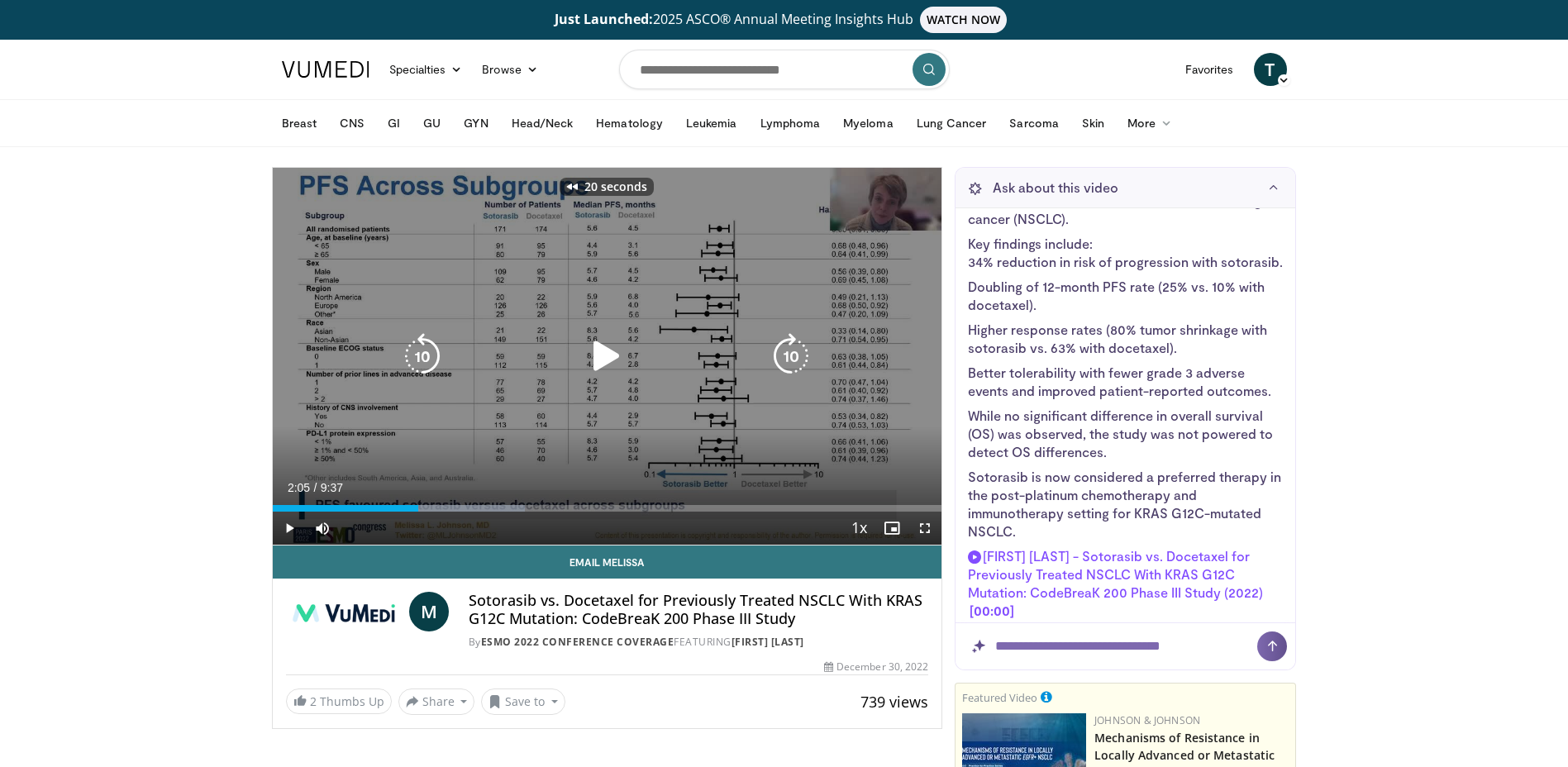 click at bounding box center [607, 356] 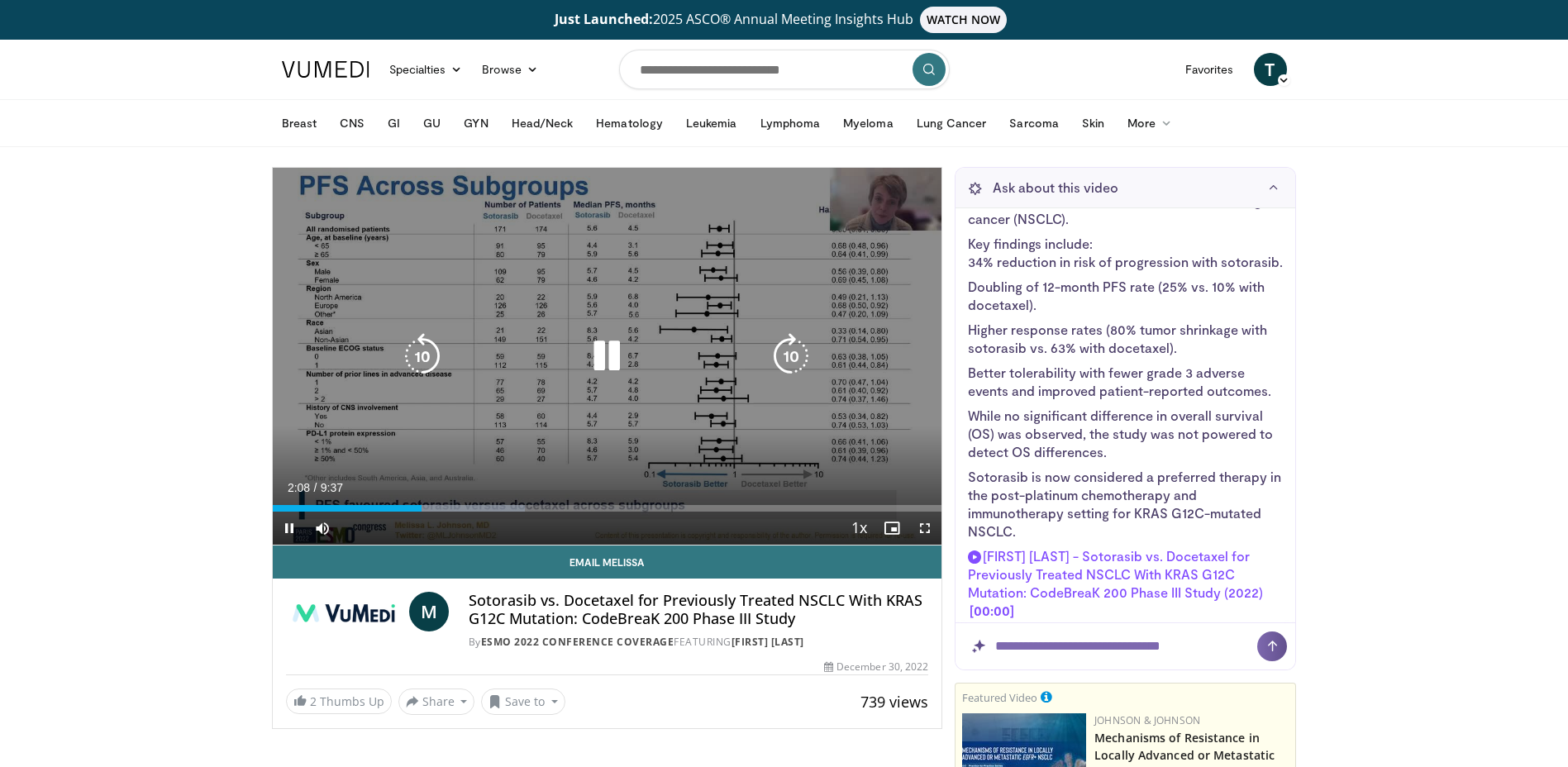 click at bounding box center (422, 356) 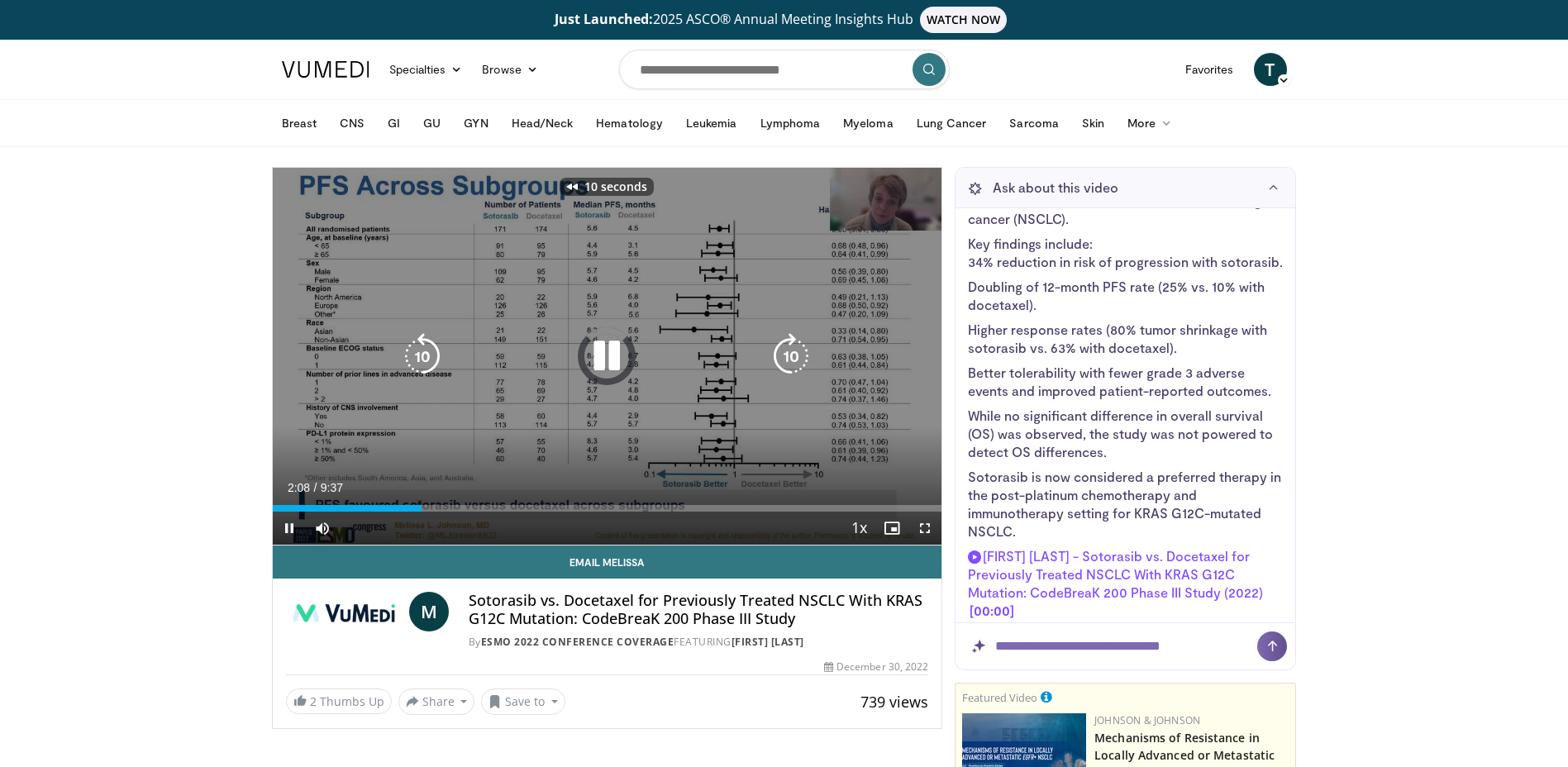 click at bounding box center (422, 356) 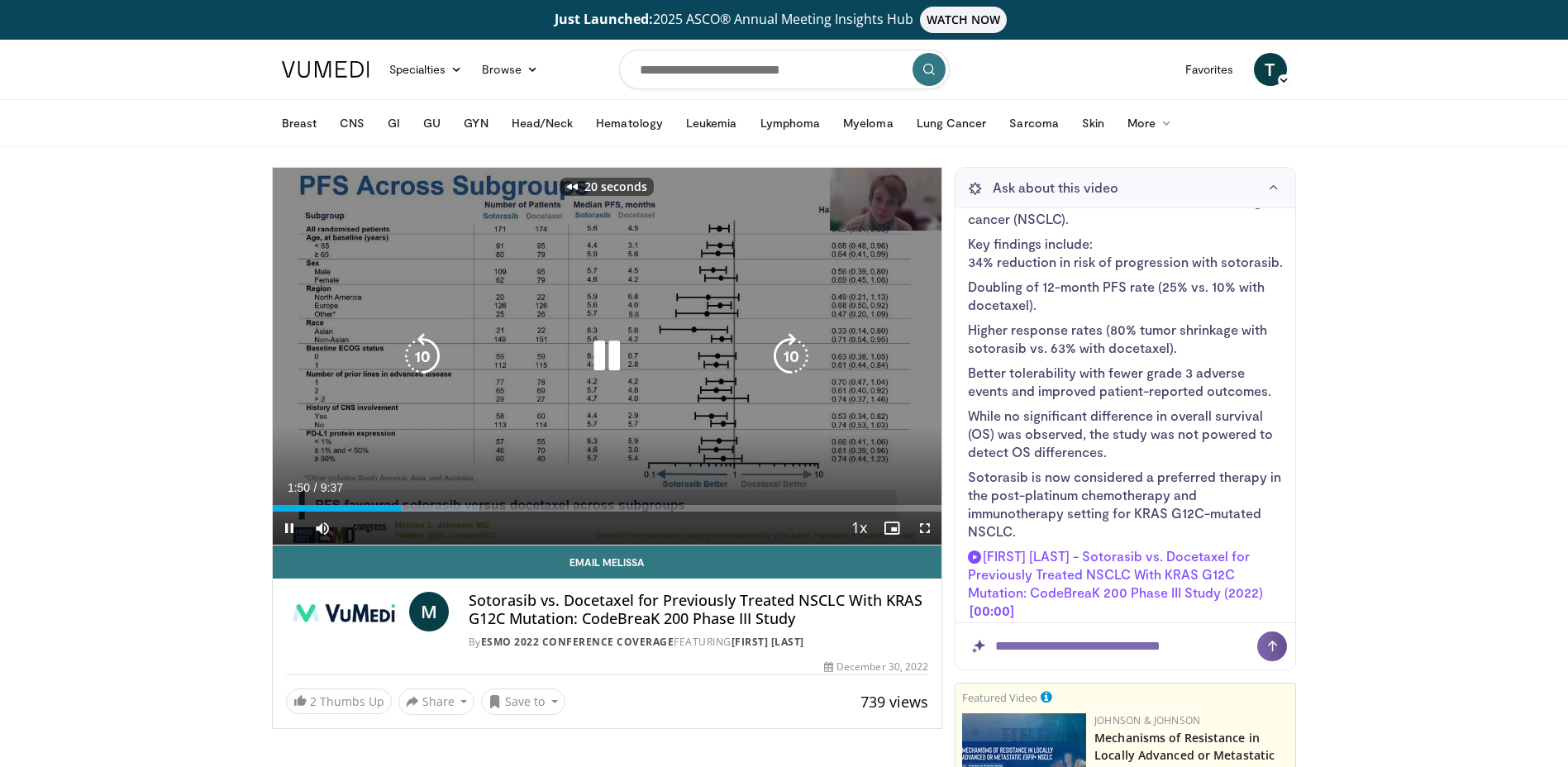 click at bounding box center (422, 356) 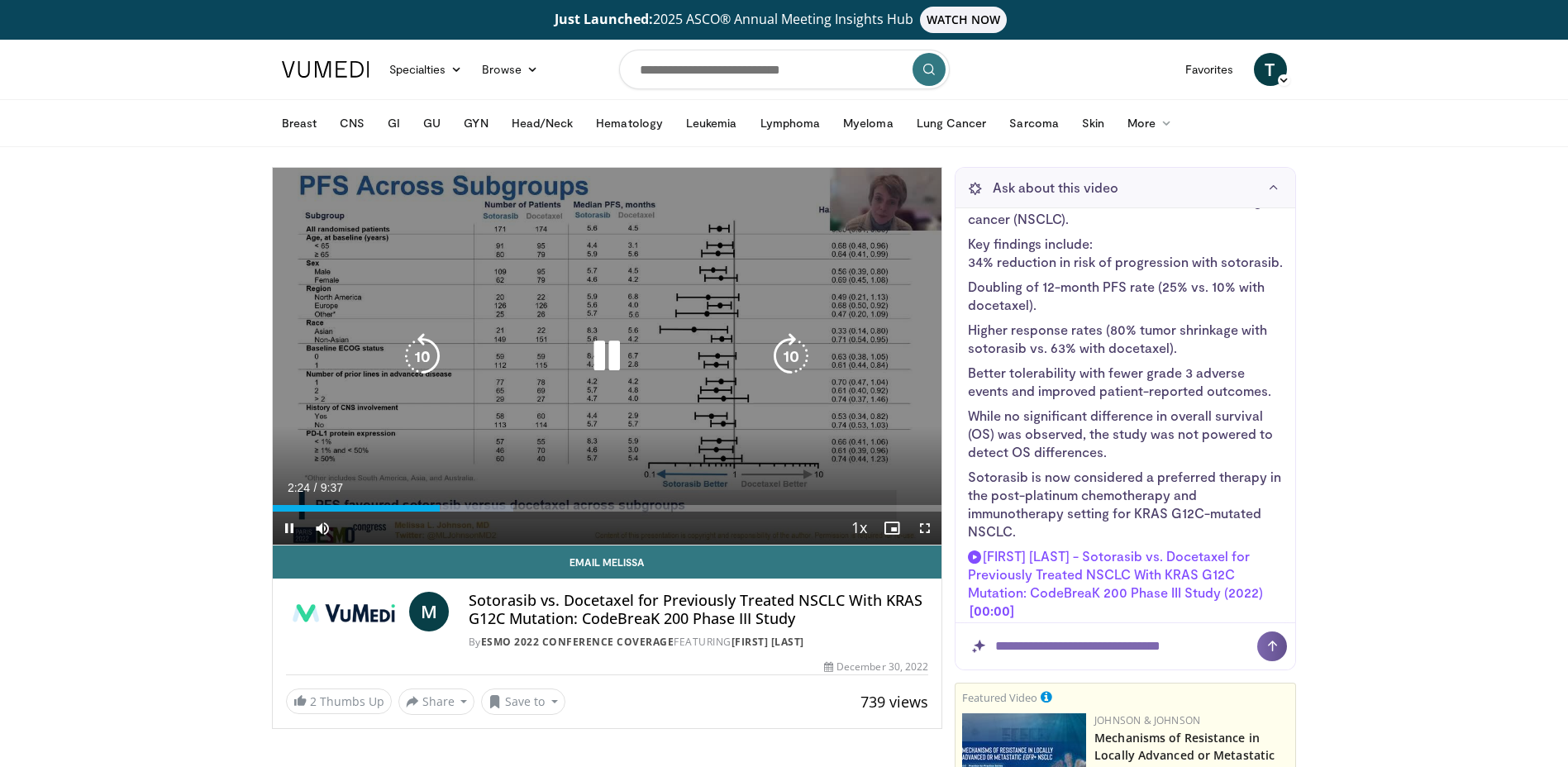 click at bounding box center (422, 356) 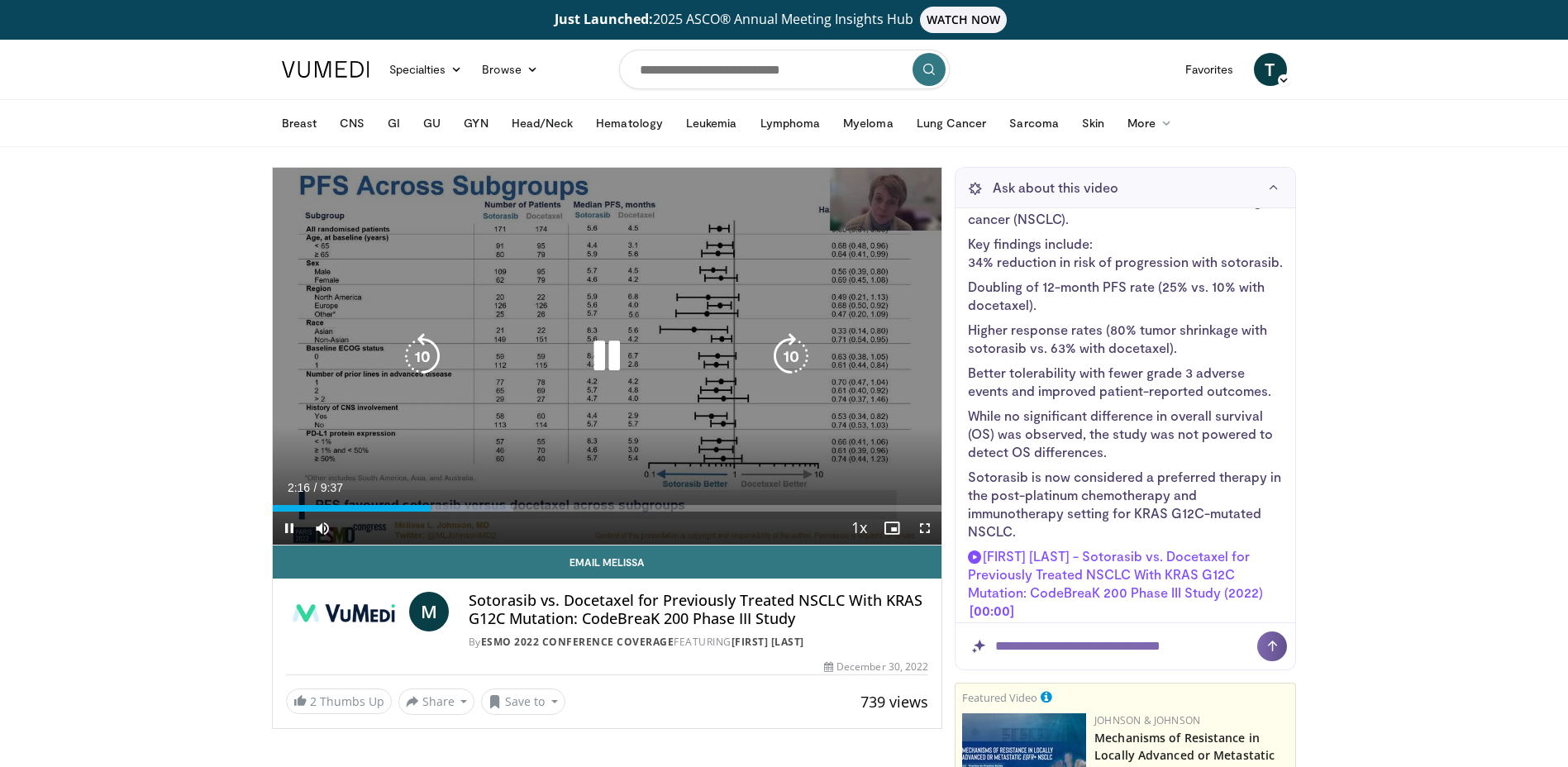 click at bounding box center (422, 356) 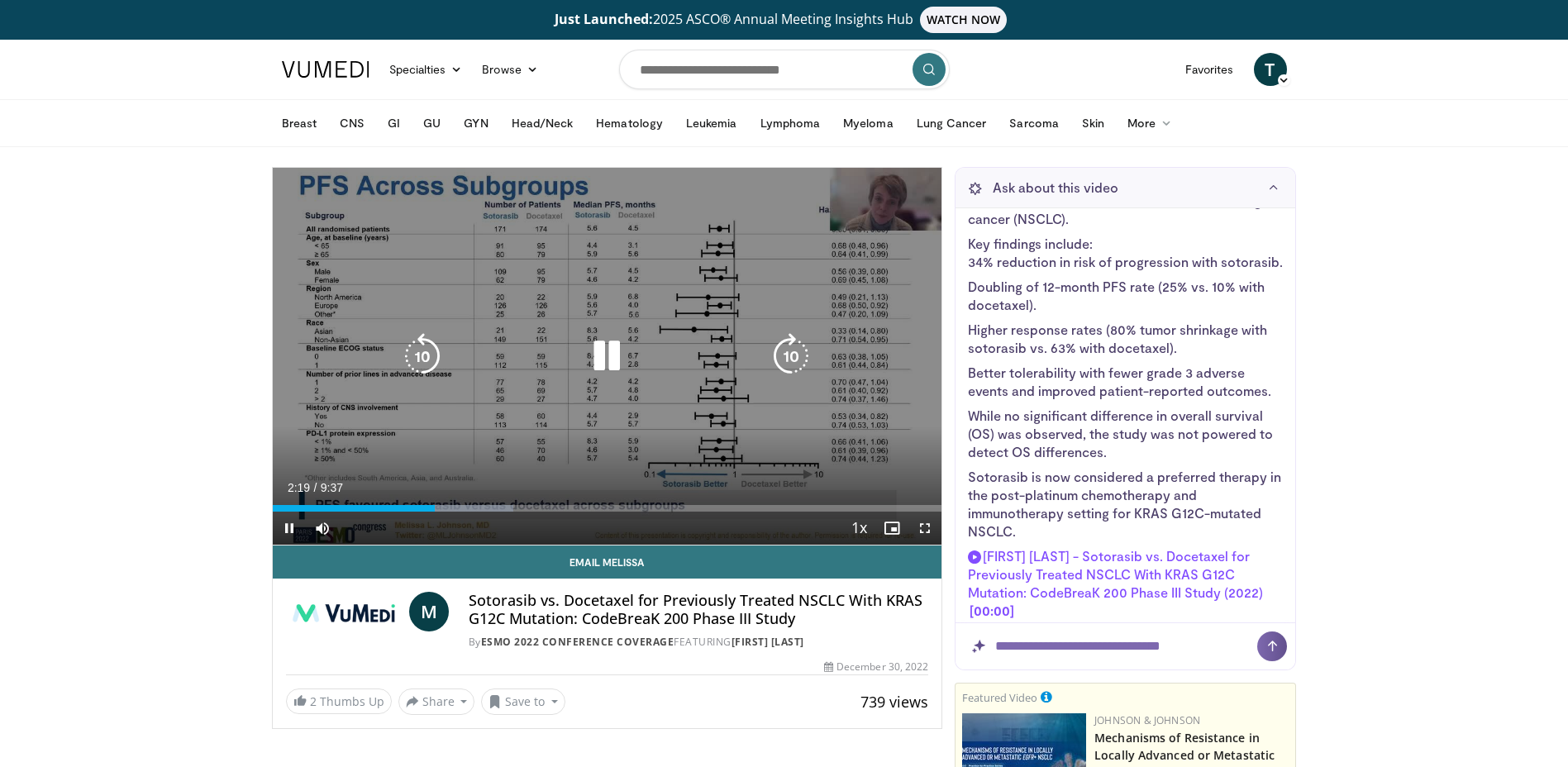 click at bounding box center (607, 356) 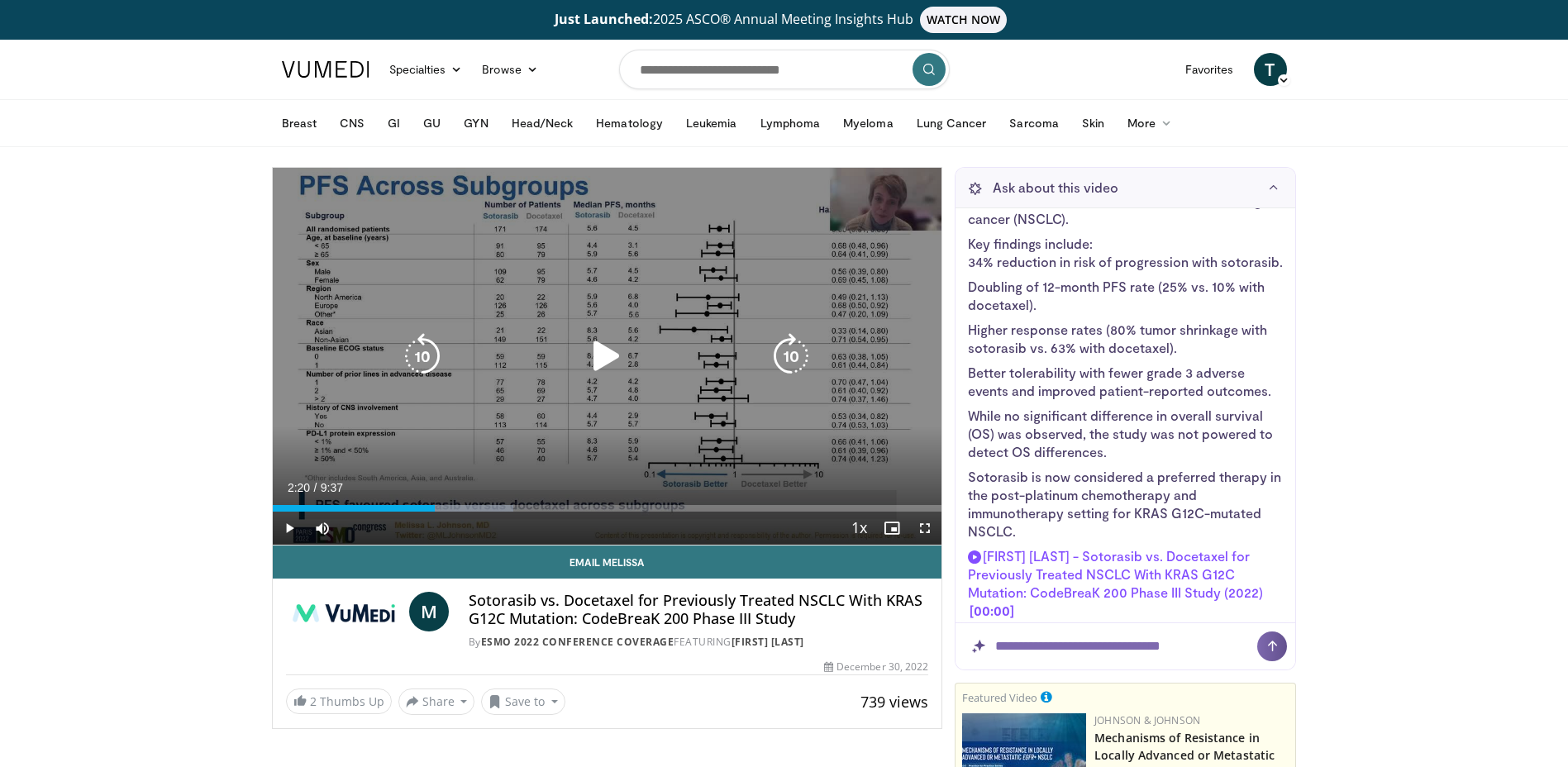click at bounding box center [607, 356] 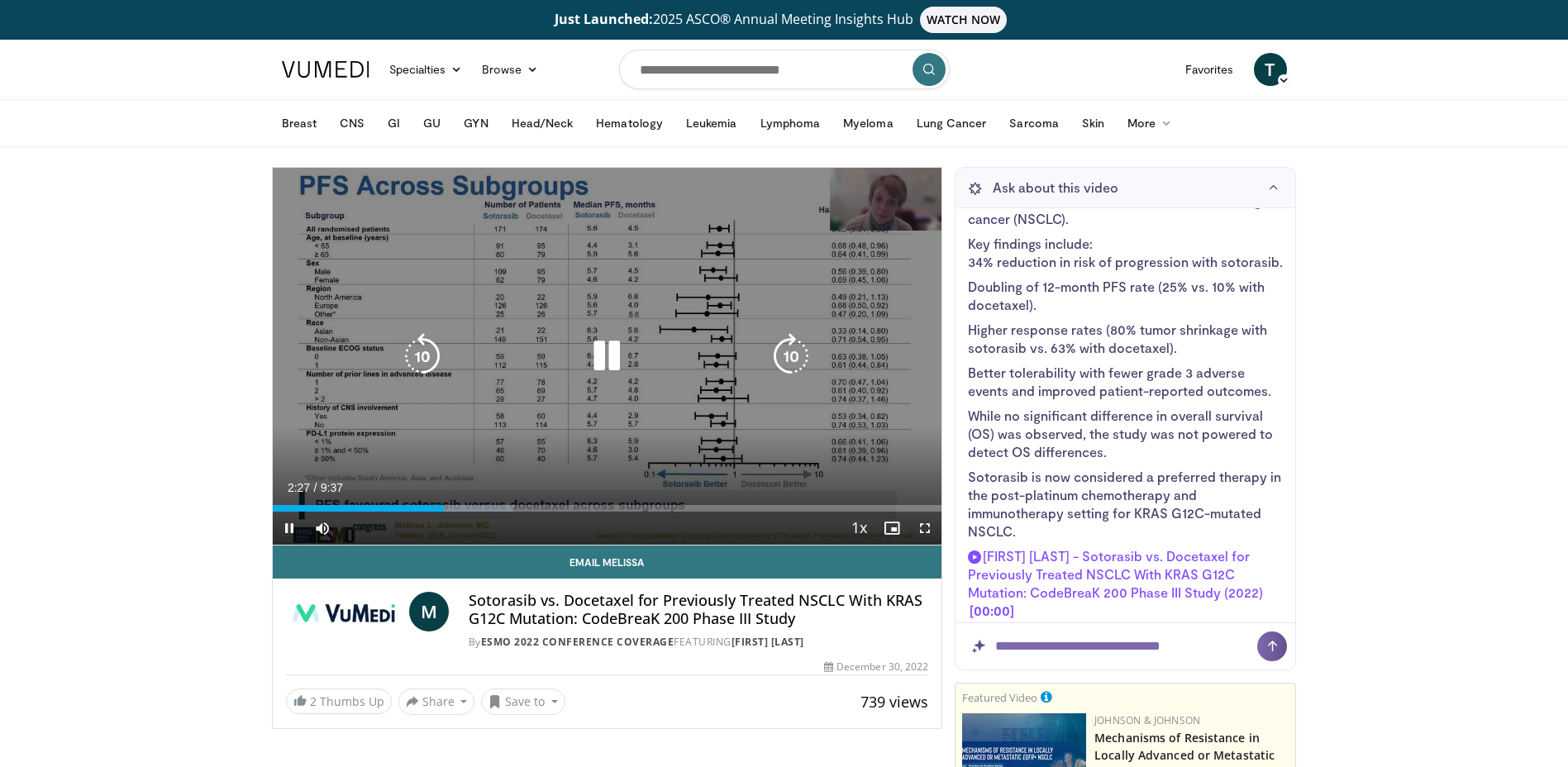 click at bounding box center (607, 356) 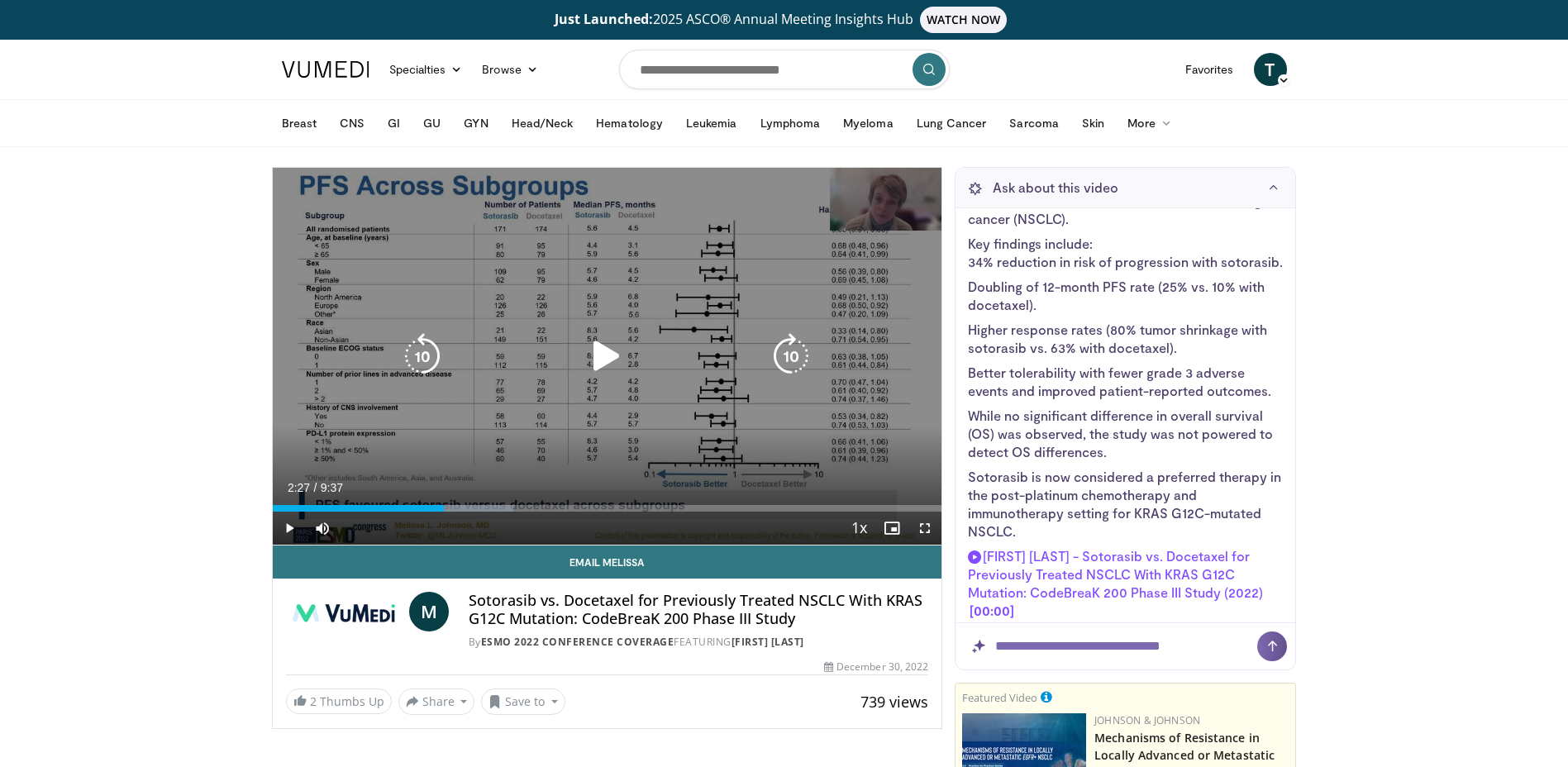 click at bounding box center [607, 356] 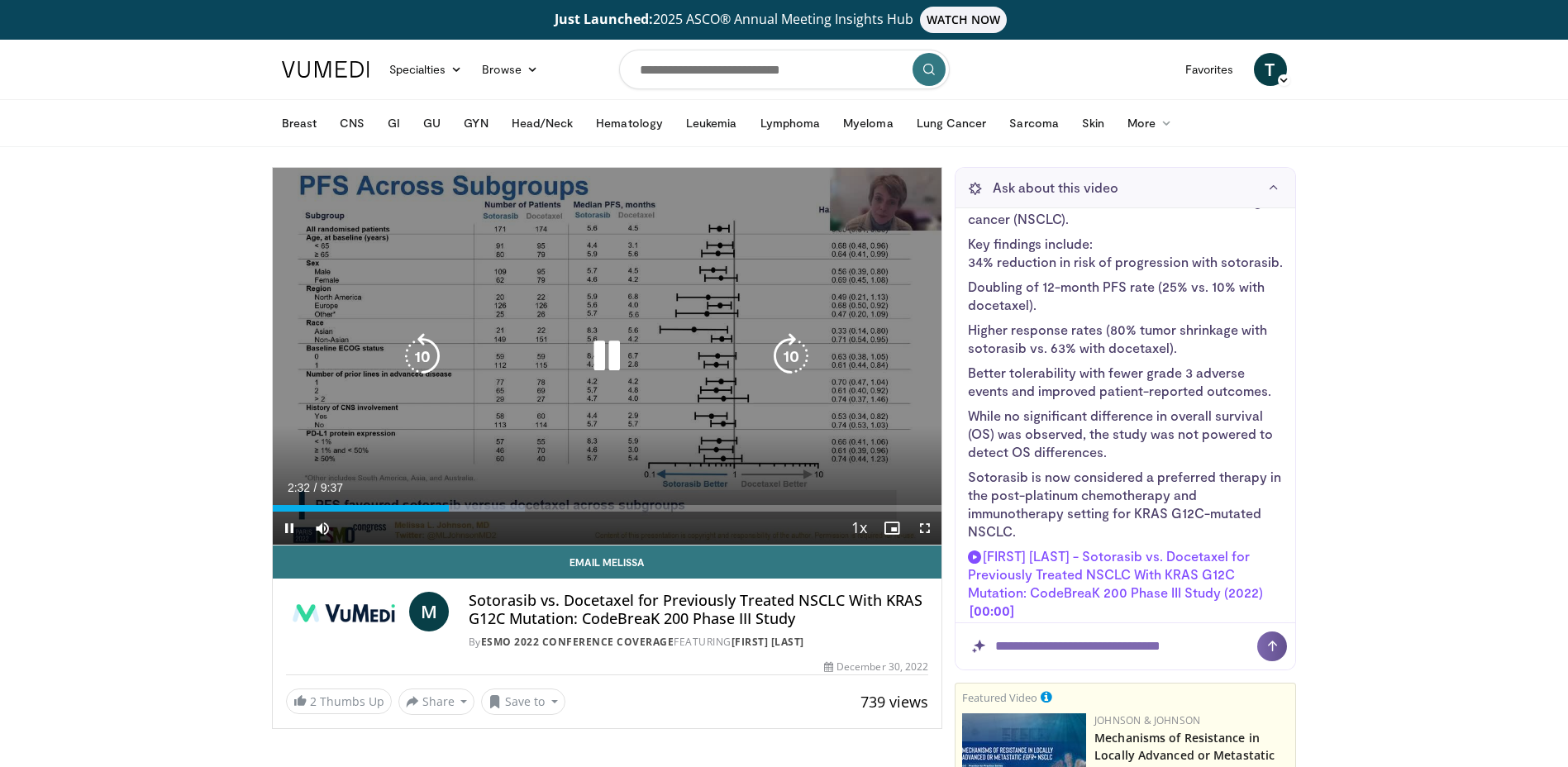 click at bounding box center (422, 356) 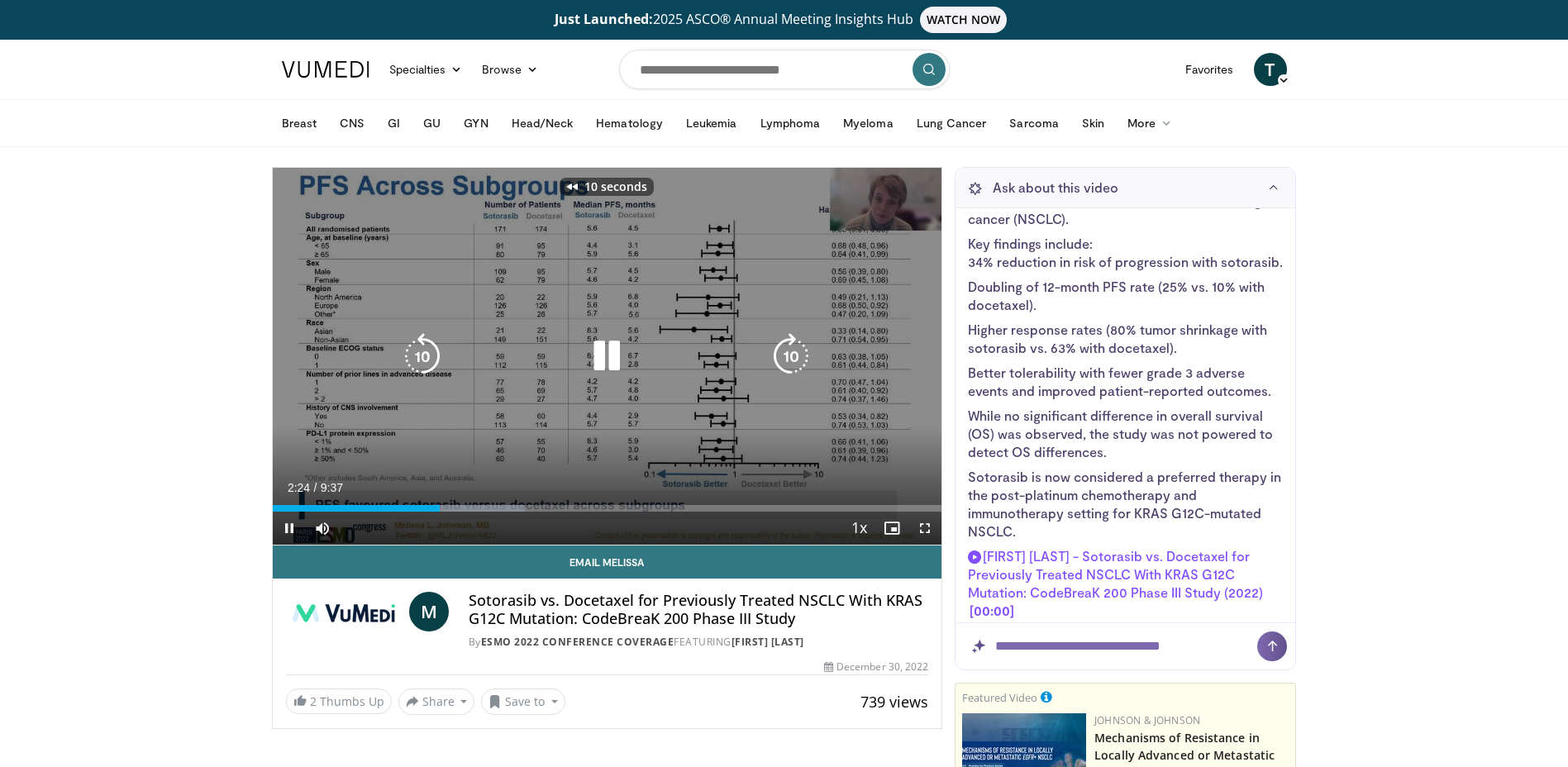 click at bounding box center [607, 356] 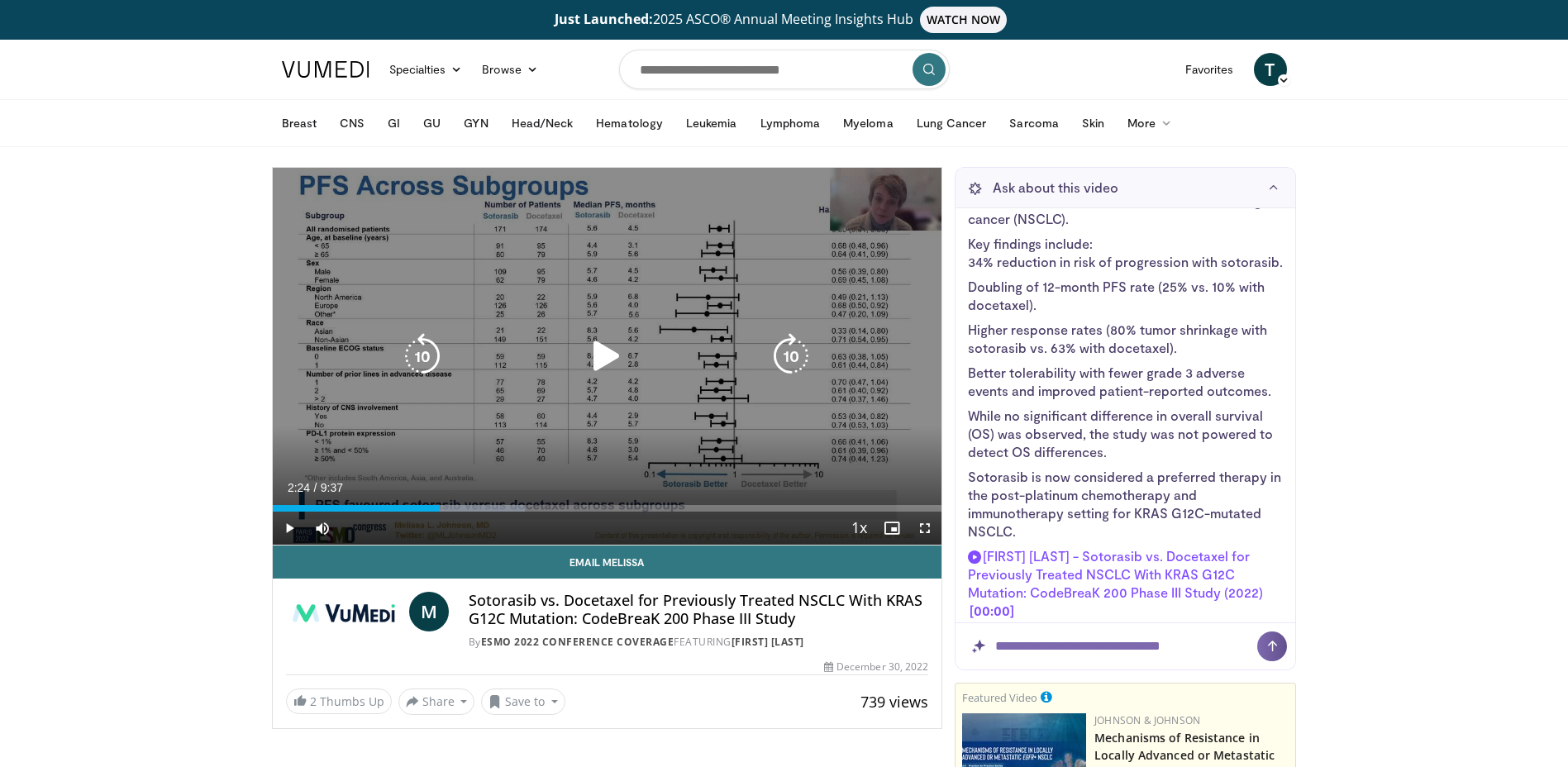 click at bounding box center (607, 356) 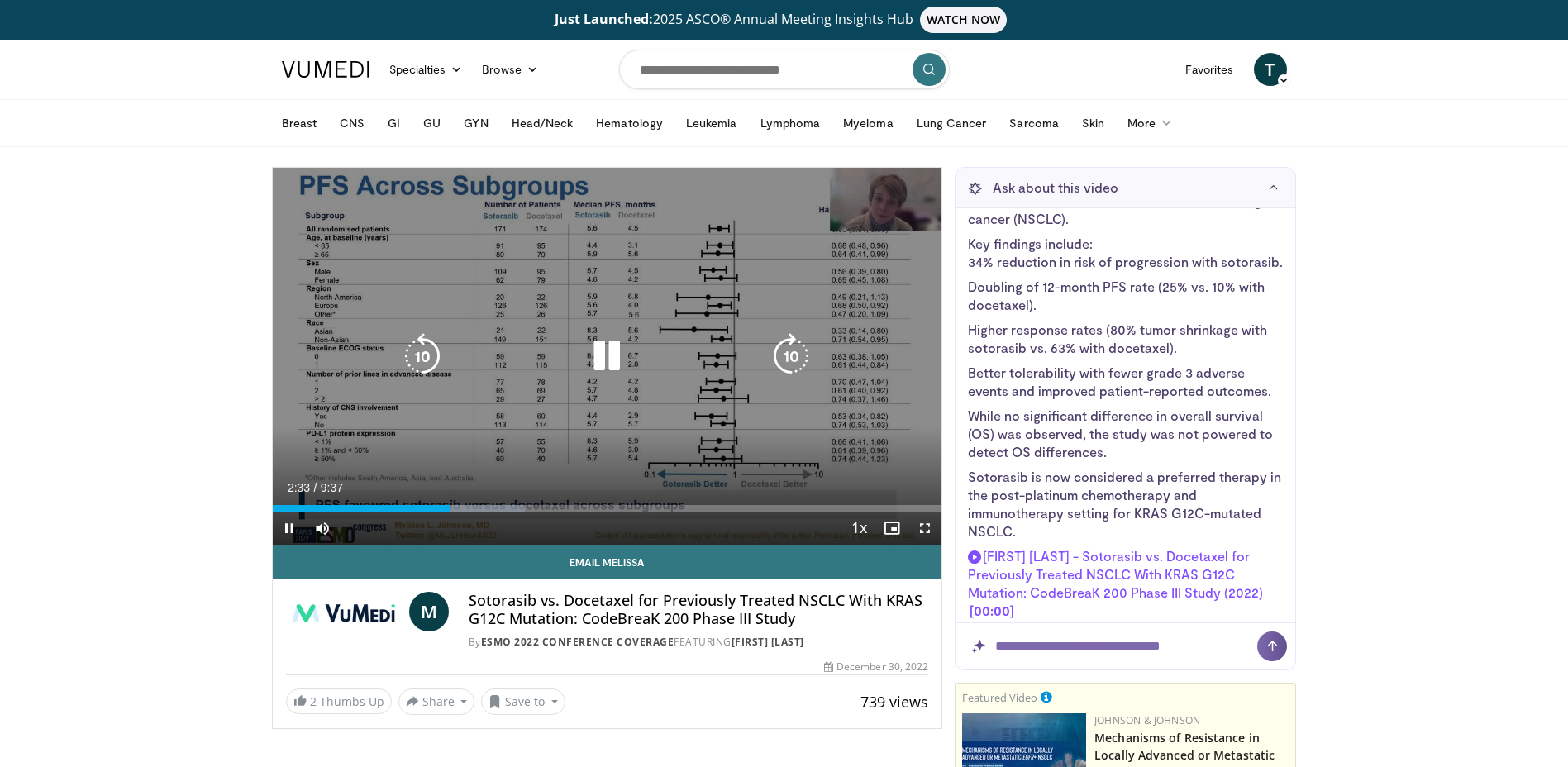click at bounding box center (607, 356) 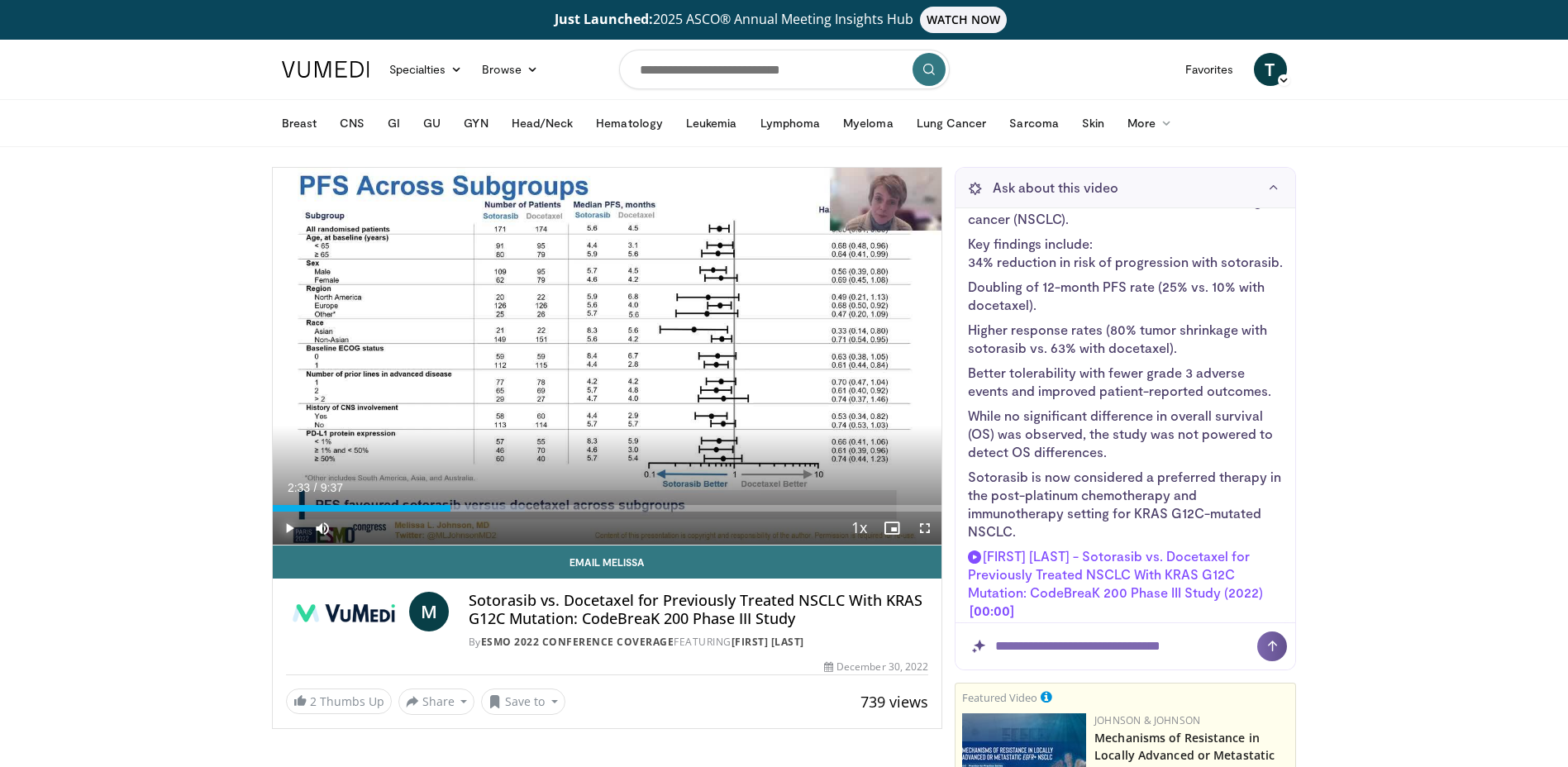 click at bounding box center (289, 528) 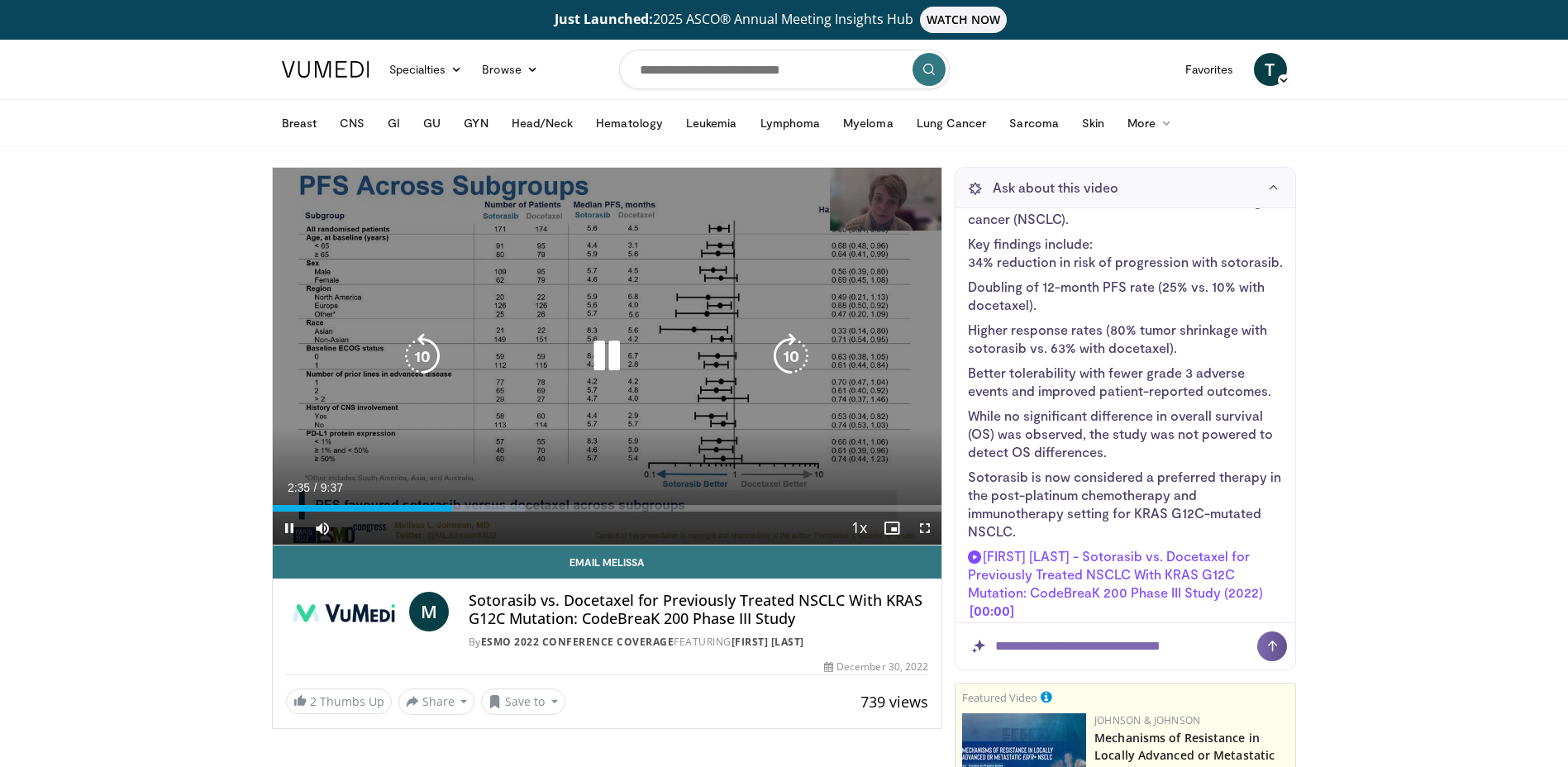 click at bounding box center [422, 356] 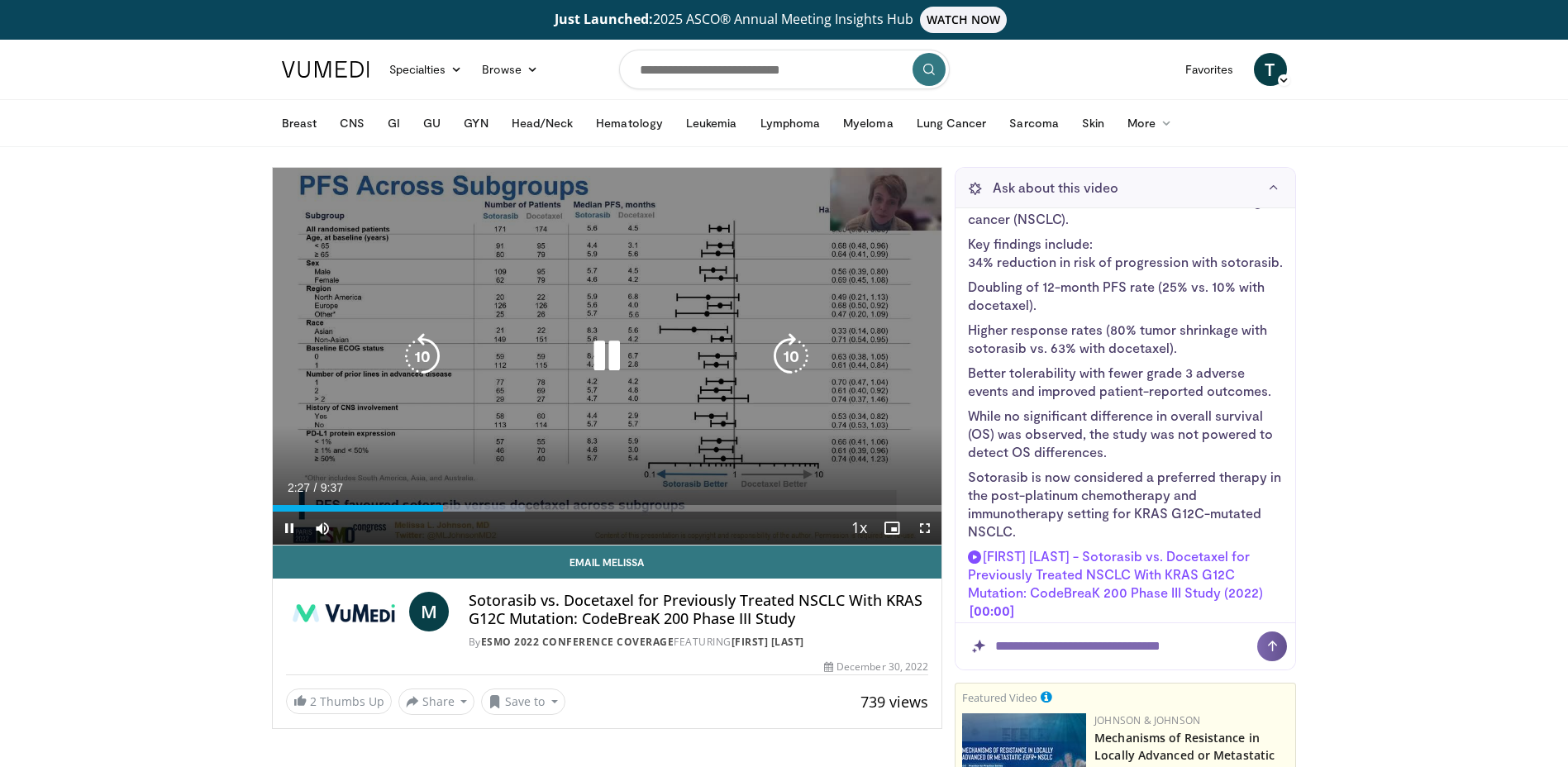 click at bounding box center [422, 356] 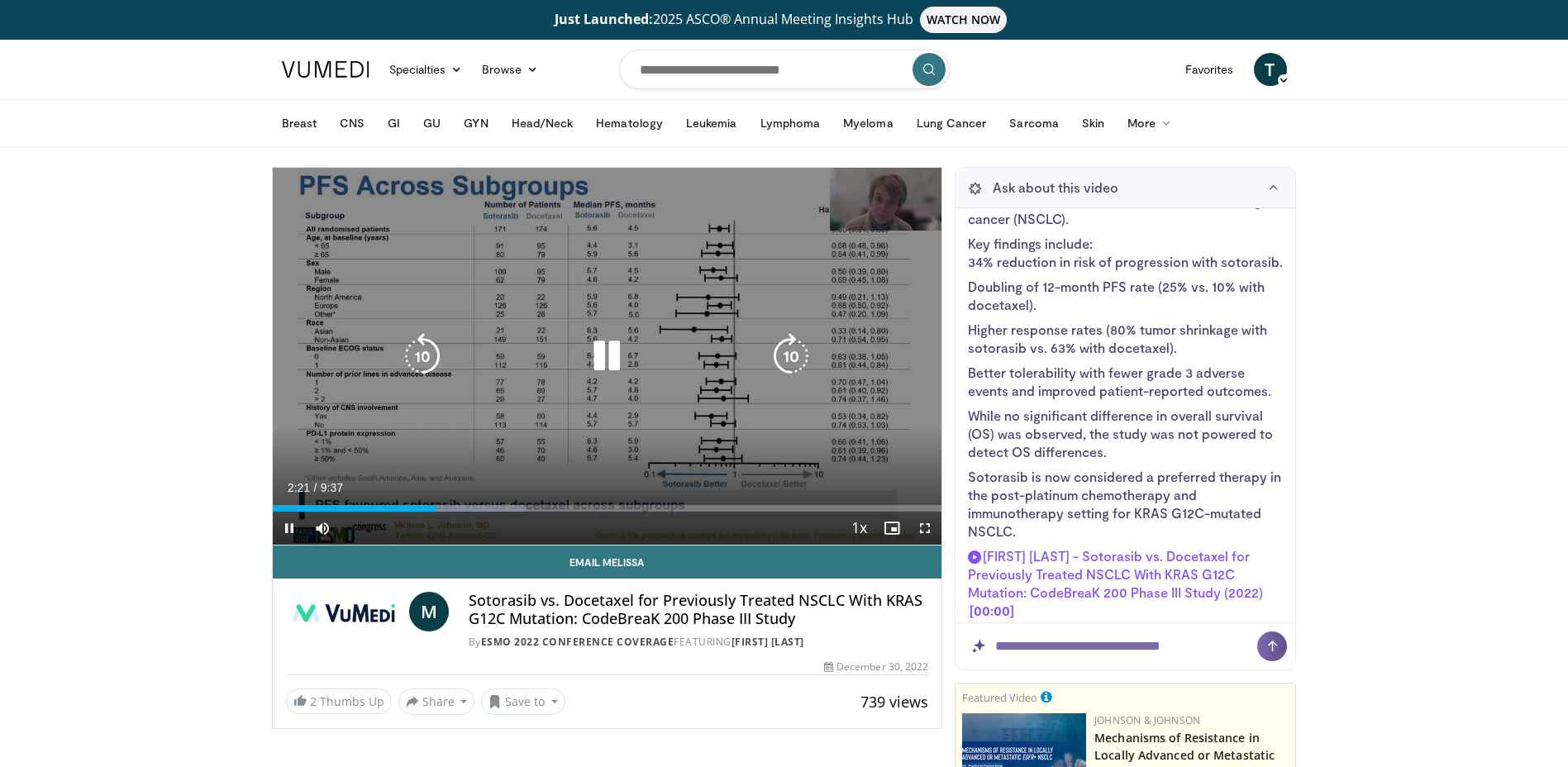 click at bounding box center [607, 356] 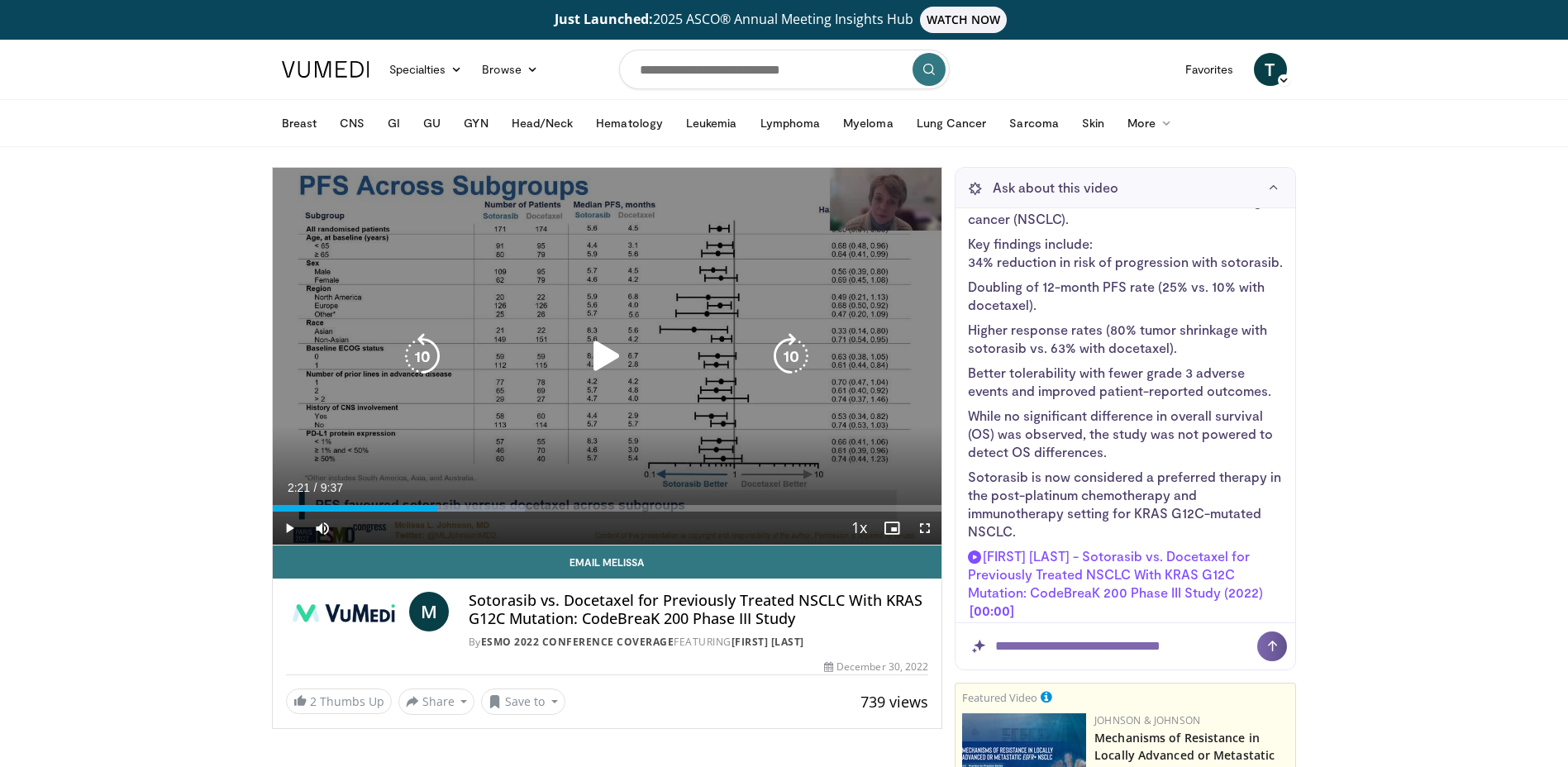 click at bounding box center [607, 356] 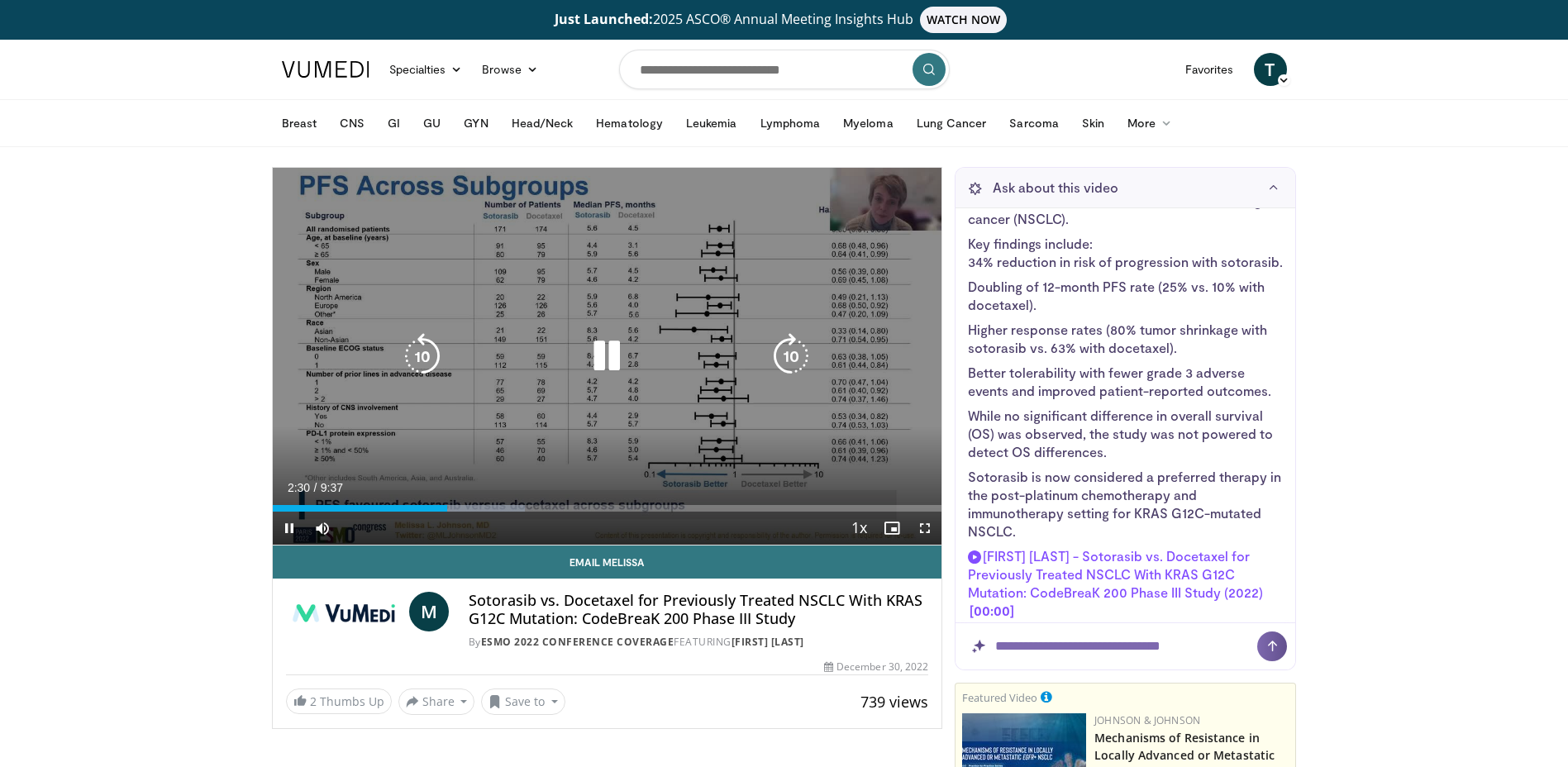 click at bounding box center [607, 356] 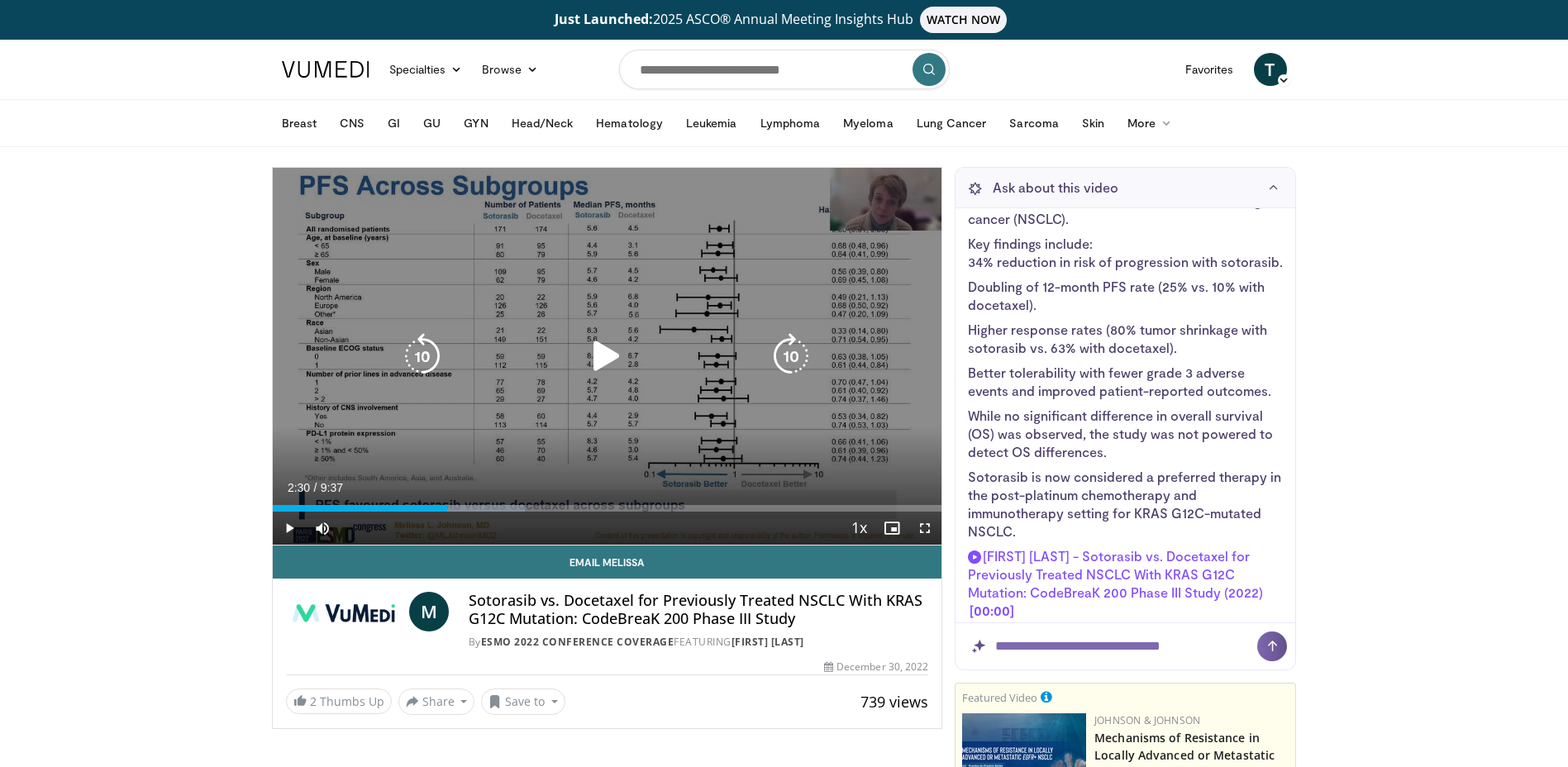 click at bounding box center (607, 356) 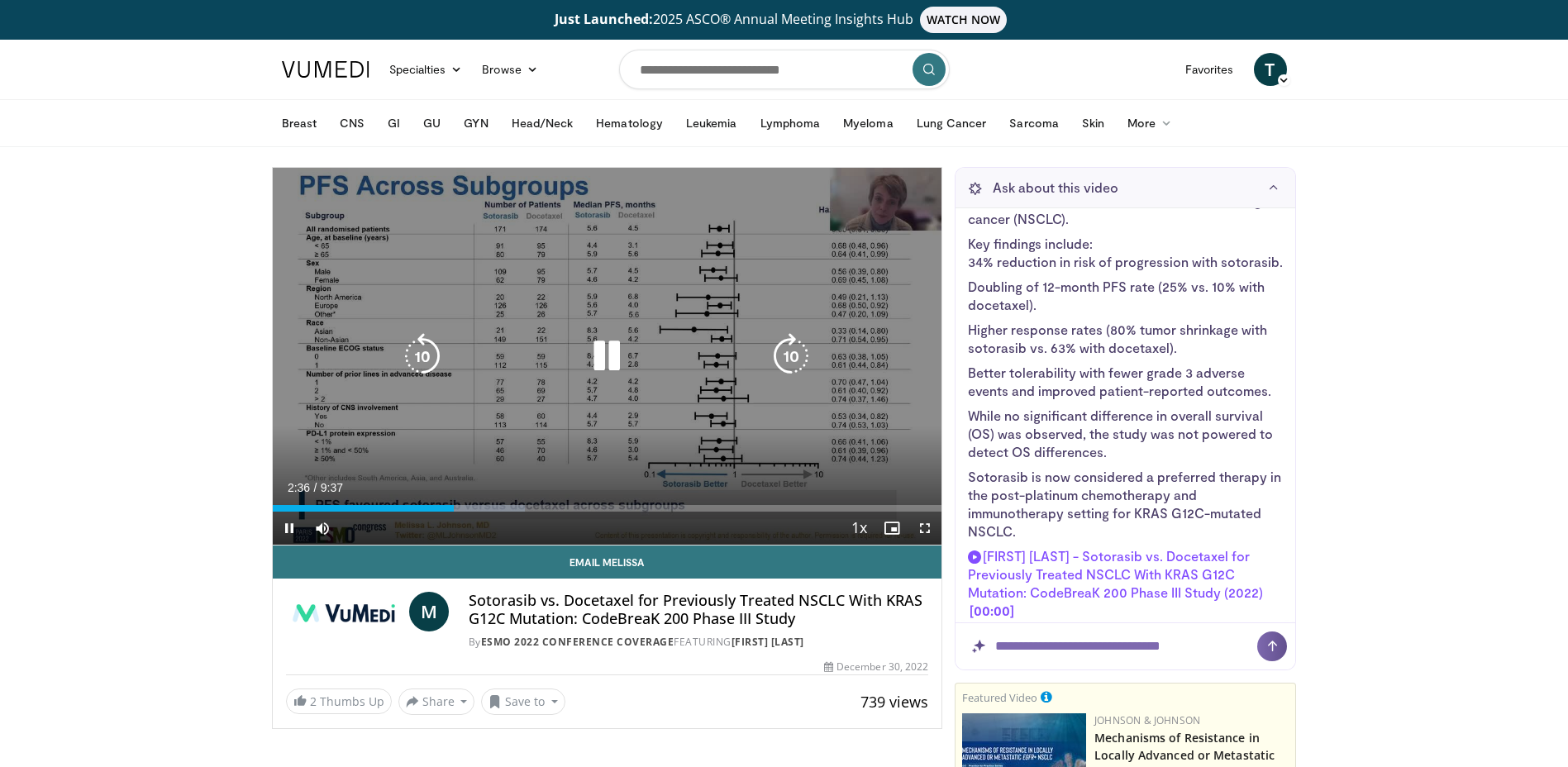 click at bounding box center [607, 356] 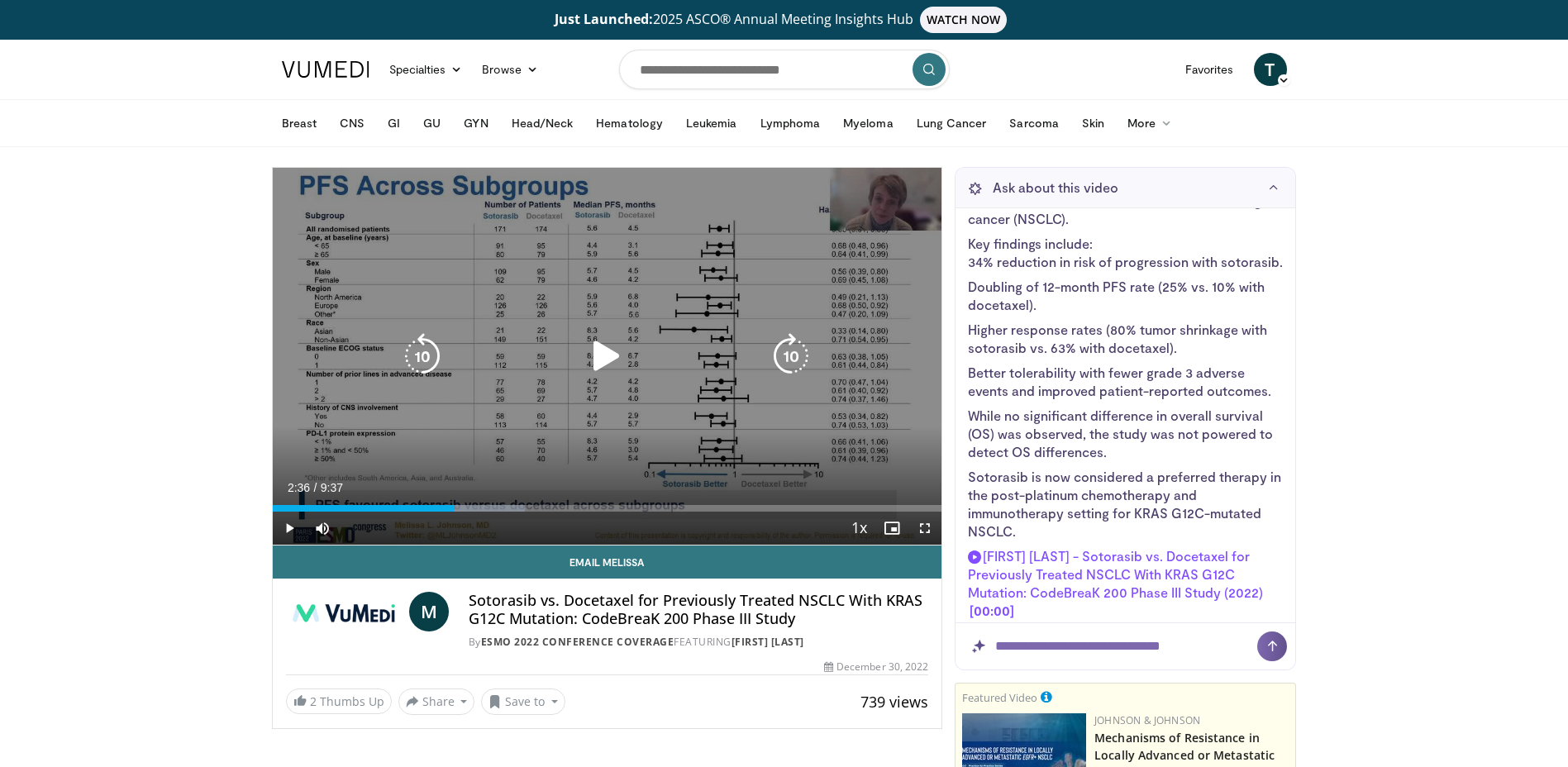 click at bounding box center (607, 356) 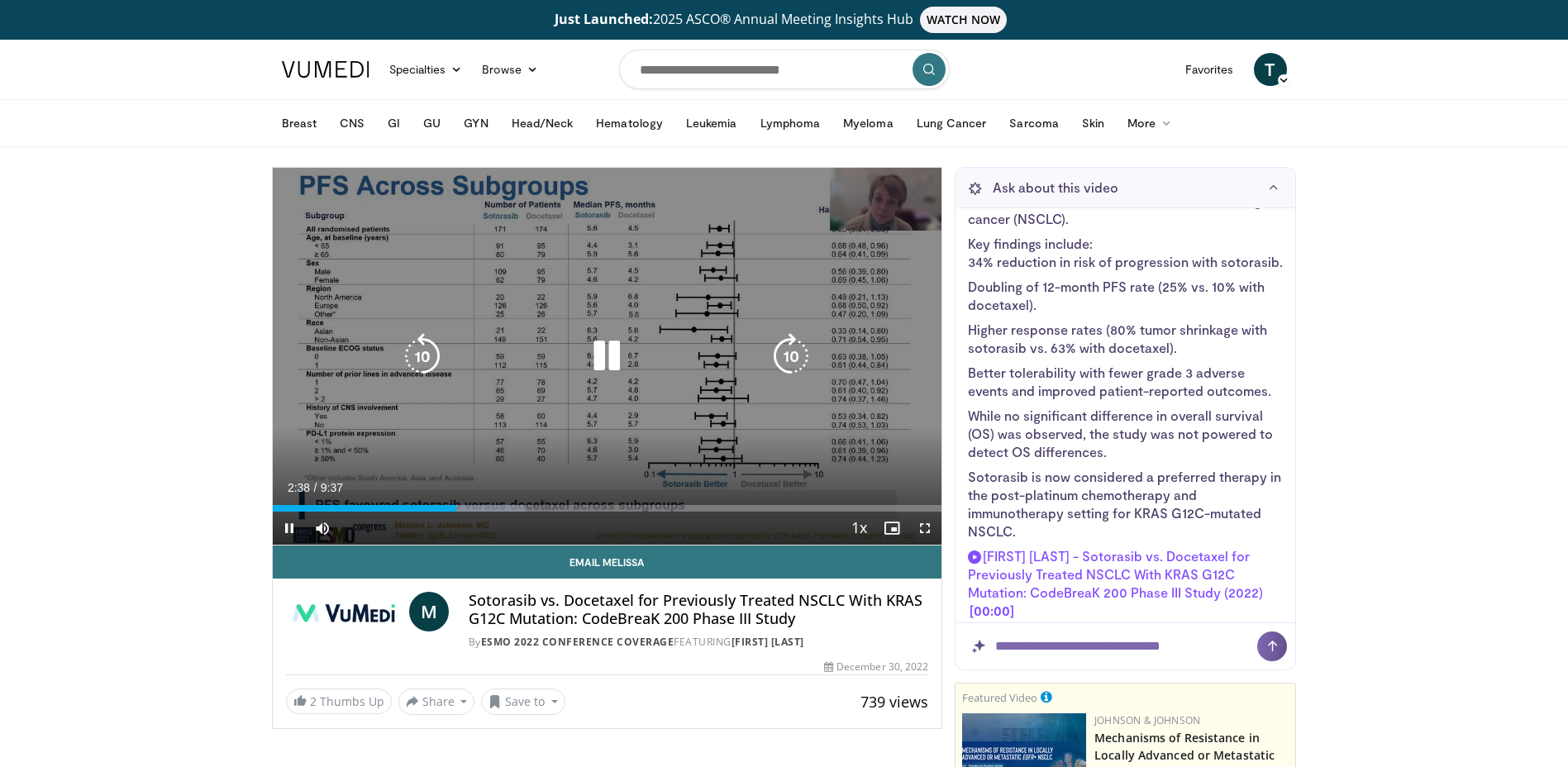 click at bounding box center (422, 356) 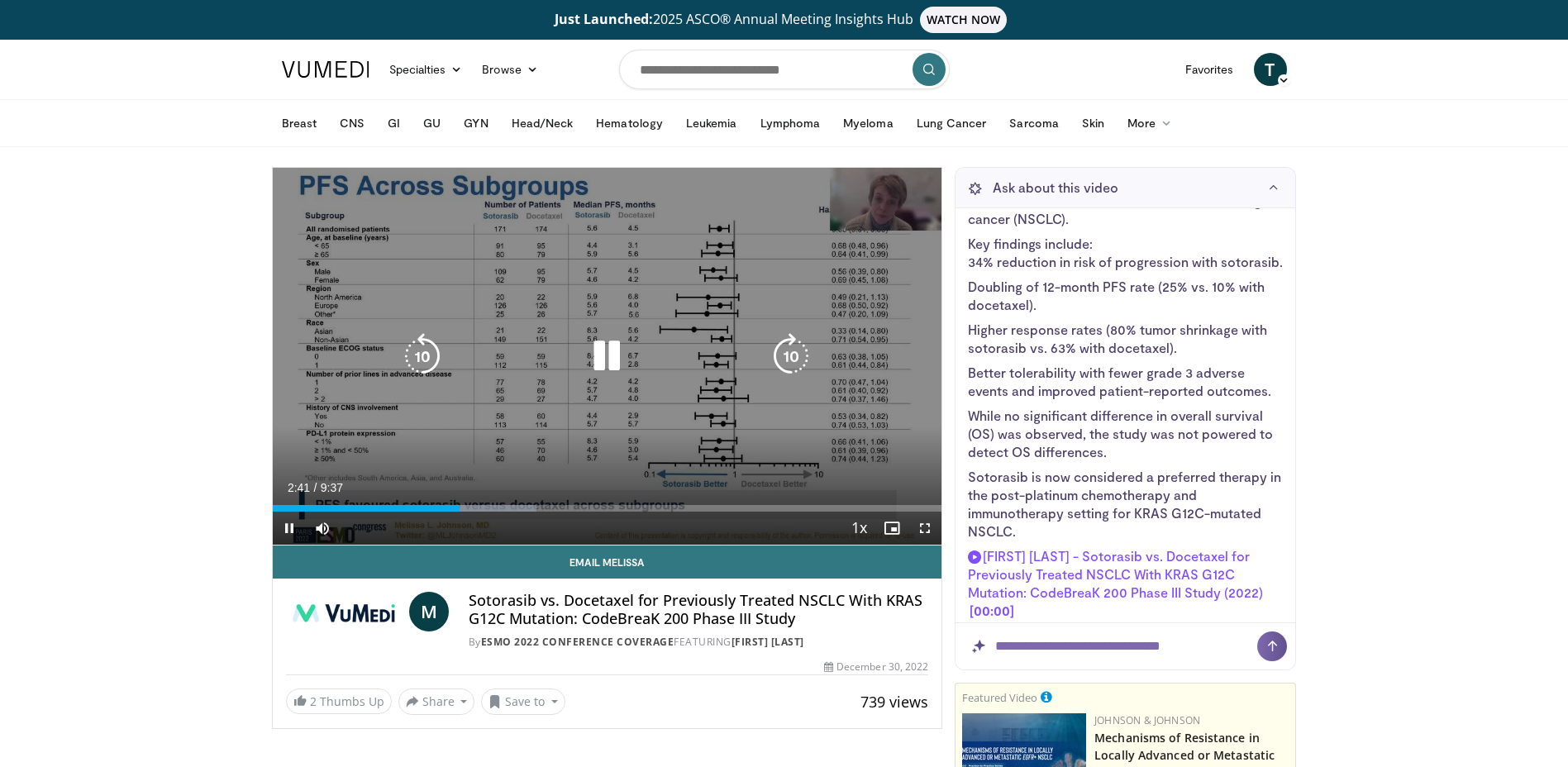 click at bounding box center [607, 356] 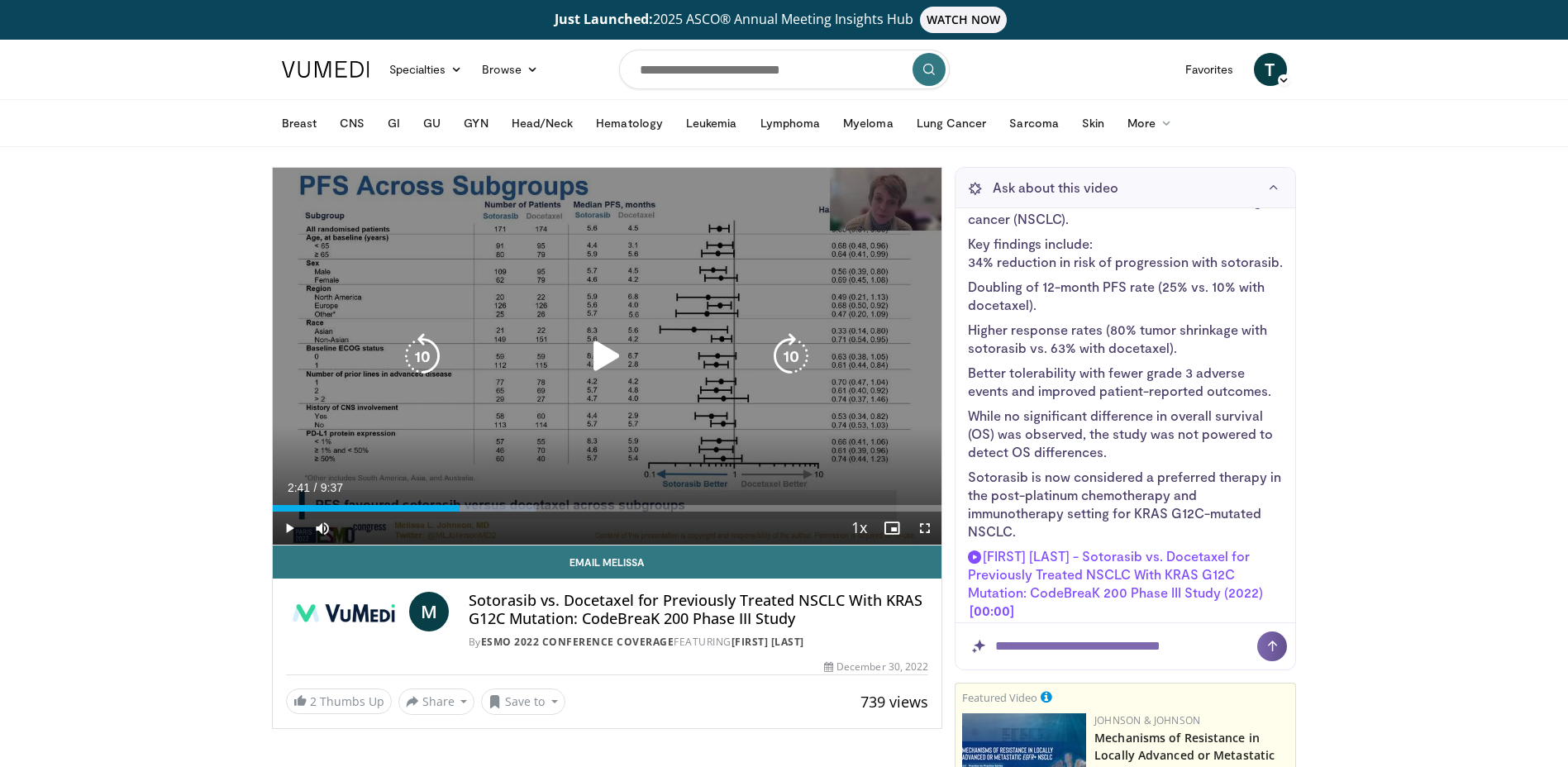 click at bounding box center (607, 356) 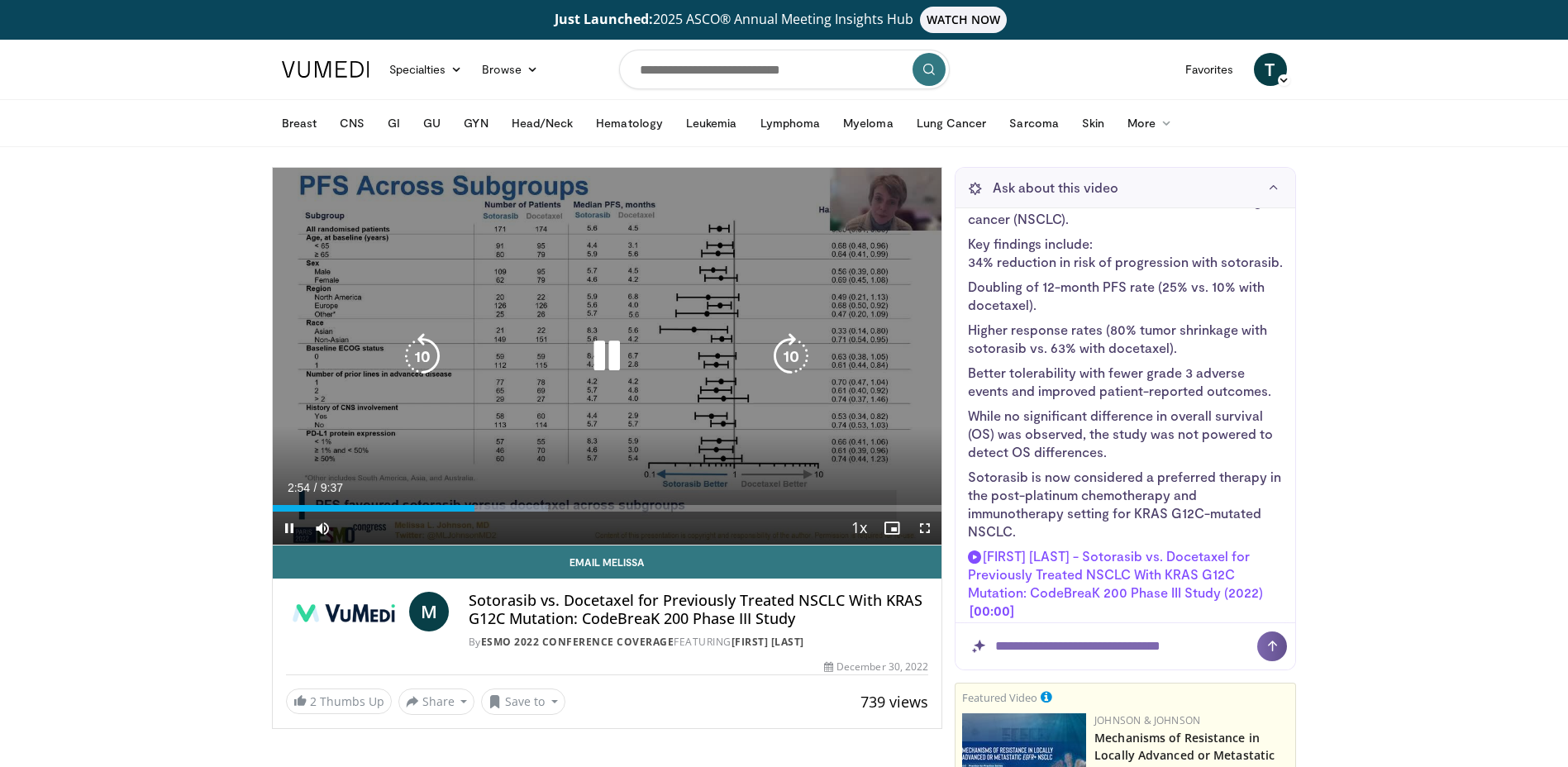 click at bounding box center [607, 356] 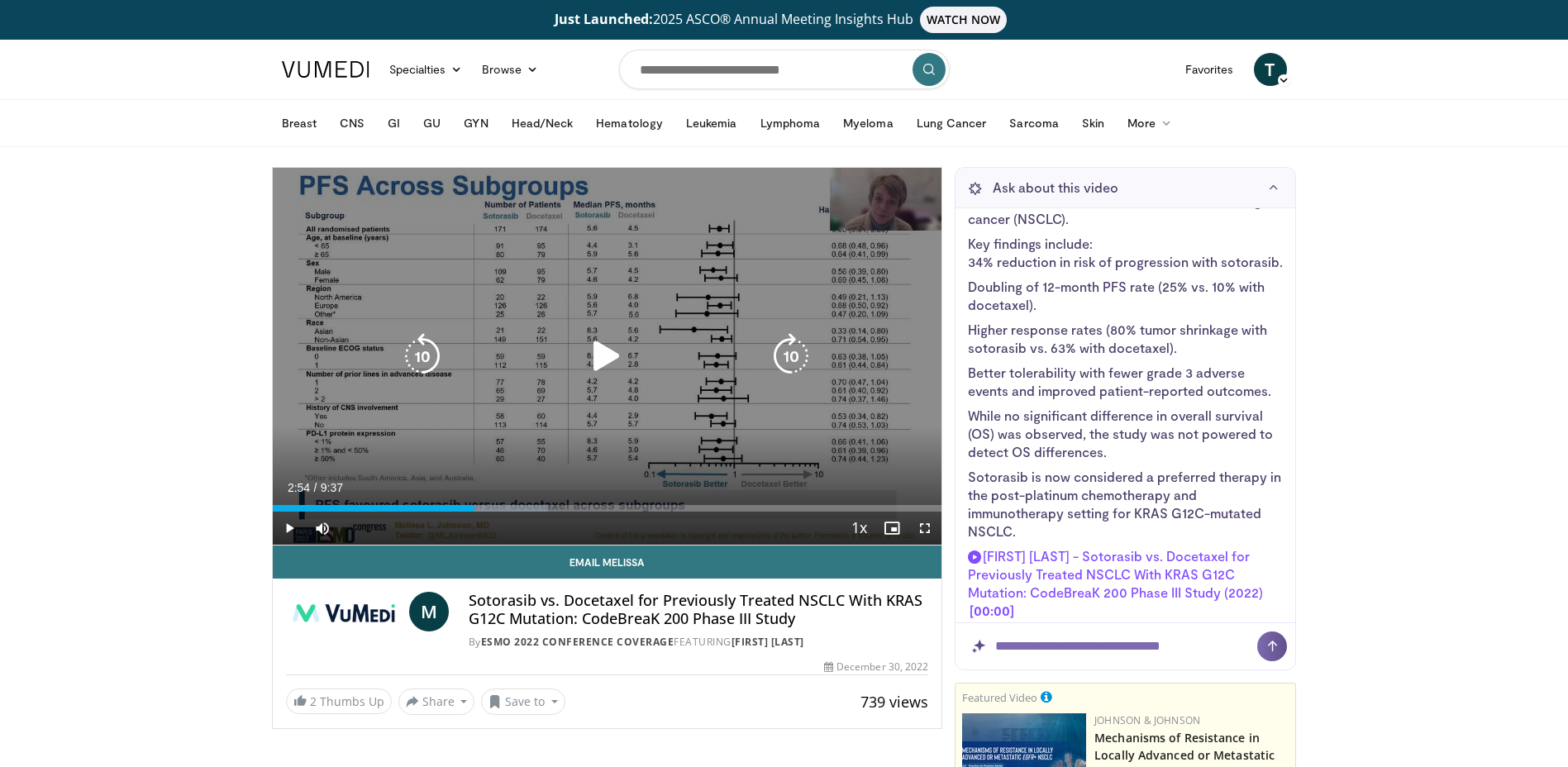 click at bounding box center (607, 356) 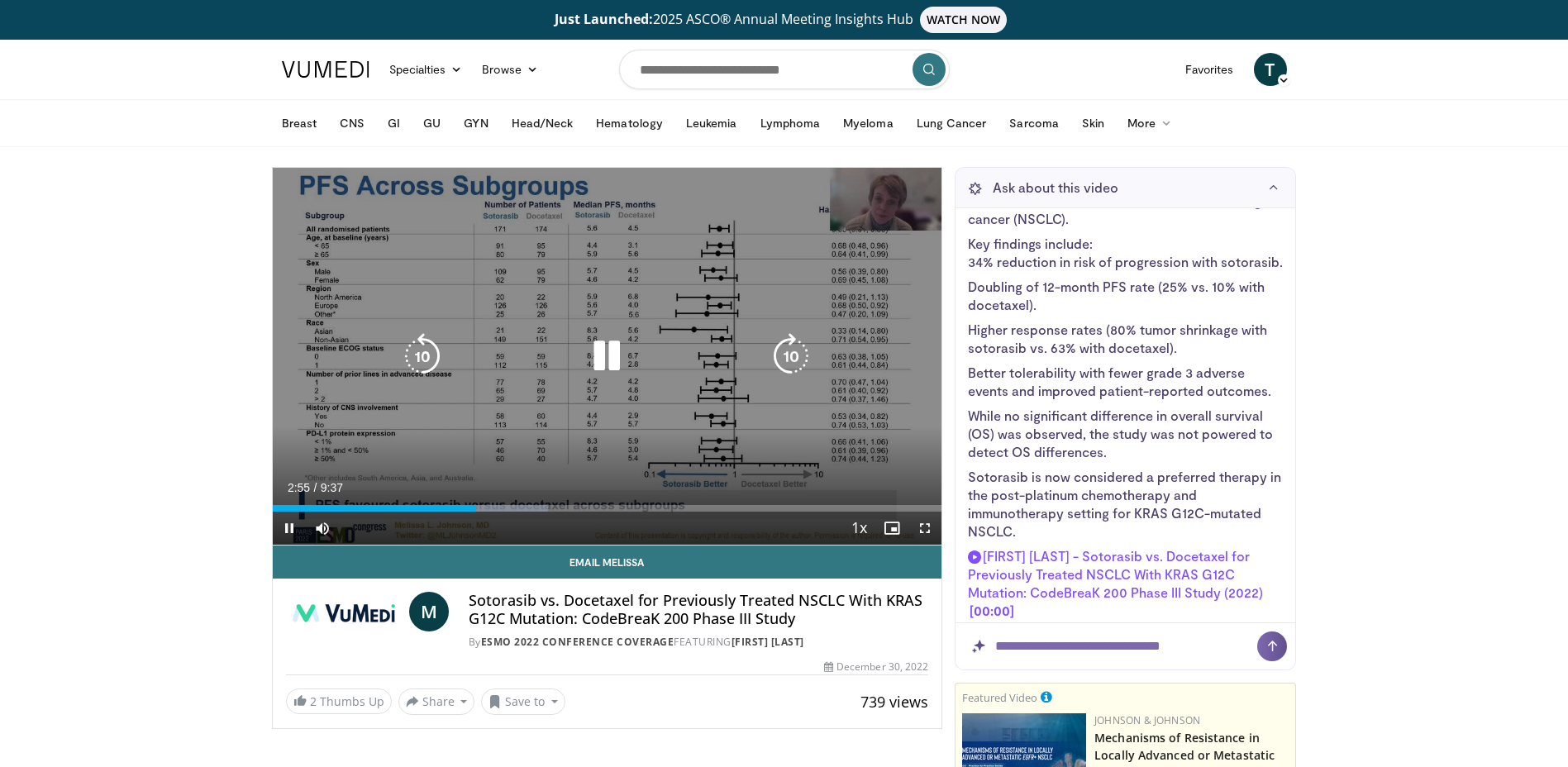 click at bounding box center [607, 356] 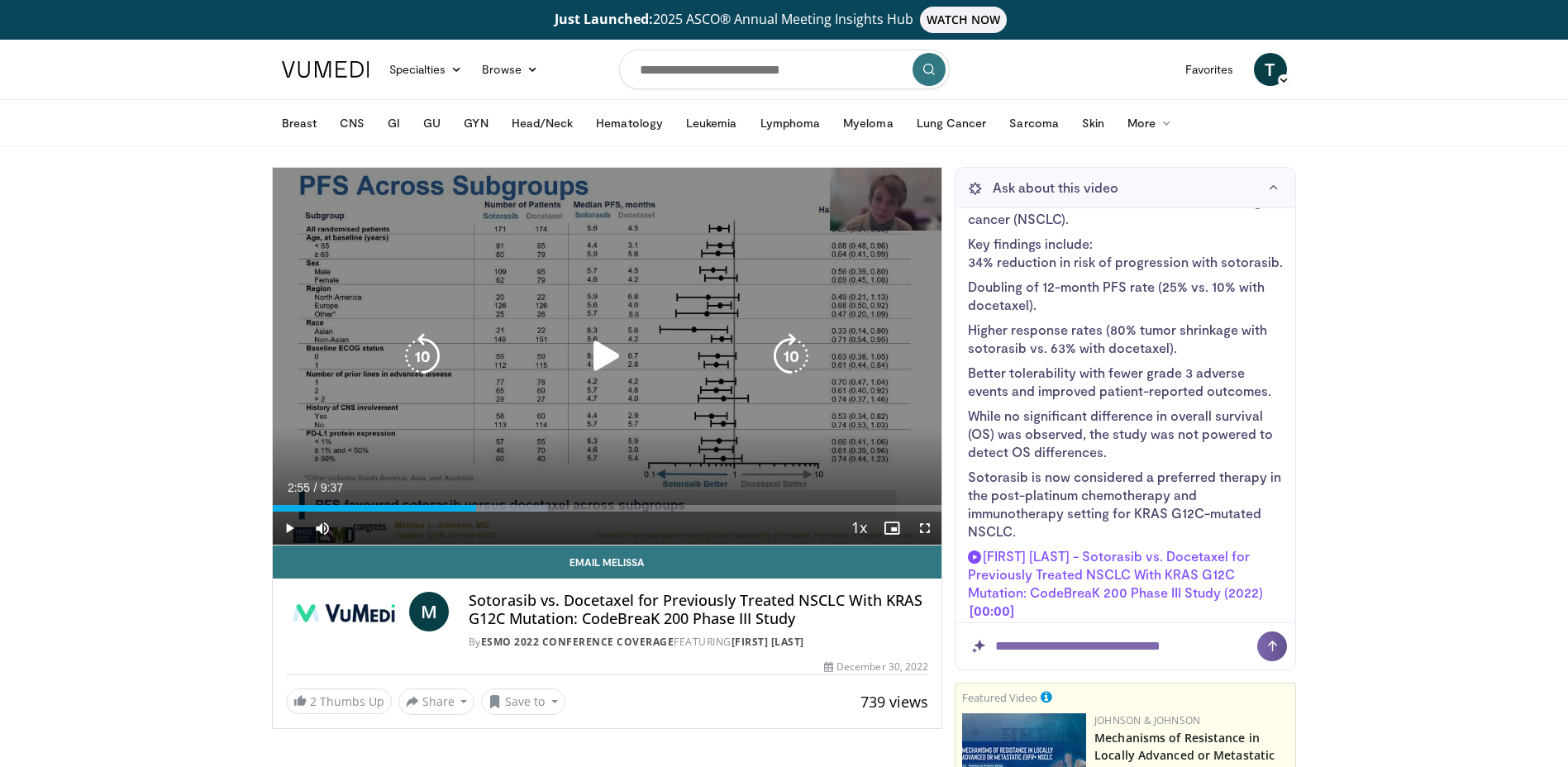 click at bounding box center [607, 356] 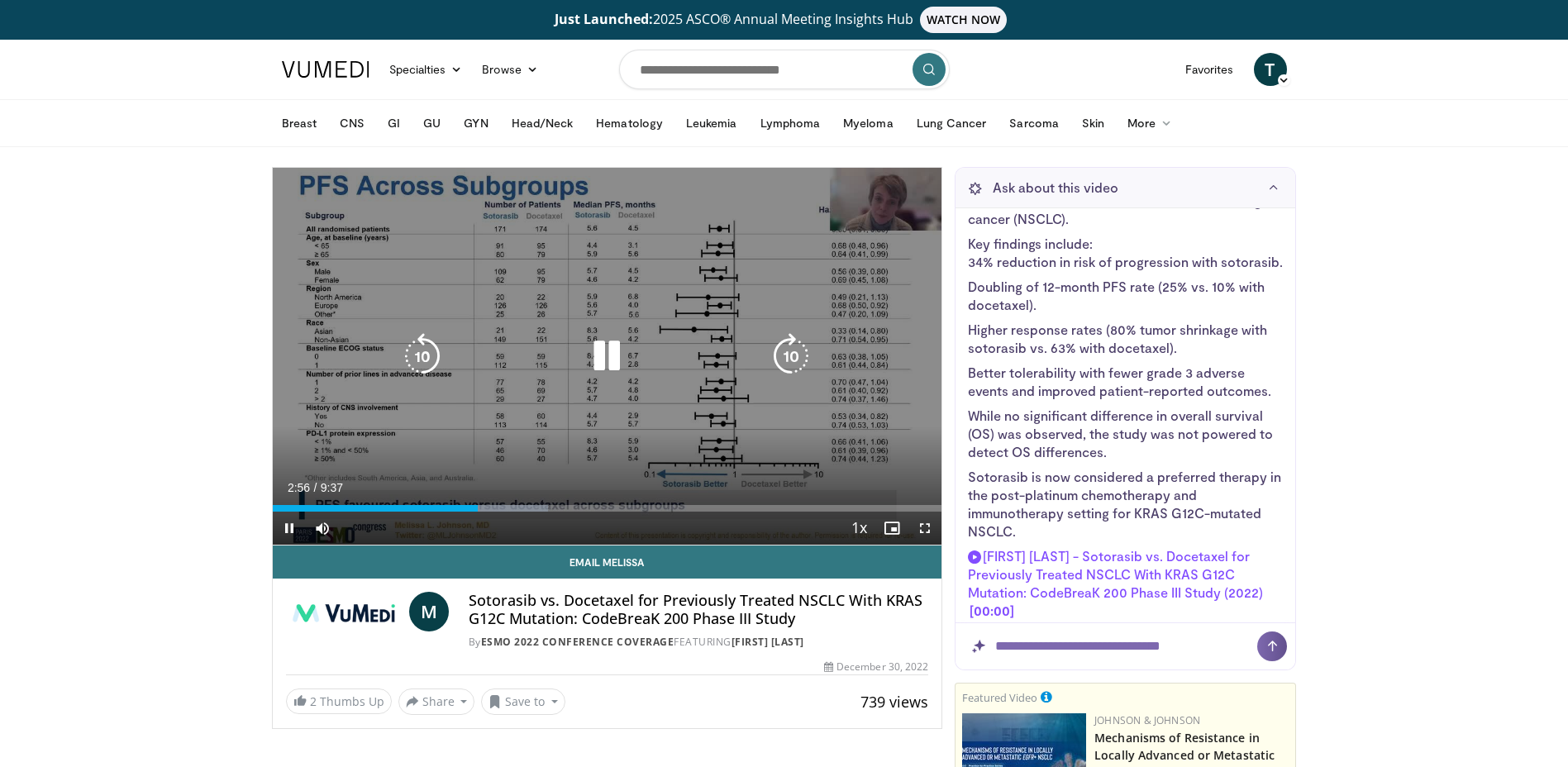 click at bounding box center [607, 356] 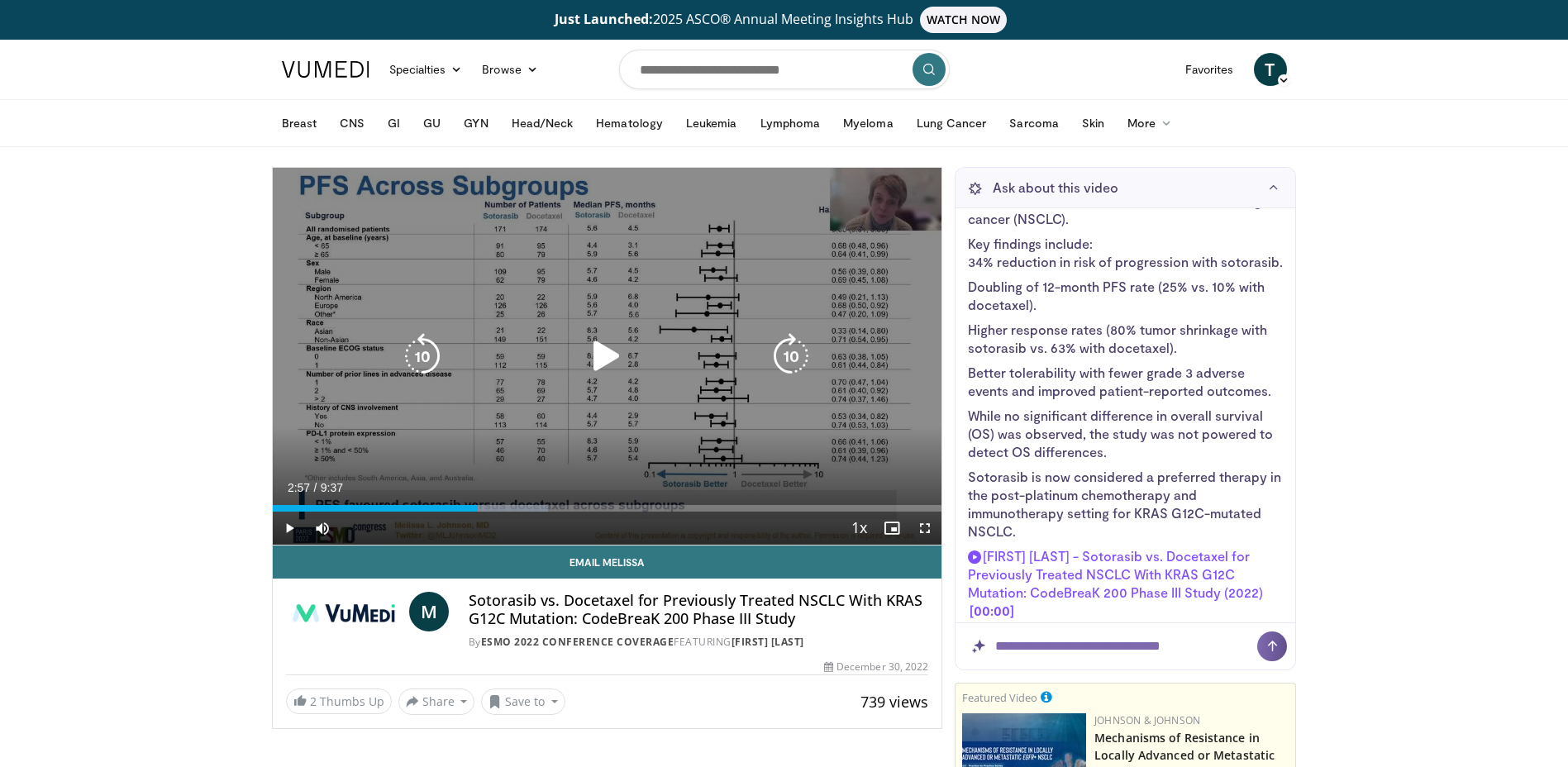 click at bounding box center [607, 356] 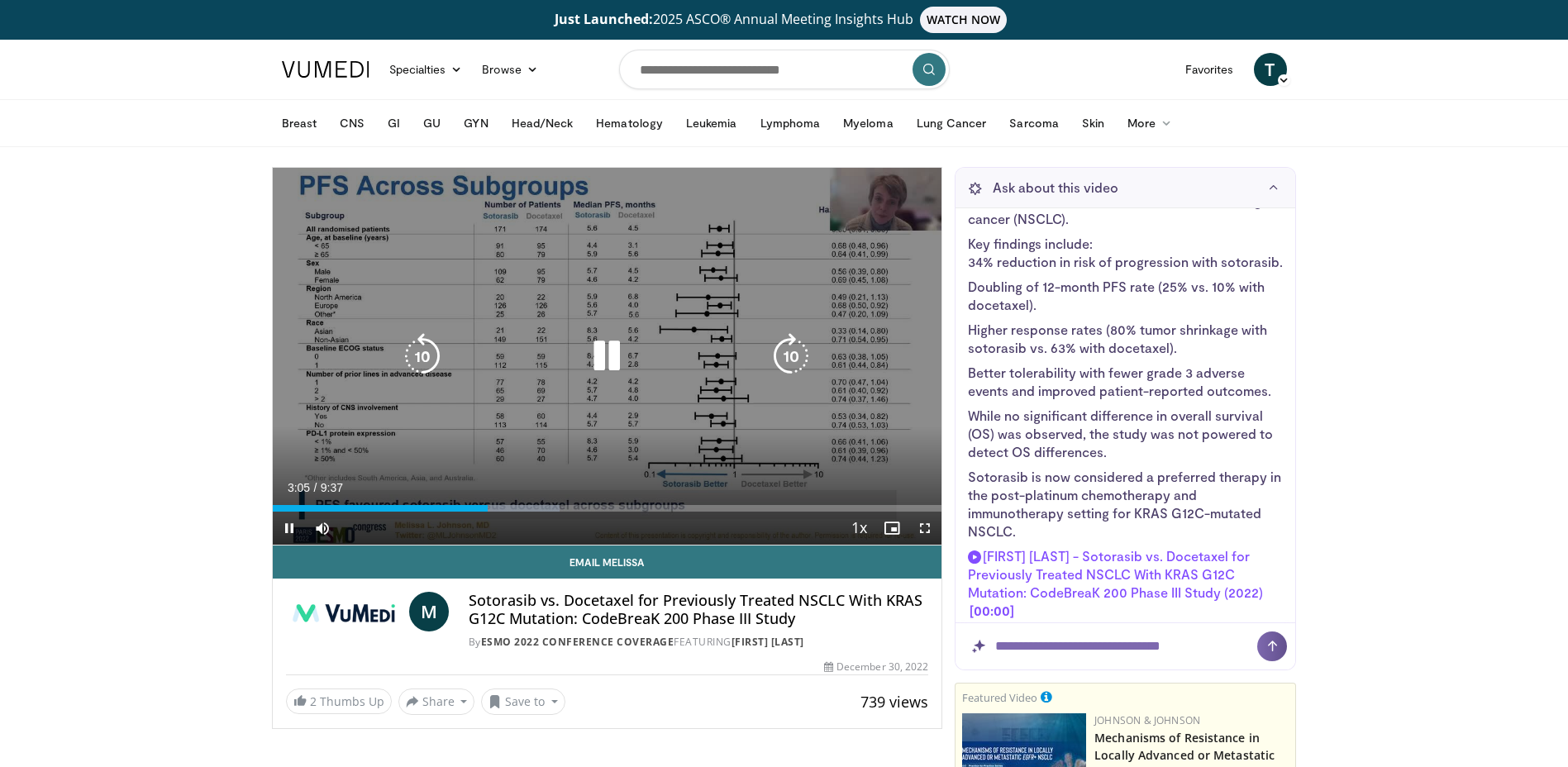 click at bounding box center [422, 356] 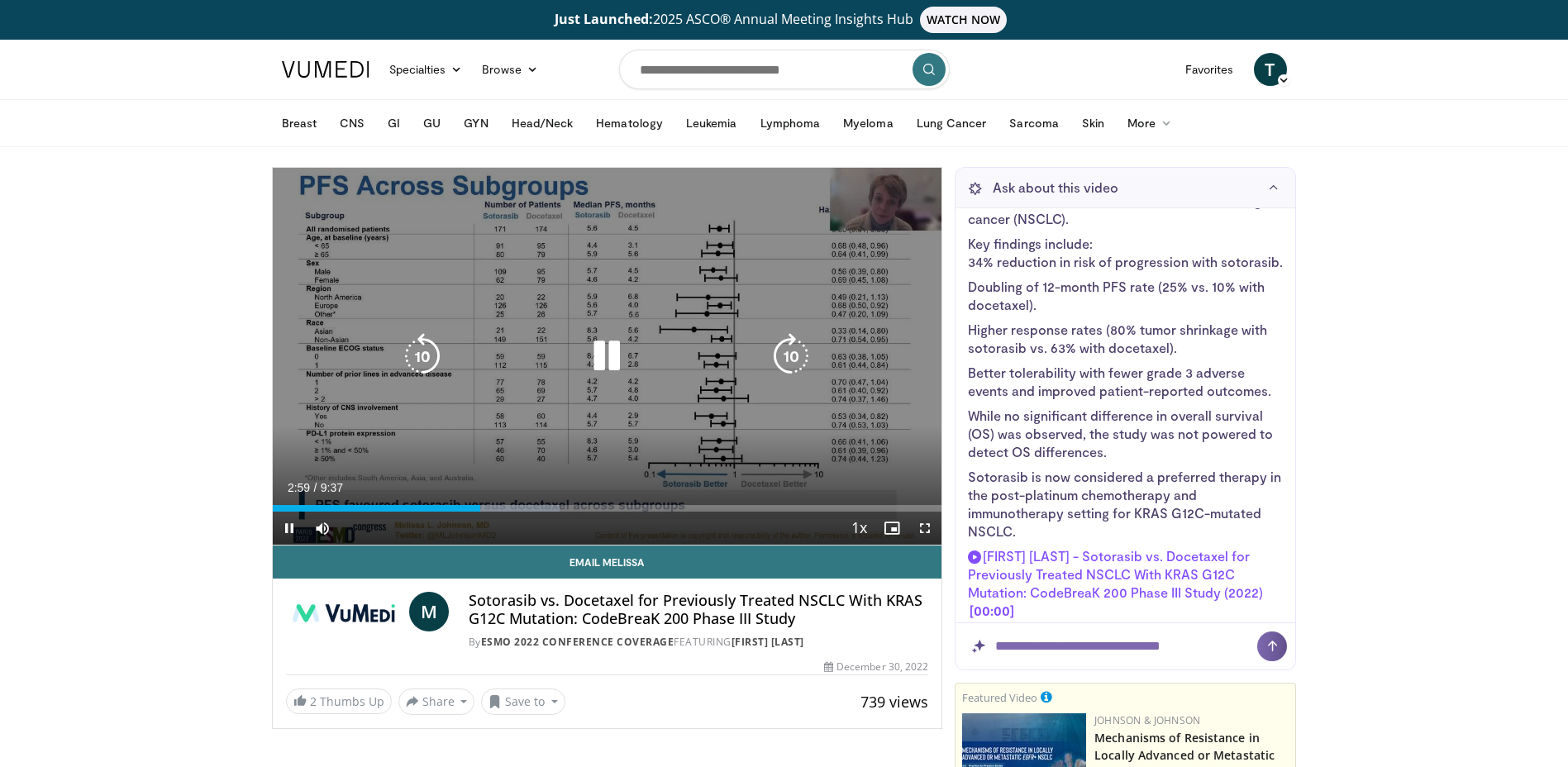 click at bounding box center (607, 356) 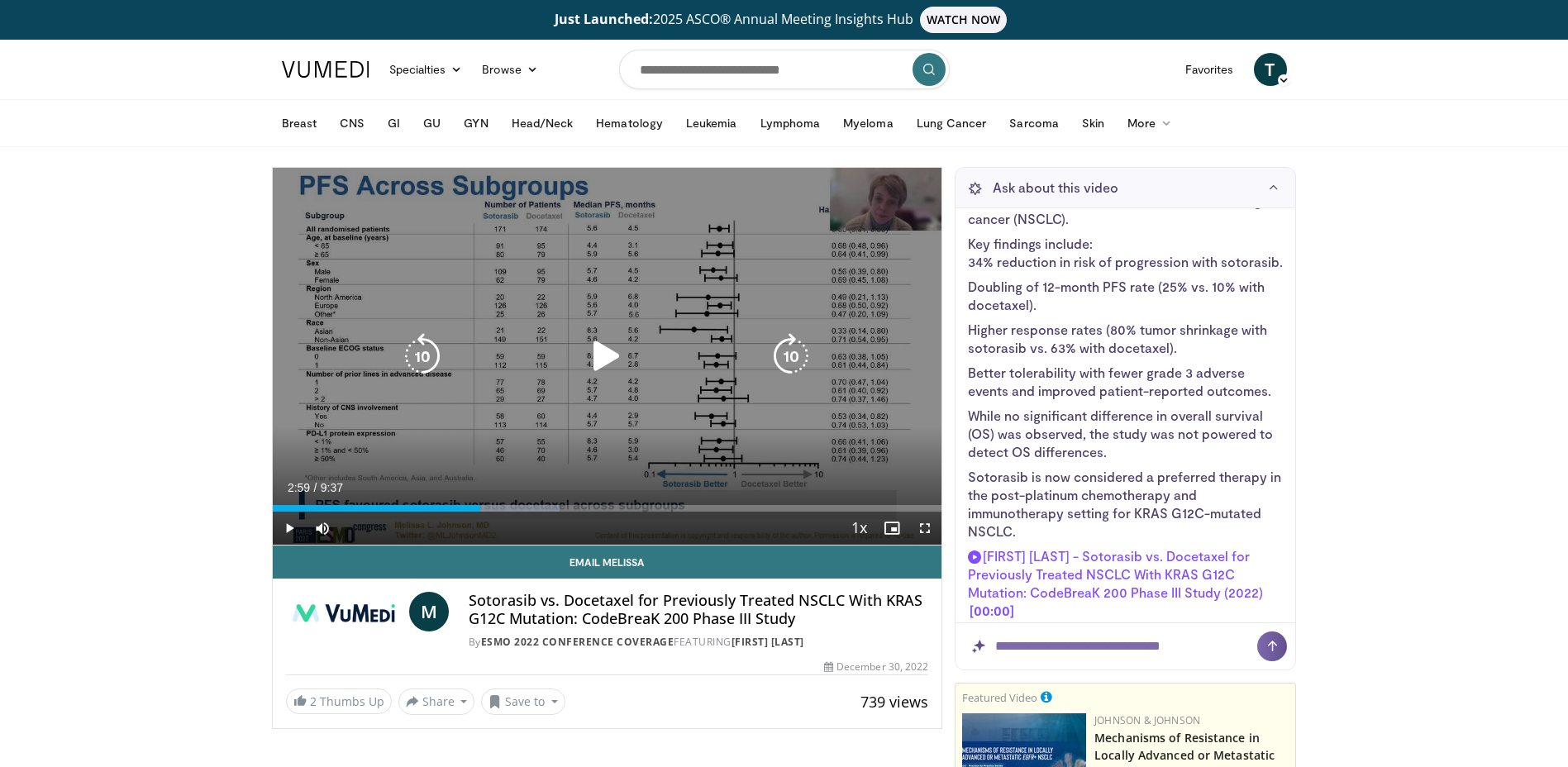 click at bounding box center [607, 356] 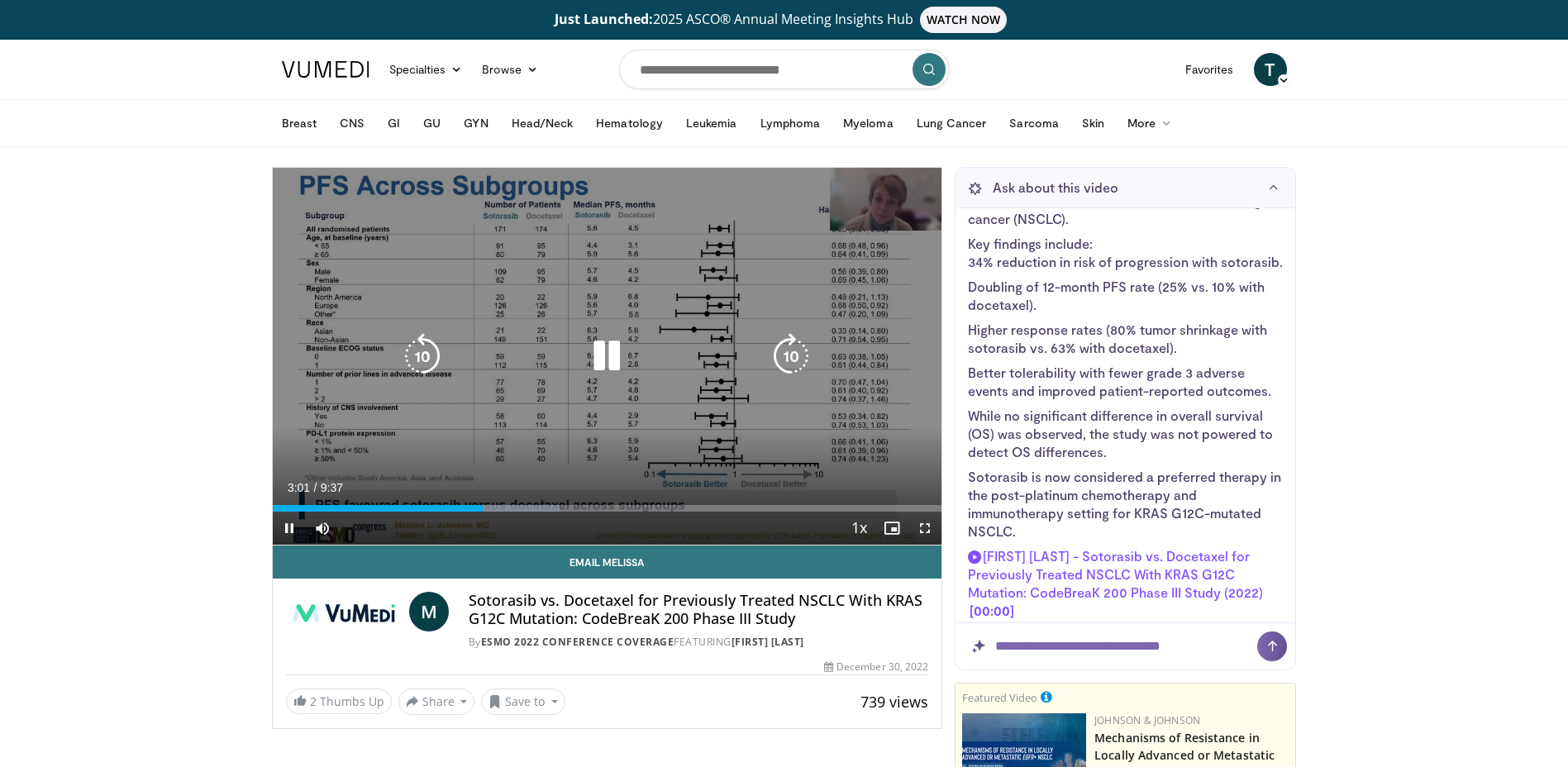 click at bounding box center [607, 356] 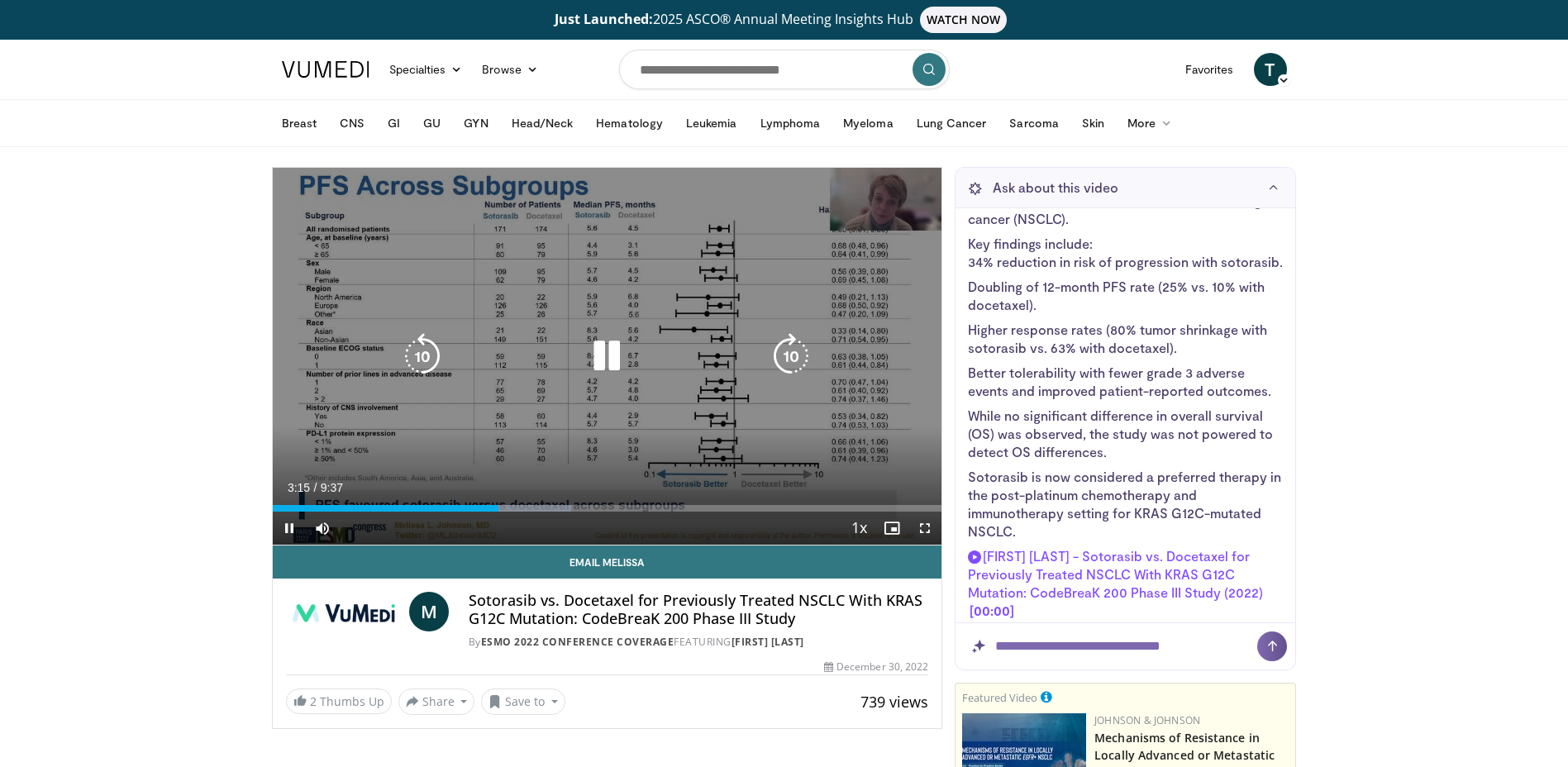click at bounding box center (607, 356) 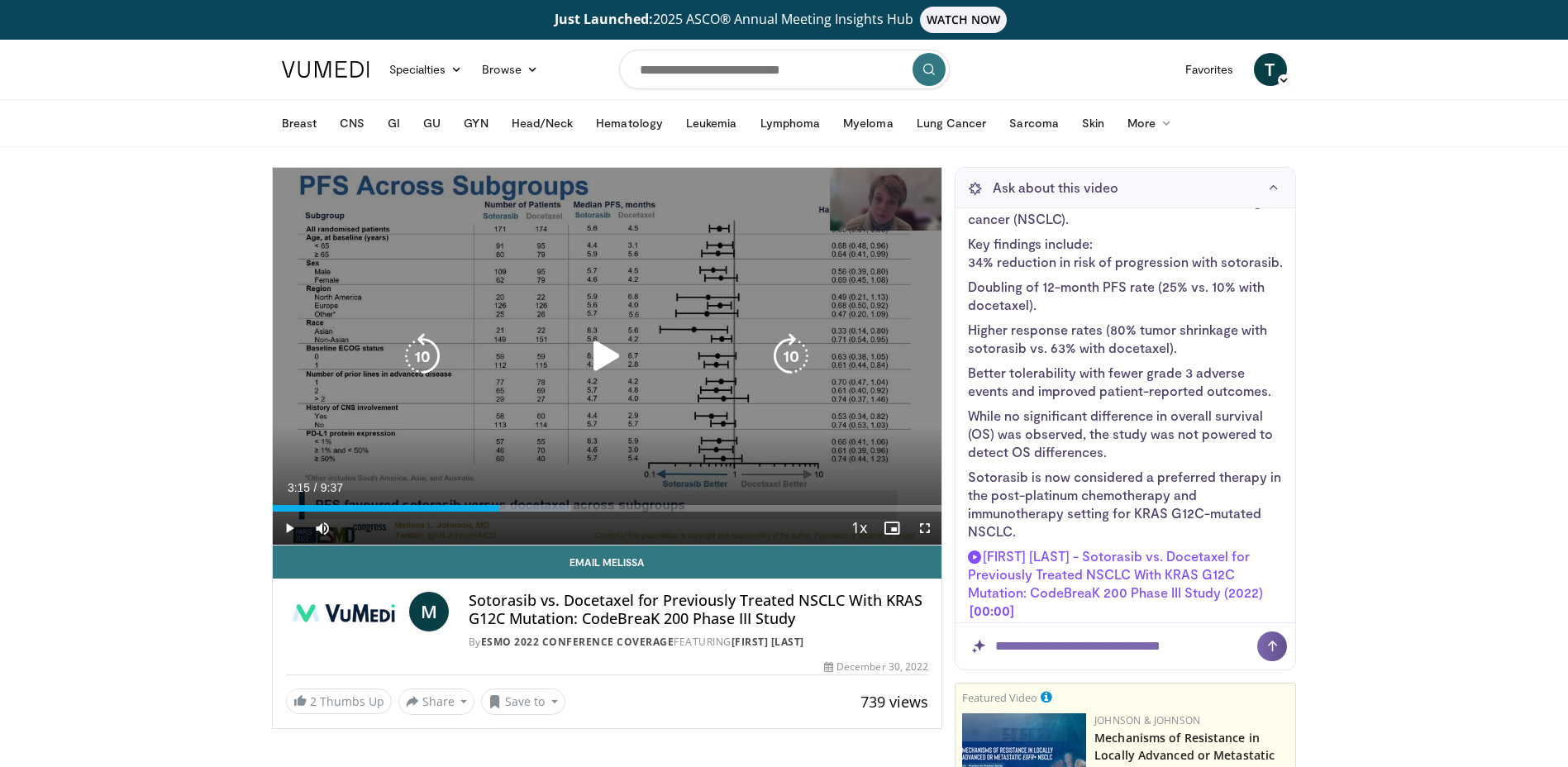 click at bounding box center (422, 356) 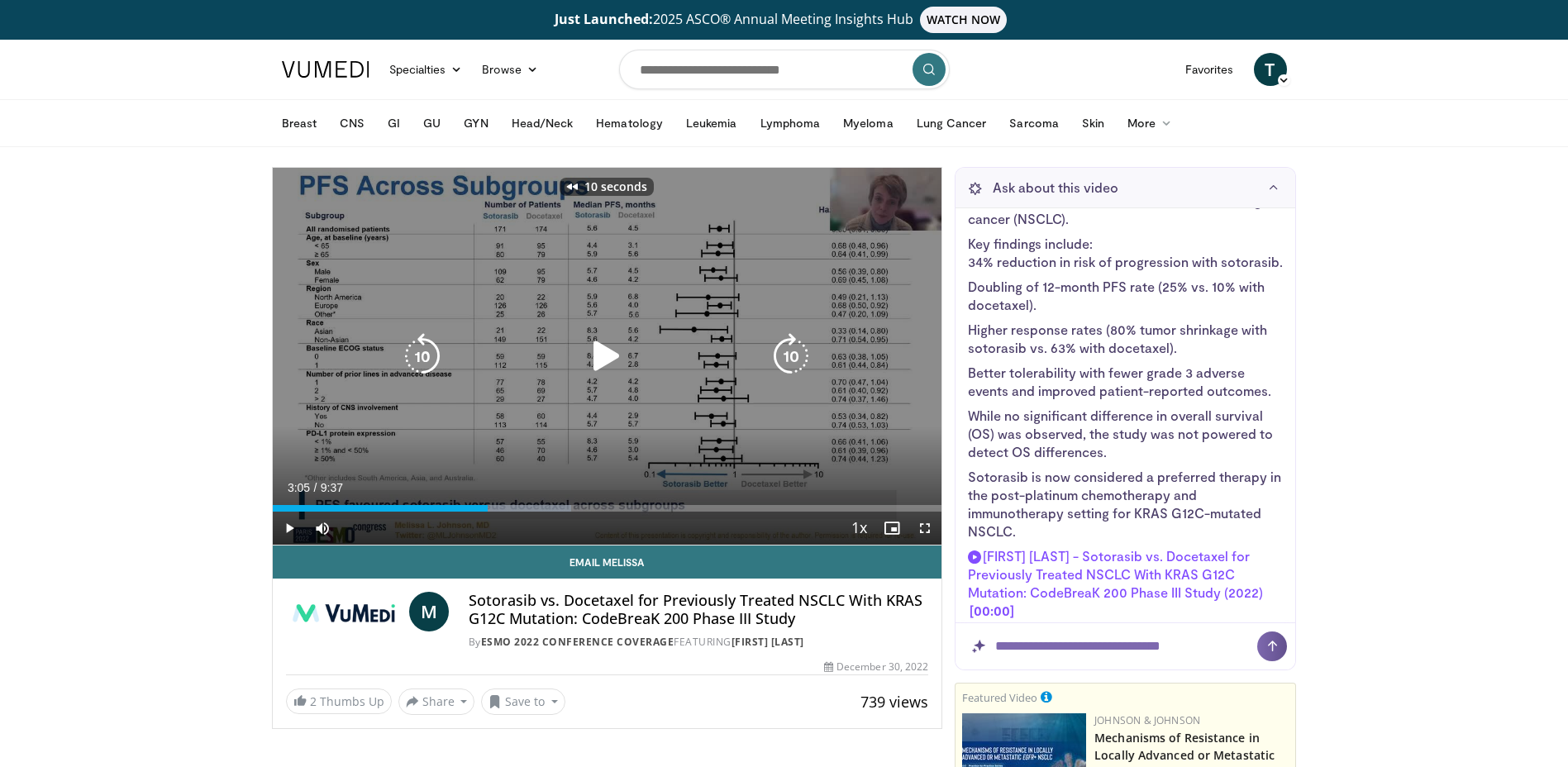 click at bounding box center [607, 356] 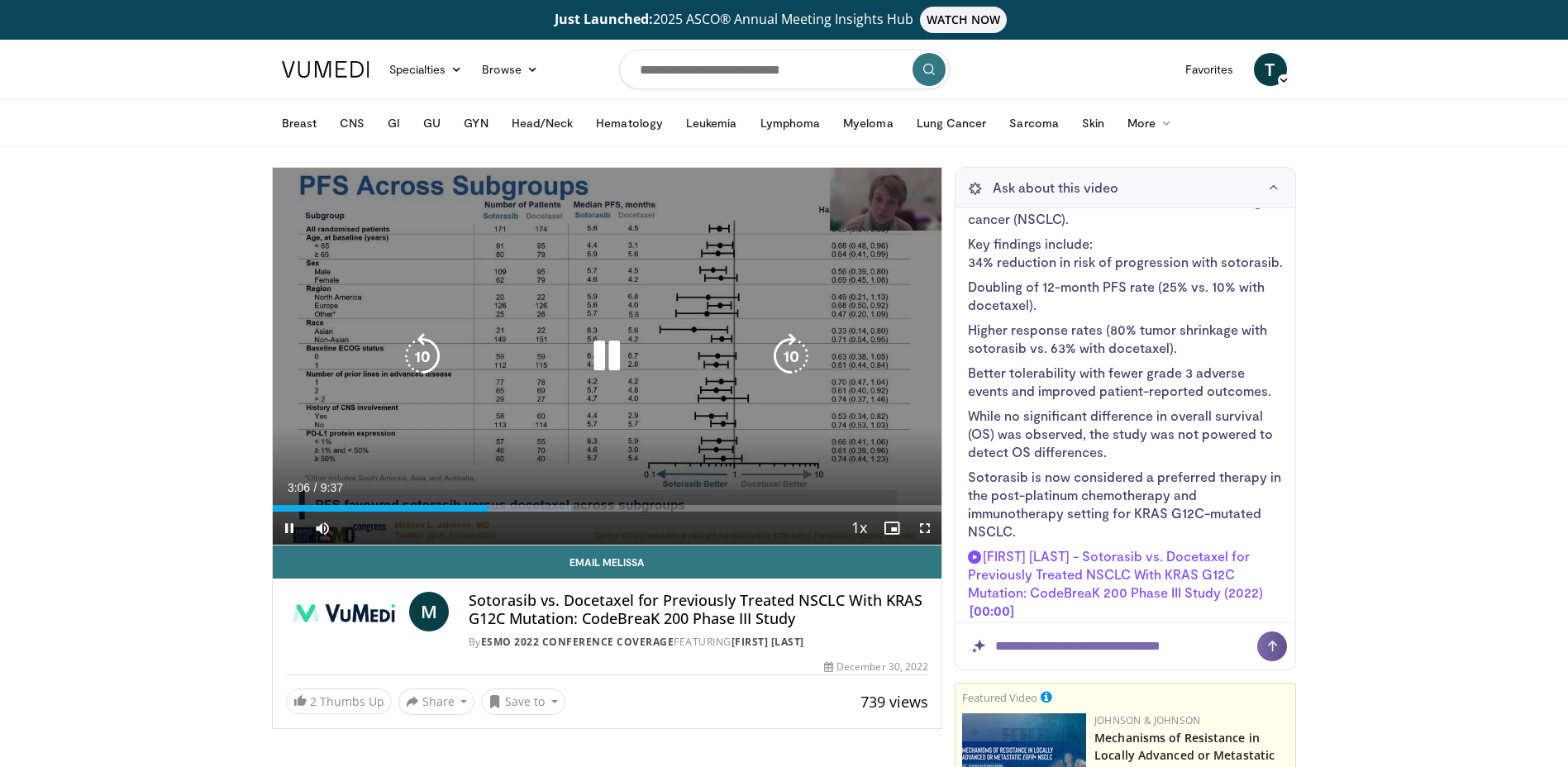click at bounding box center (422, 356) 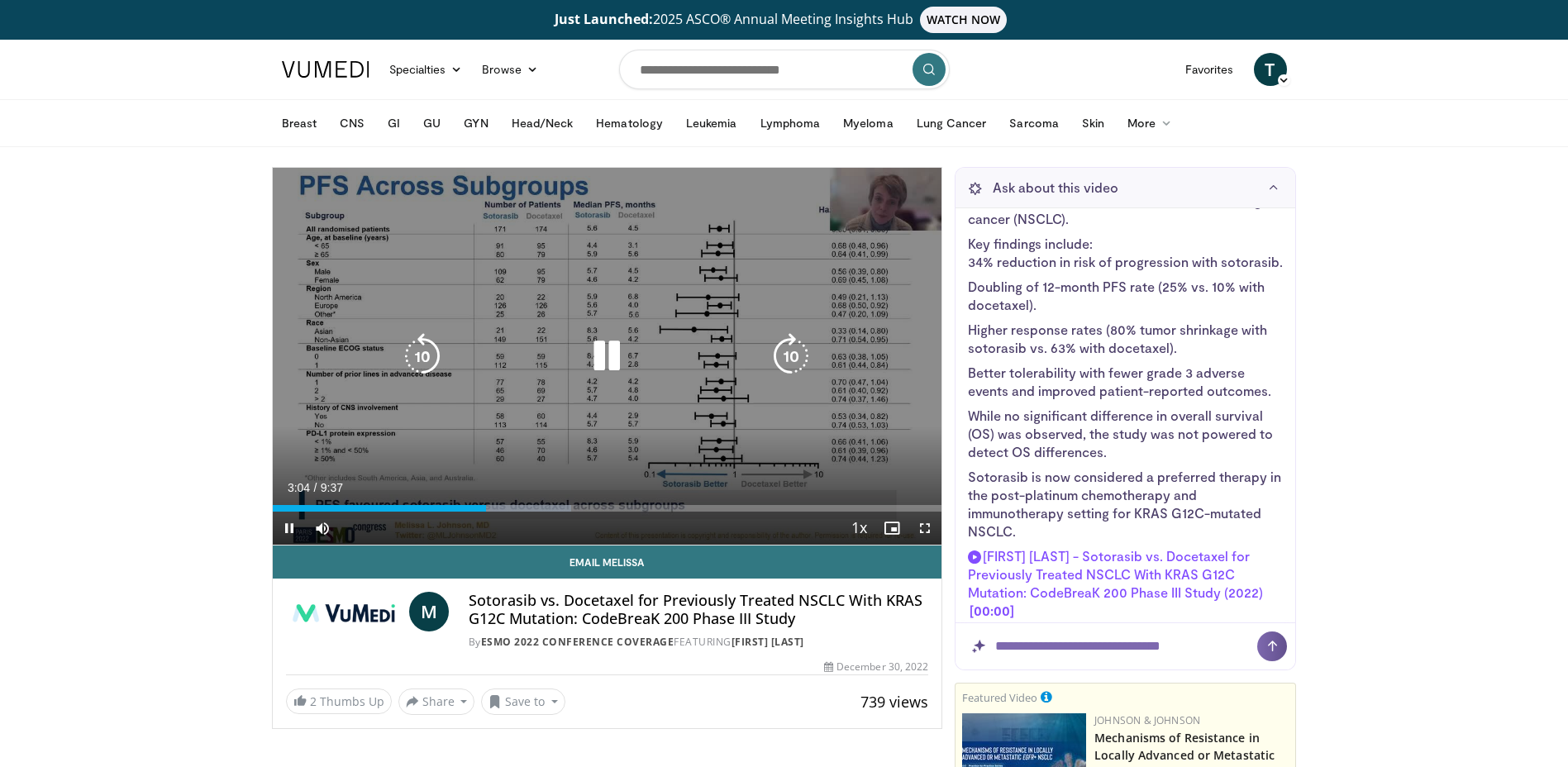 click at bounding box center (607, 356) 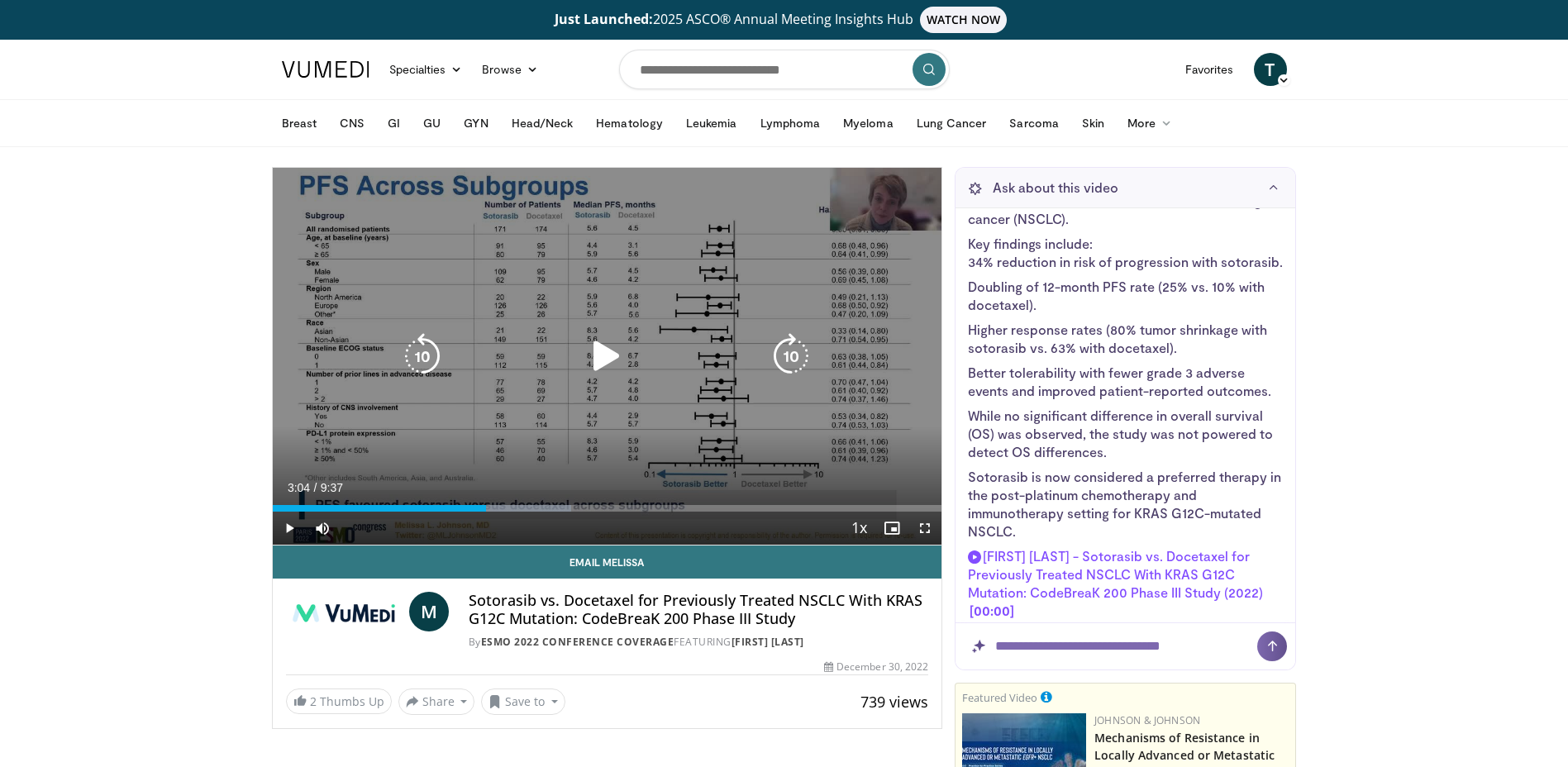 click at bounding box center (607, 356) 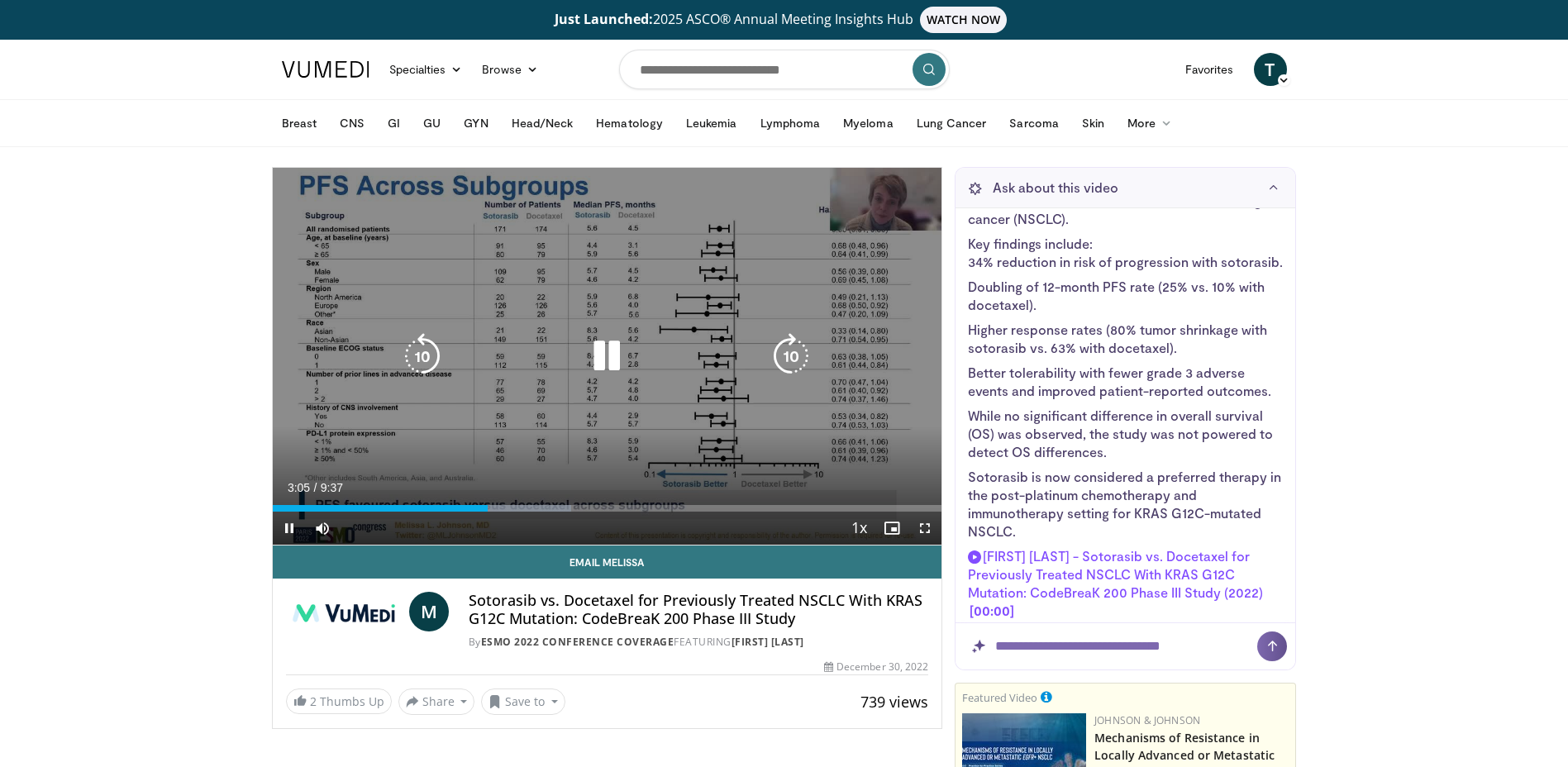 click at bounding box center [607, 356] 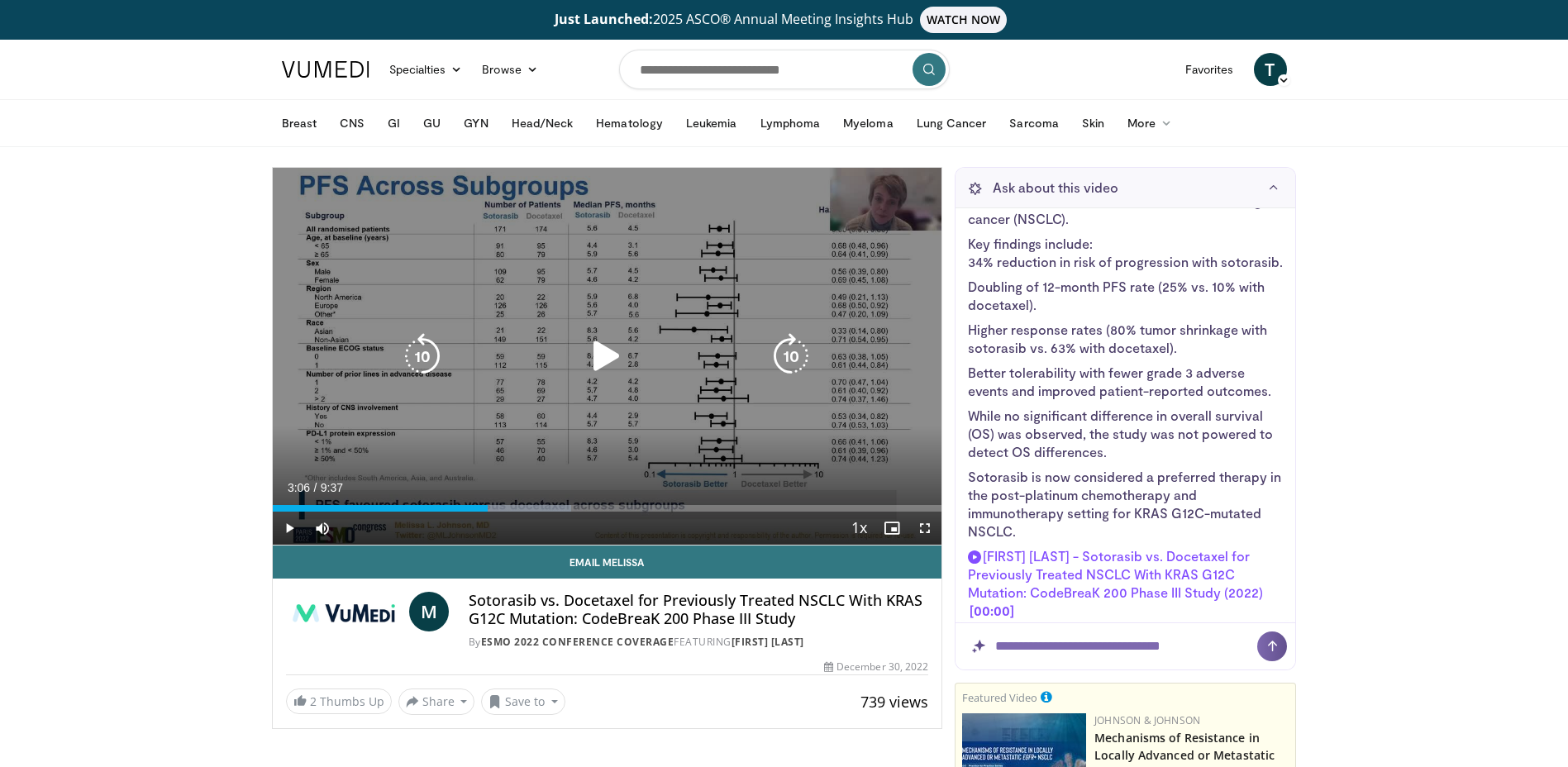 click at bounding box center [607, 356] 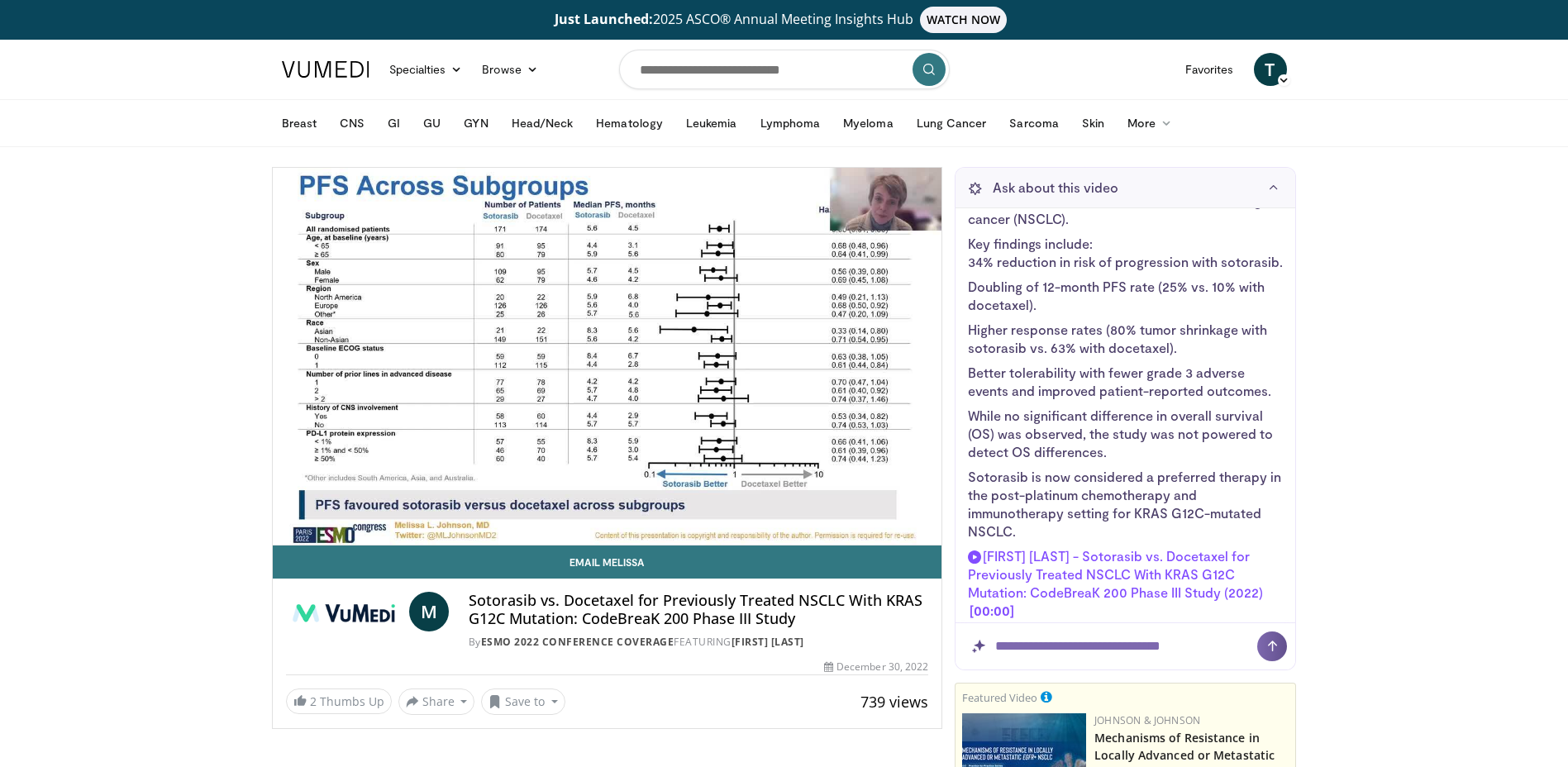 click on "10 seconds
Tap to unmute" at bounding box center [608, 356] 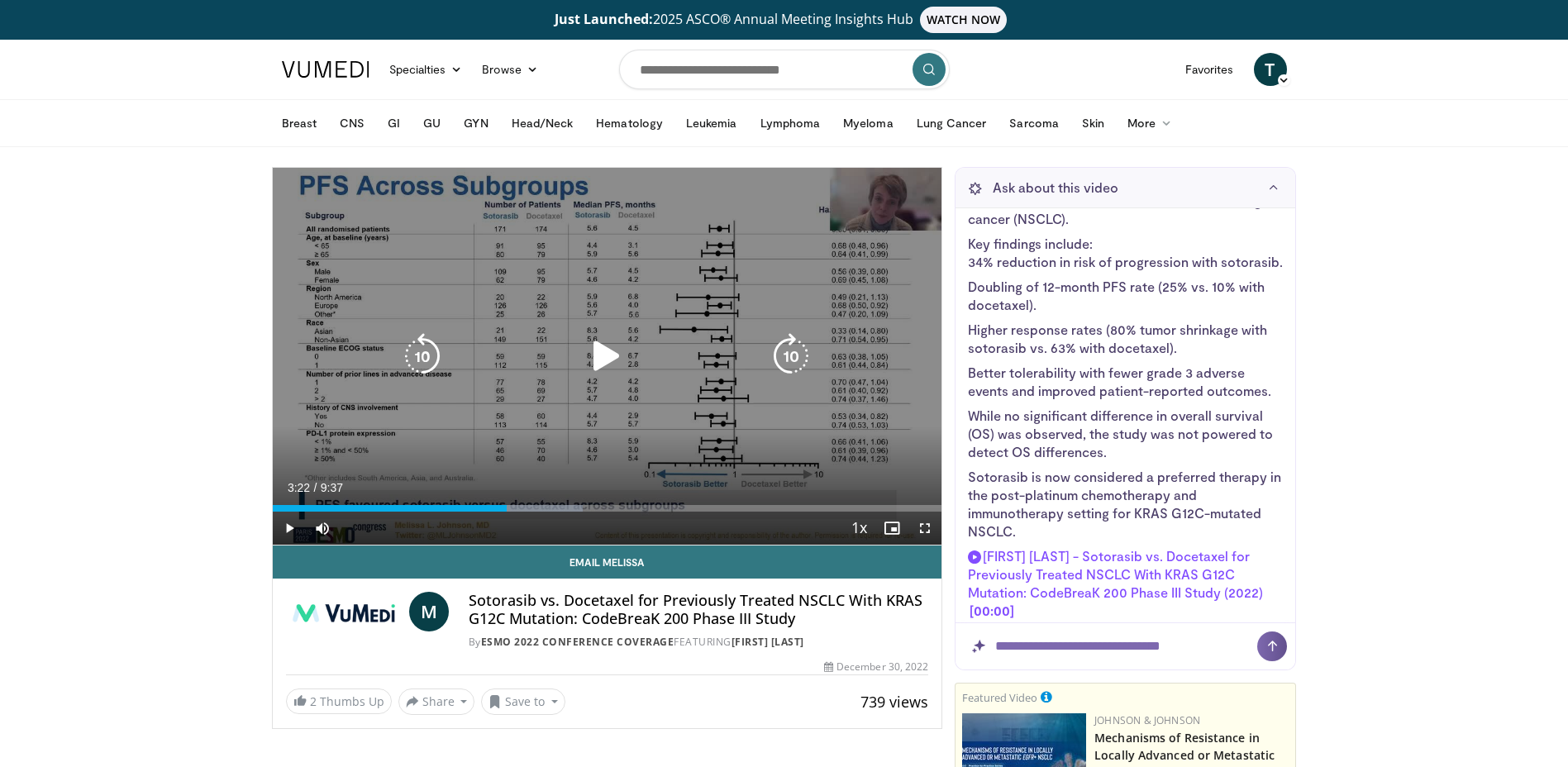 click at bounding box center (422, 356) 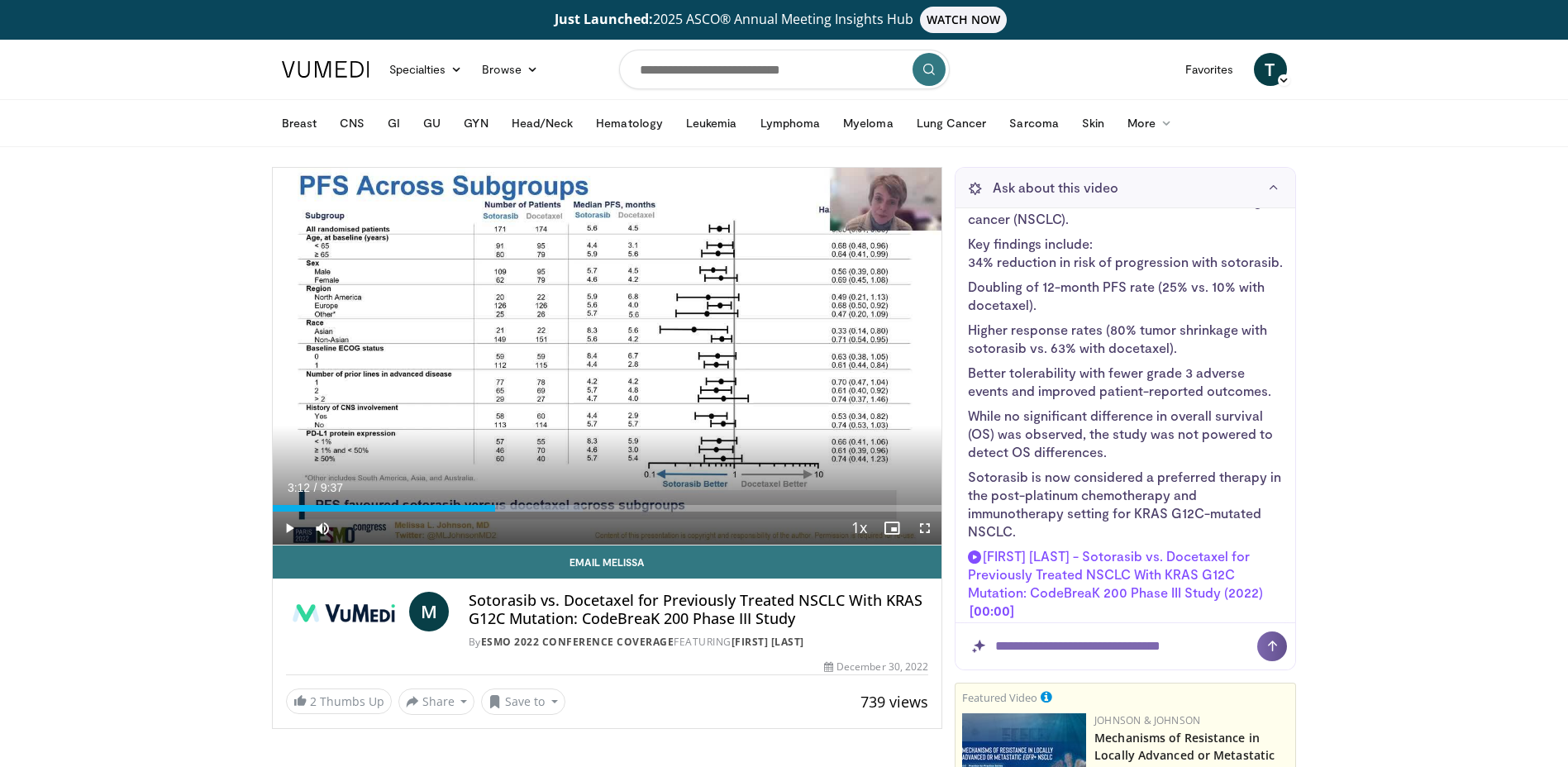 type 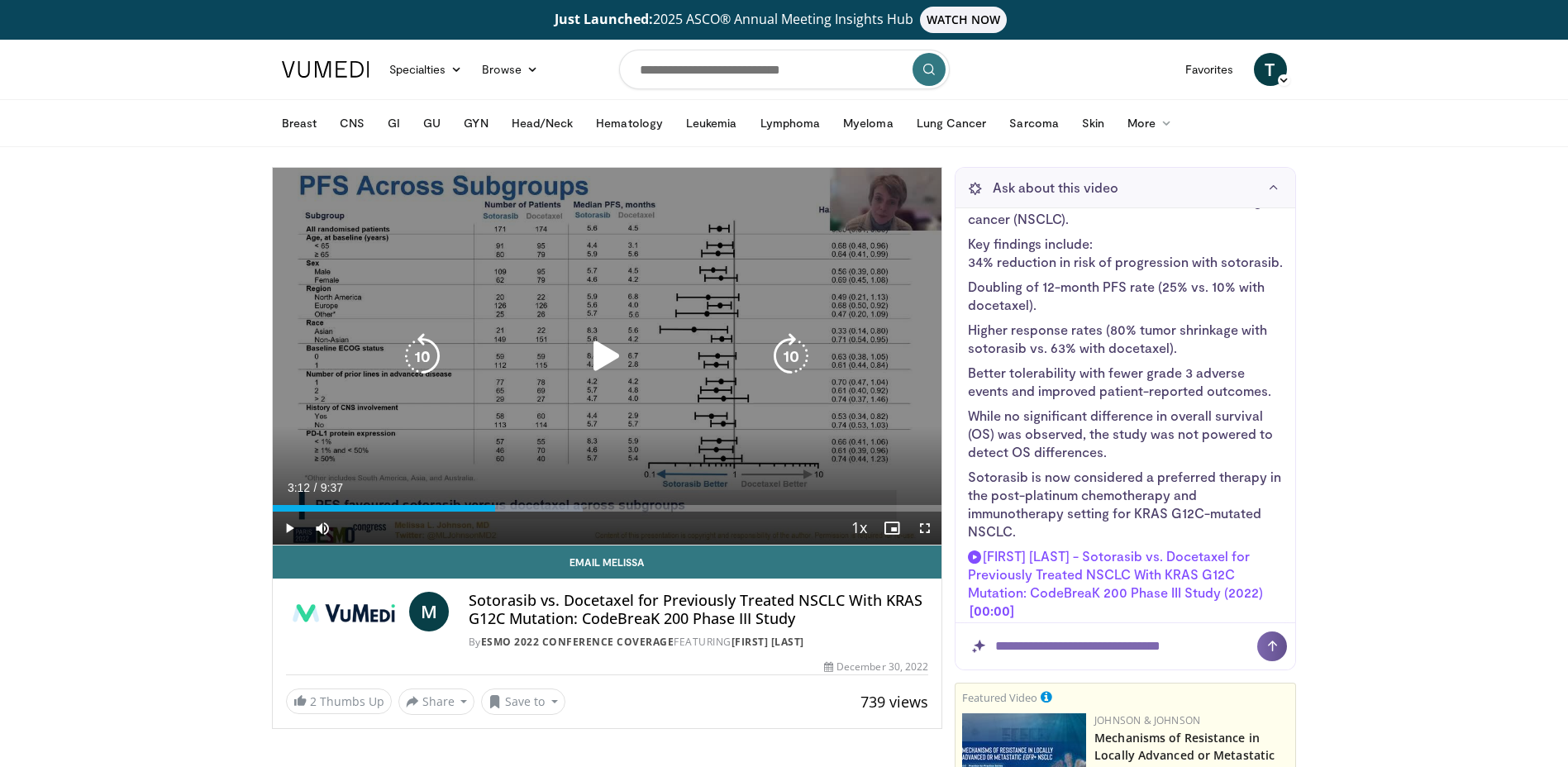 click at bounding box center [422, 356] 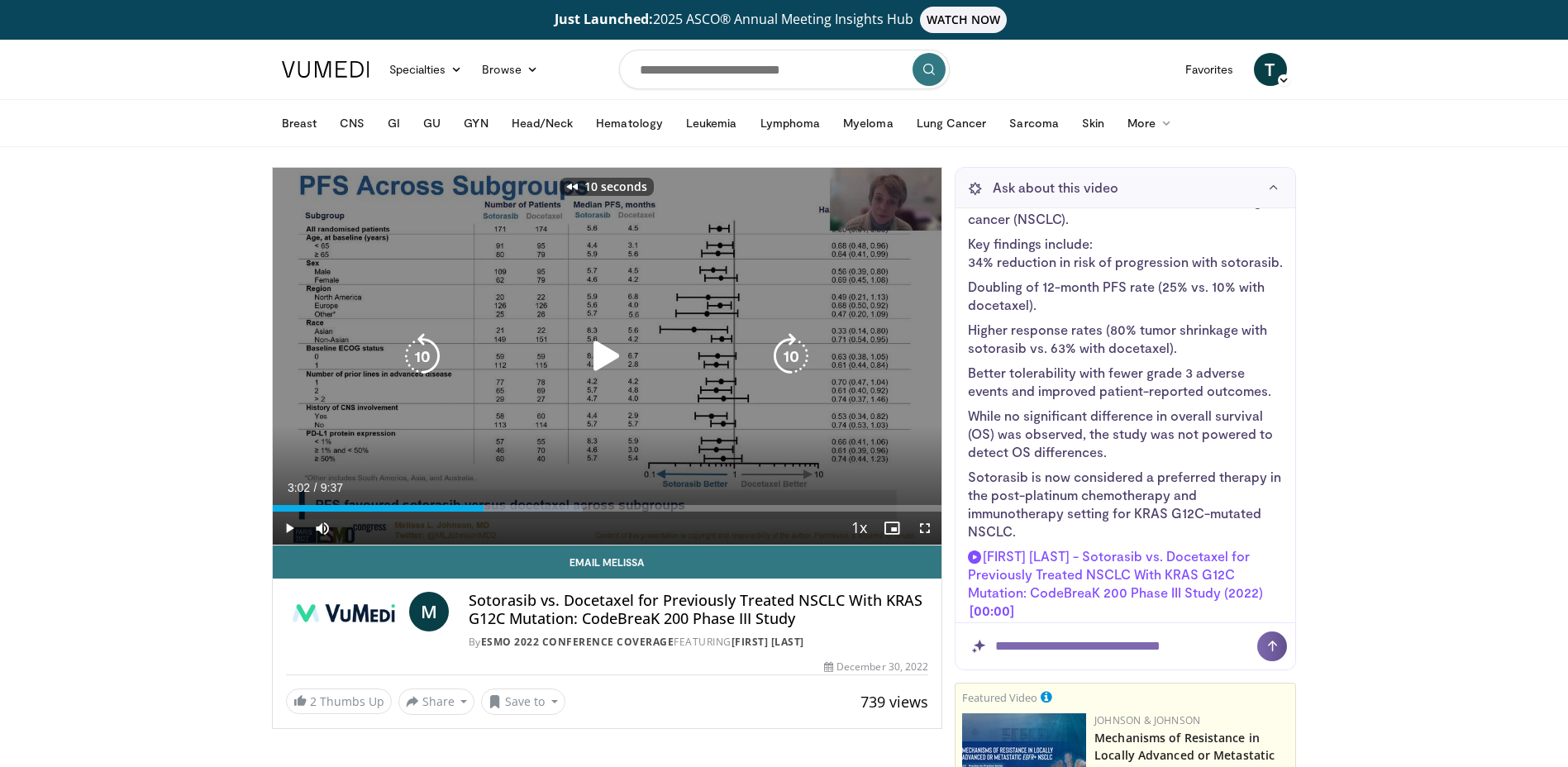 click at bounding box center [607, 356] 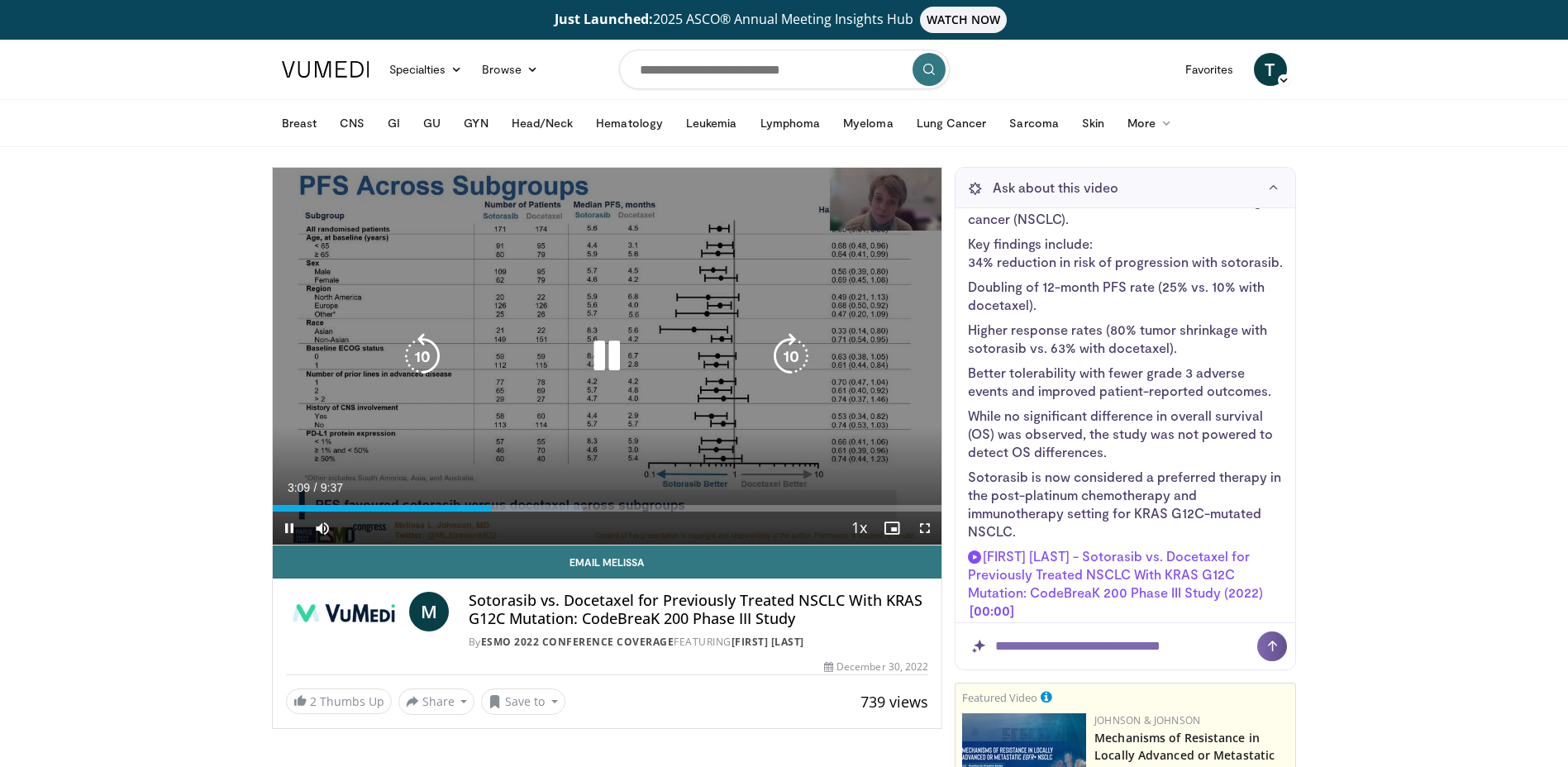 click at bounding box center (422, 356) 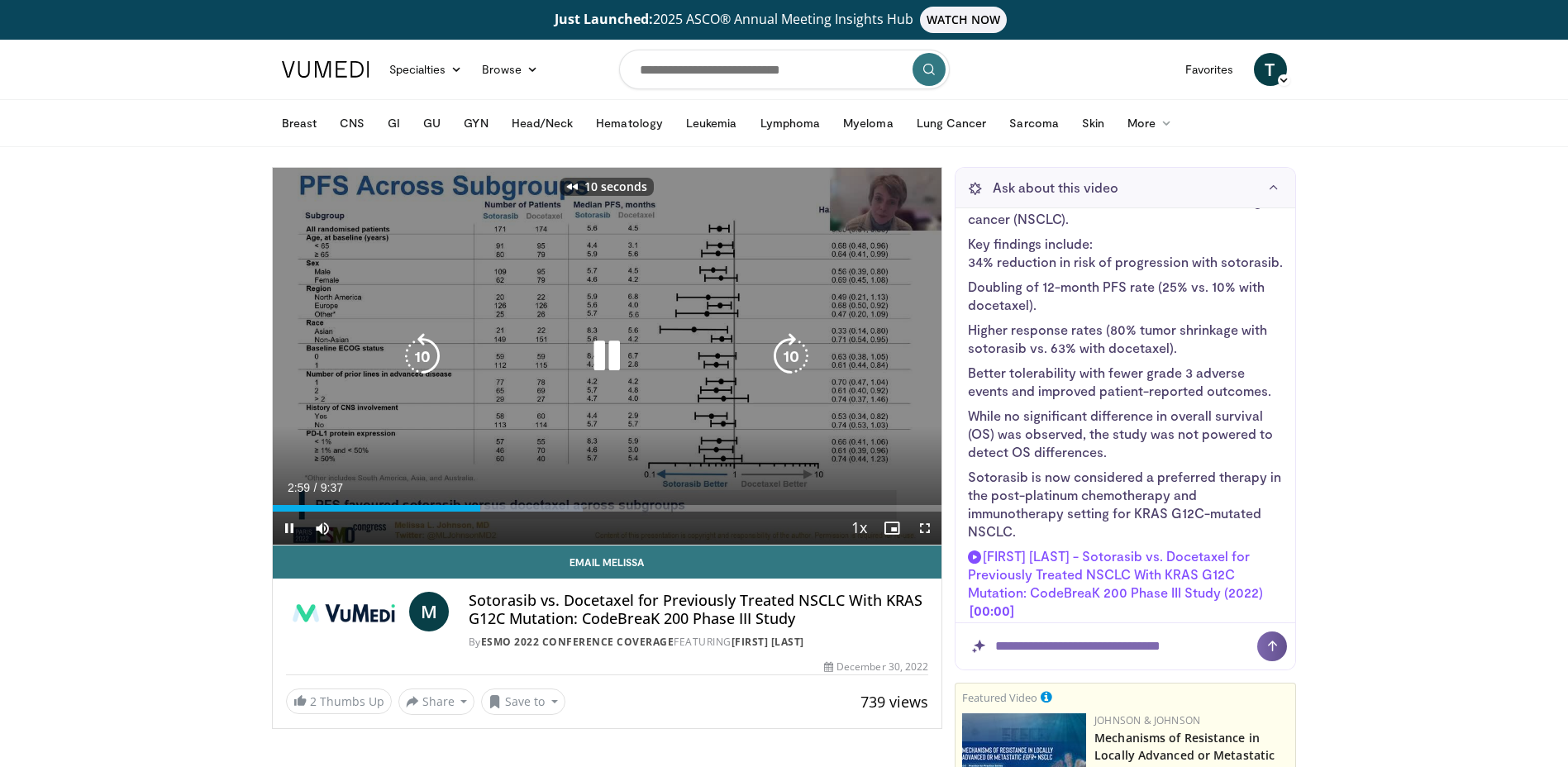 click at bounding box center (422, 356) 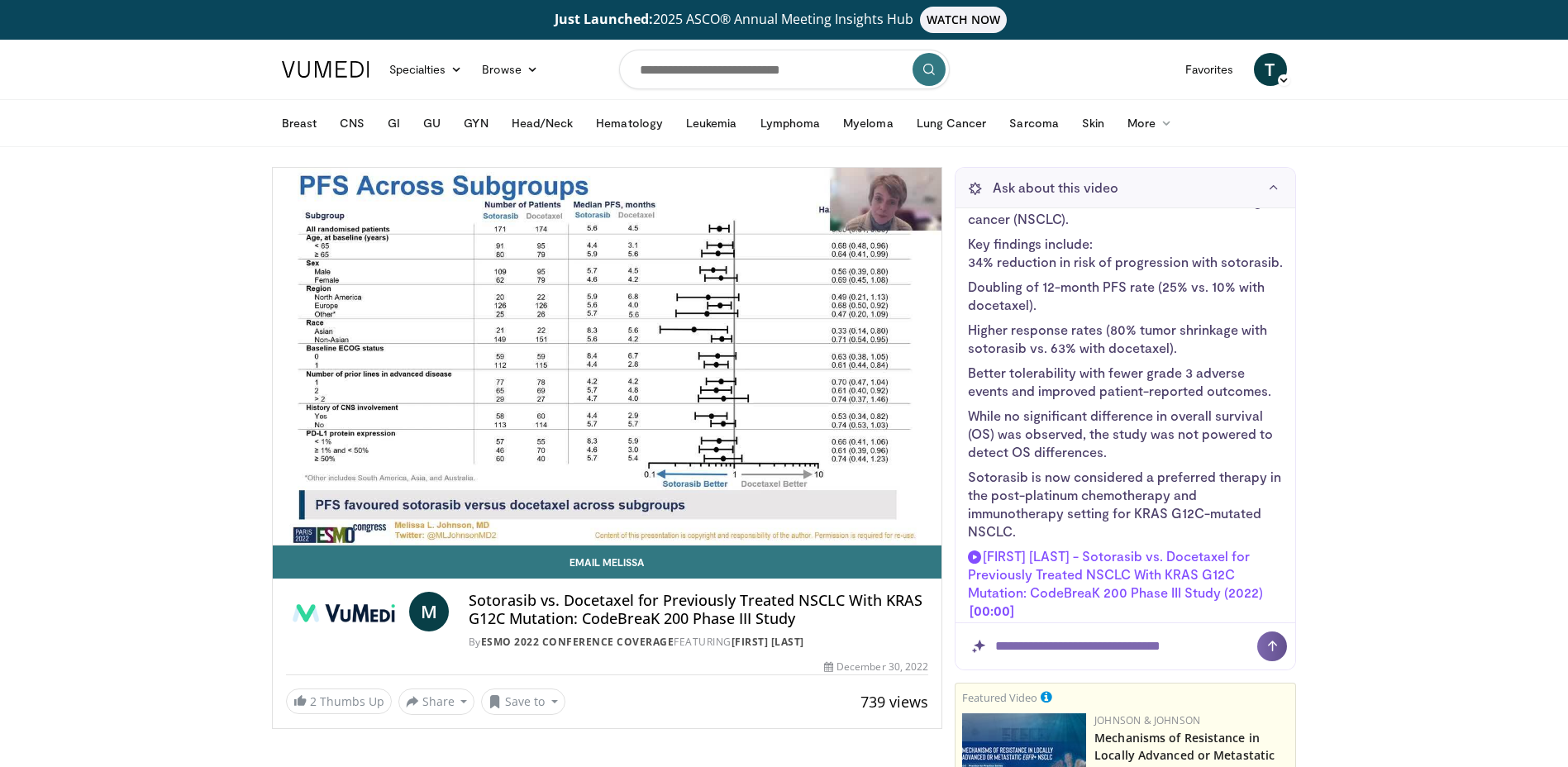 click on "Just Launched:  2025 ASCO® Annual Meeting Insights Hub WATCH NOW
Specialties
Adult & Family Medicine
Allergy, Asthma, Immunology
Anesthesiology
Cardiology
Dental
Dermatology
Endocrinology
Gastroenterology & Hepatology
General Surgery
Hematology & Oncology
Infectious Disease
Nephrology
Neurology
Neurosurgery
Obstetrics & Gynecology
Ophthalmology
Oral Maxillofacial
Orthopaedics
Otolaryngology
Pediatrics
Plastic Surgery" at bounding box center (784, 1744) 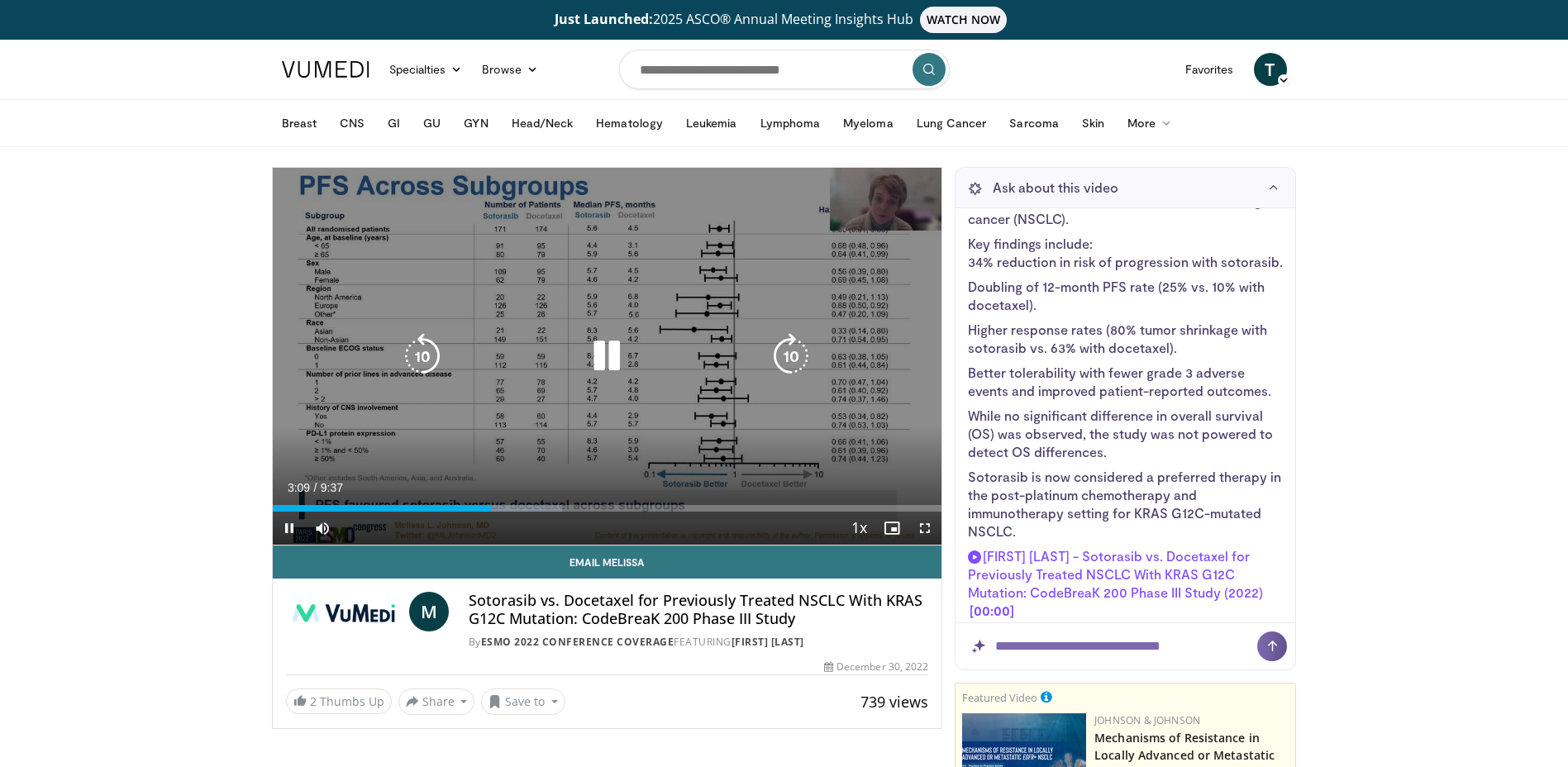 click at bounding box center [607, 356] 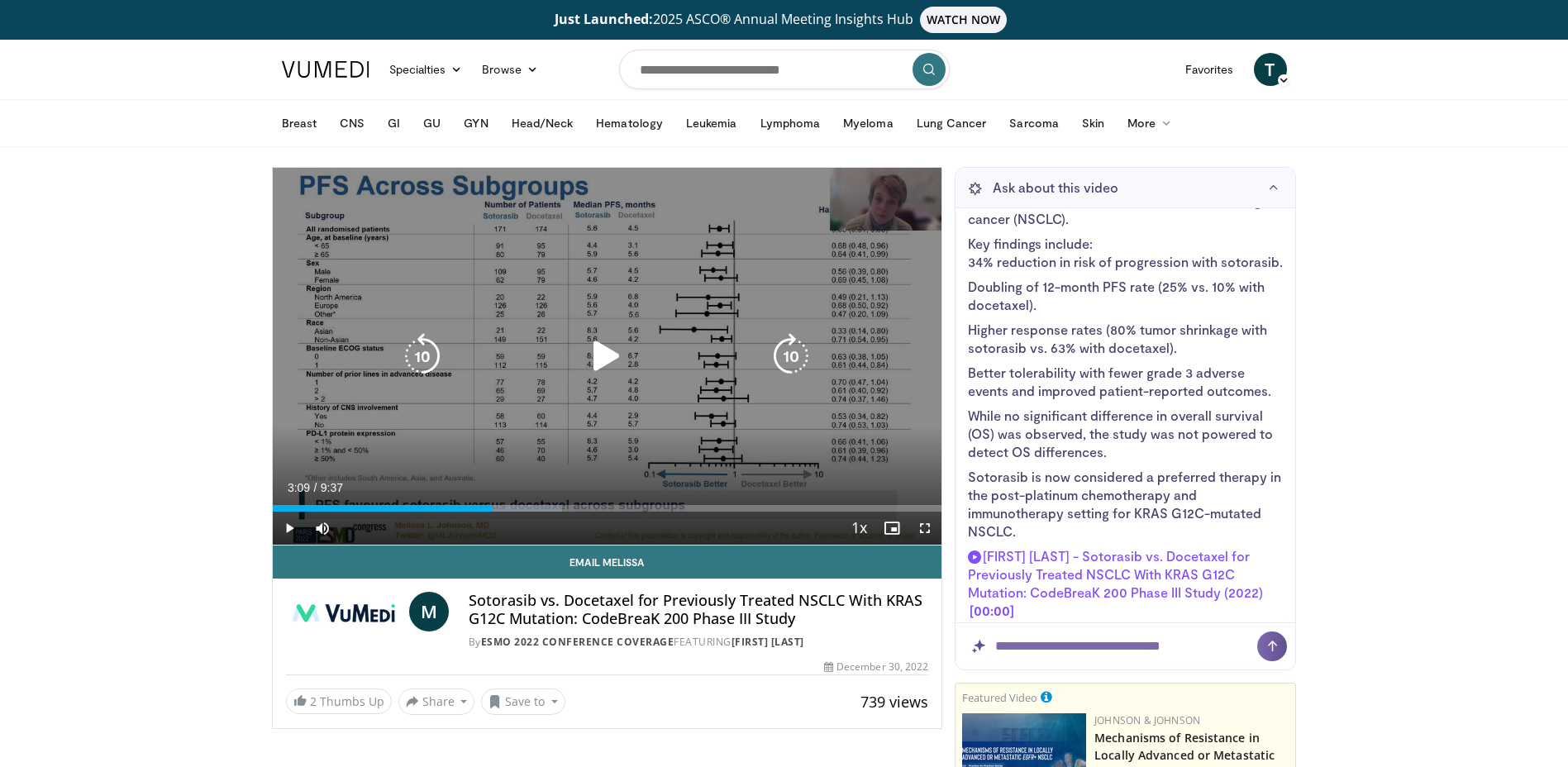 click at bounding box center [607, 356] 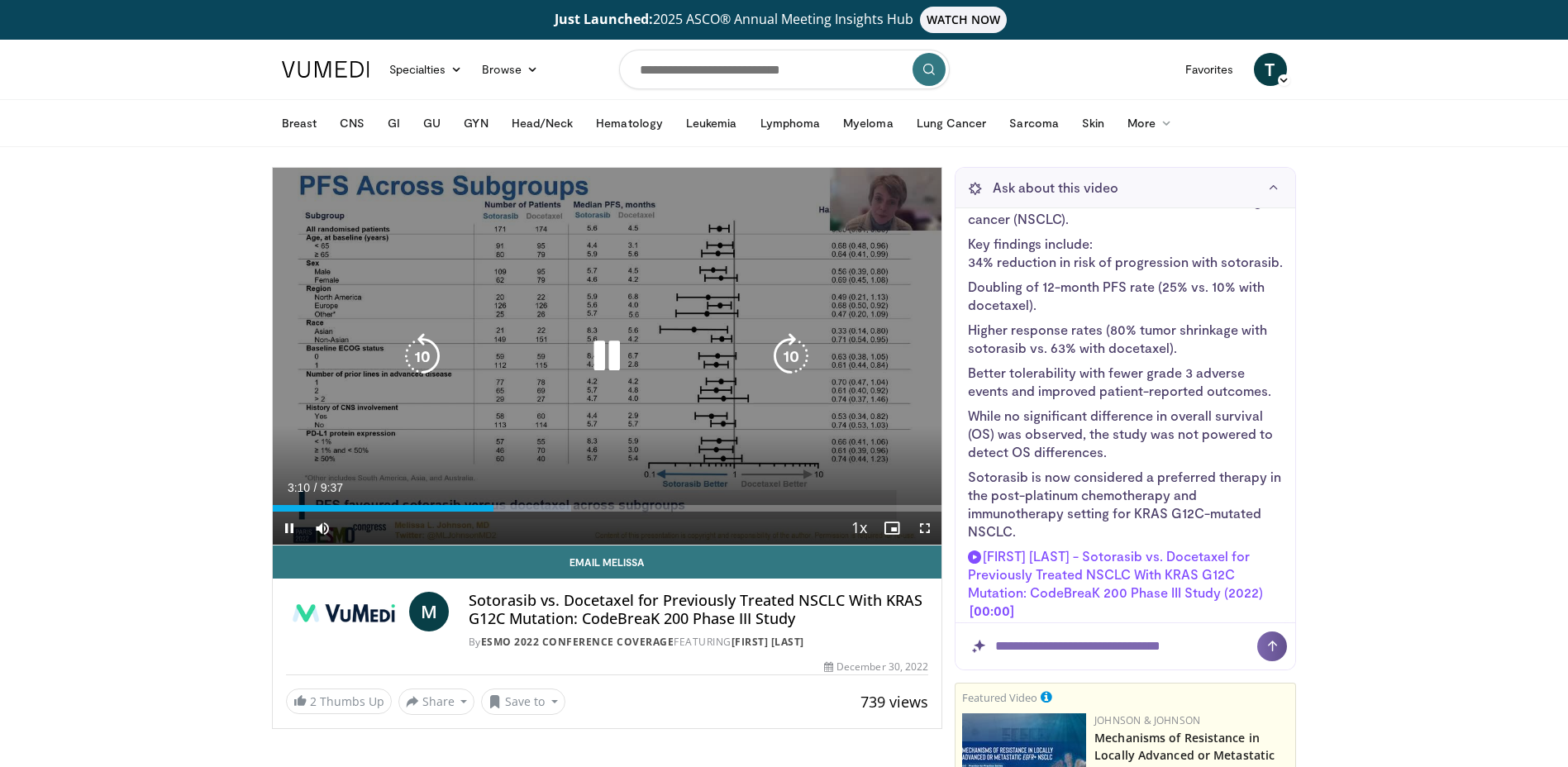 click at bounding box center [607, 356] 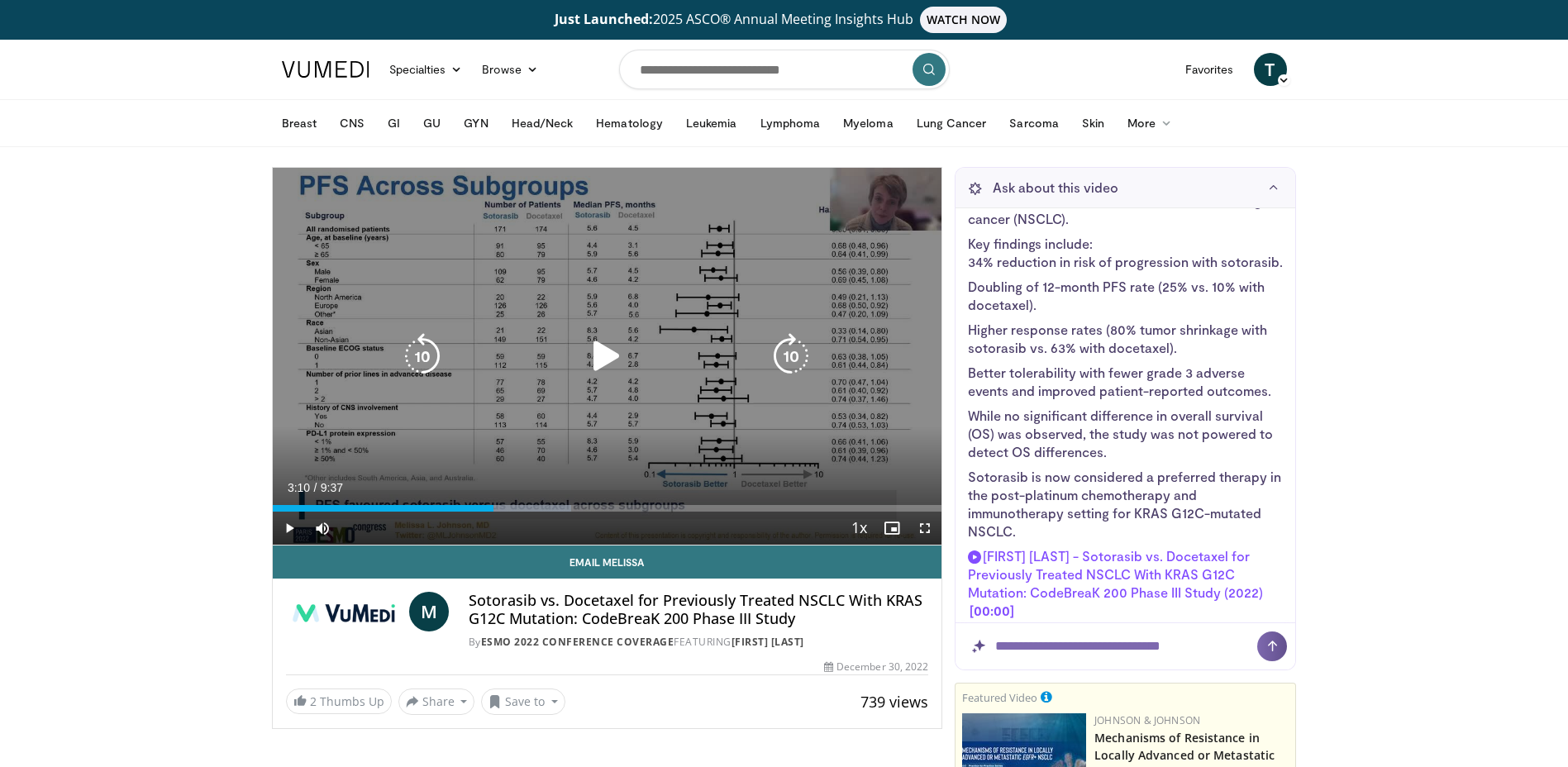 click at bounding box center [607, 356] 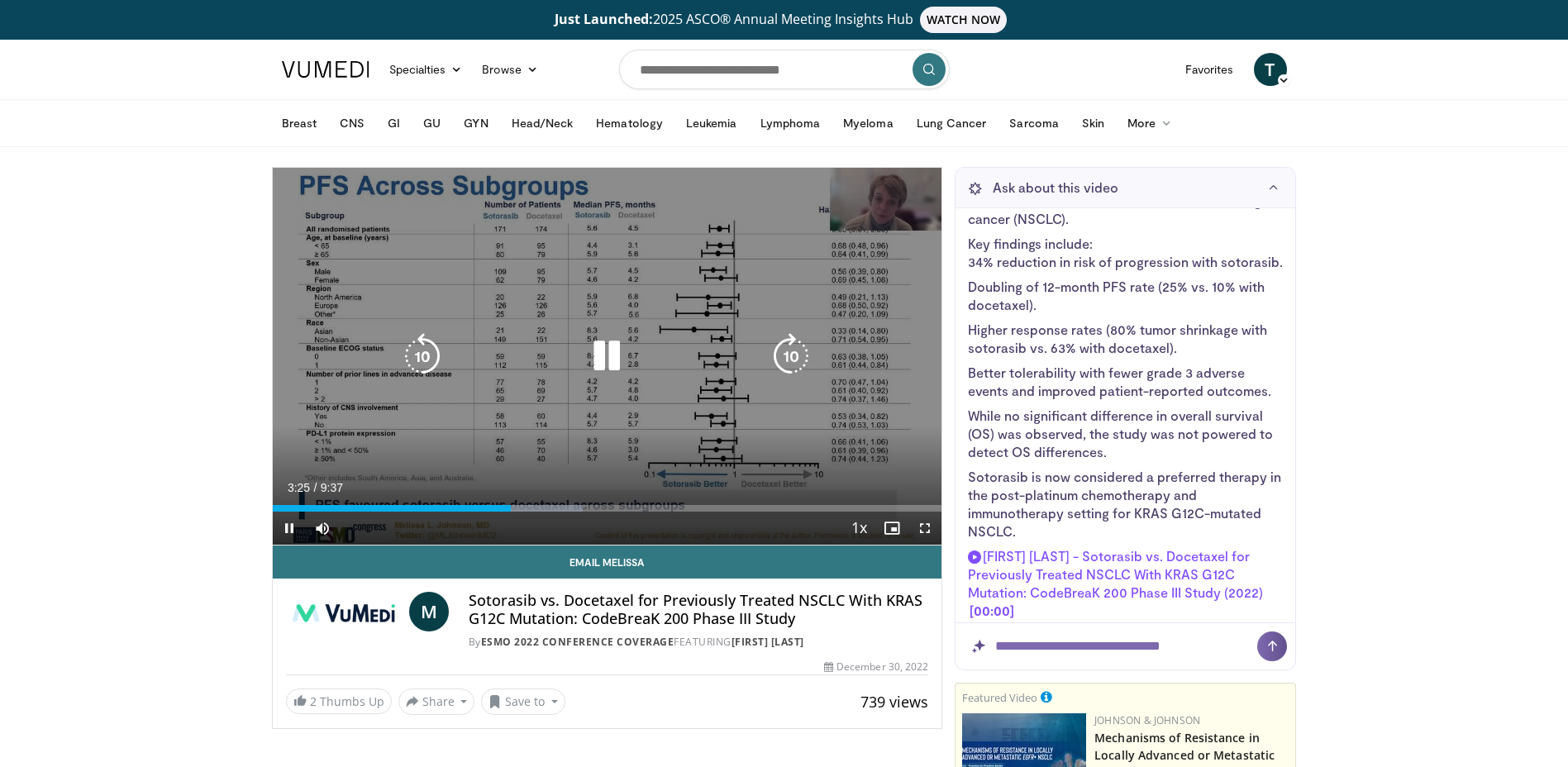 click at bounding box center [422, 356] 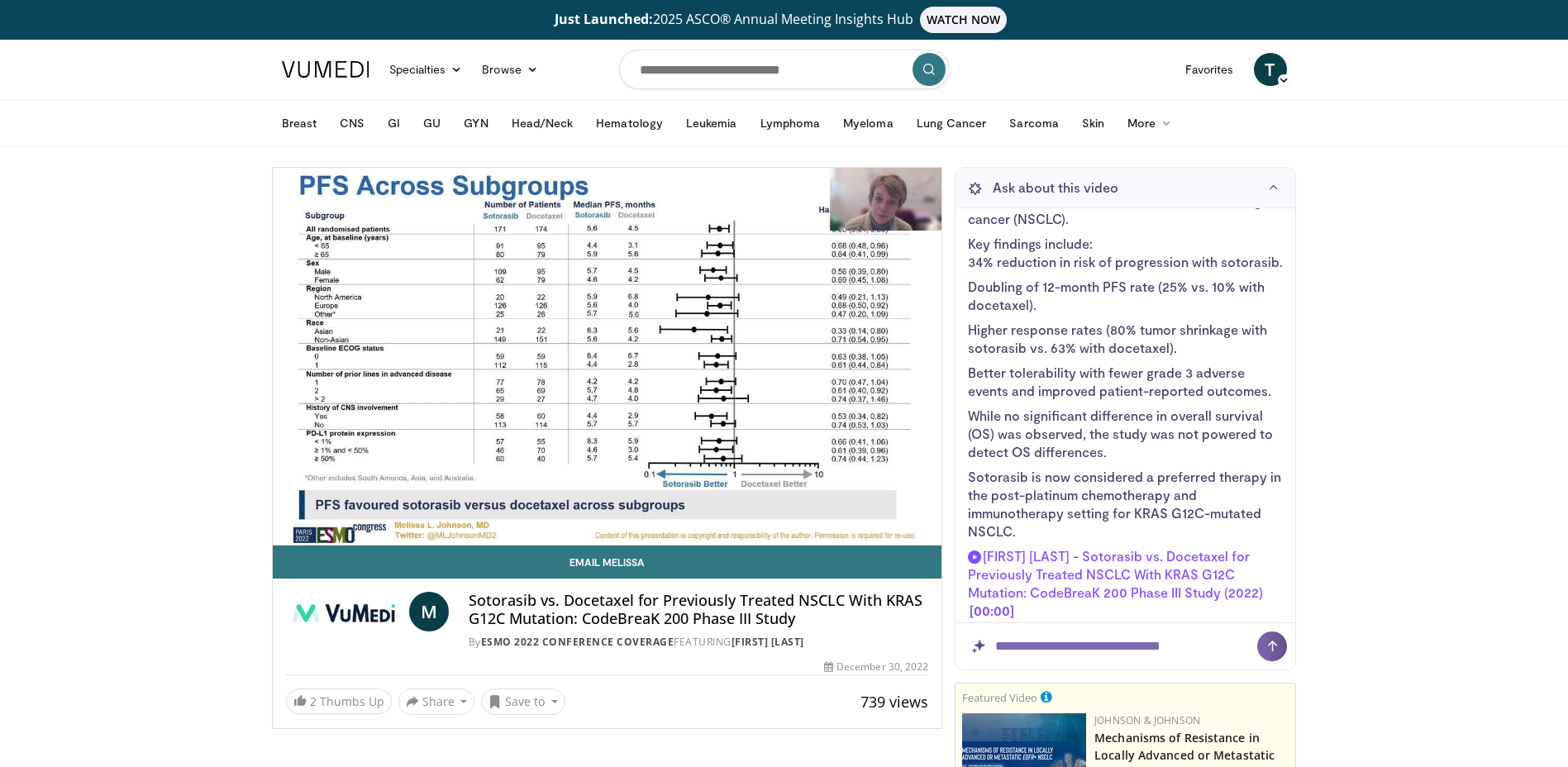 click on "10 seconds
Tap to unmute" at bounding box center (608, 356) 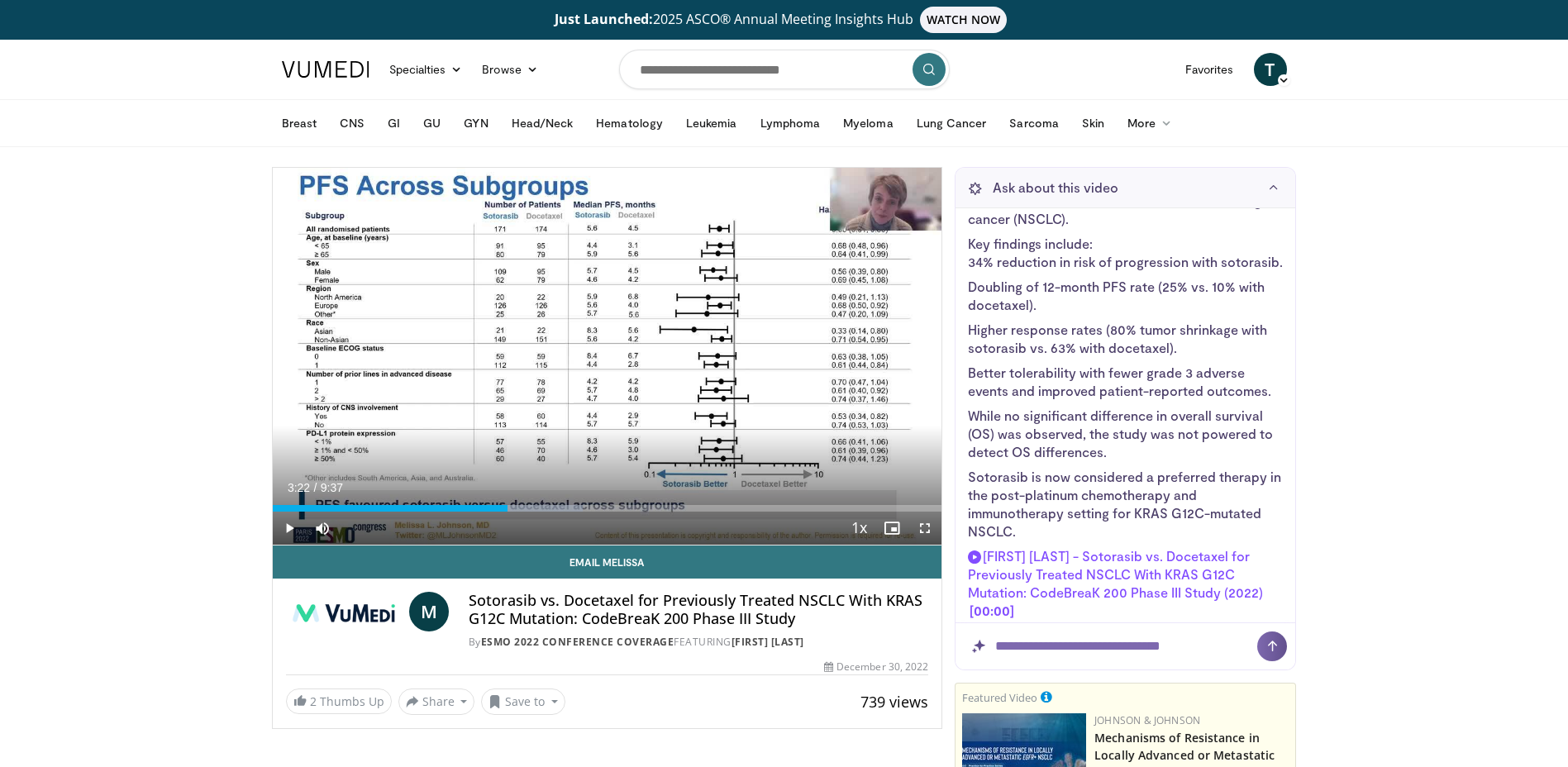 click on "10 seconds
Tap to unmute" at bounding box center (608, 356) 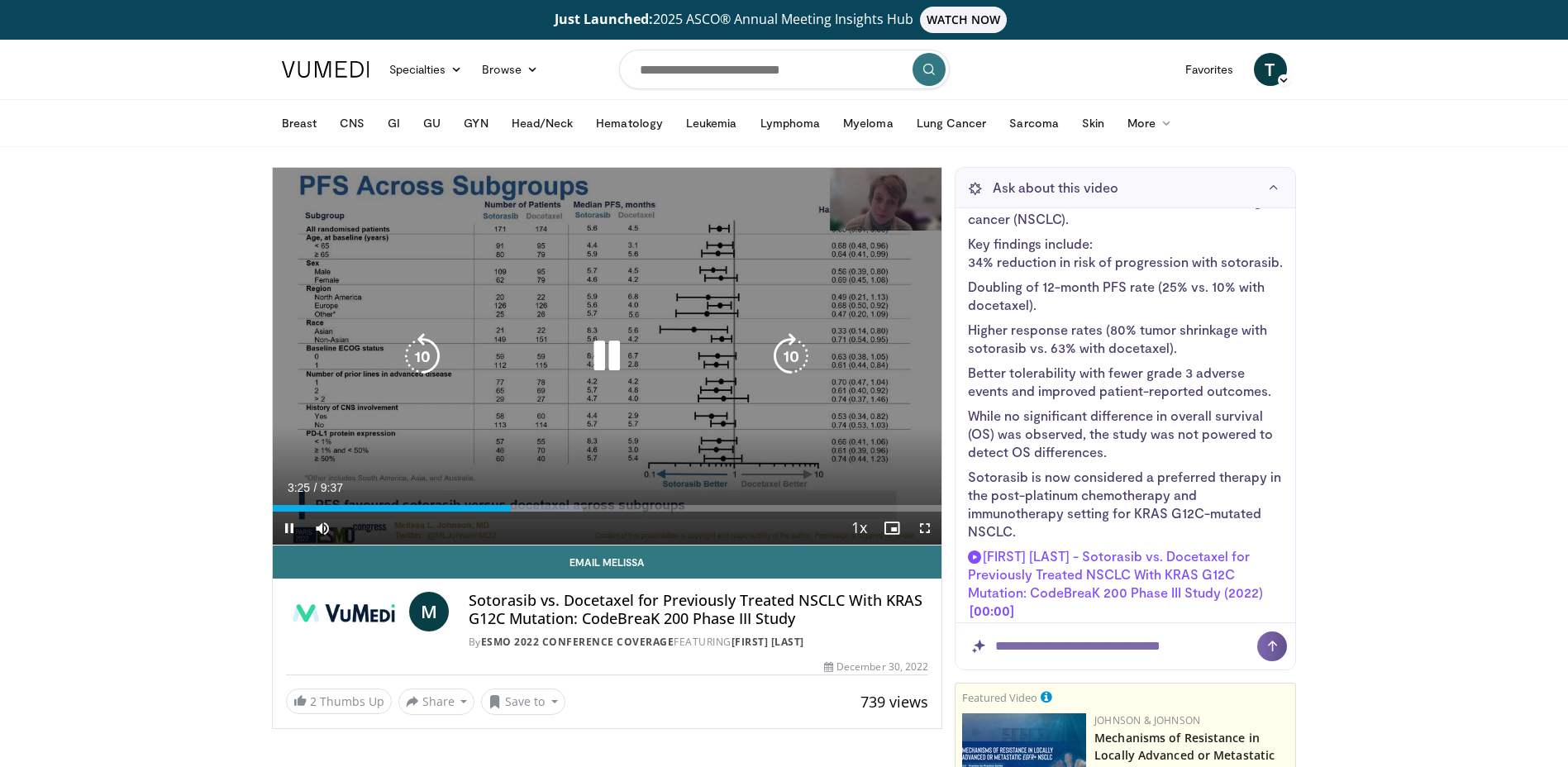 click at bounding box center [422, 356] 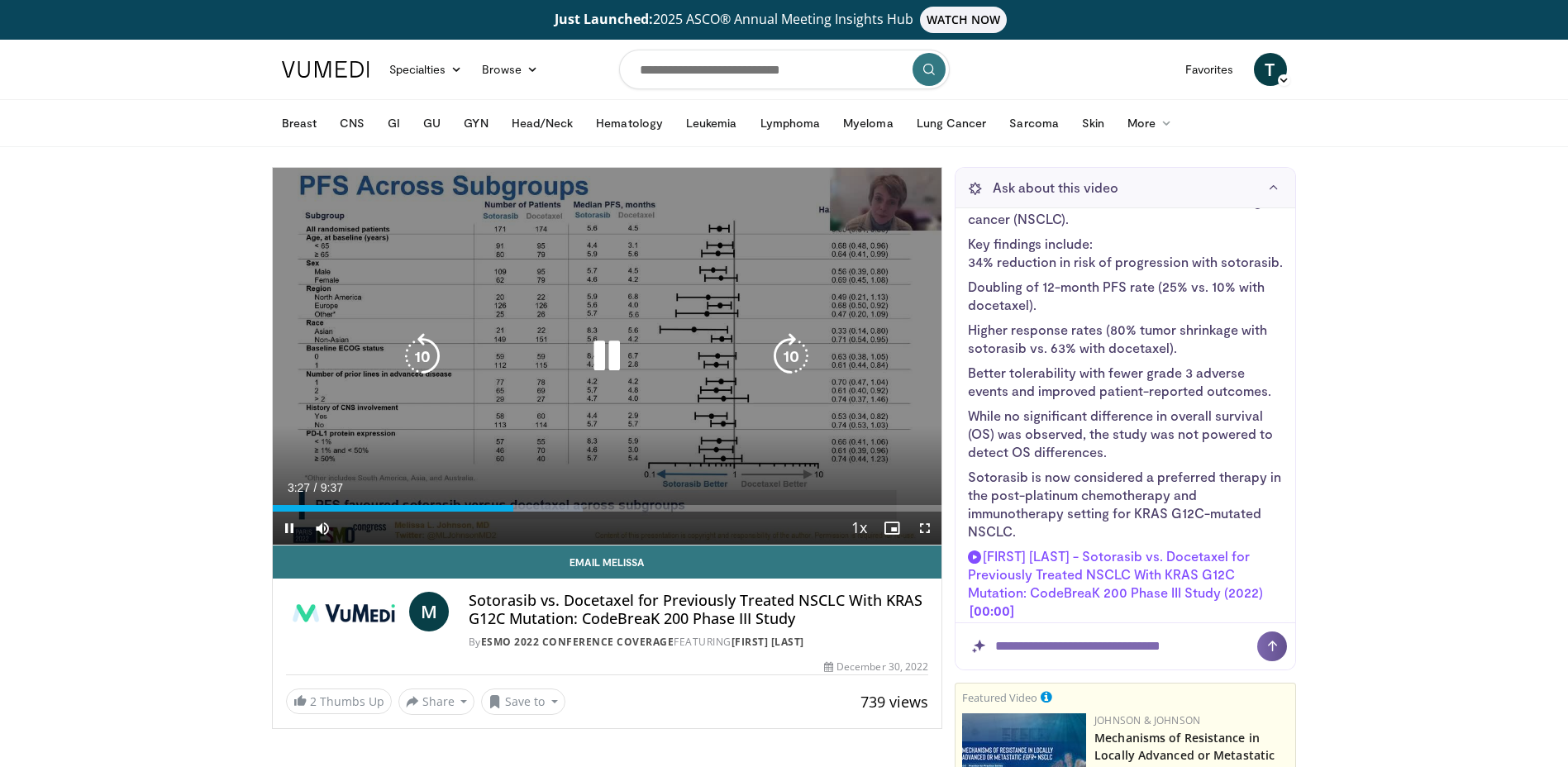 click at bounding box center [607, 356] 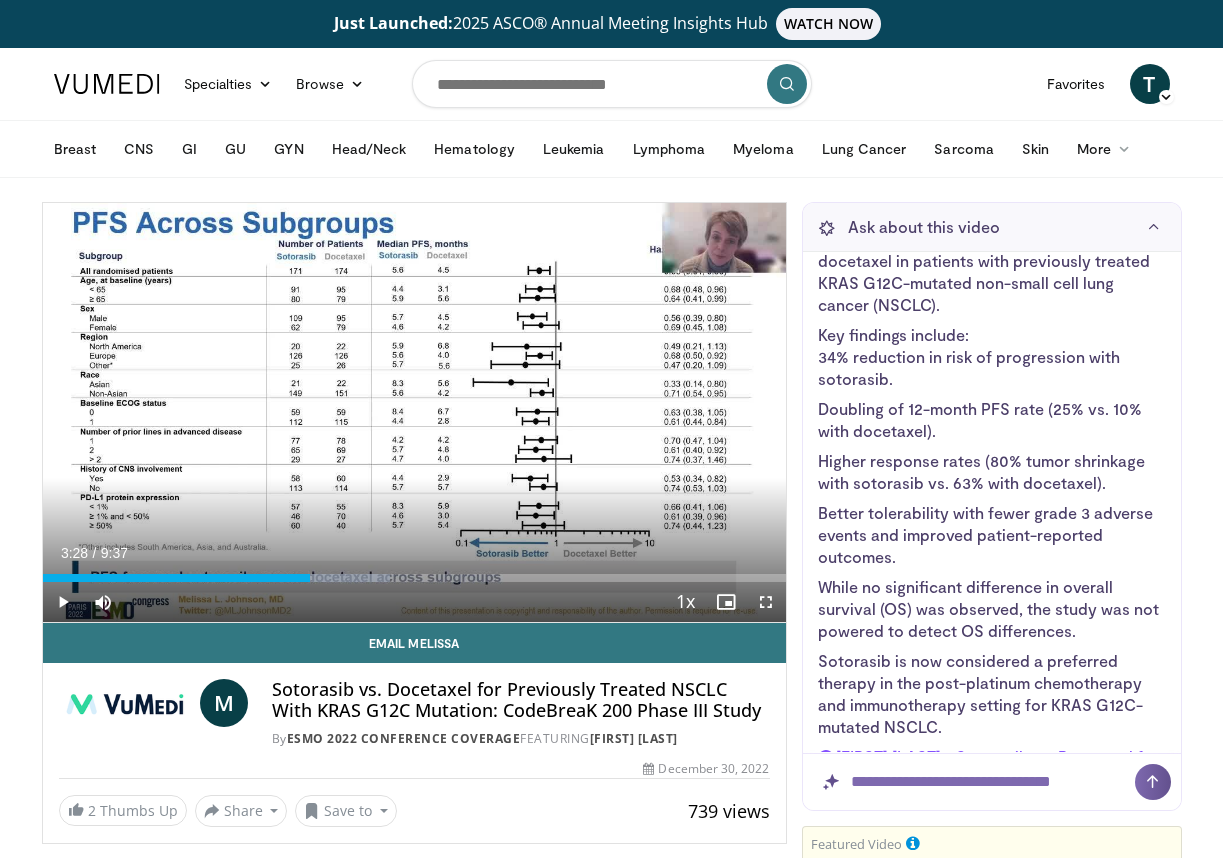 scroll, scrollTop: 318, scrollLeft: 0, axis: vertical 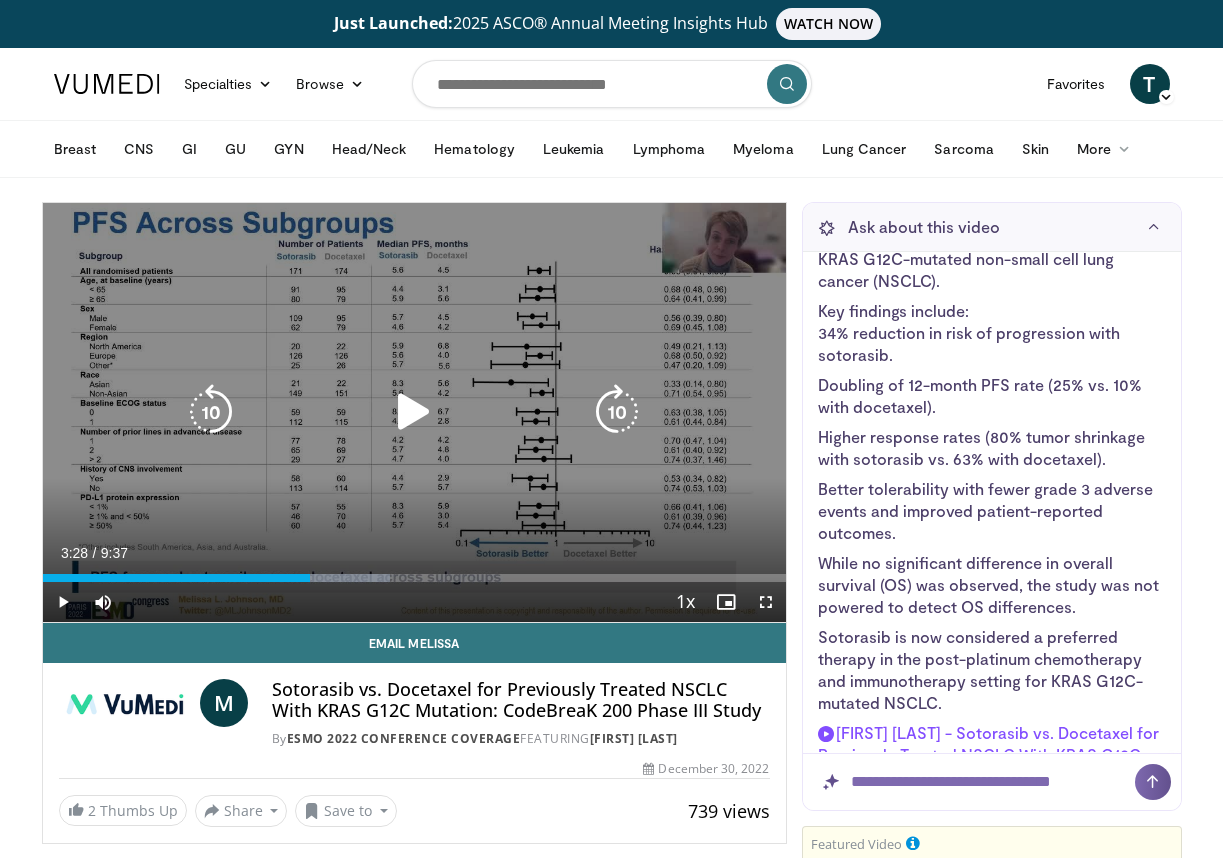 click at bounding box center [414, 412] 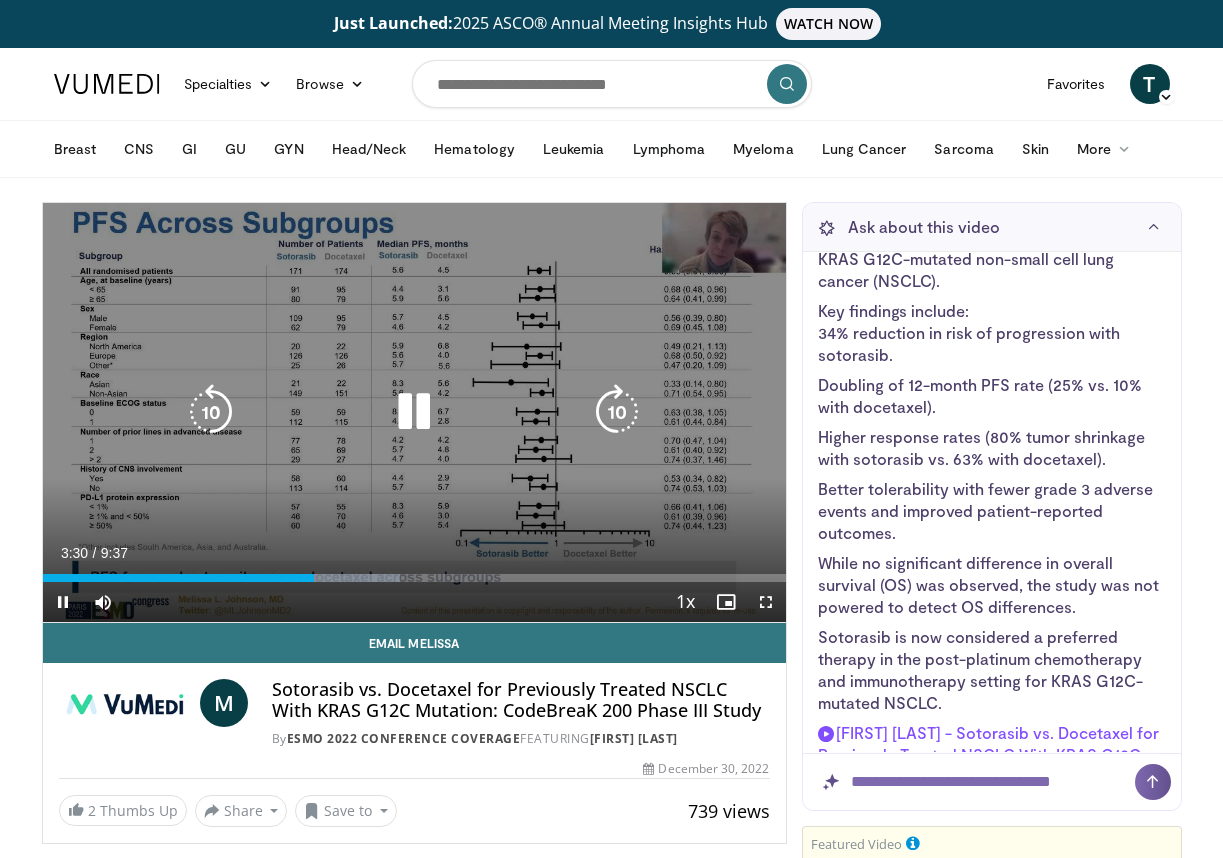 click at bounding box center (211, 412) 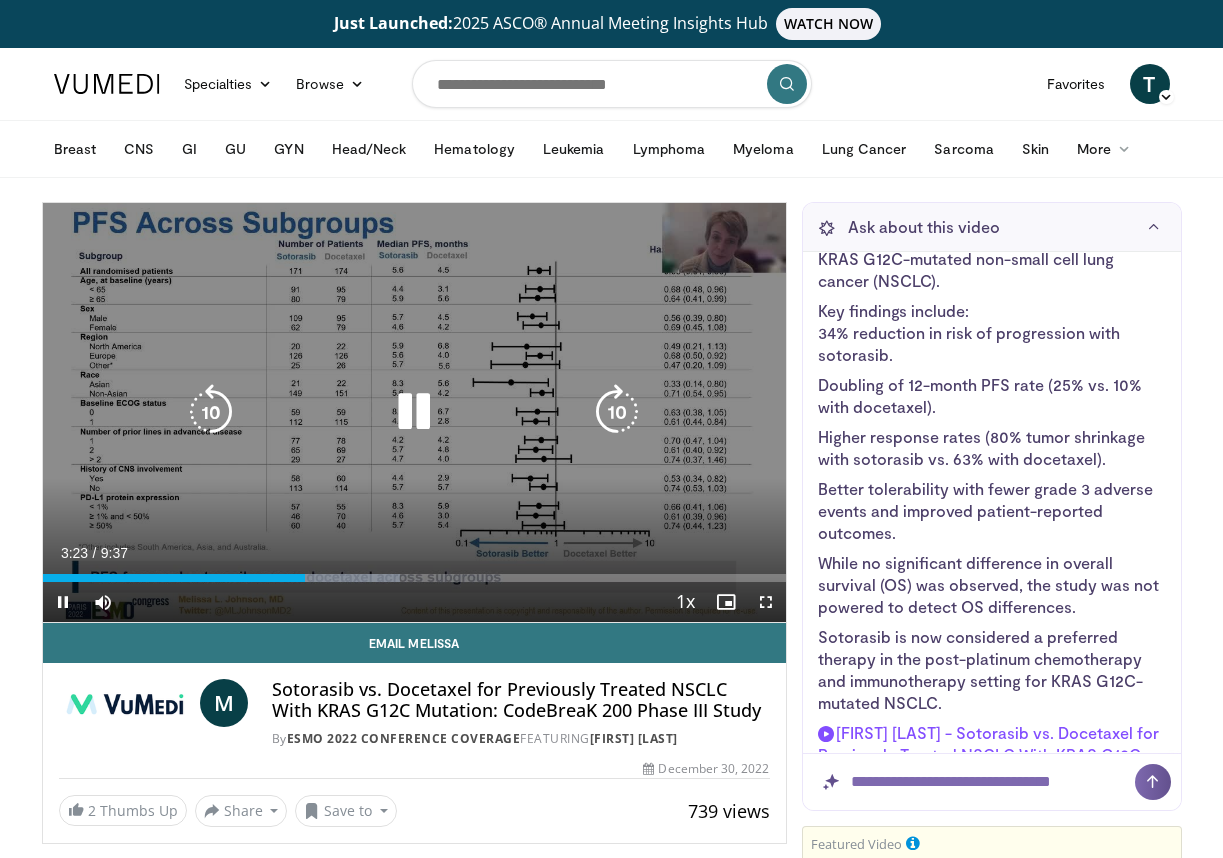 click at bounding box center (414, 412) 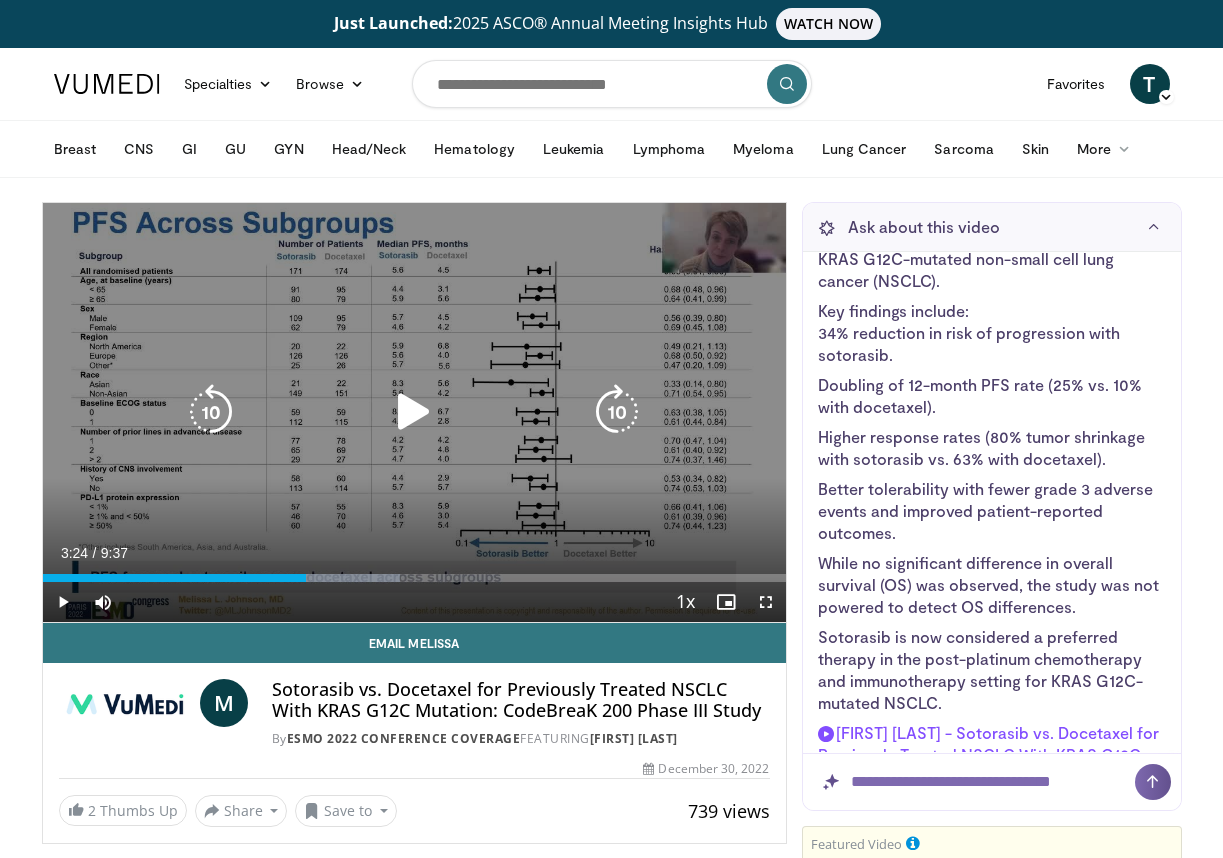 click at bounding box center (211, 412) 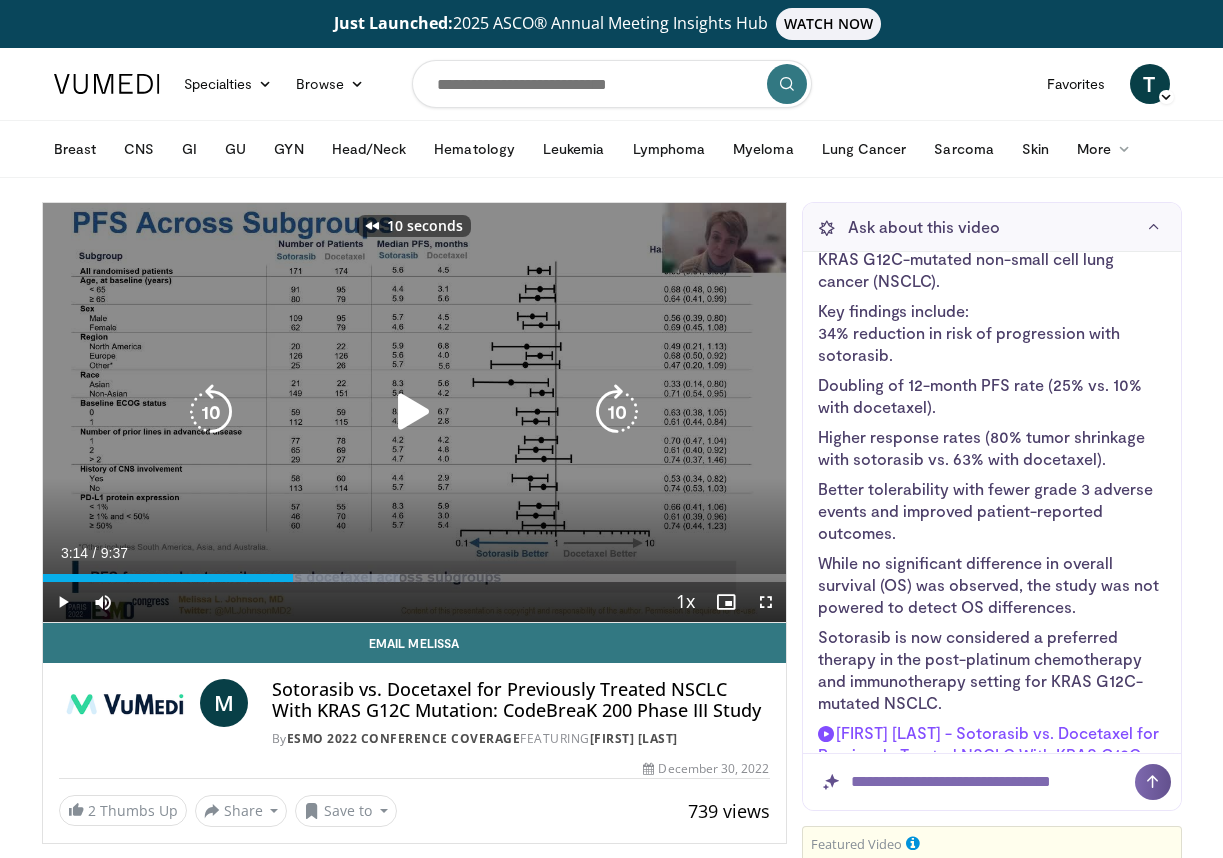 click at bounding box center (414, 412) 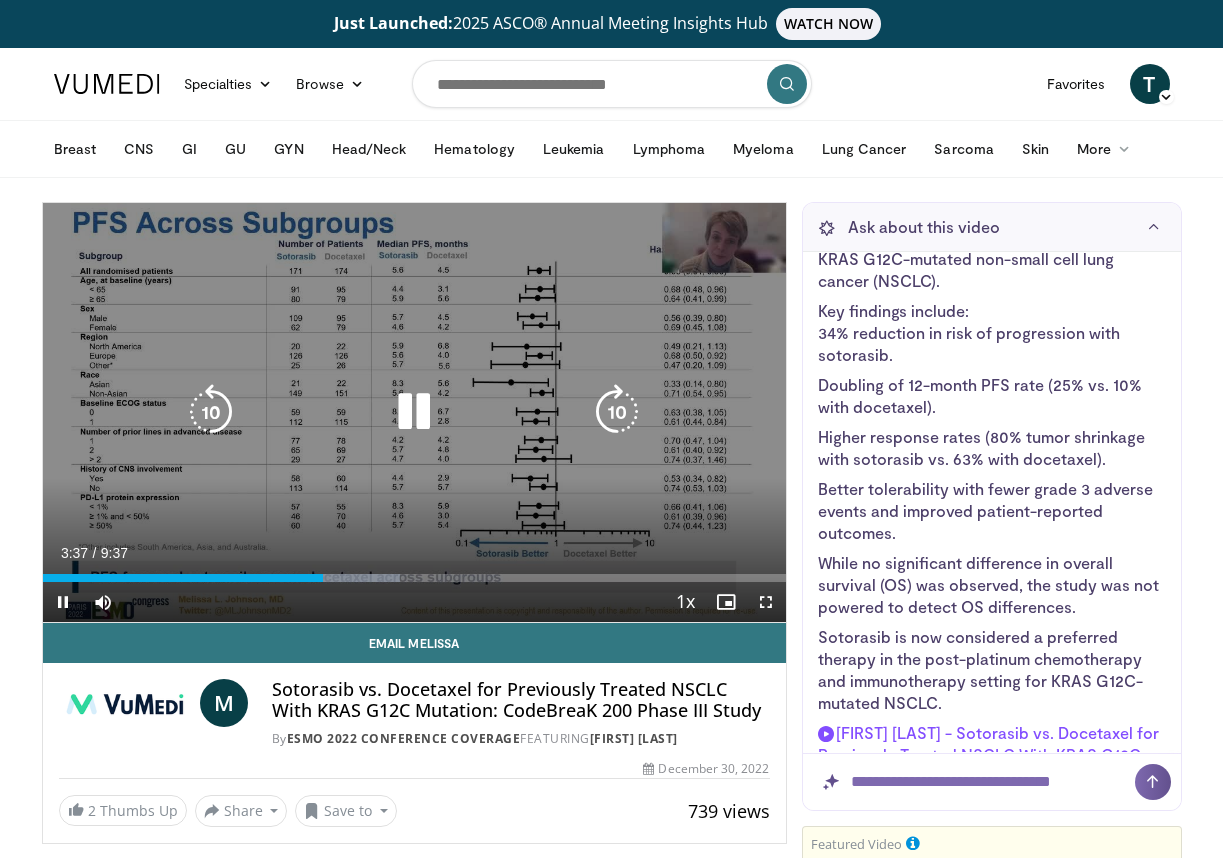 click at bounding box center (211, 412) 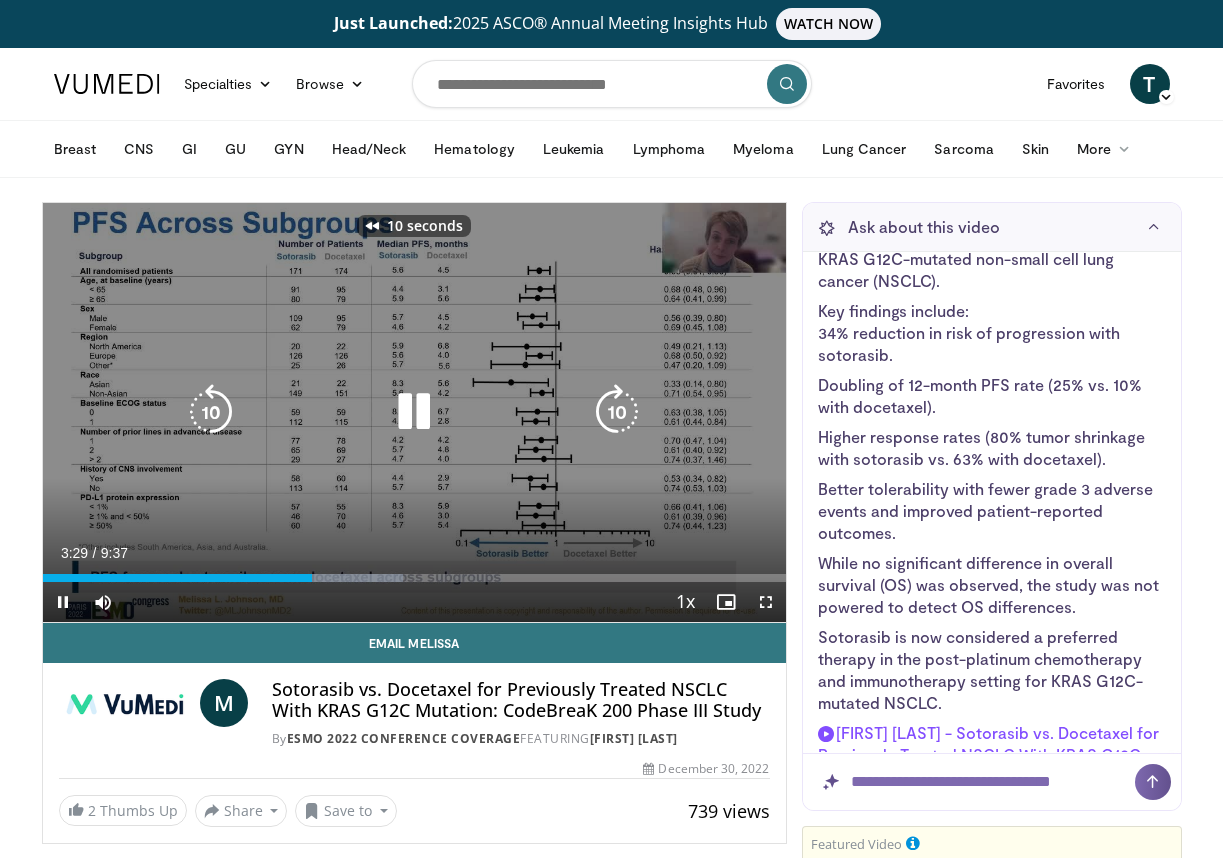 click at bounding box center [211, 412] 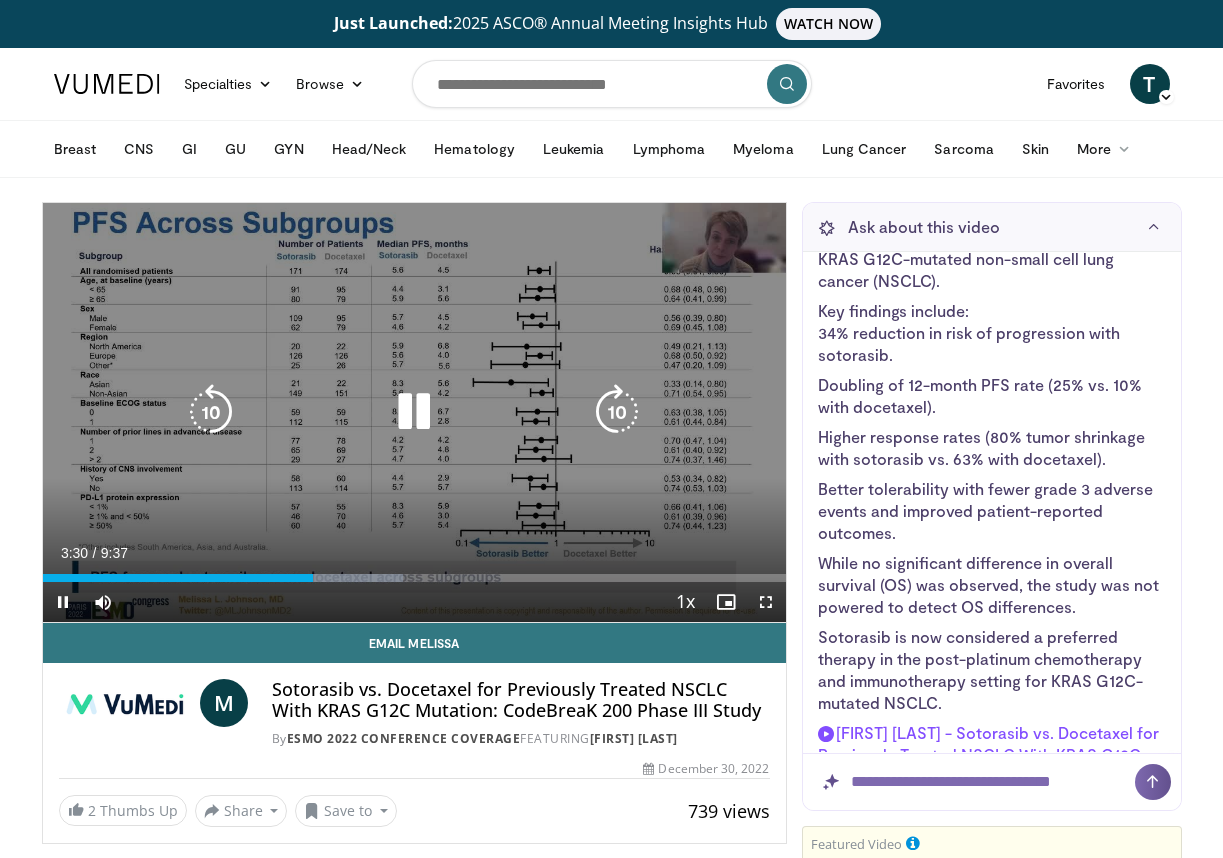 click at bounding box center [414, 412] 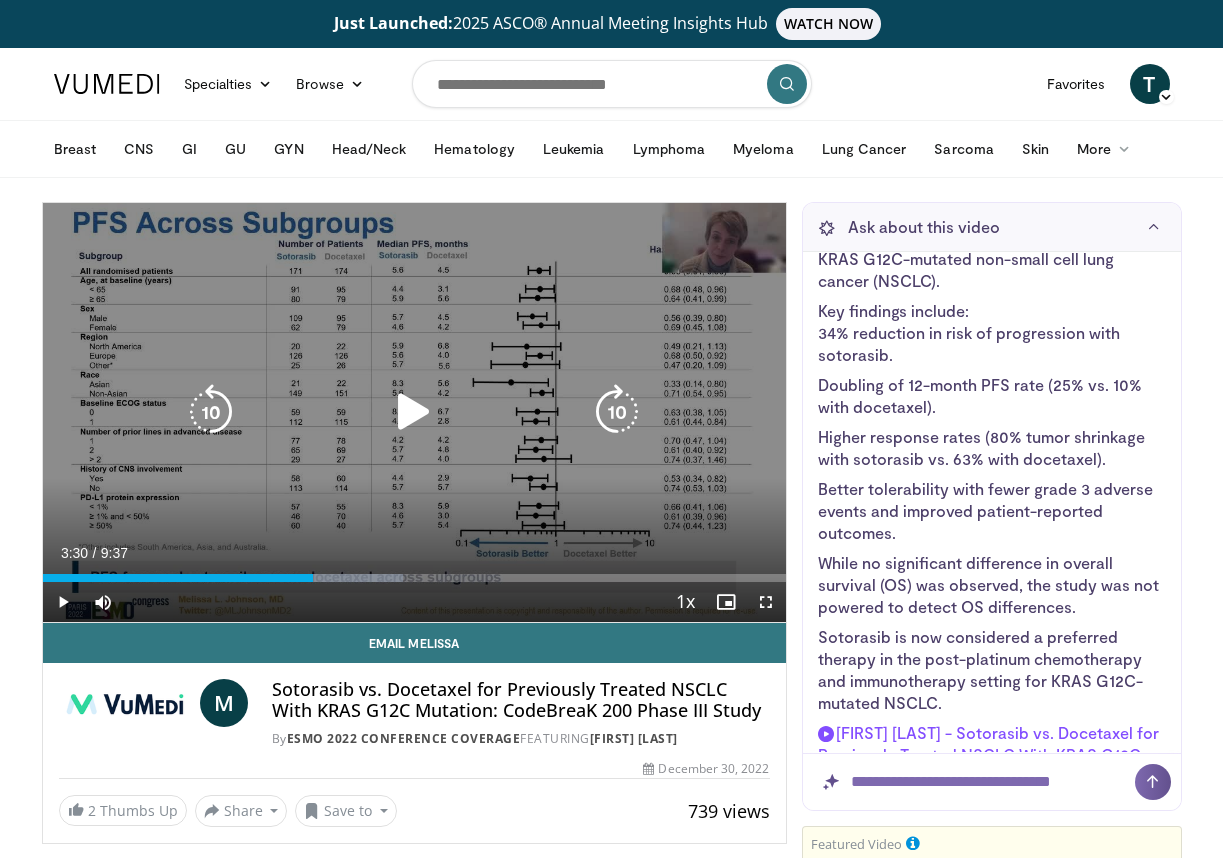 click at bounding box center (414, 412) 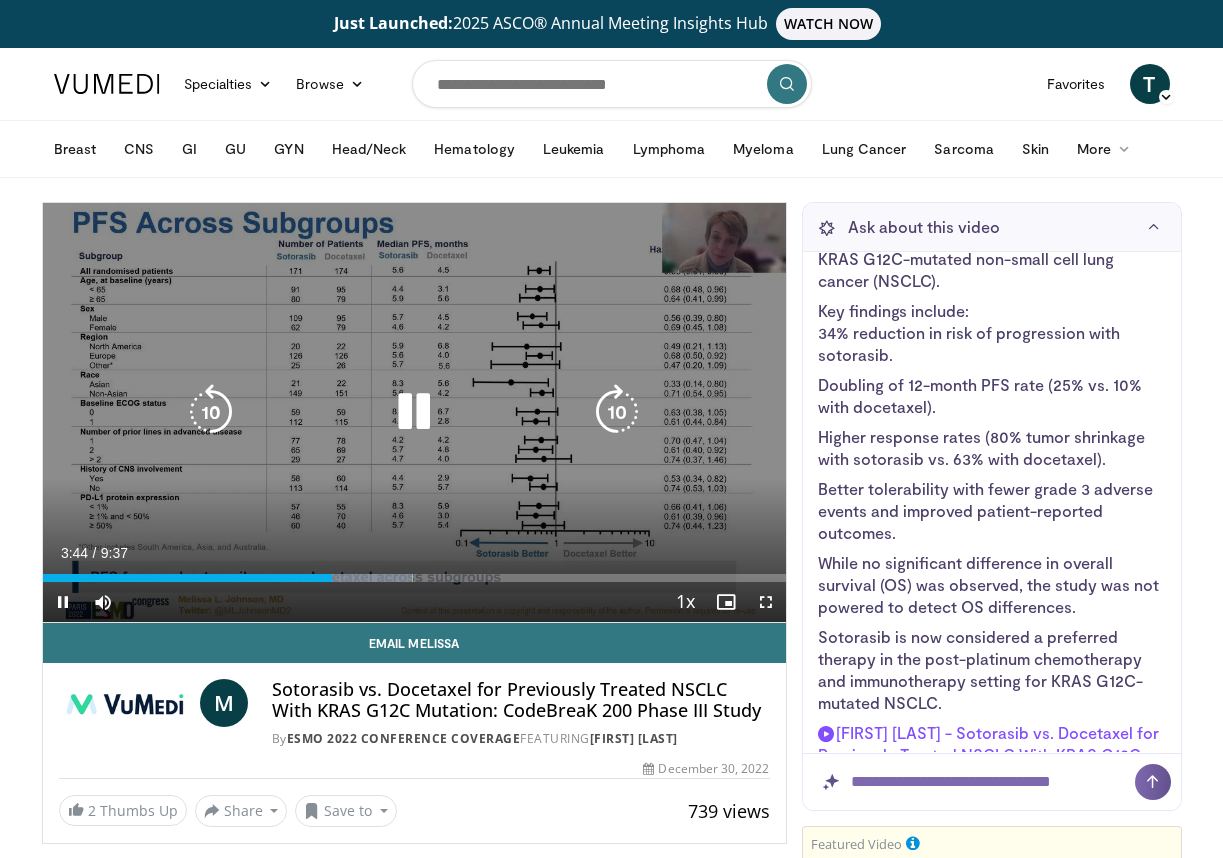 click at bounding box center (414, 412) 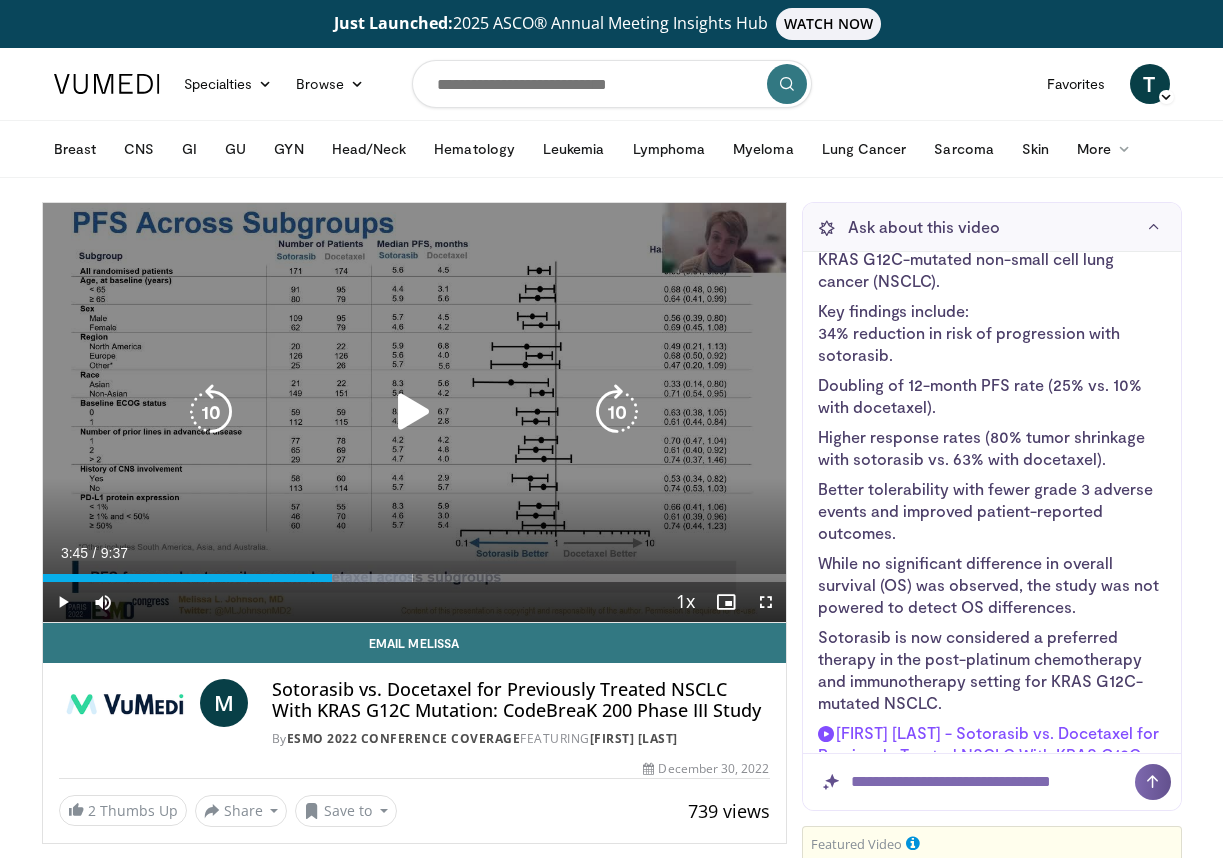 click at bounding box center (414, 412) 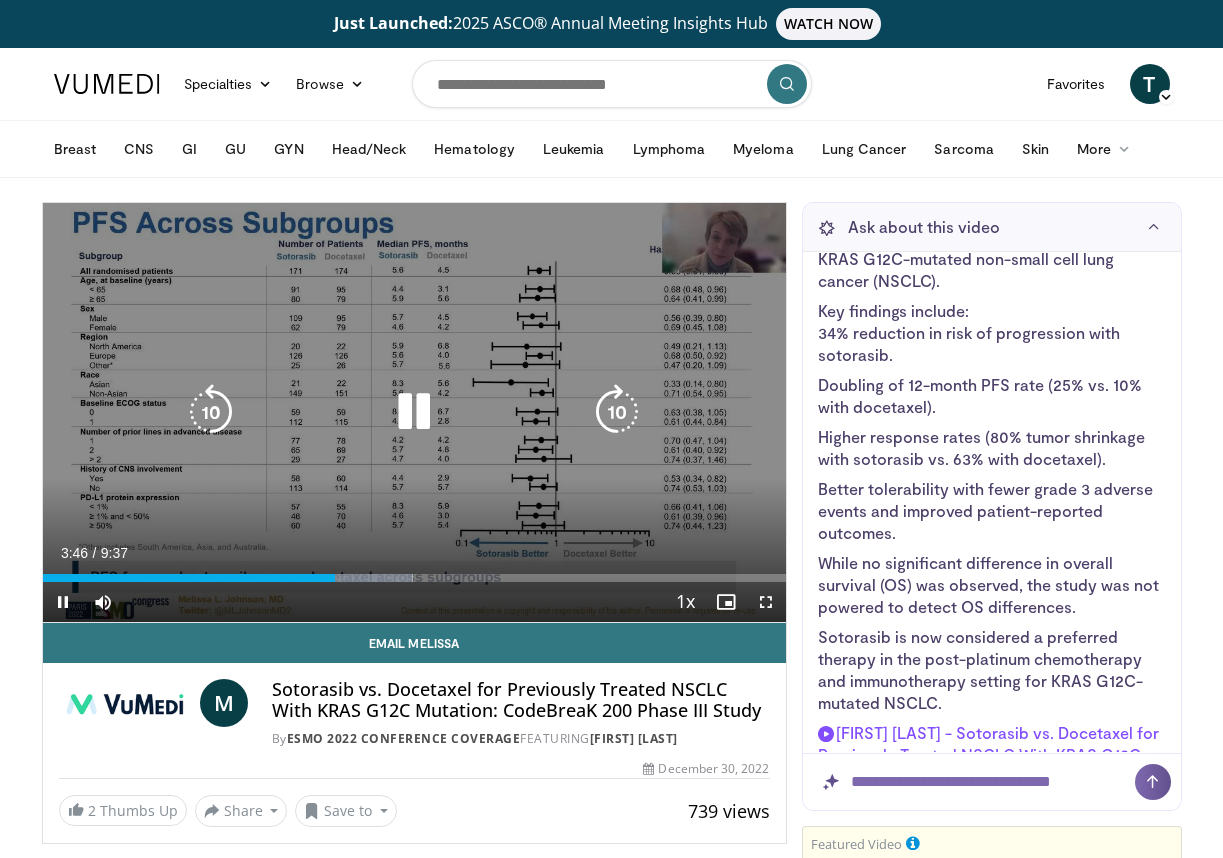 click at bounding box center [211, 412] 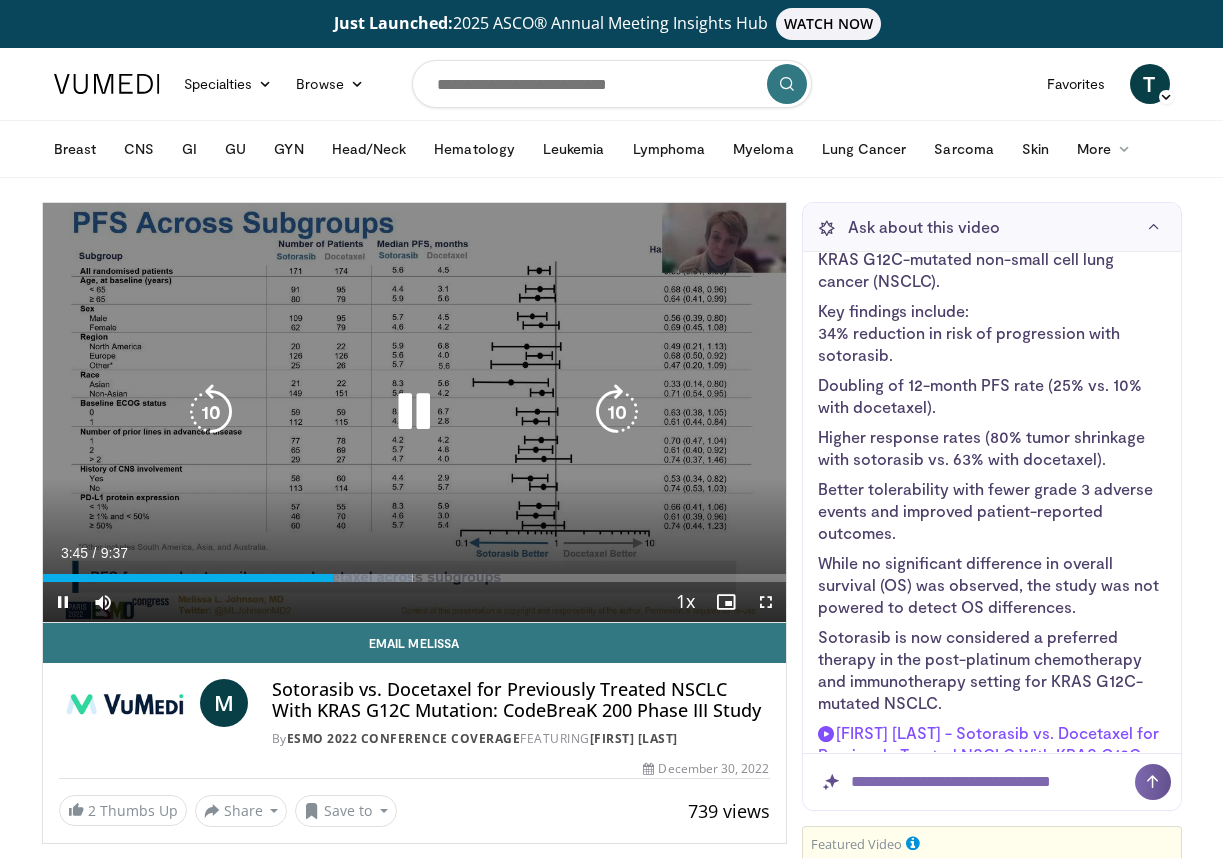 click at bounding box center [414, 412] 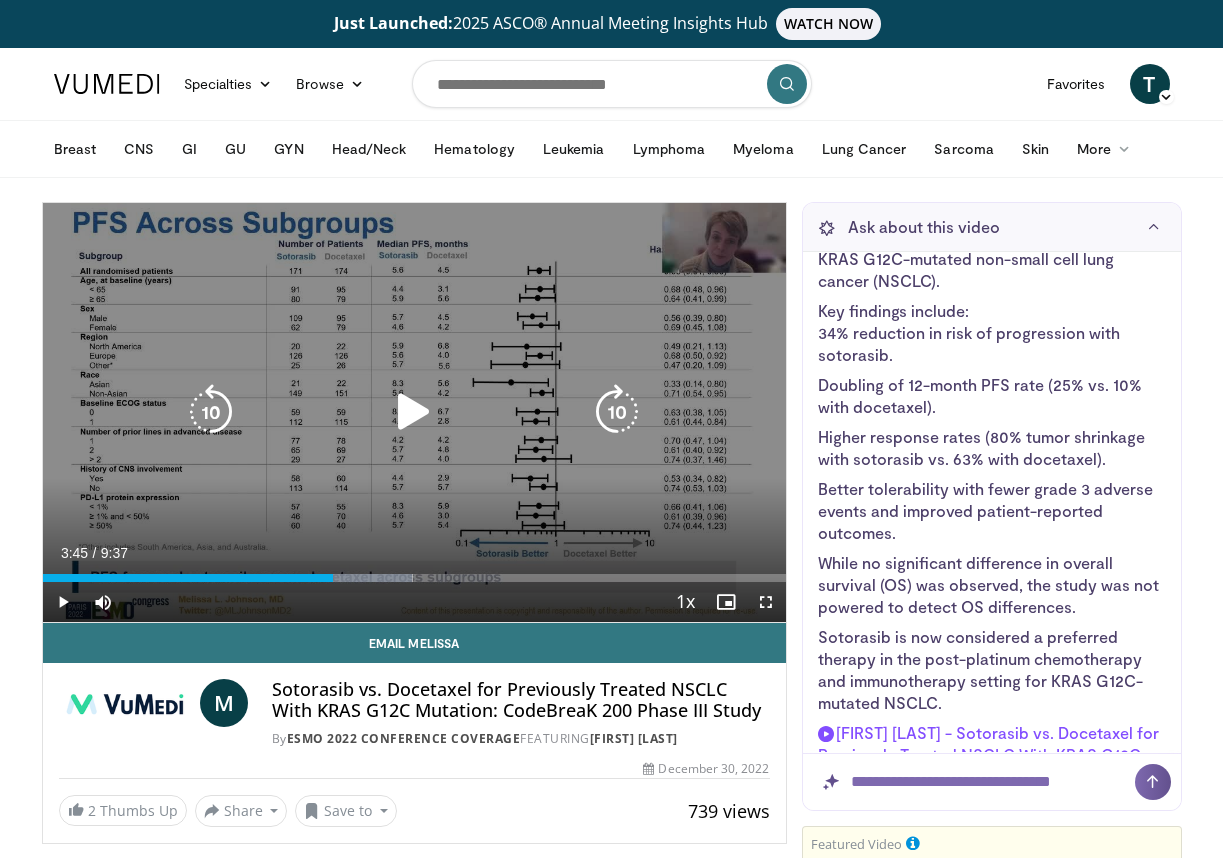 click at bounding box center (414, 412) 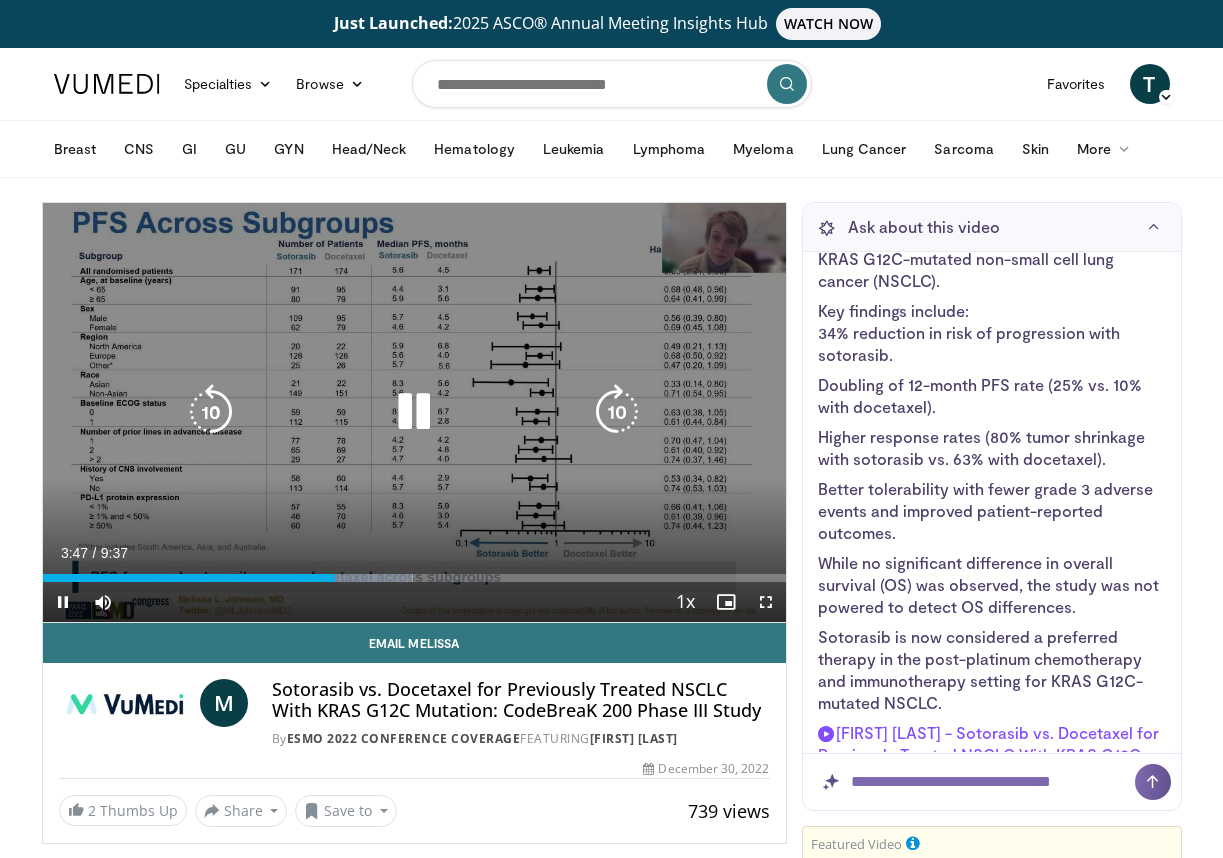click at bounding box center (211, 412) 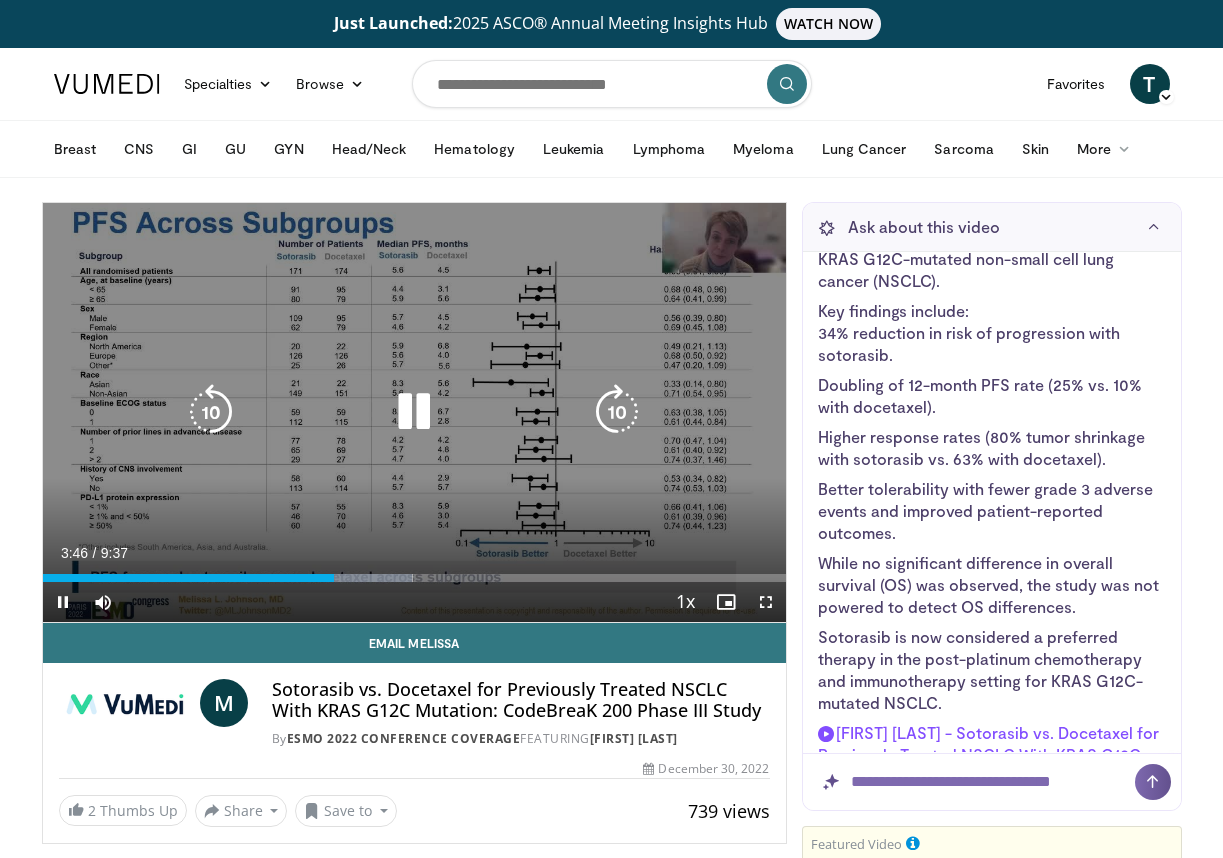 click at bounding box center (414, 412) 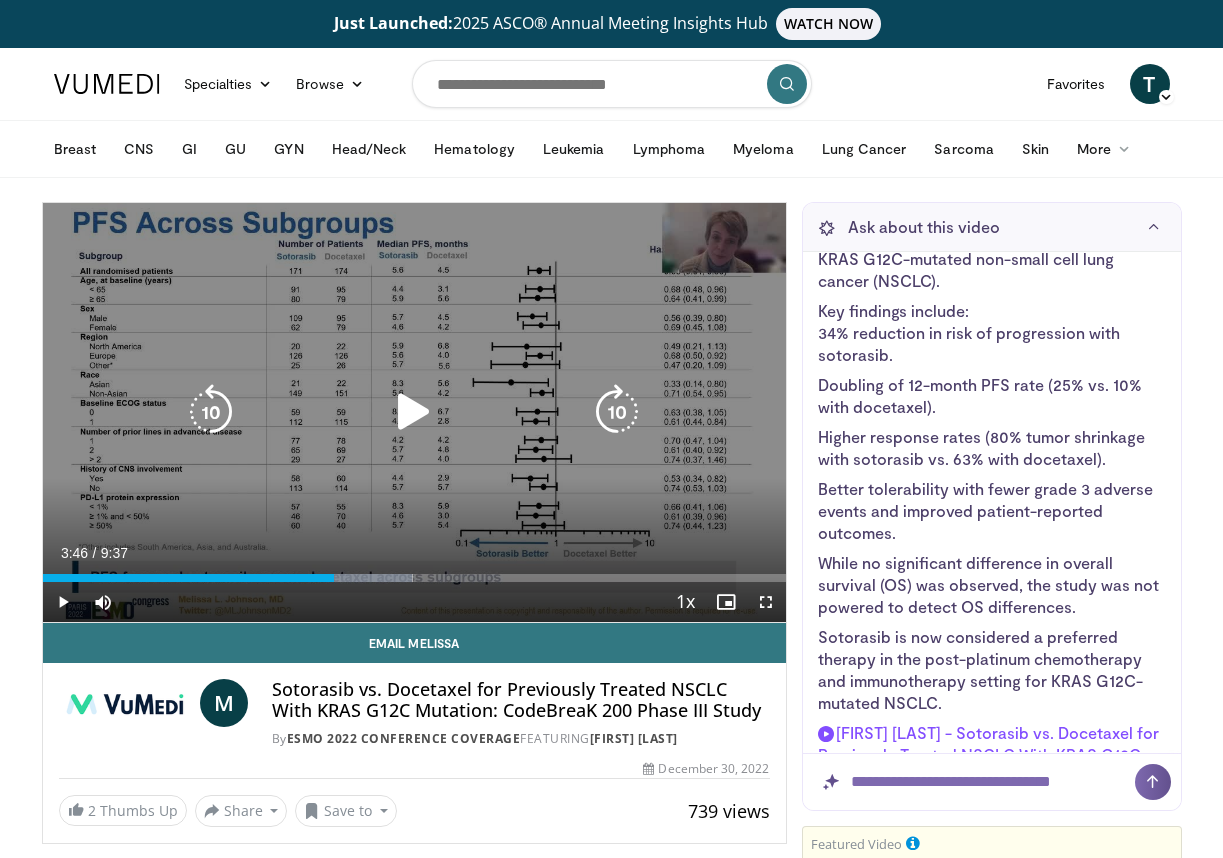 click at bounding box center (414, 412) 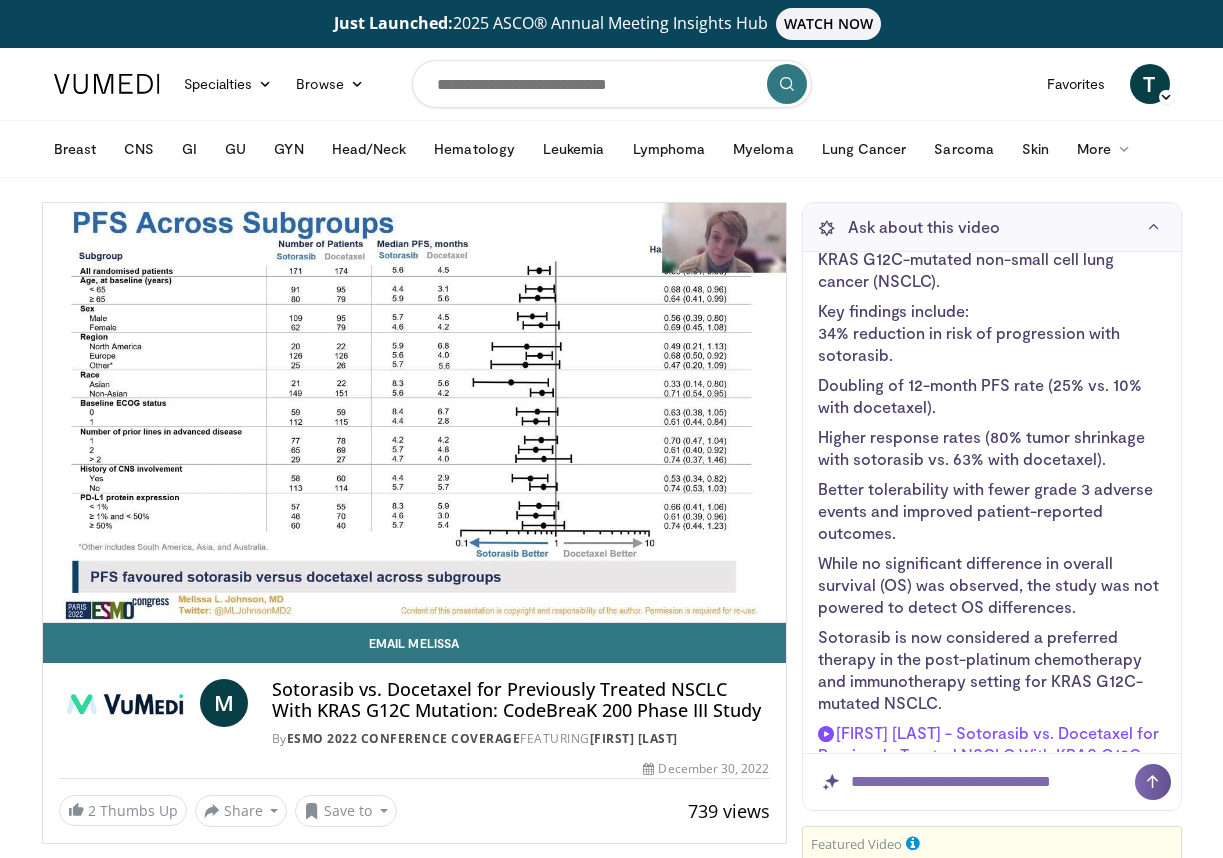 click on "10 seconds
Tap to unmute" at bounding box center (414, 412) 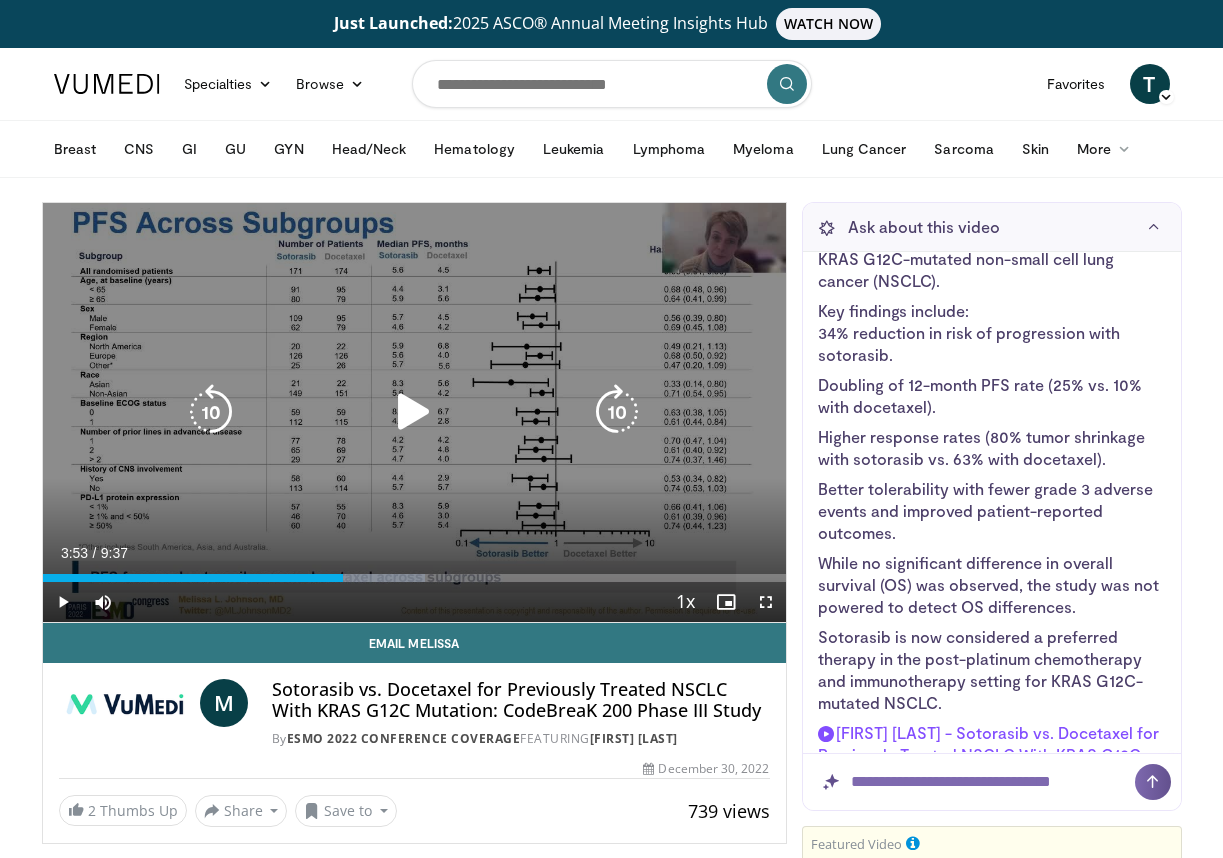 click at bounding box center (211, 412) 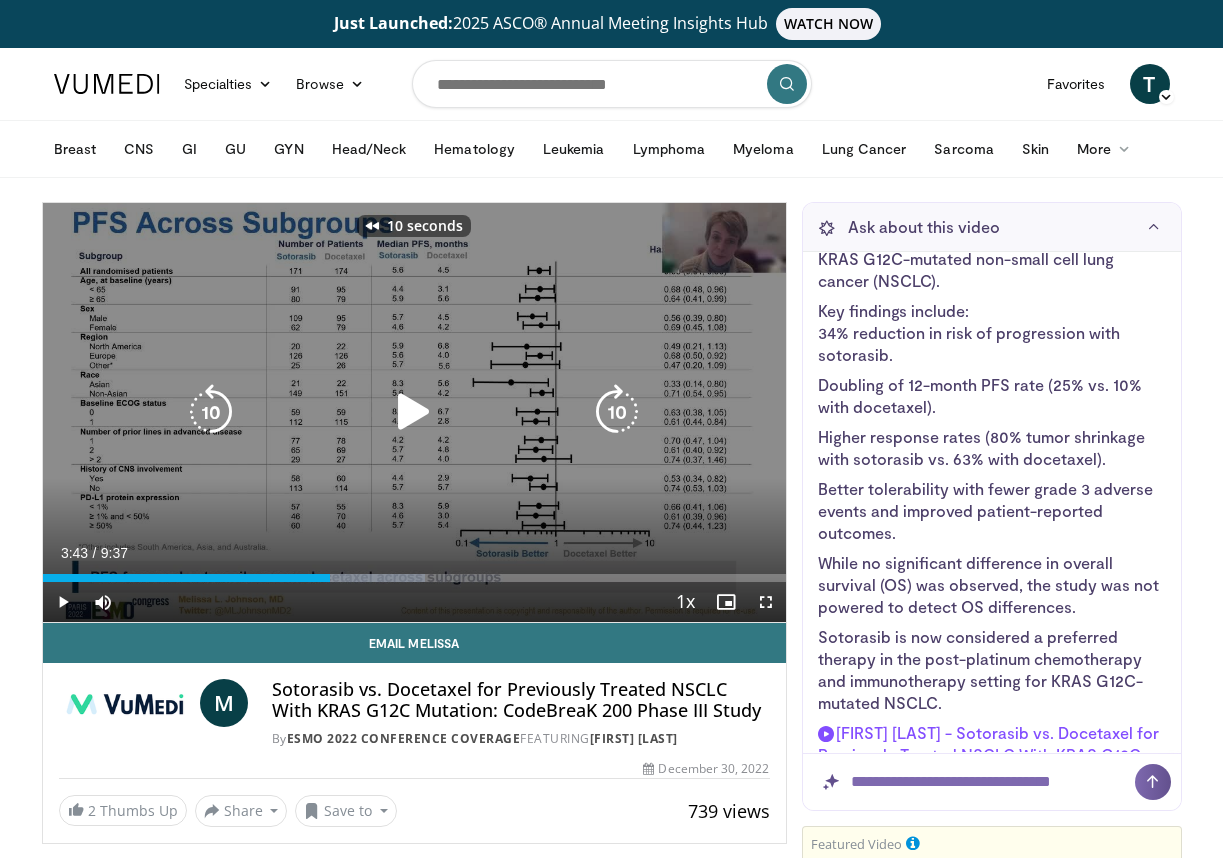 click at bounding box center (414, 412) 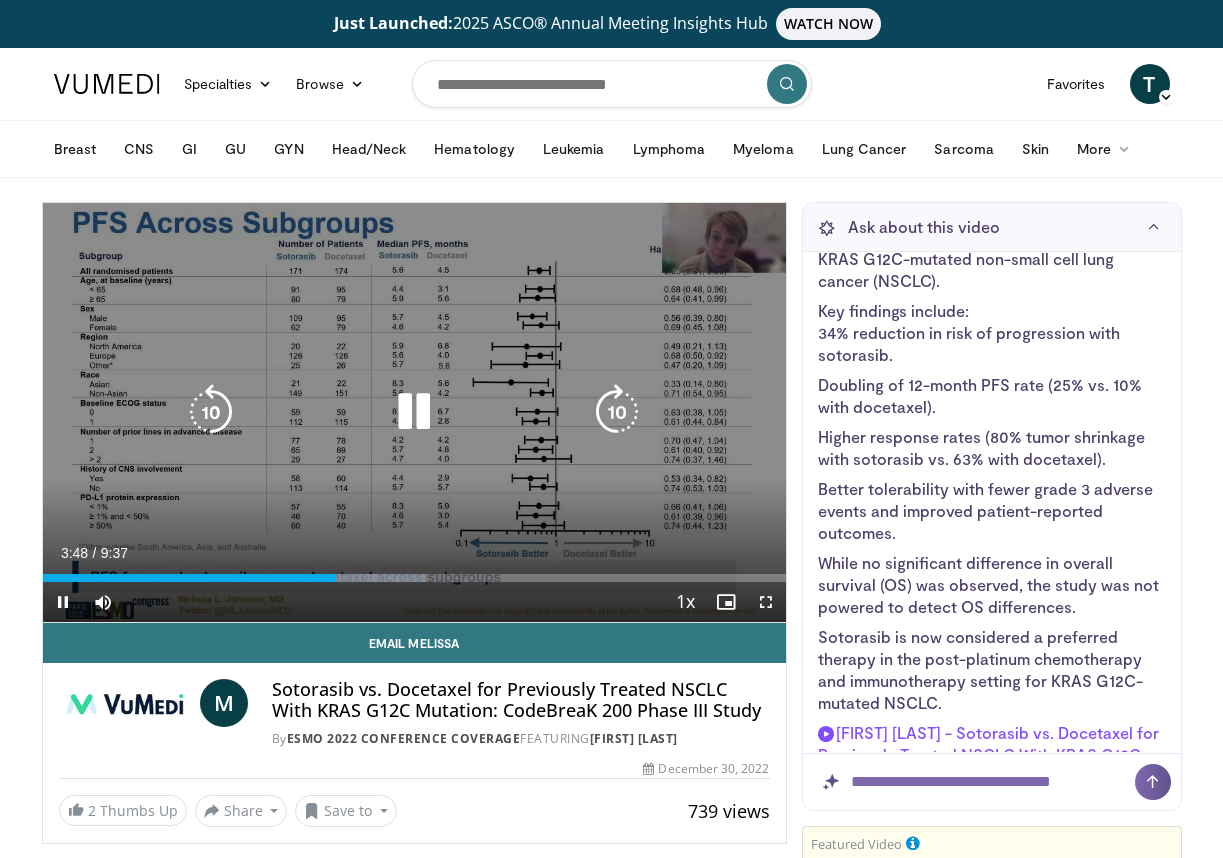 click at bounding box center [414, 412] 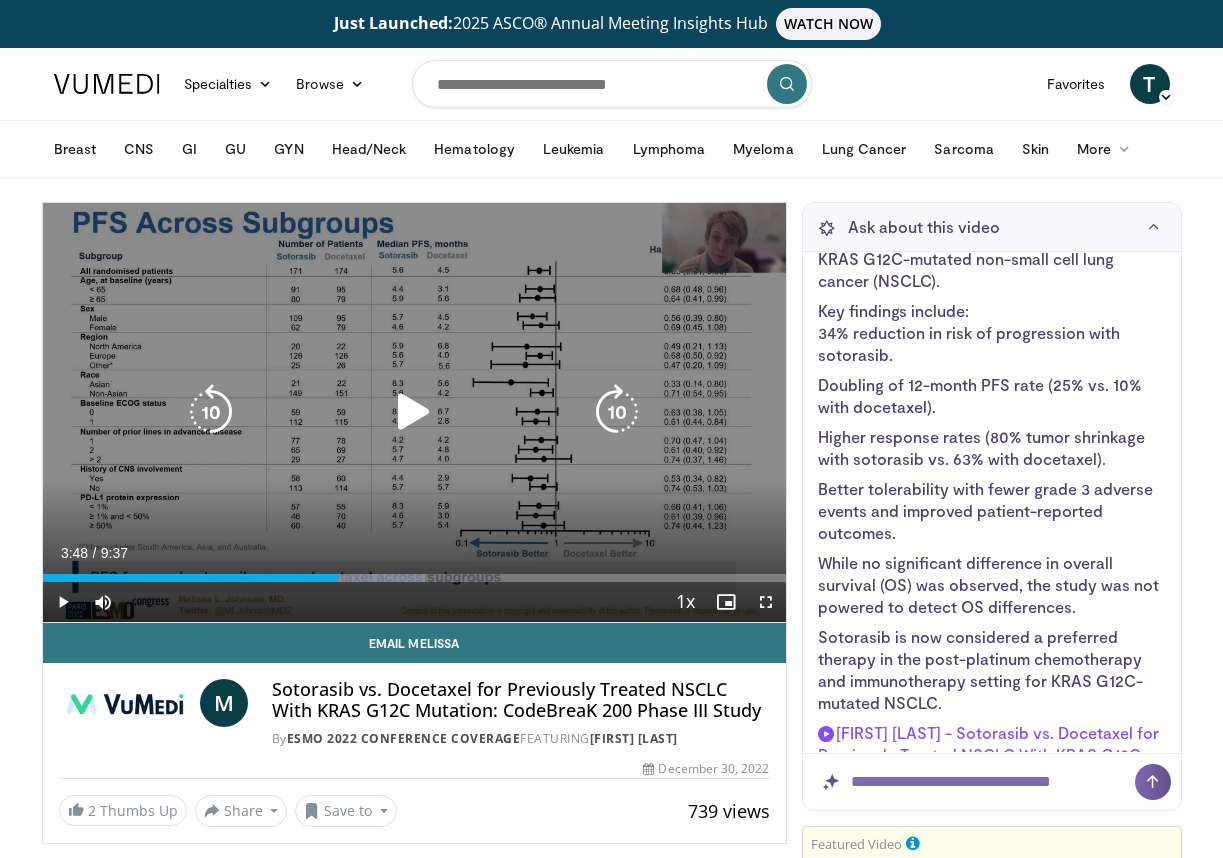 click at bounding box center (414, 412) 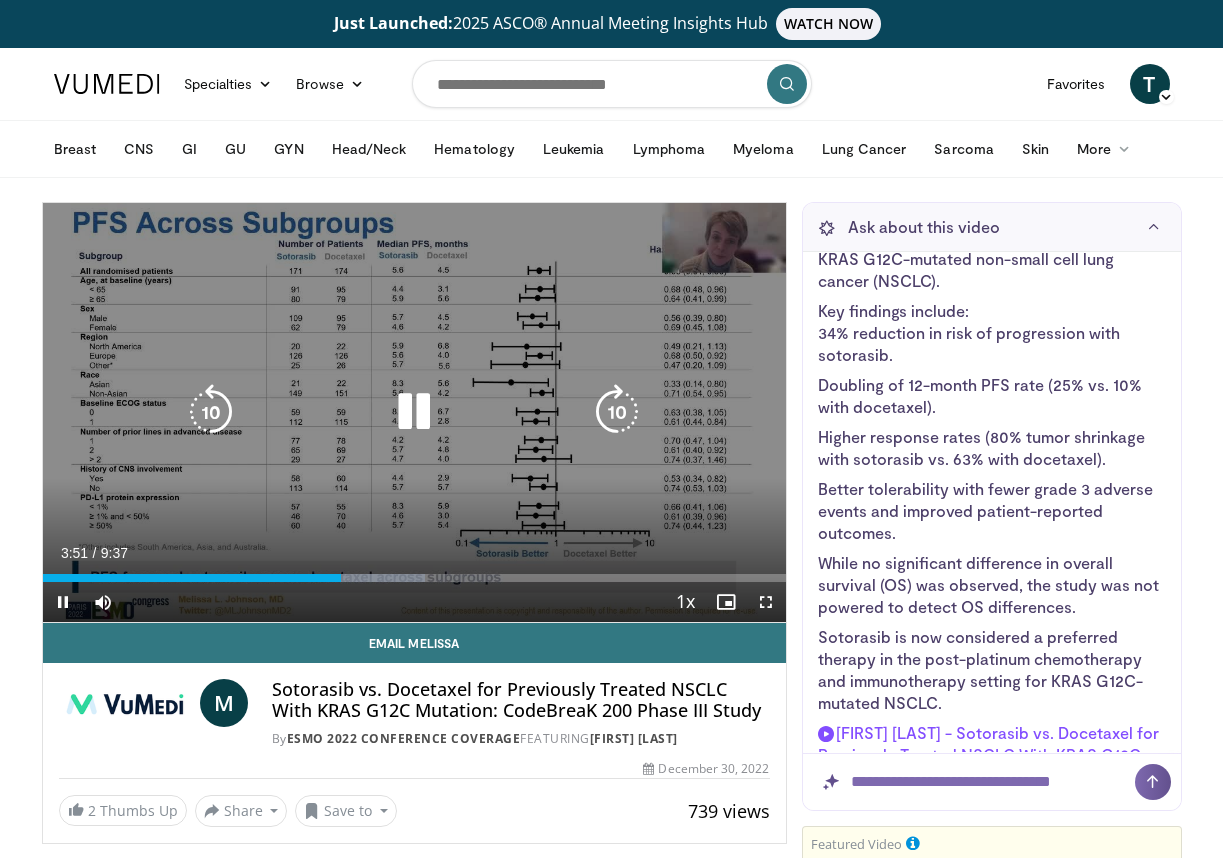 click at bounding box center [211, 412] 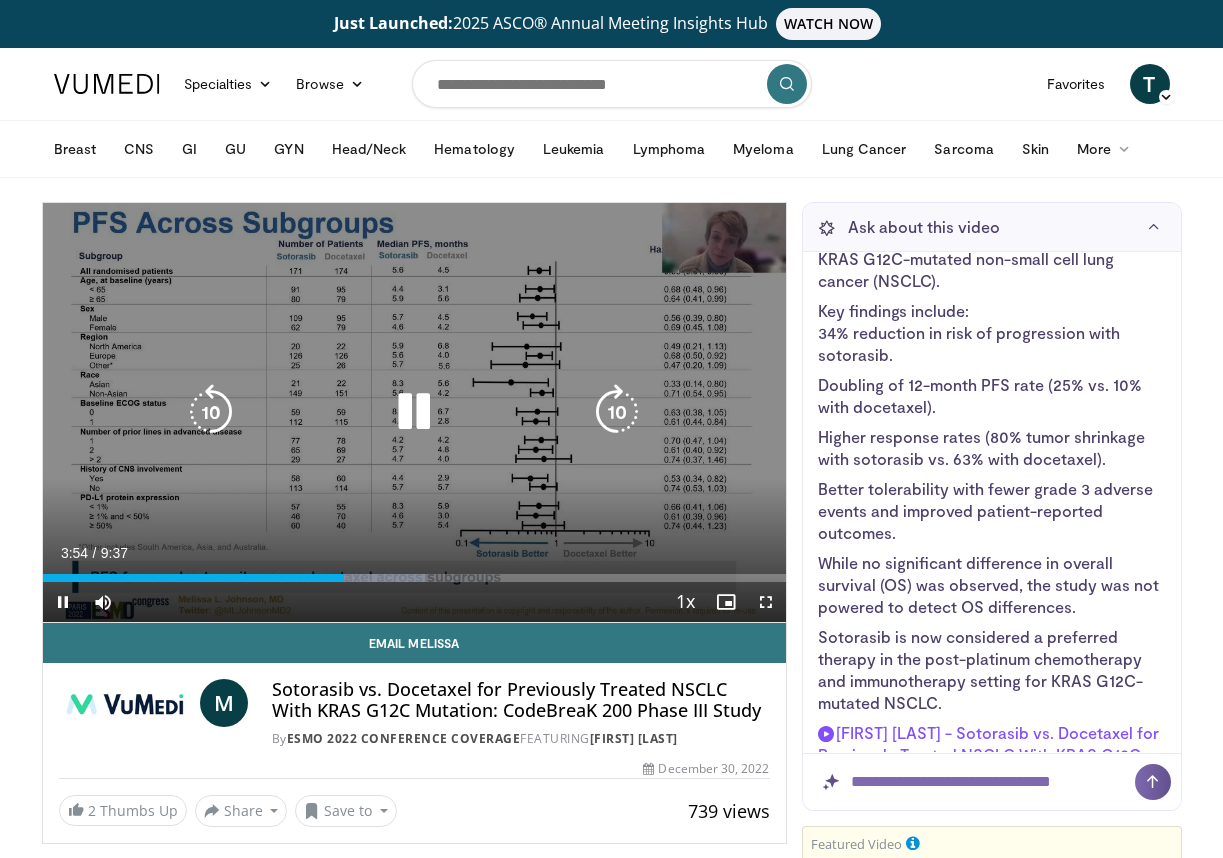 click at bounding box center (414, 412) 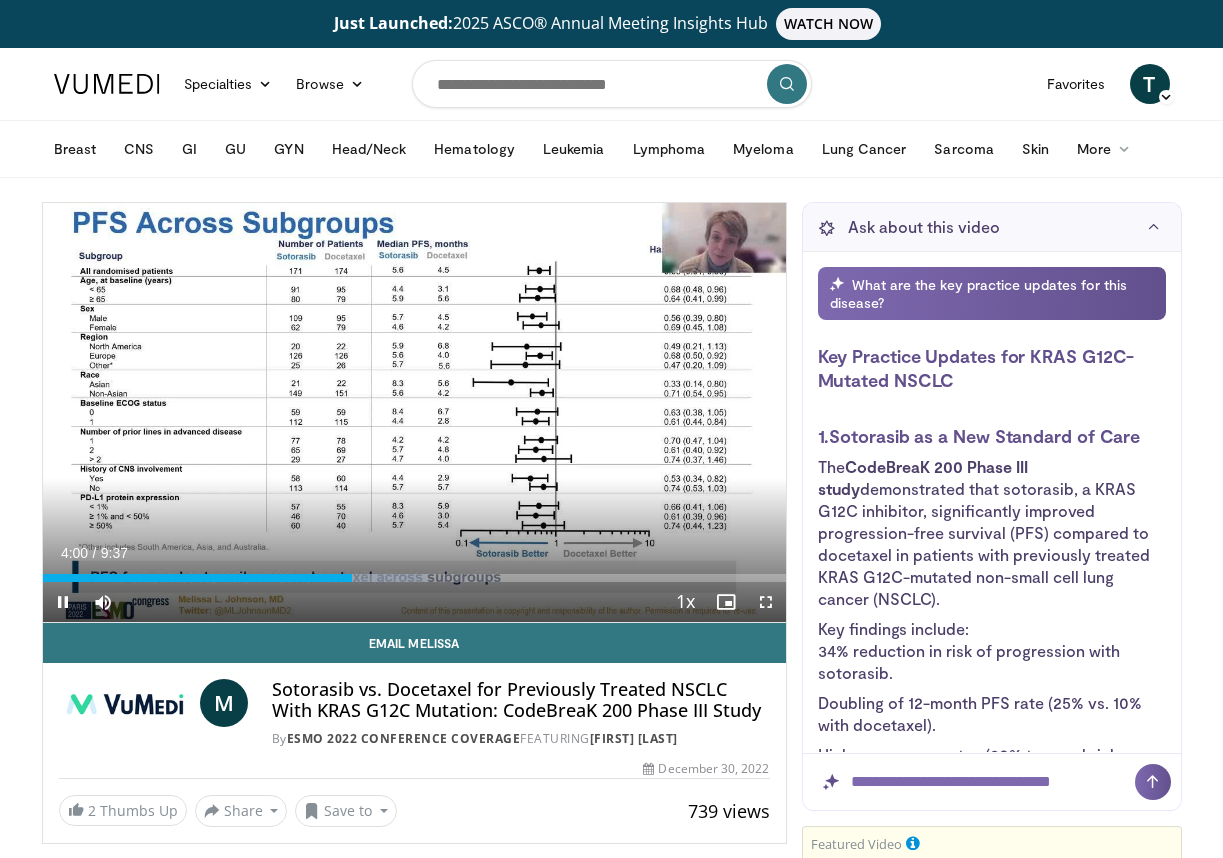 scroll, scrollTop: 0, scrollLeft: 0, axis: both 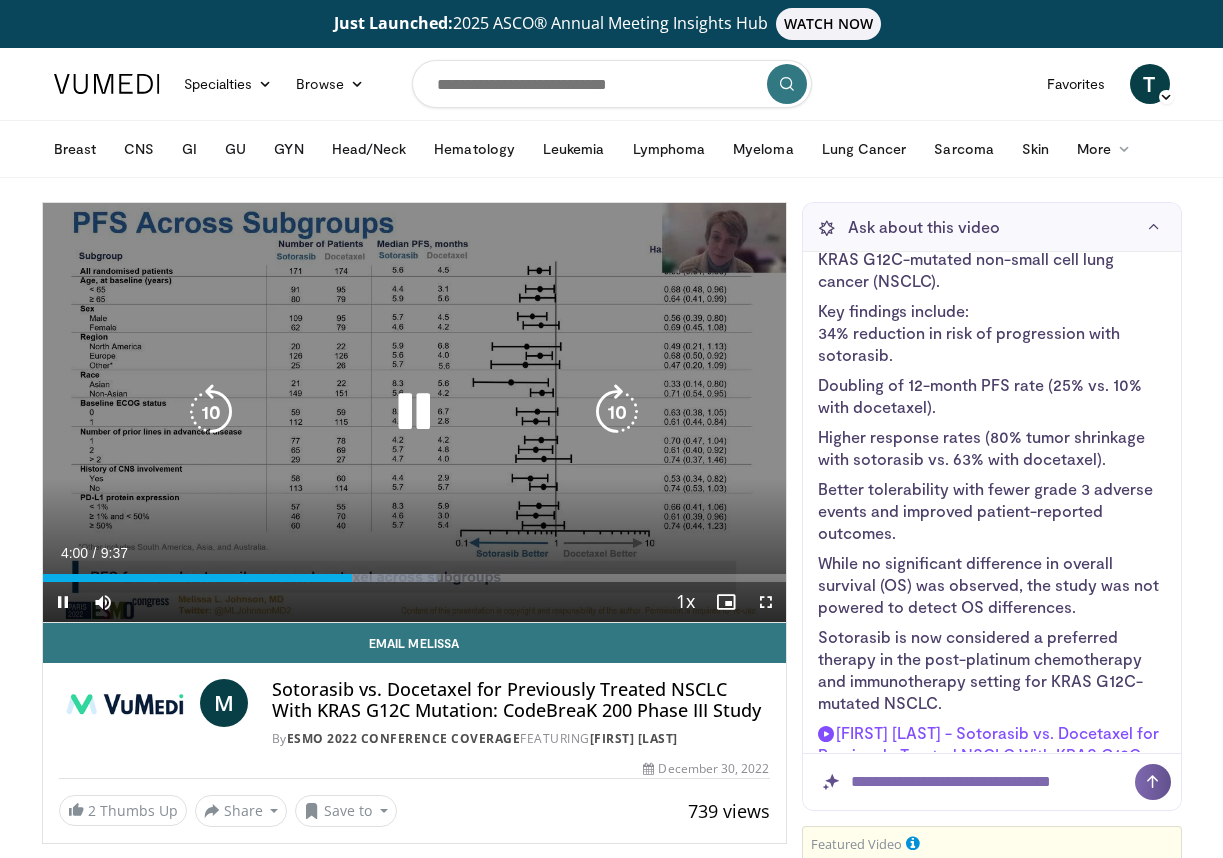 drag, startPoint x: 0, startPoint y: 0, endPoint x: 403, endPoint y: 406, distance: 572.05334 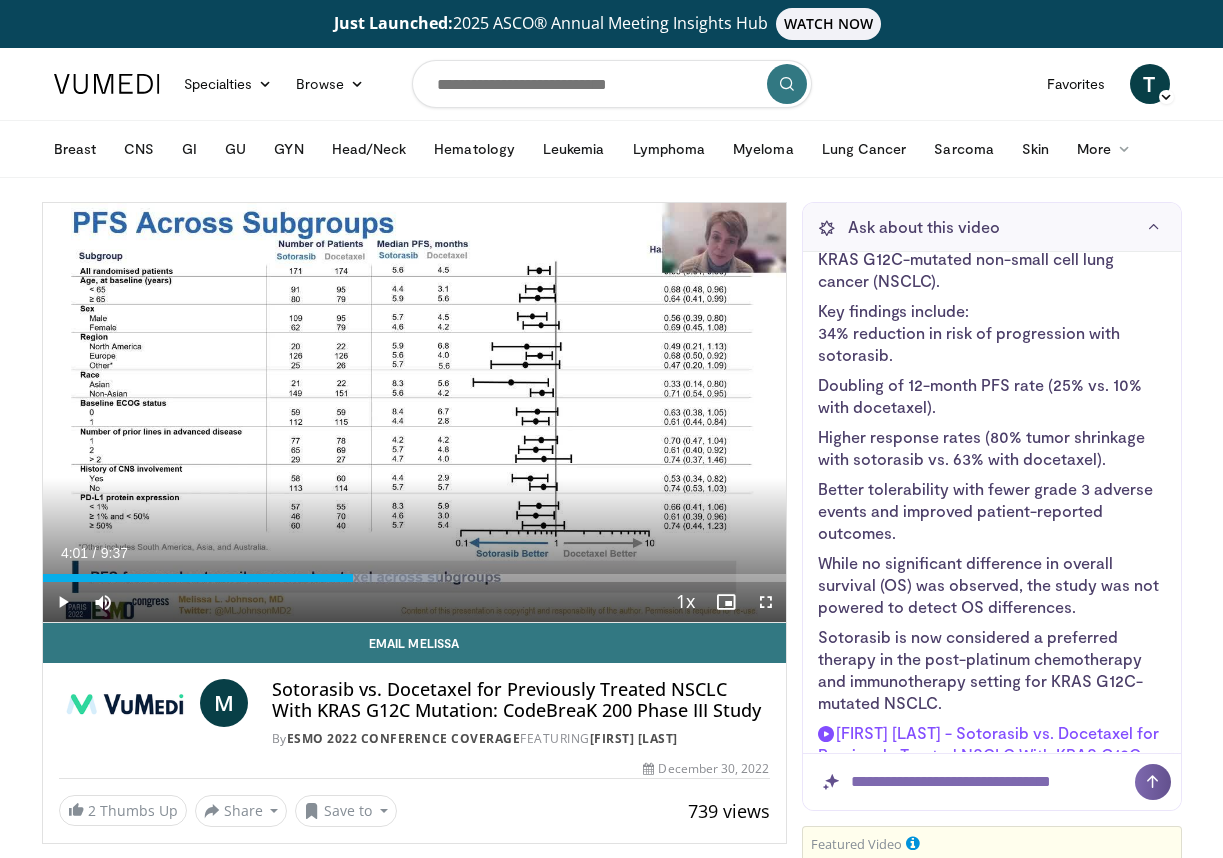 click on "Just Launched:  2025 ASCO® Annual Meeting Insights Hub WATCH NOW
Specialties
Adult & Family Medicine
Allergy, Asthma, Immunology
Anesthesiology
Cardiology
Dental
Dermatology
Endocrinology
Gastroenterology & Hepatology
General Surgery
Hematology & Oncology
Infectious Disease
Nephrology
Neurology
Neurosurgery
Obstetrics & Gynecology
Ophthalmology
Oral Maxillofacial
Orthopaedics
Otolaryngology
Pediatrics
Plastic Surgery" at bounding box center (611, 2147) 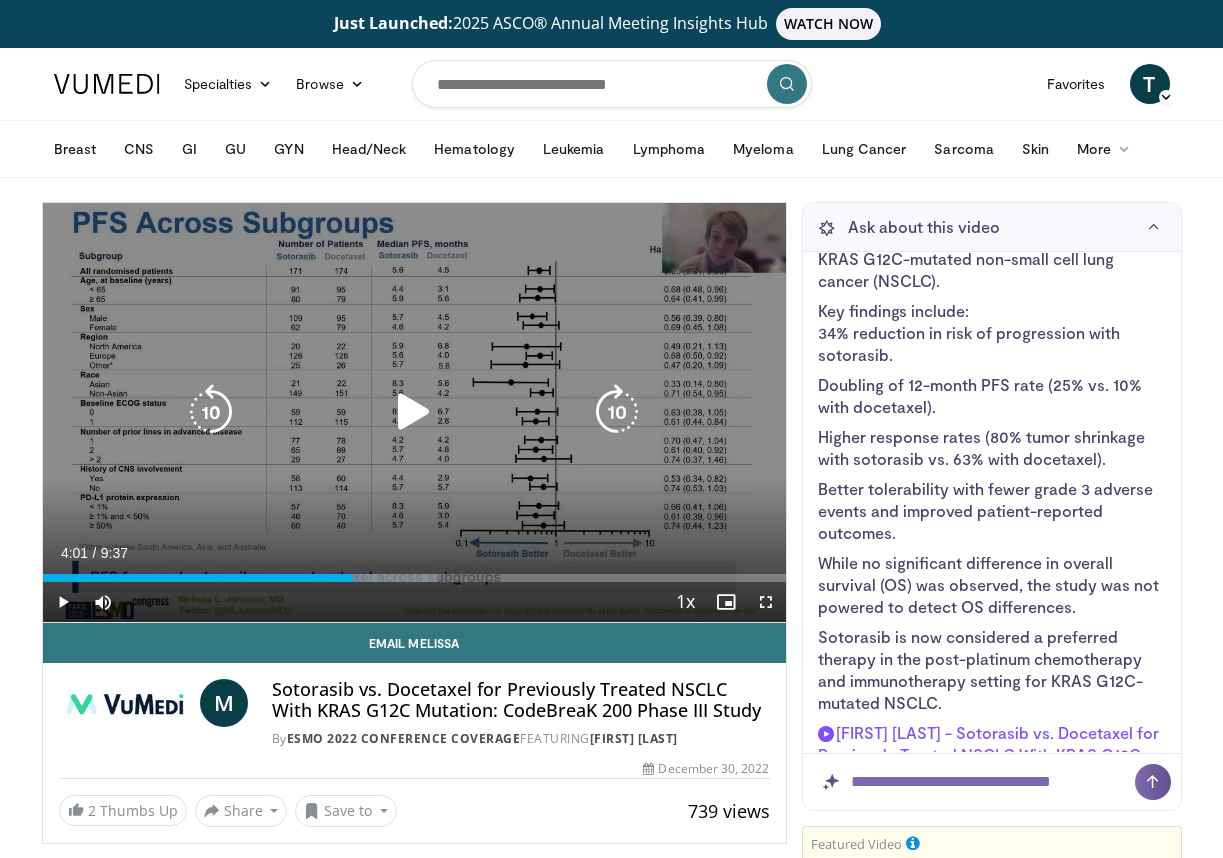 click at bounding box center [414, 412] 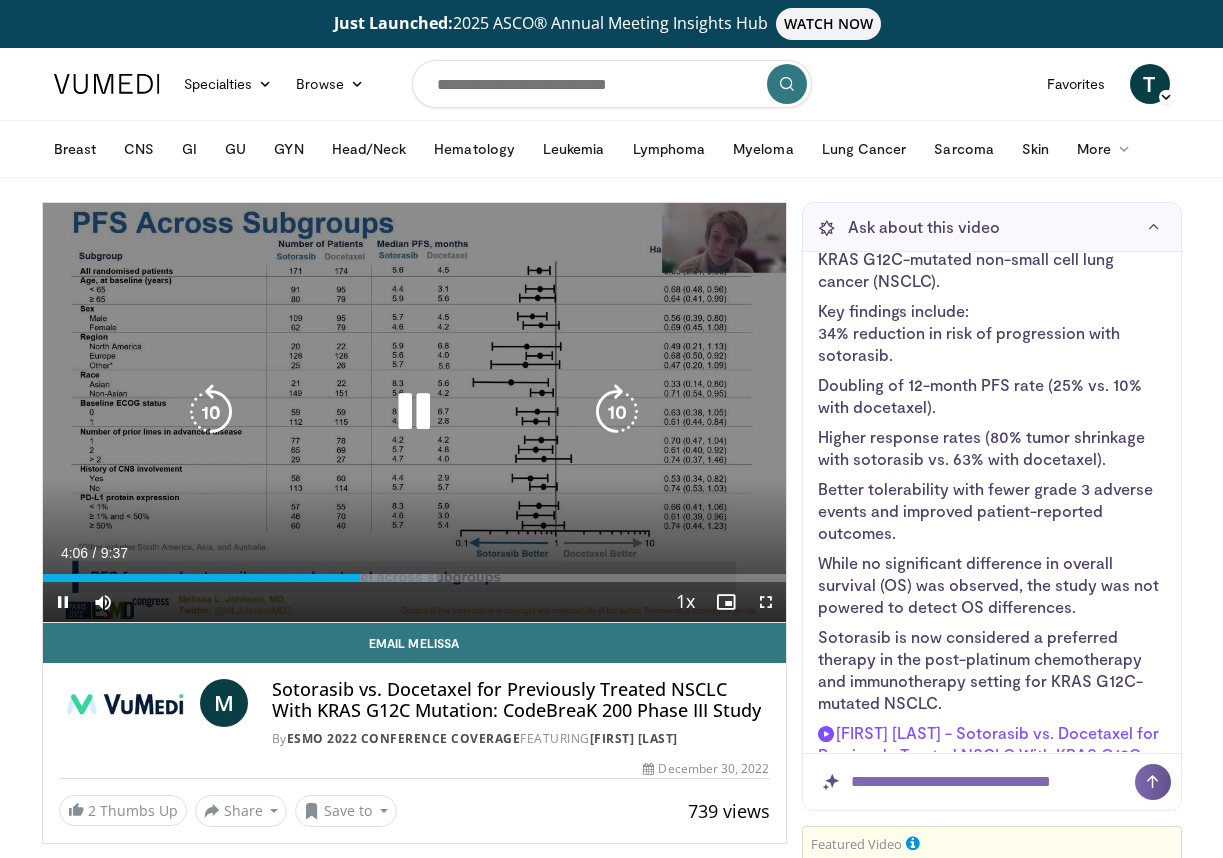click at bounding box center [211, 412] 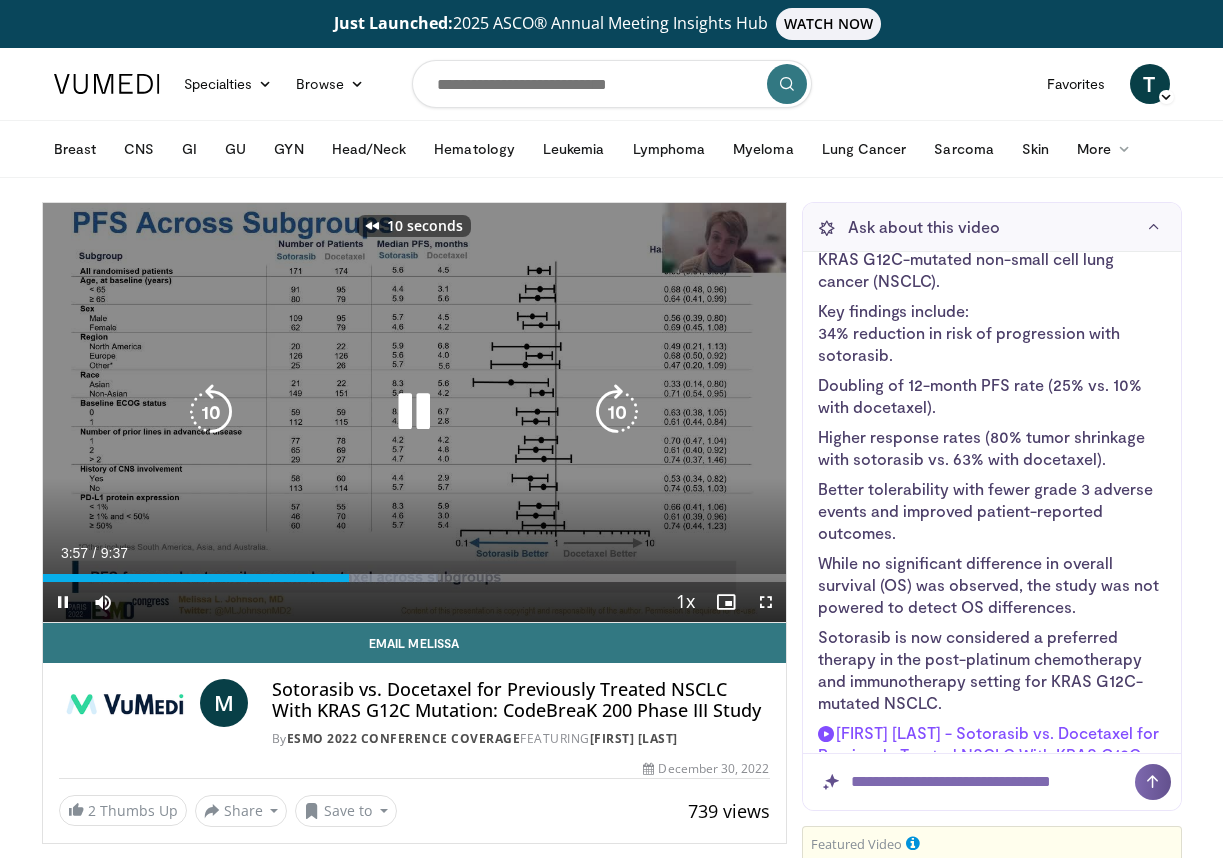click at bounding box center [211, 412] 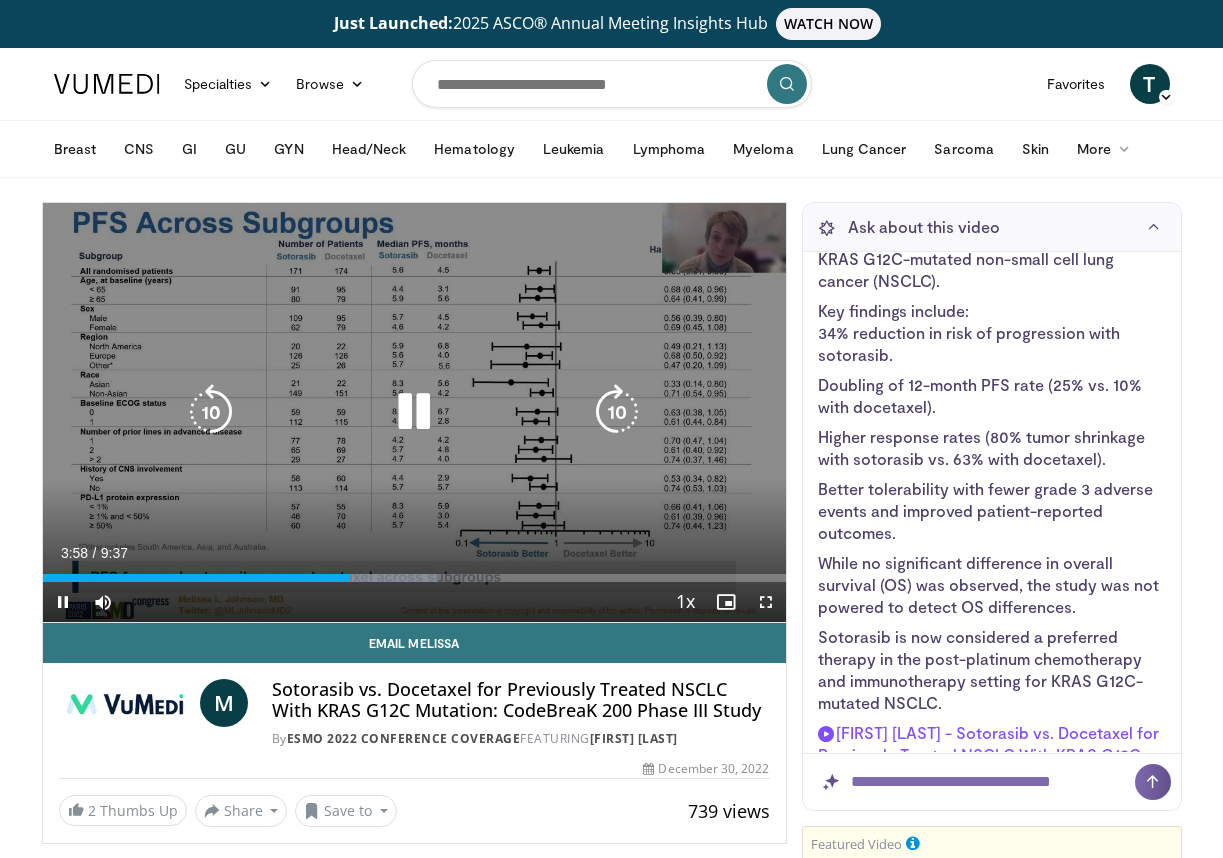 click at bounding box center [414, 412] 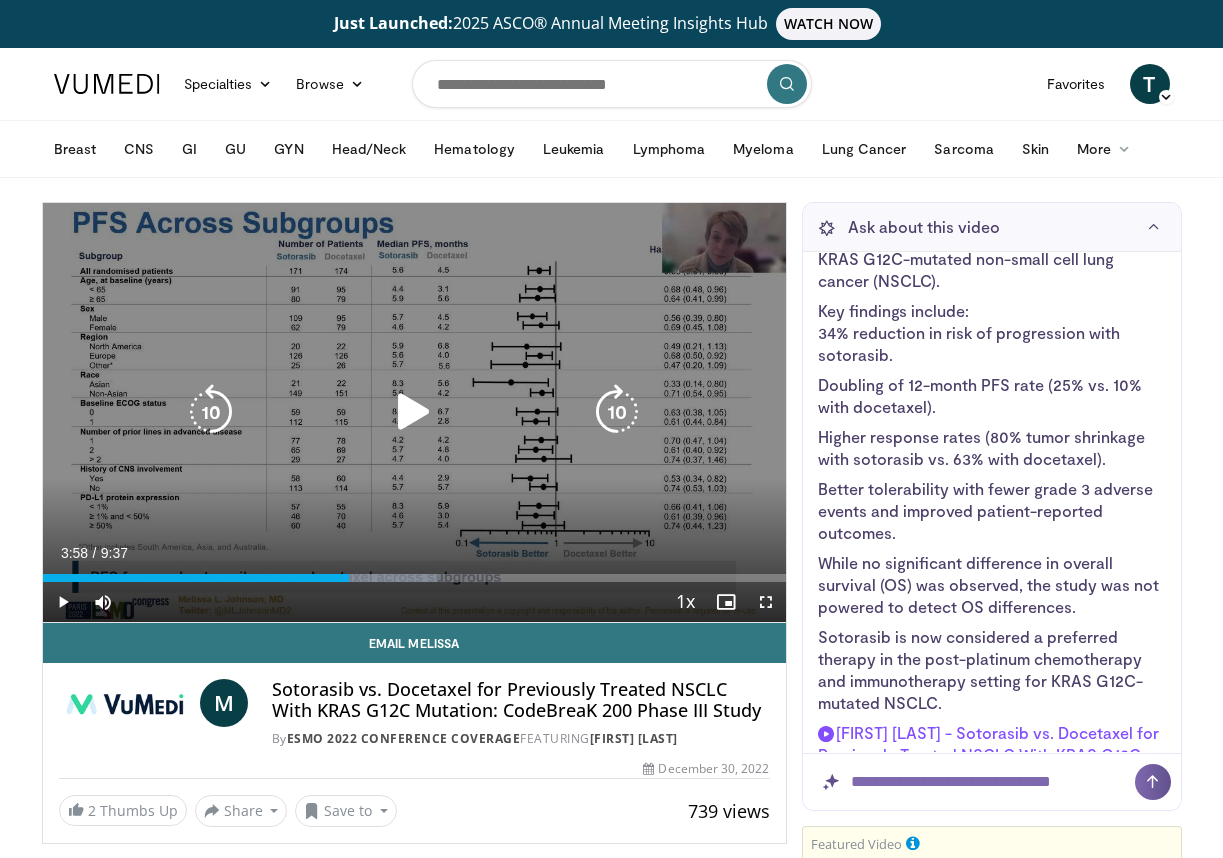 click at bounding box center [414, 412] 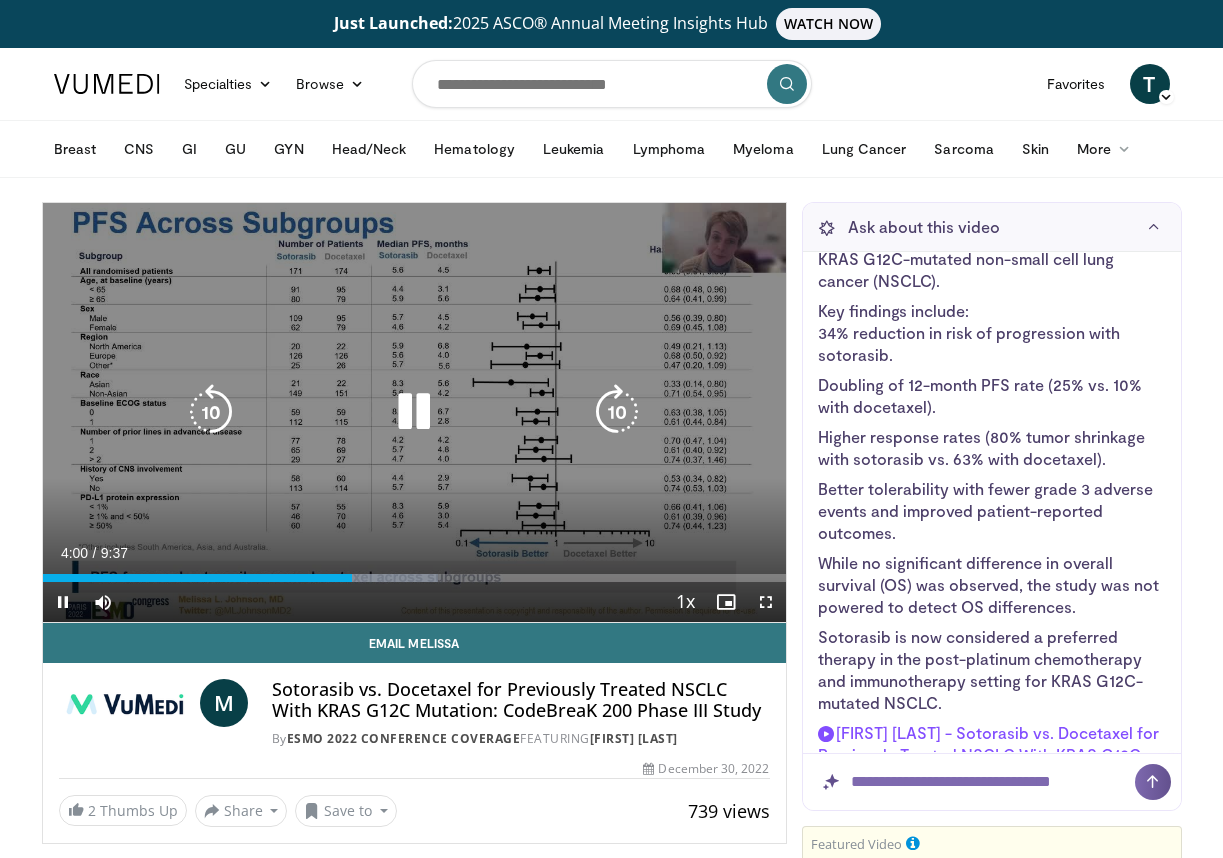 click at bounding box center [414, 412] 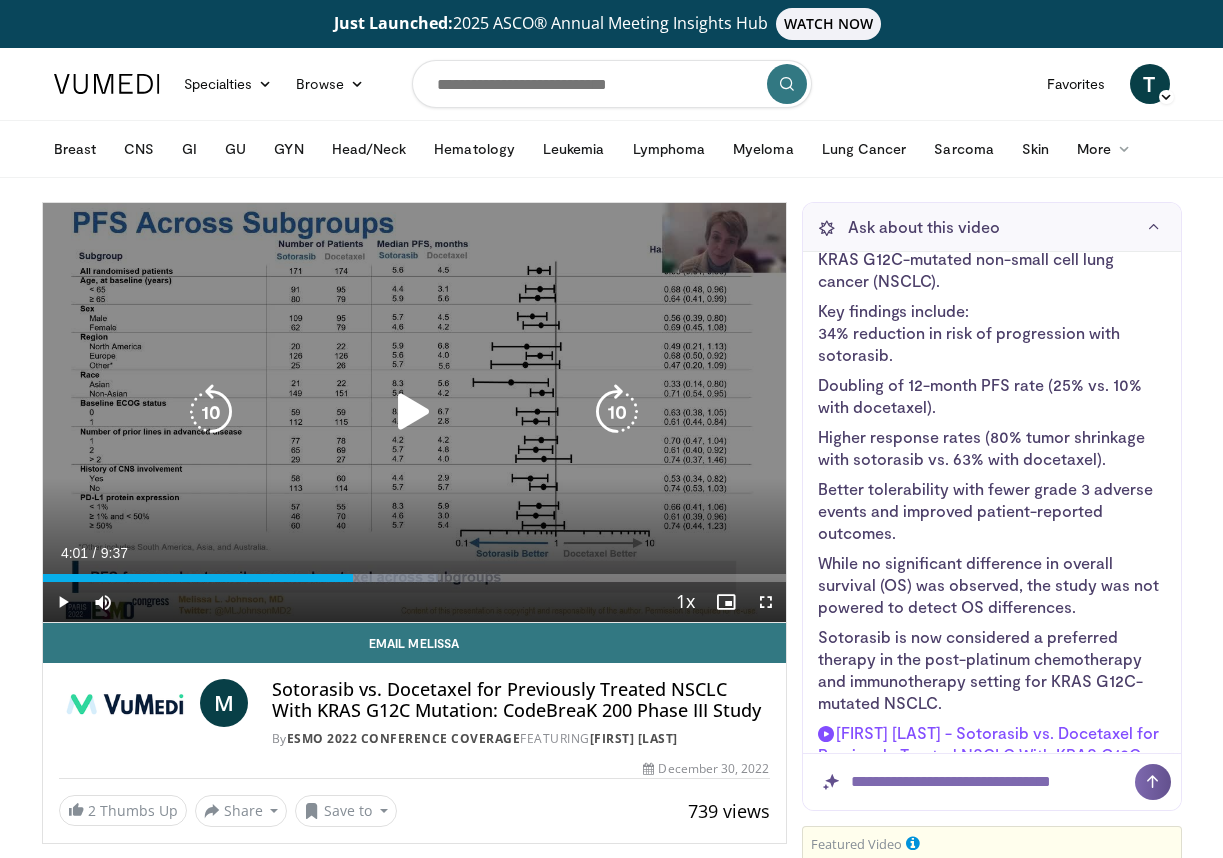 click at bounding box center [414, 412] 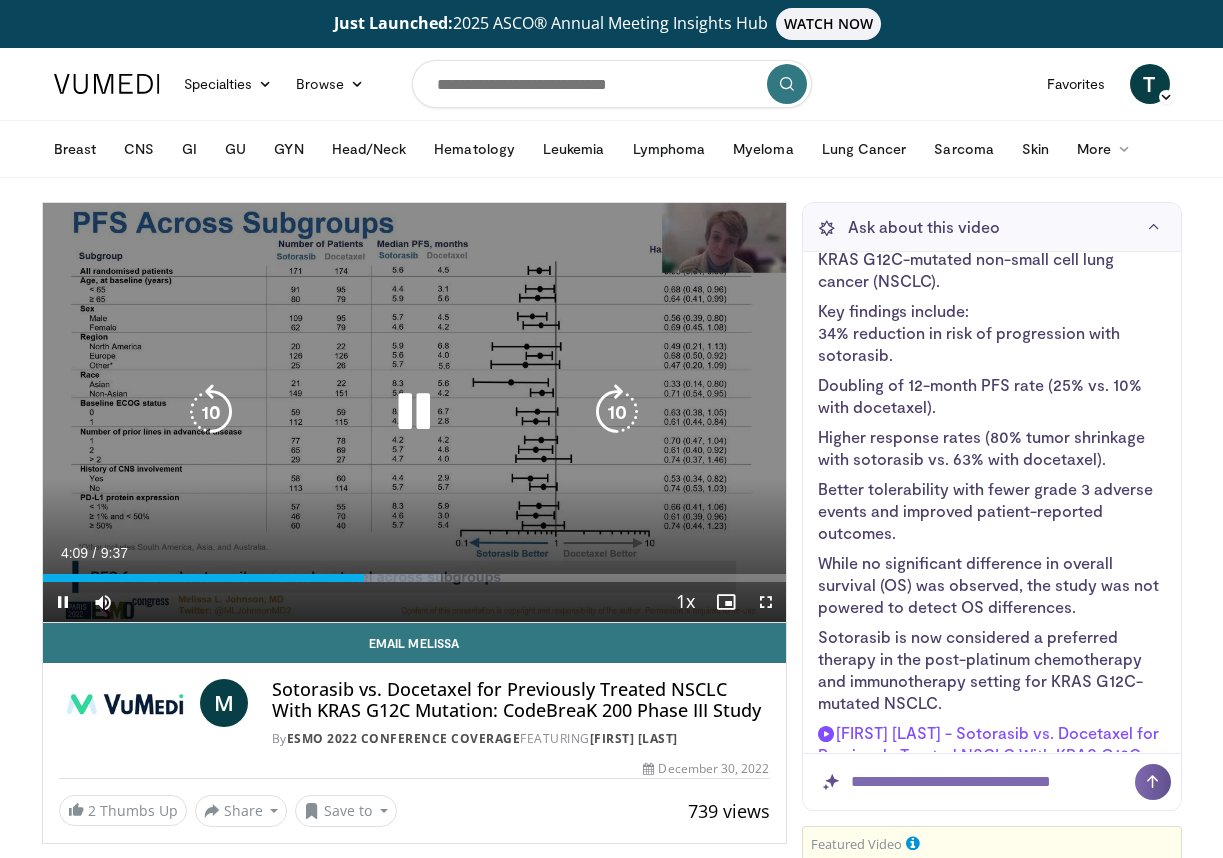 click at bounding box center [414, 412] 